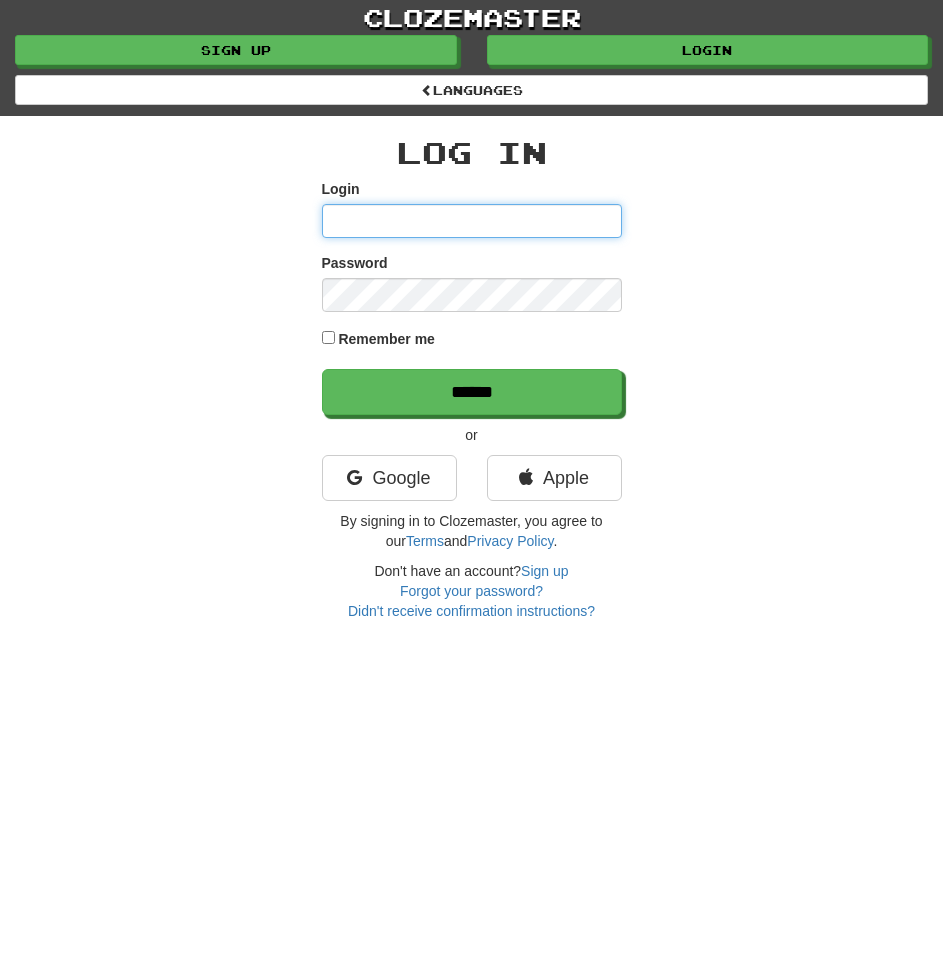 scroll, scrollTop: 0, scrollLeft: 0, axis: both 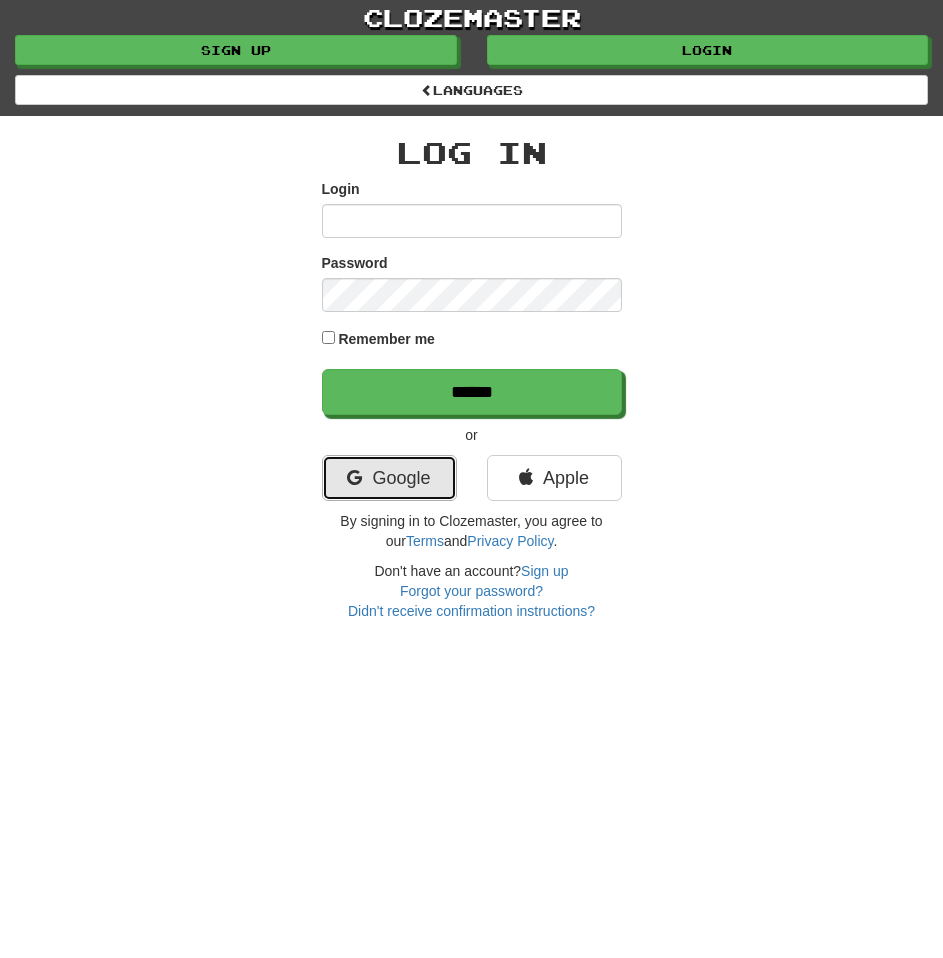 click at bounding box center [354, 478] 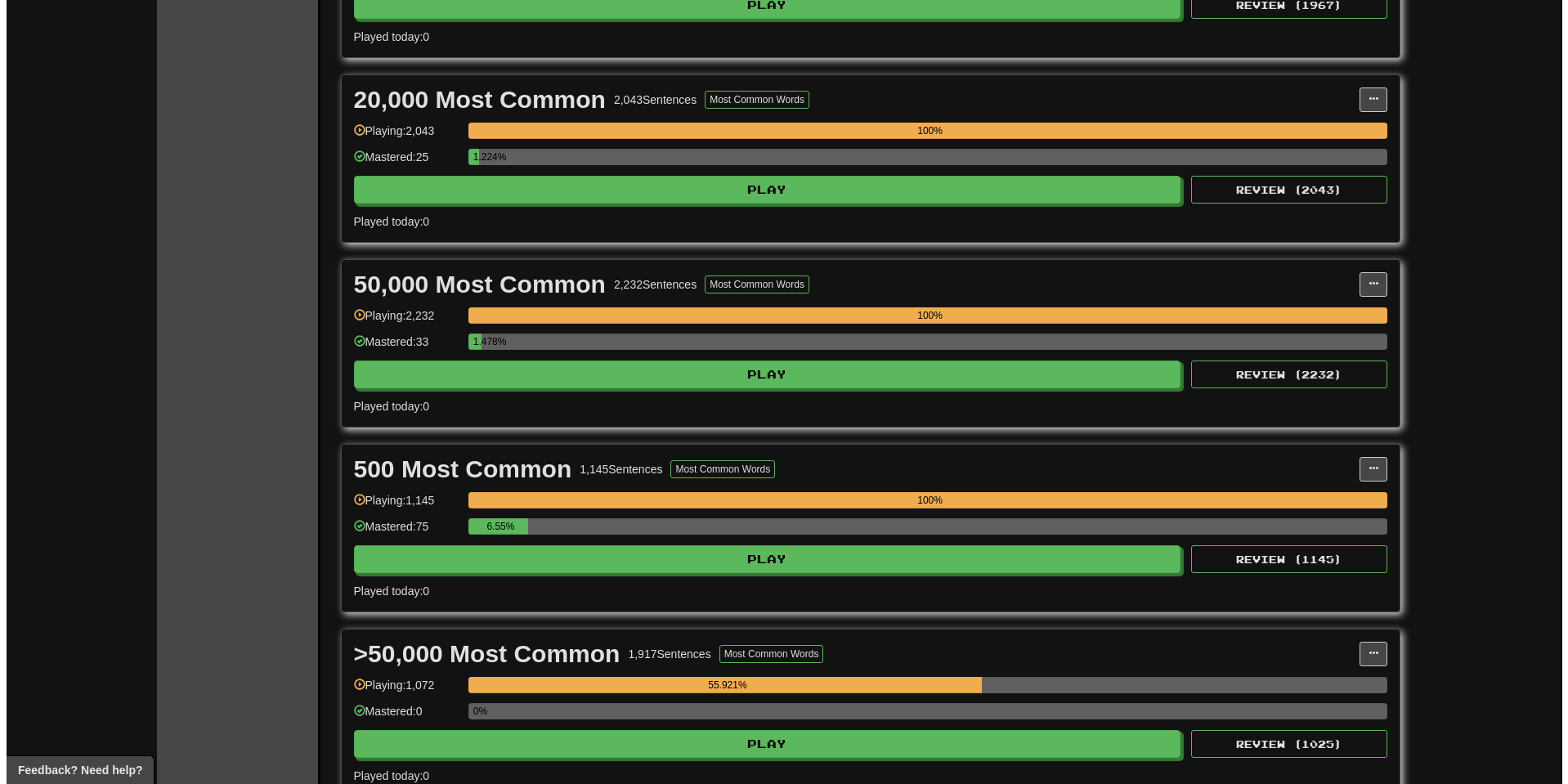 scroll, scrollTop: 1472, scrollLeft: 0, axis: vertical 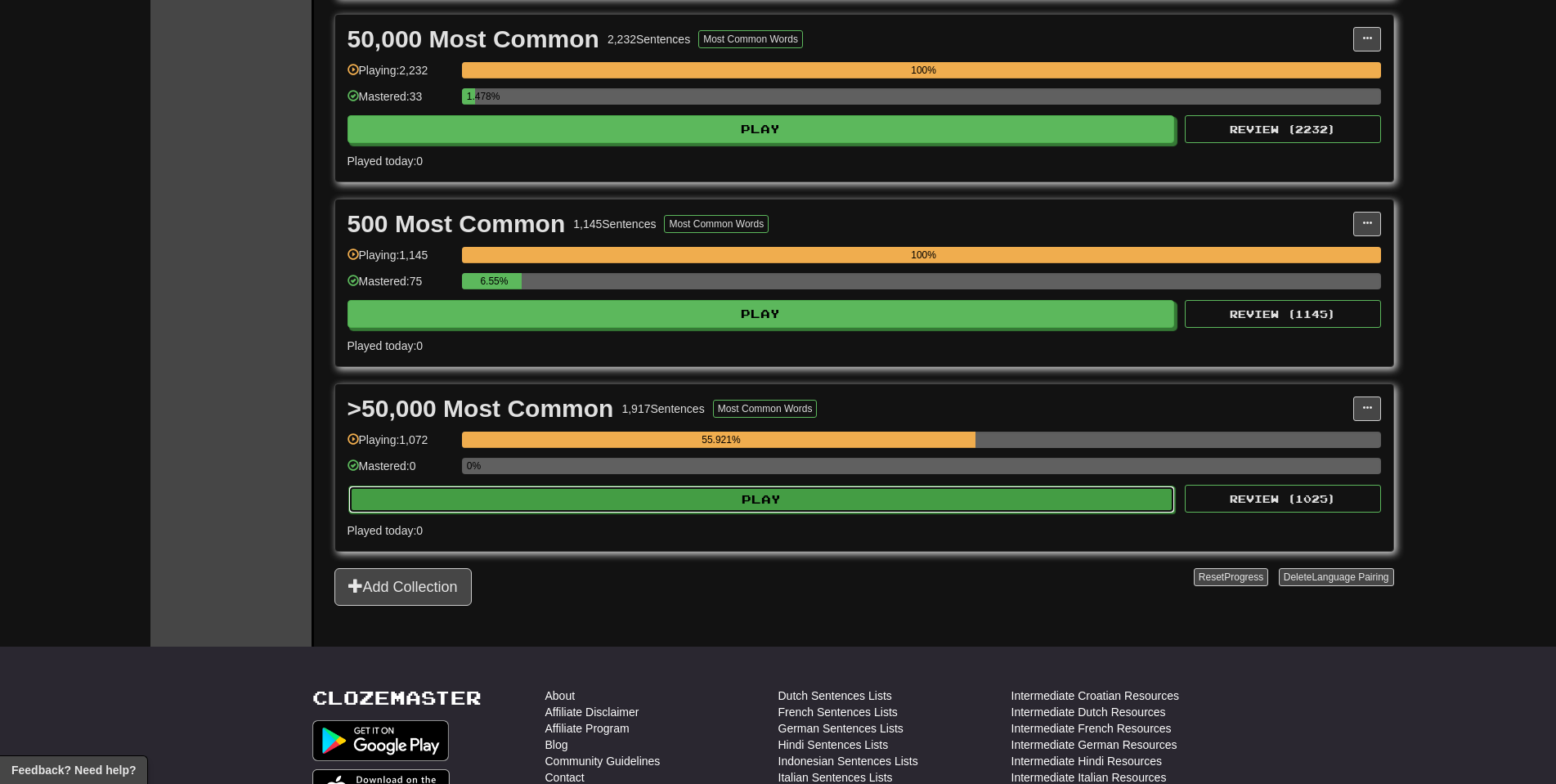 click on "Play" at bounding box center [762, 500] 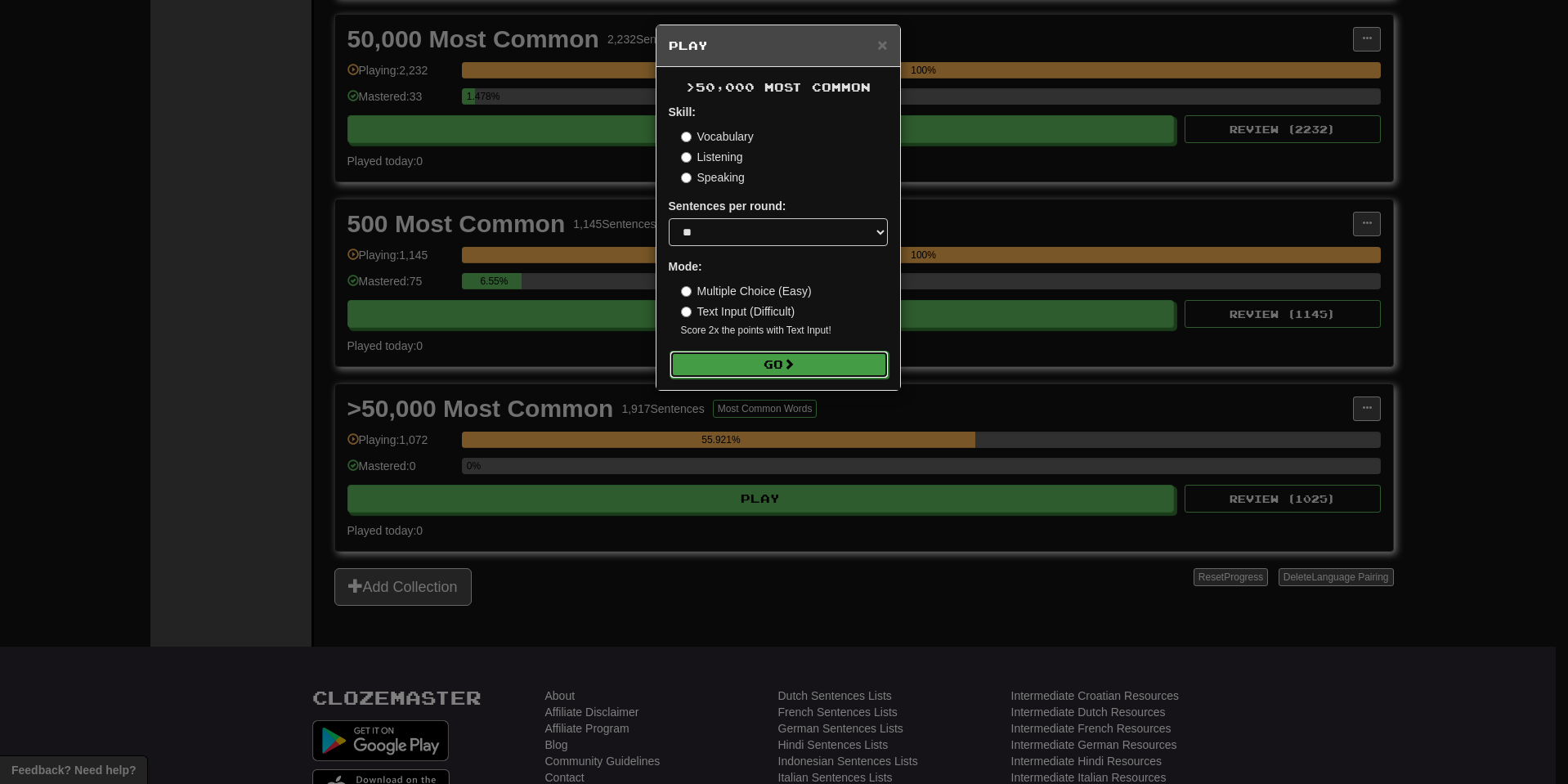 click on "Go" at bounding box center [779, 365] 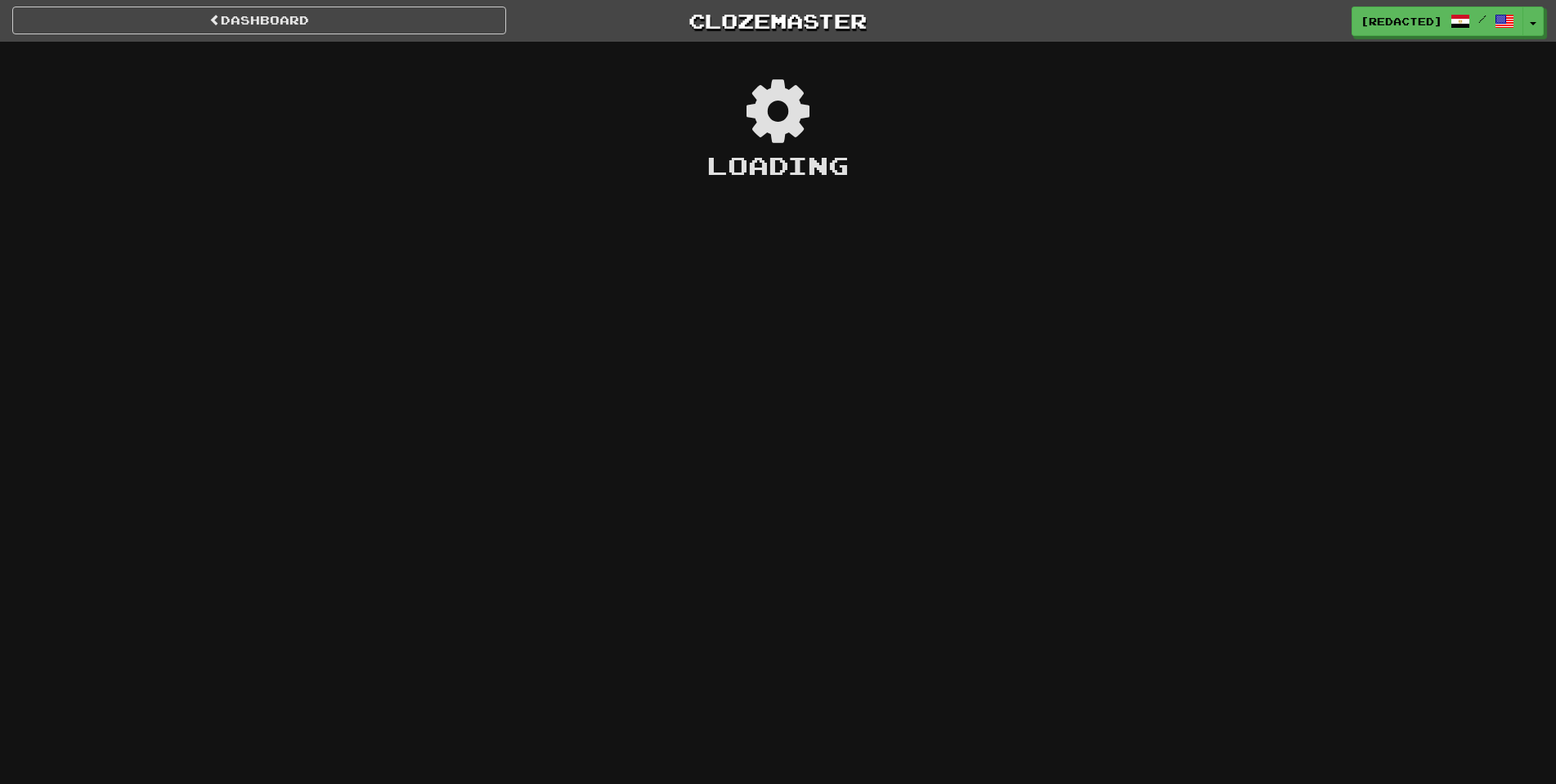 scroll, scrollTop: 0, scrollLeft: 0, axis: both 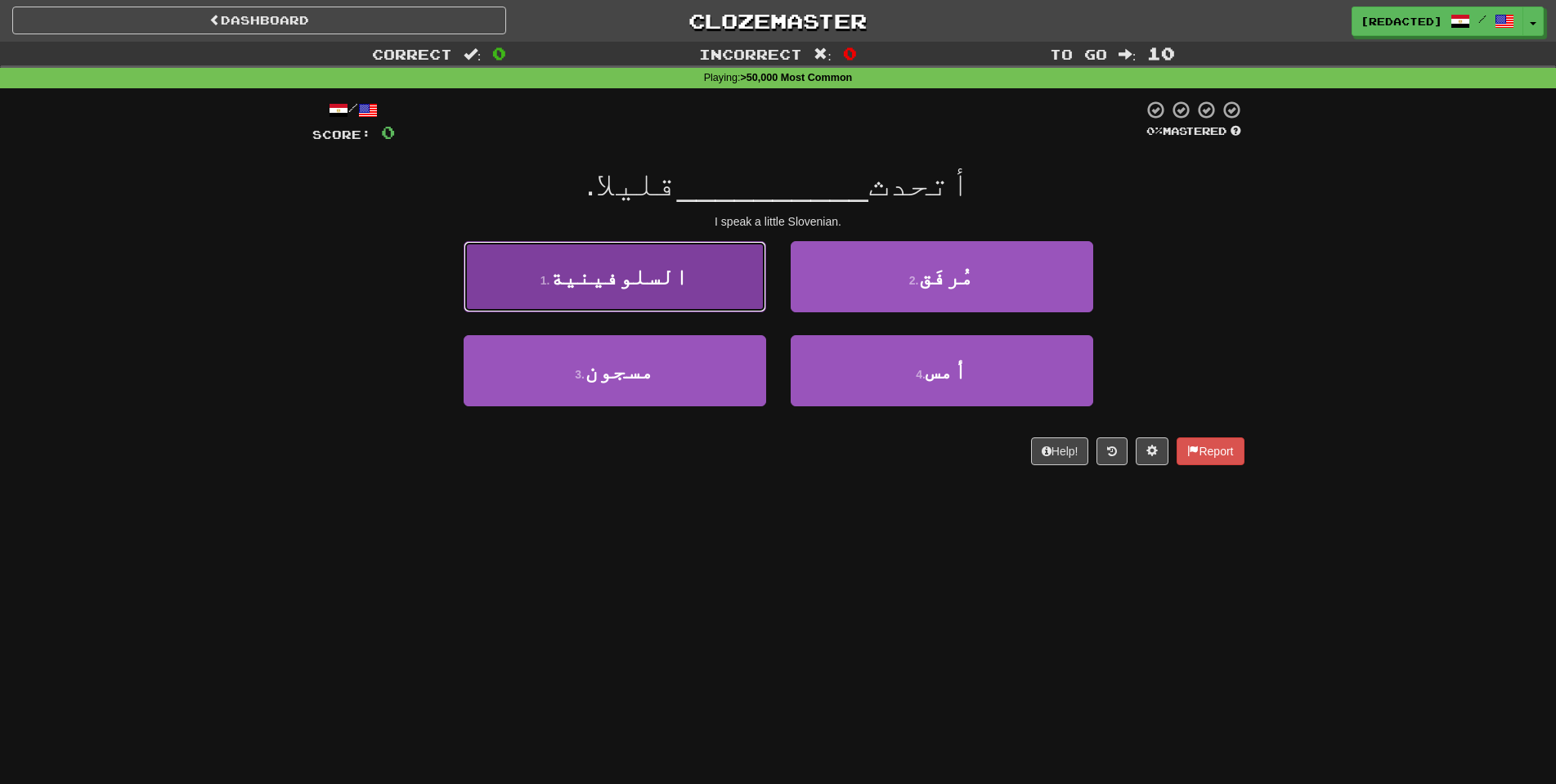 click on "1 .  [REDACTED]" at bounding box center [615, 276] 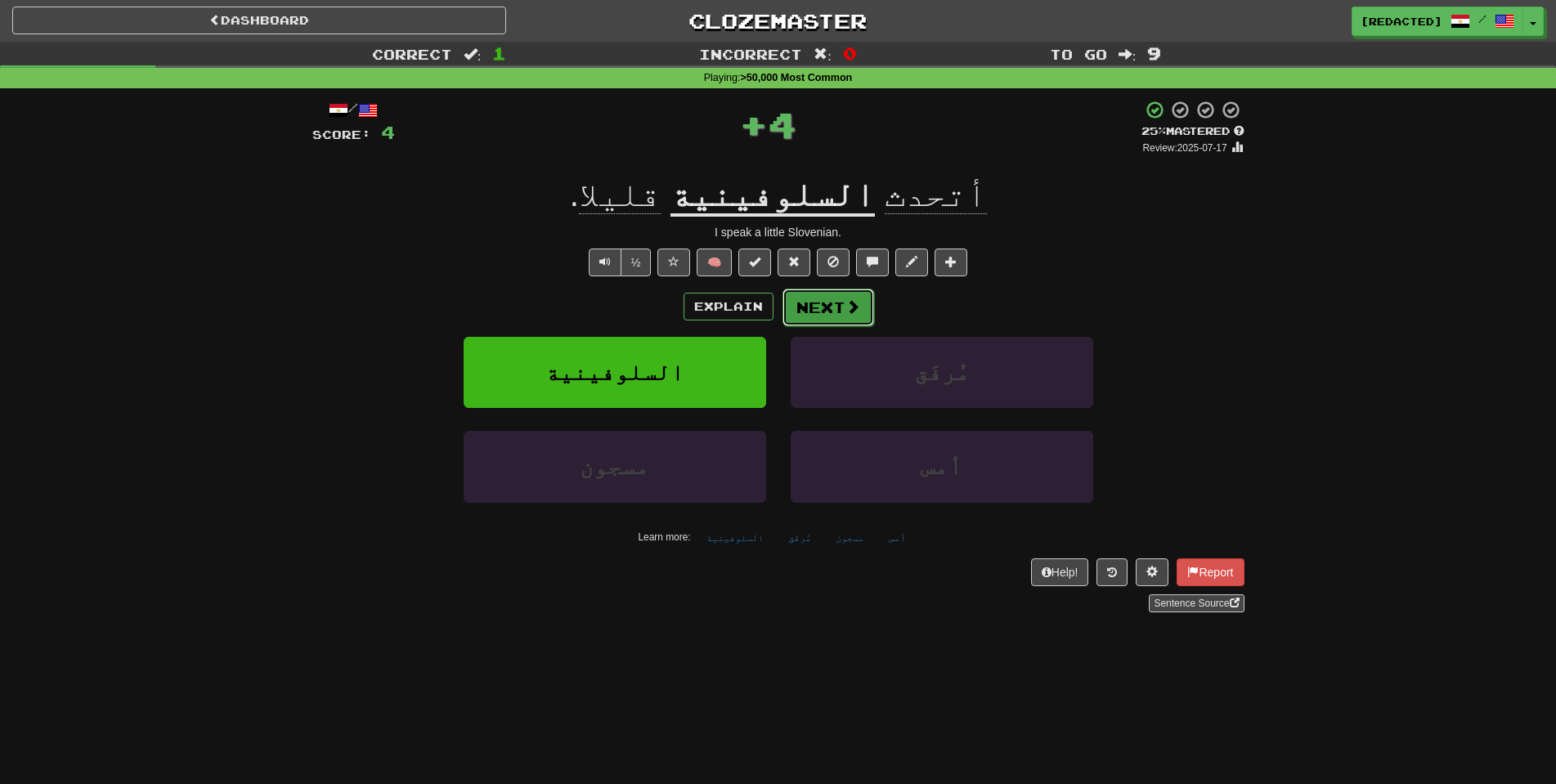 click on "Next" at bounding box center (828, 307) 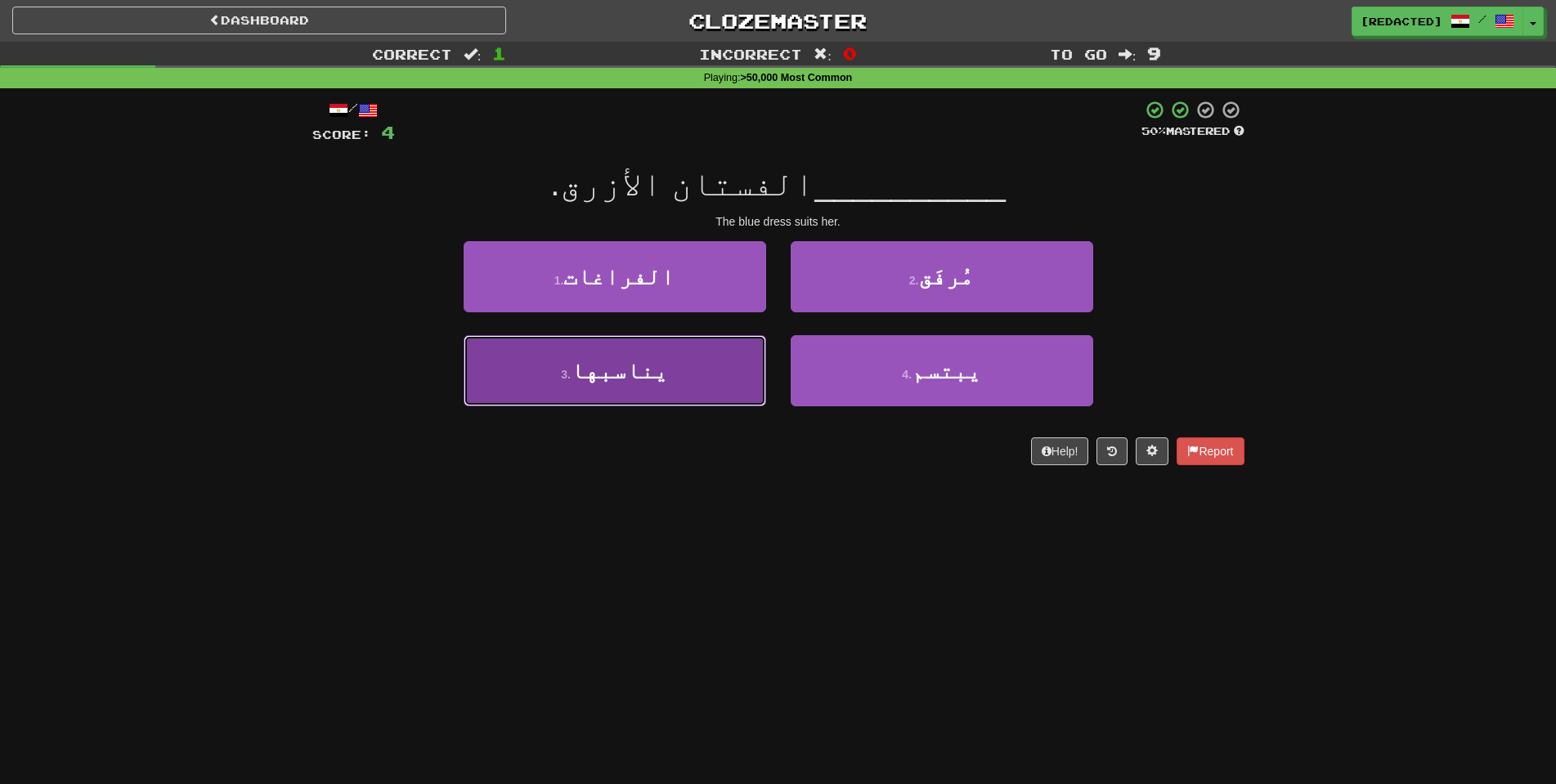 click on "3 .  يناسبها" at bounding box center (615, 370) 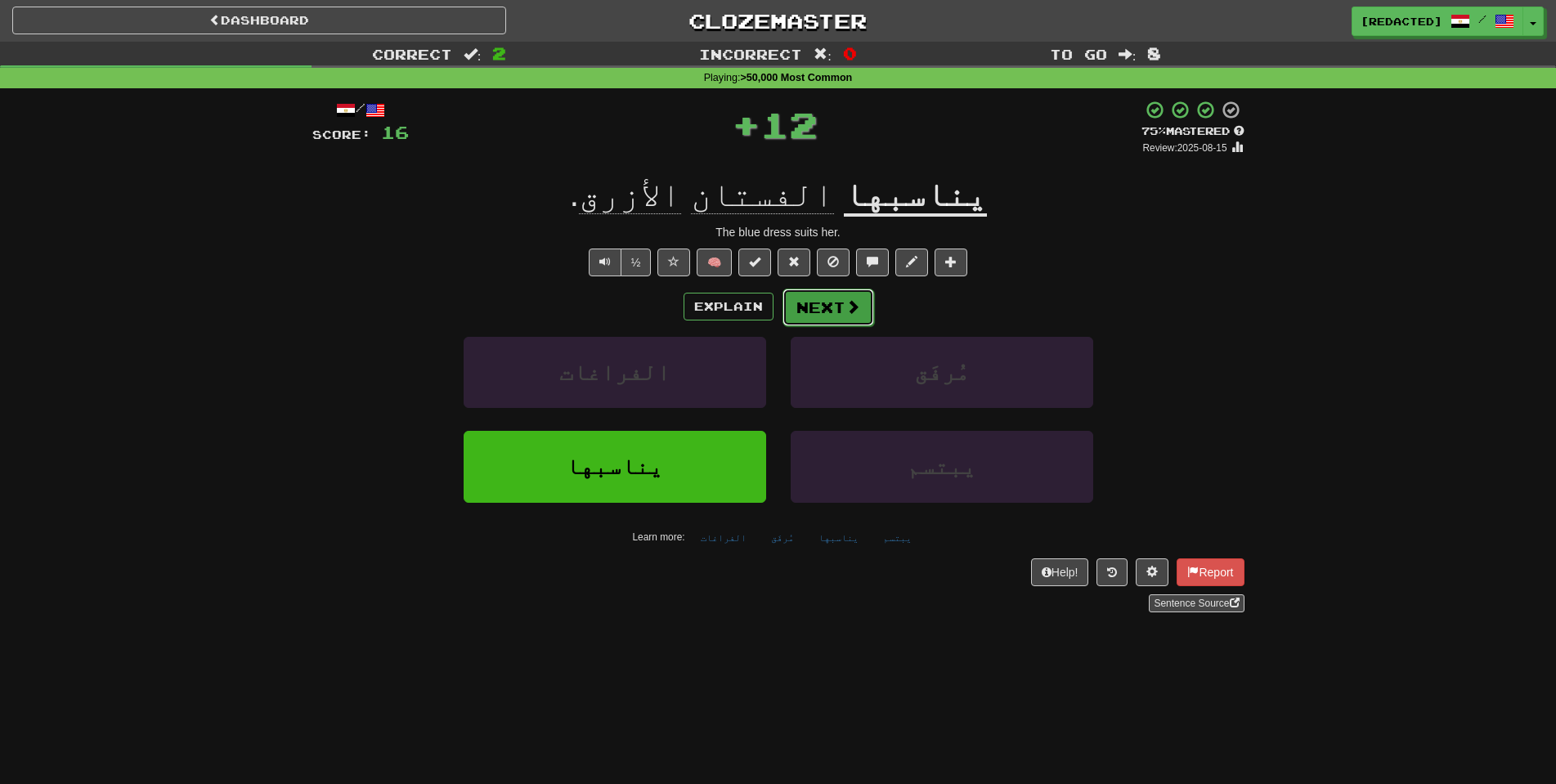 click on "Next" at bounding box center (828, 307) 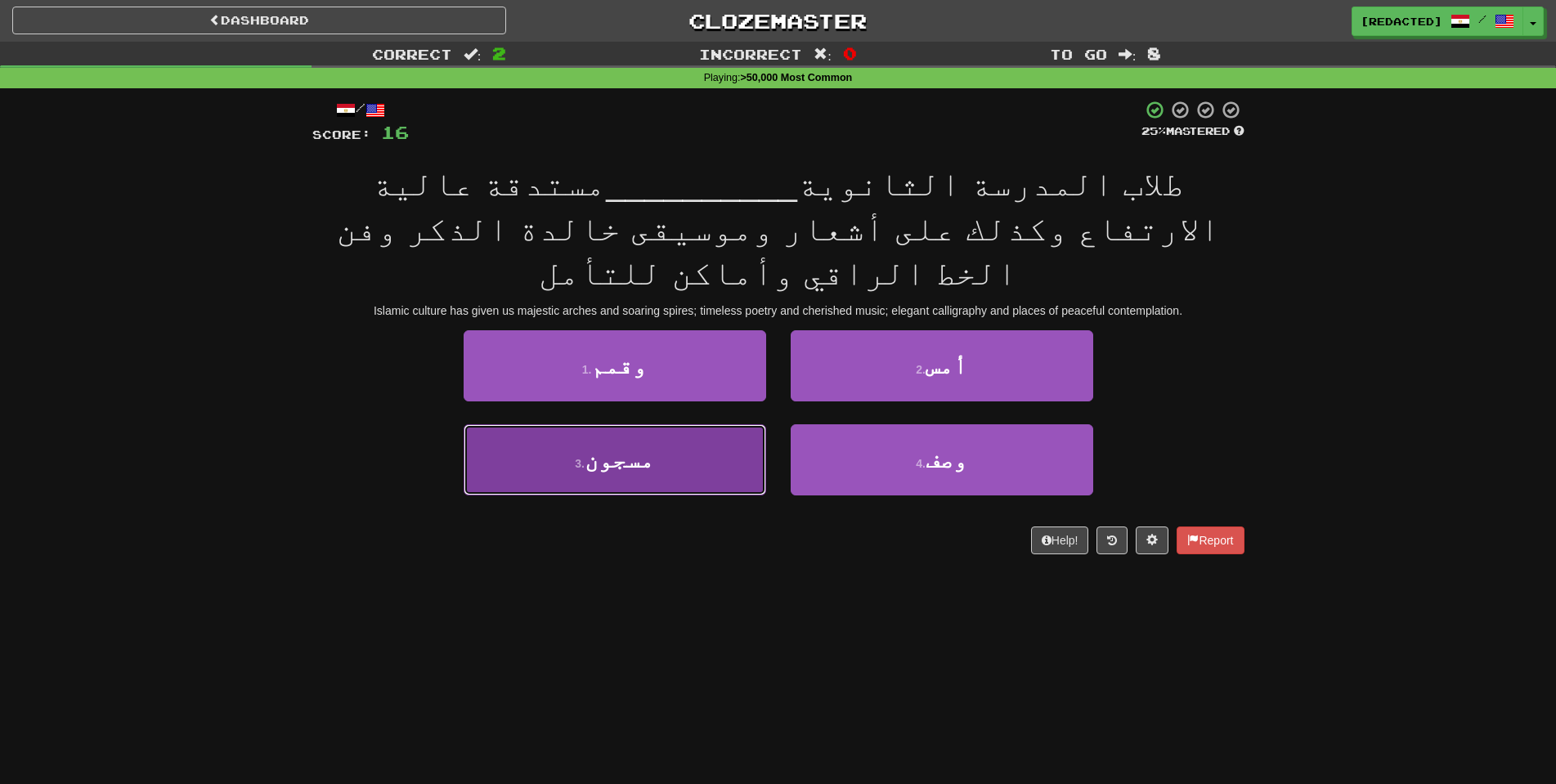 click on "3 .  مسجون" at bounding box center [615, 459] 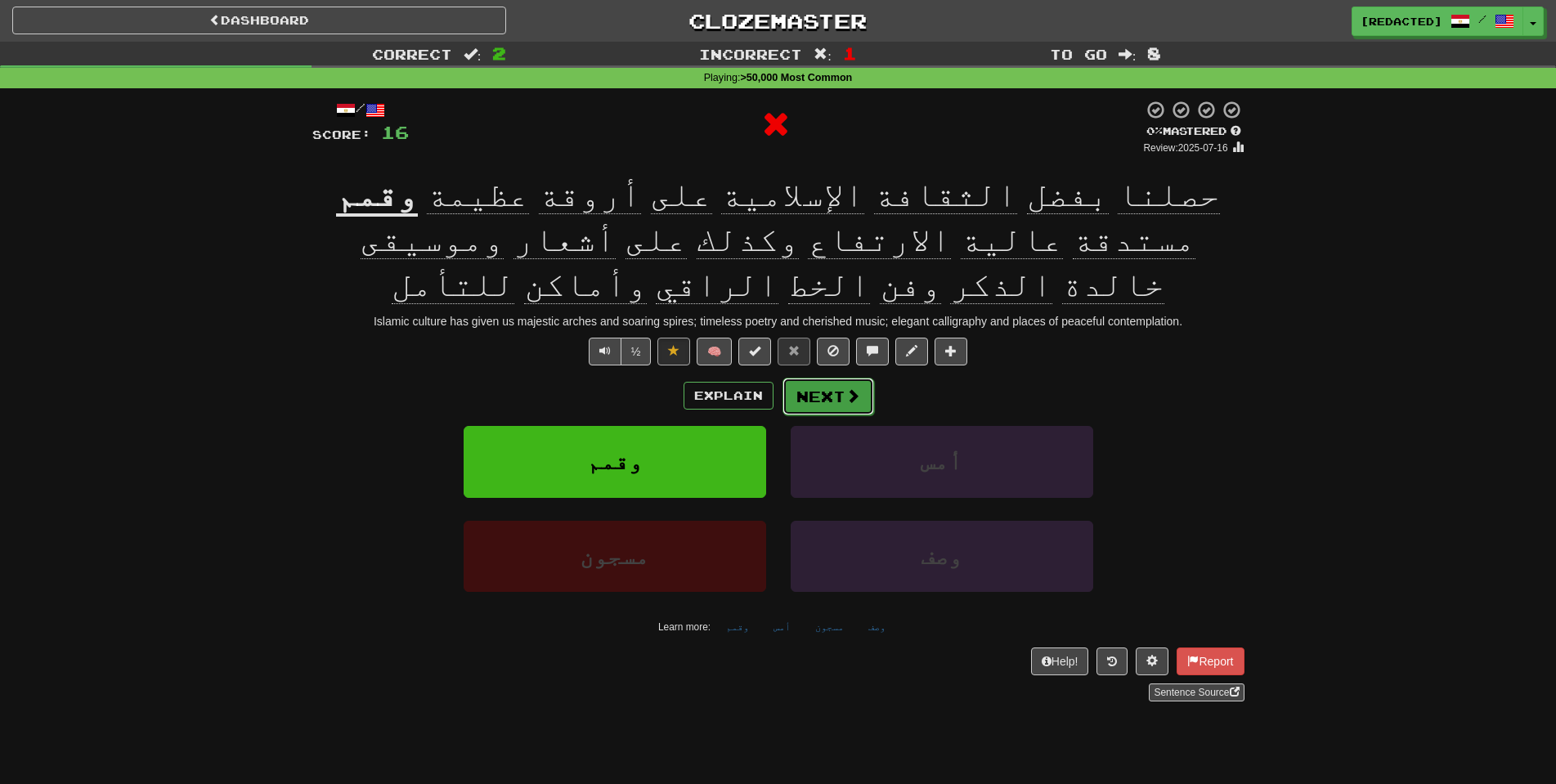 click on "Next" at bounding box center [828, 396] 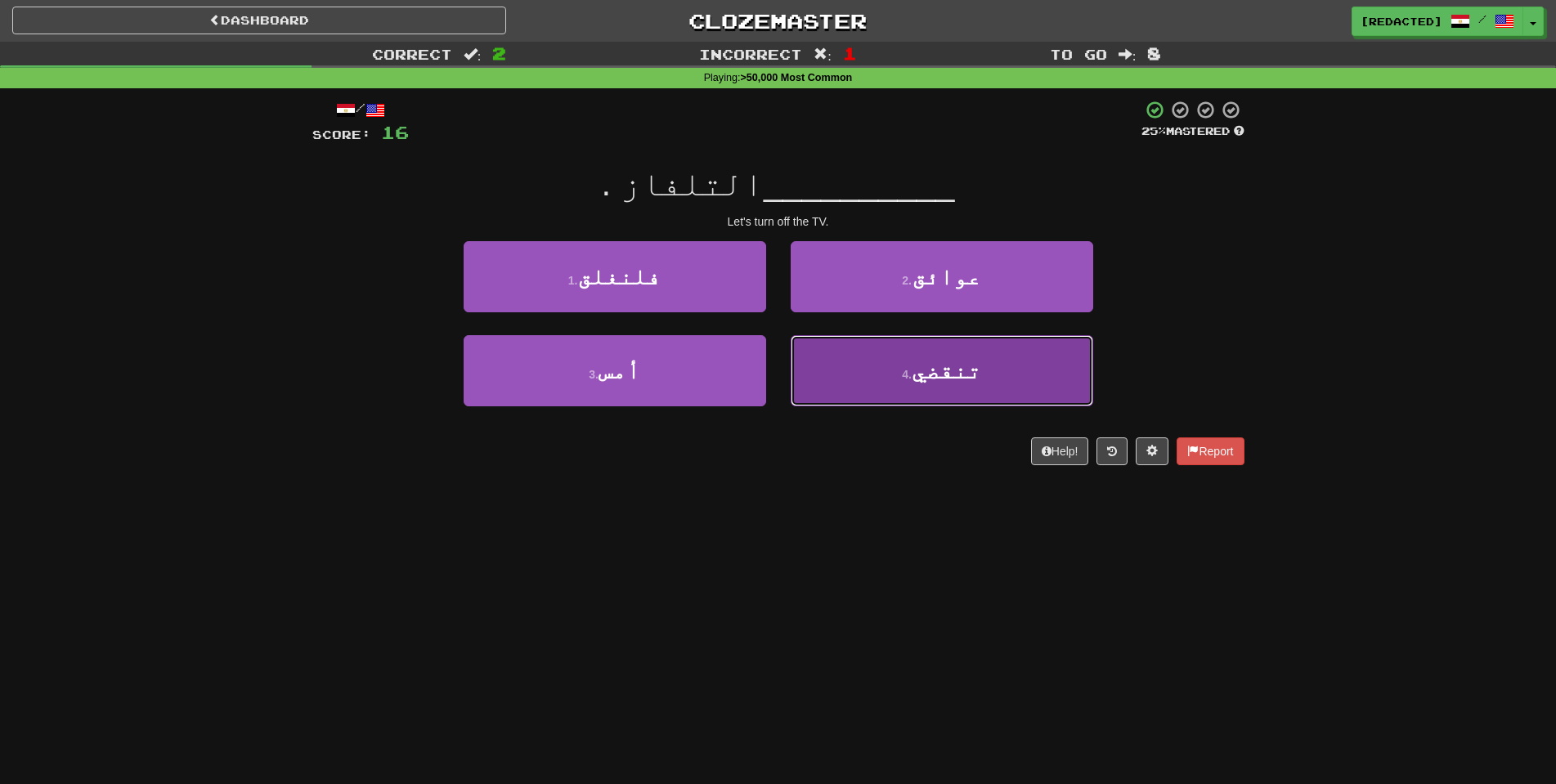click on "4 .  تنقضي" at bounding box center (942, 370) 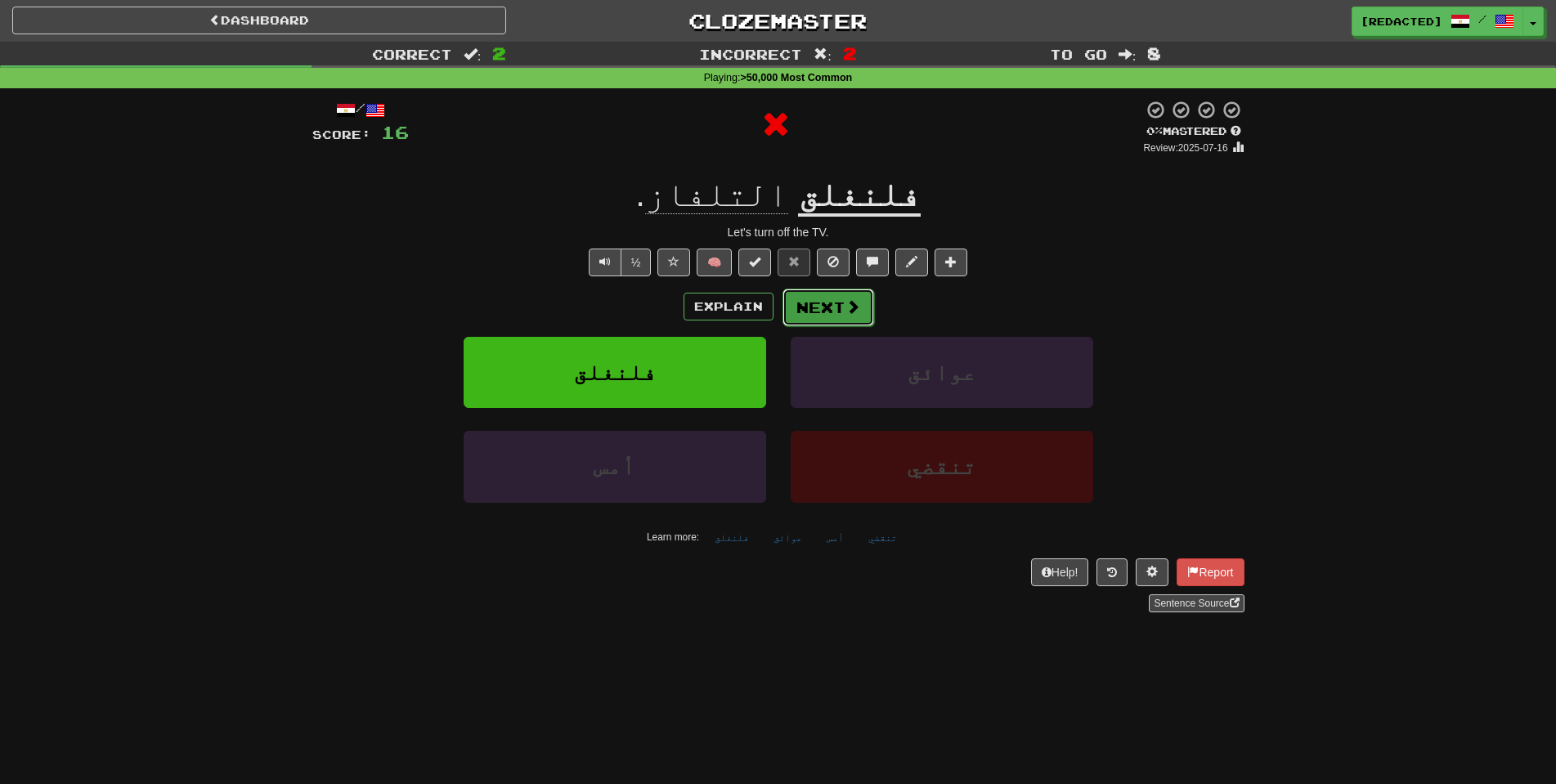 click on "Next" at bounding box center (828, 307) 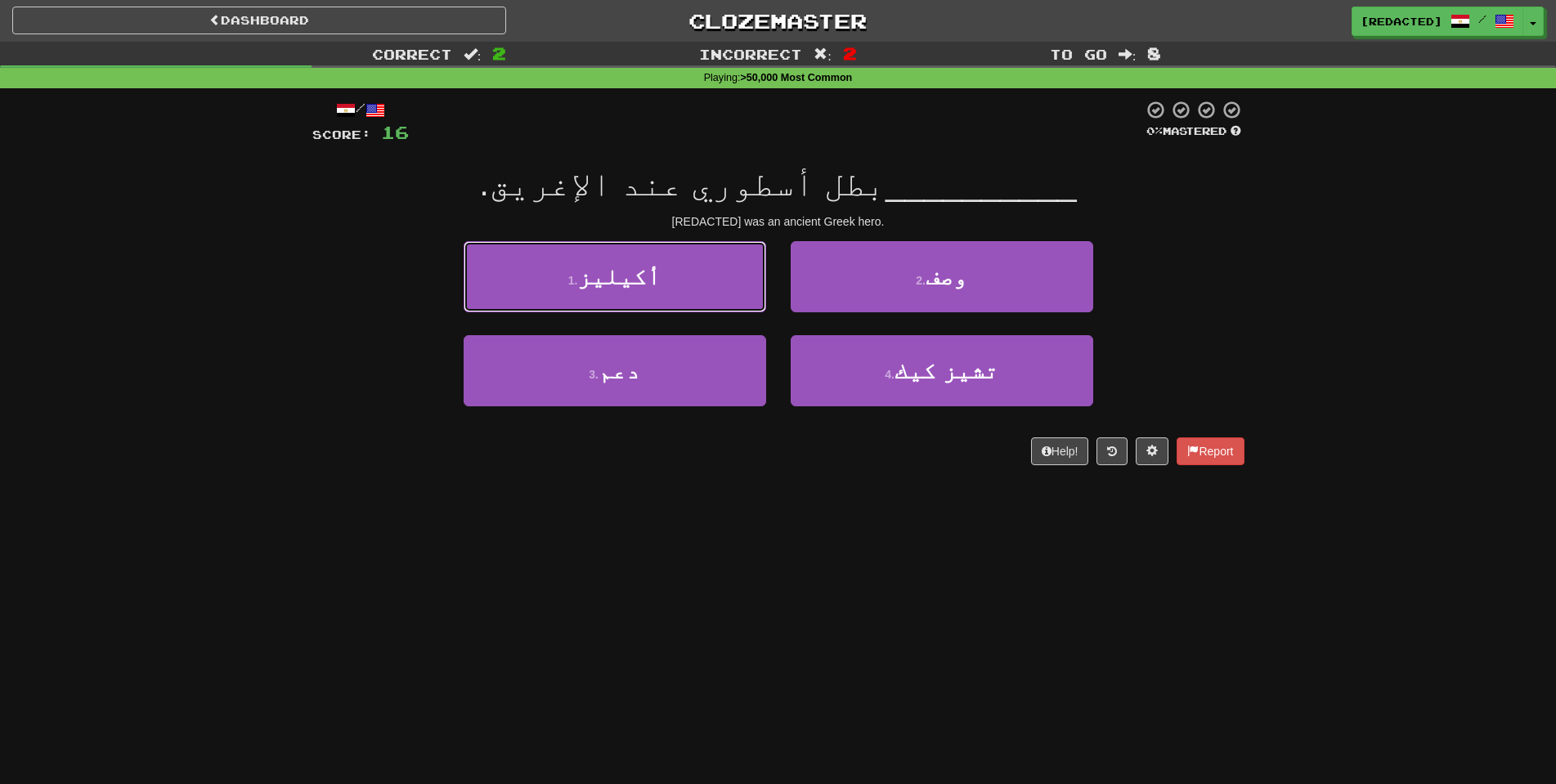 click on "1 .  أكيليز" at bounding box center [615, 276] 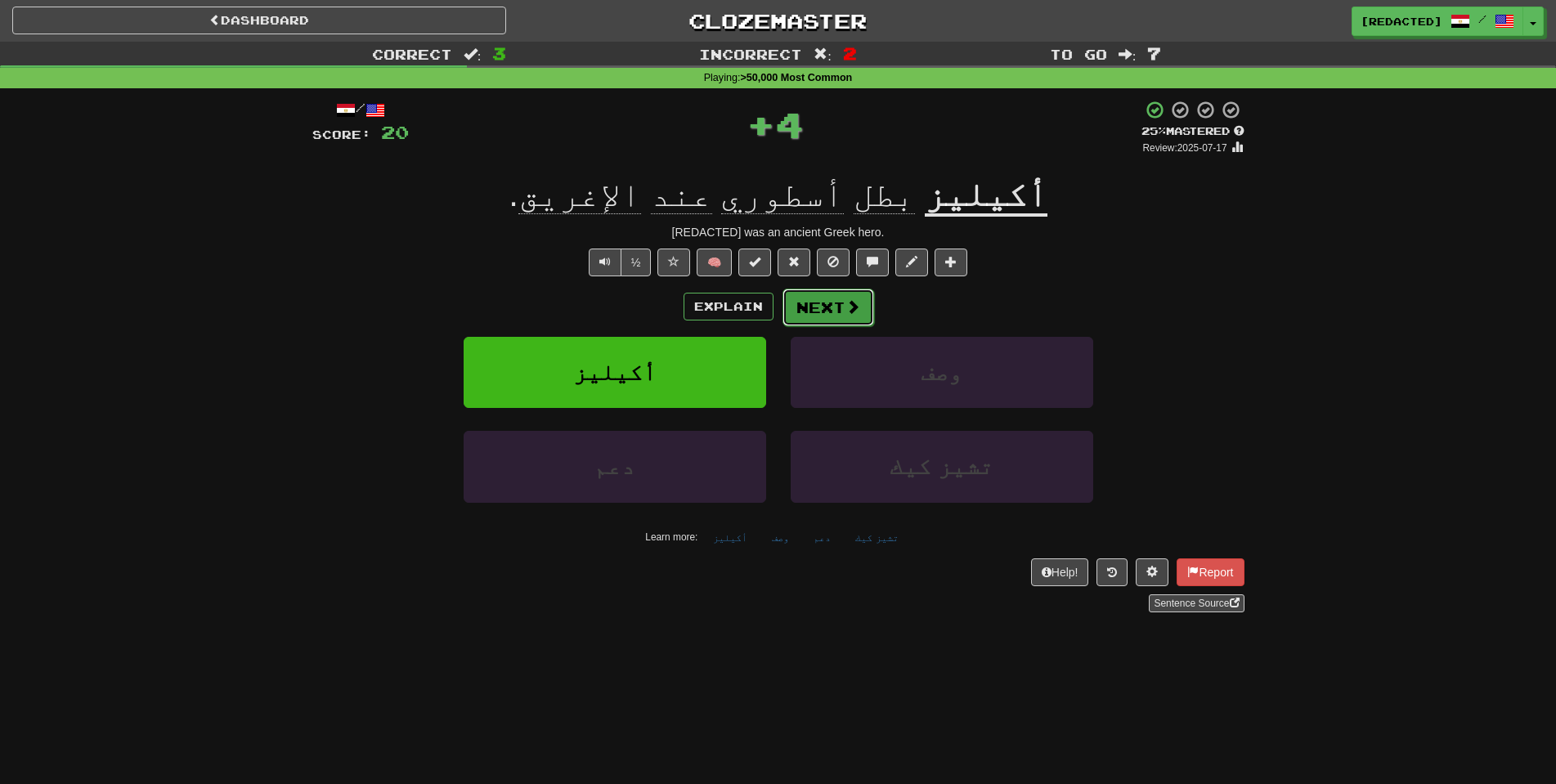 click on "Next" at bounding box center [828, 307] 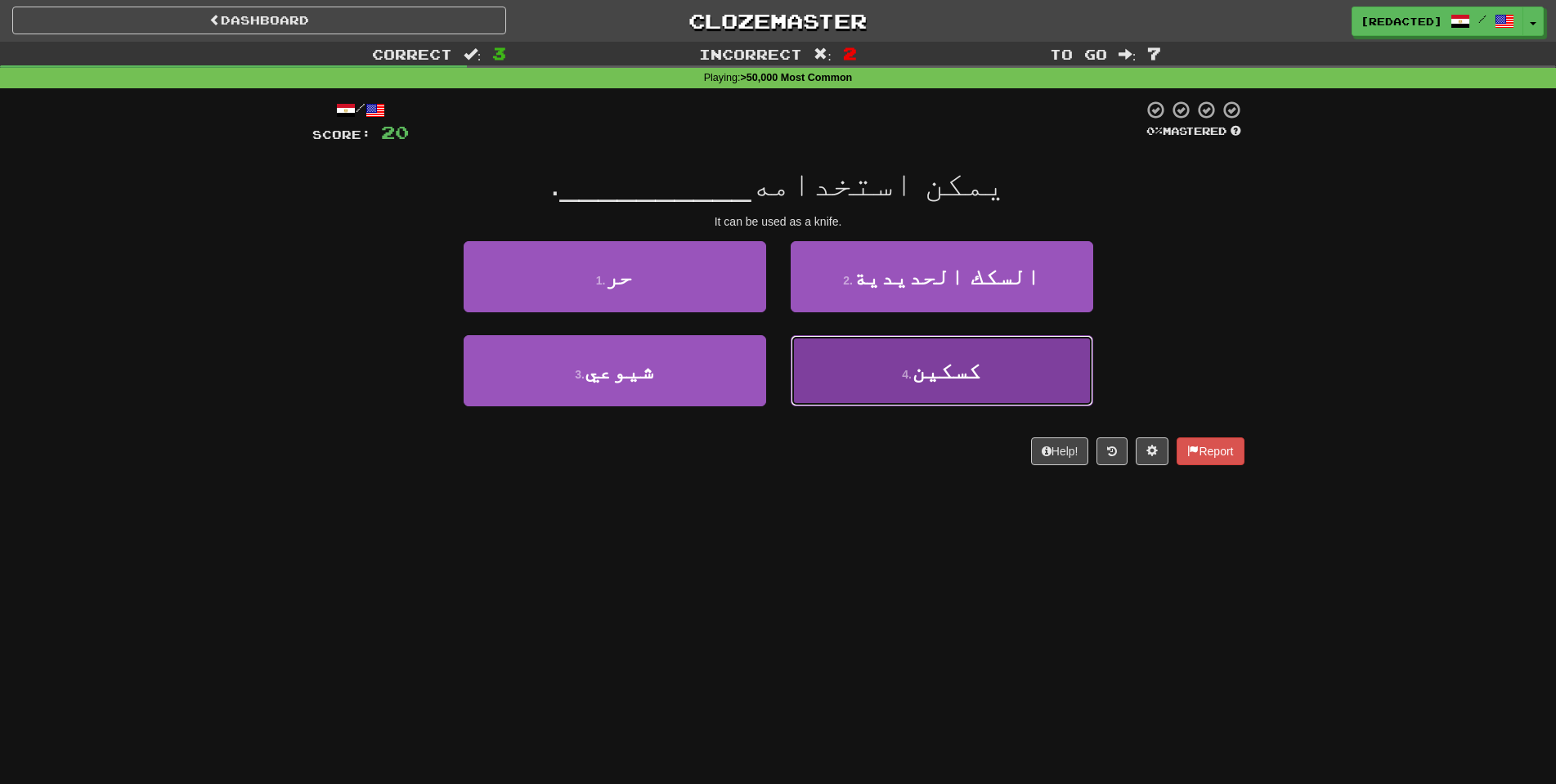 click on "4 .  كسكين" at bounding box center (942, 370) 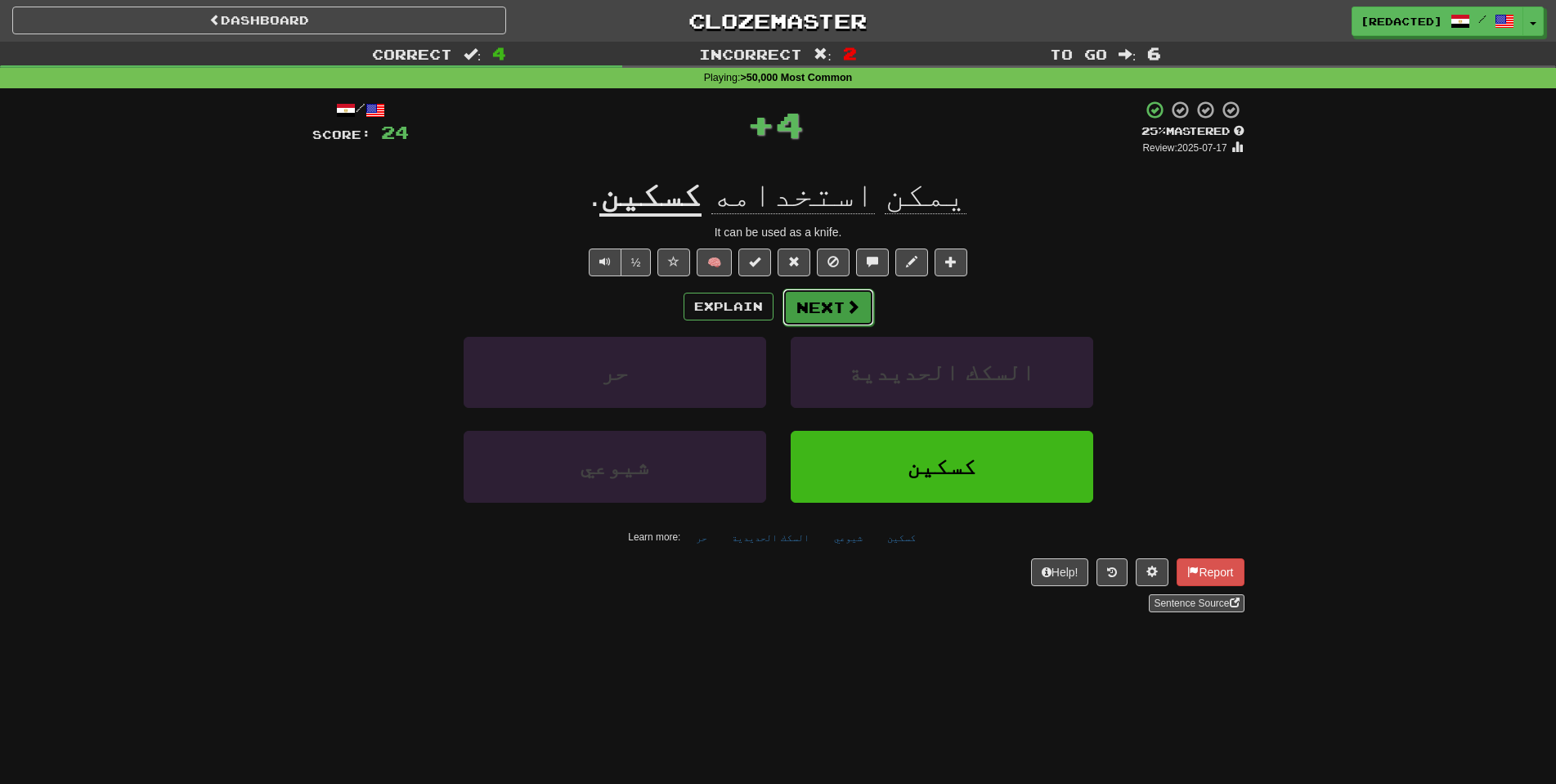 click at bounding box center (853, 307) 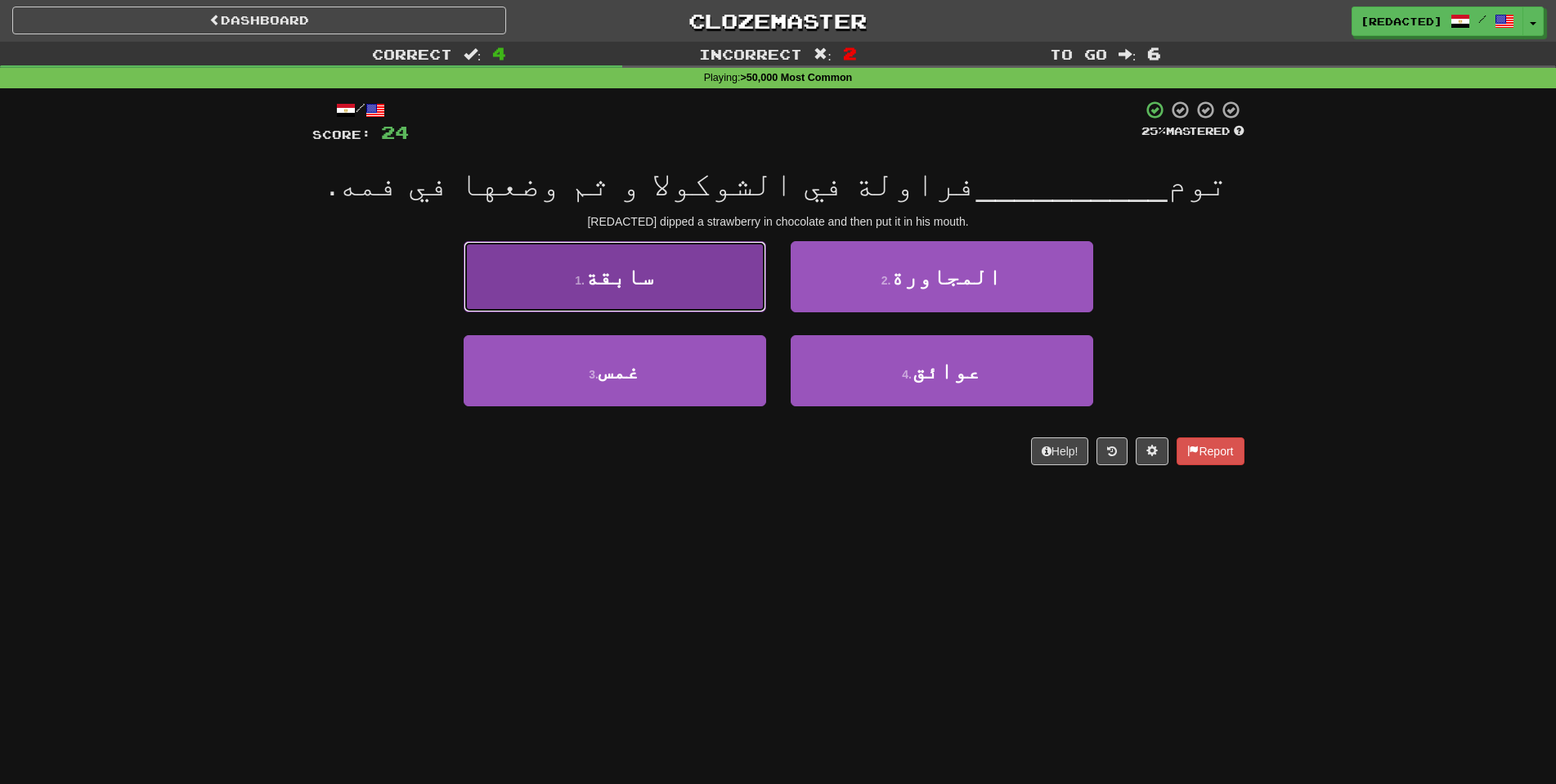 click on "1 .  سابقة" at bounding box center [615, 276] 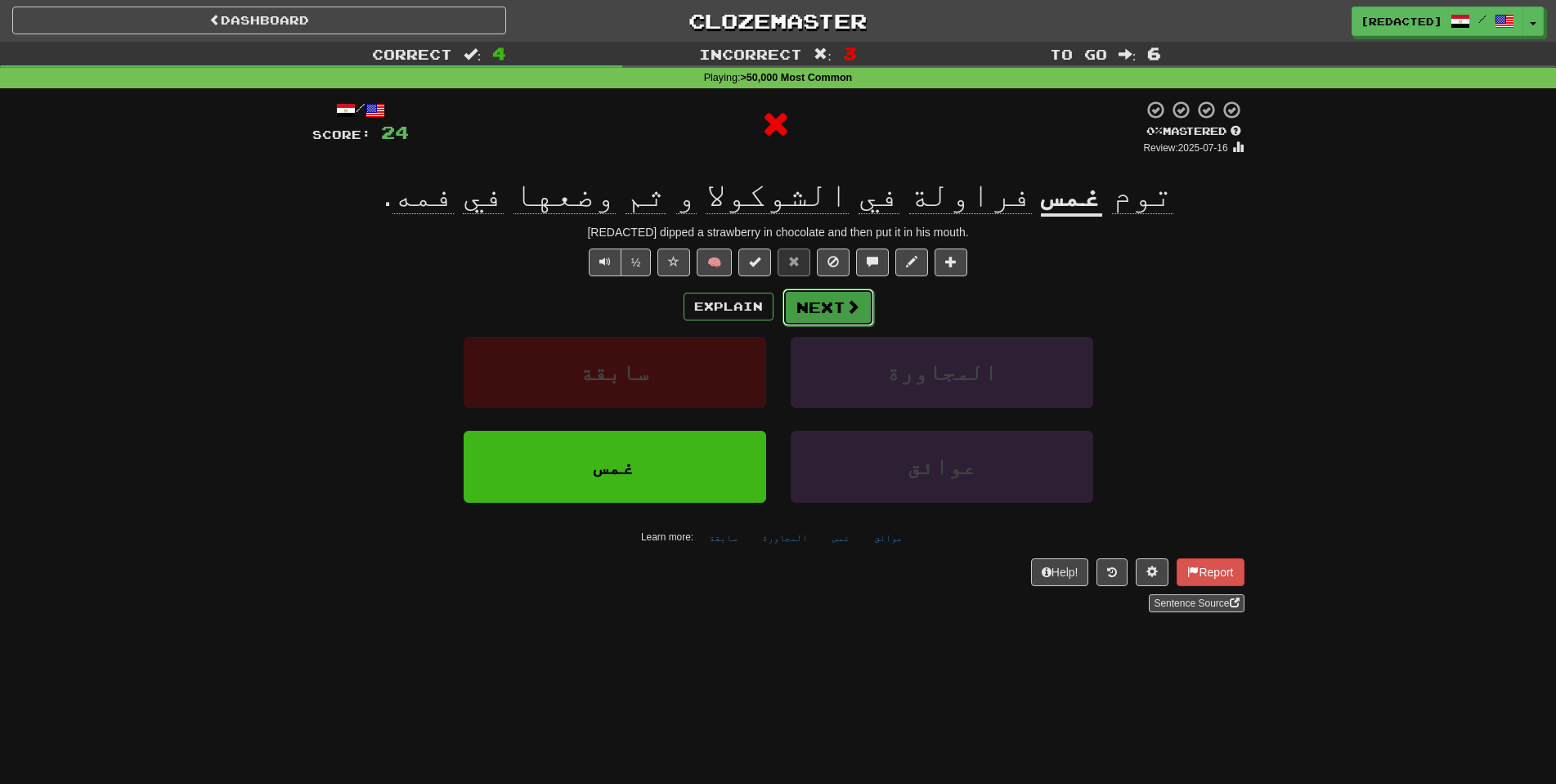 click on "Next" at bounding box center [828, 307] 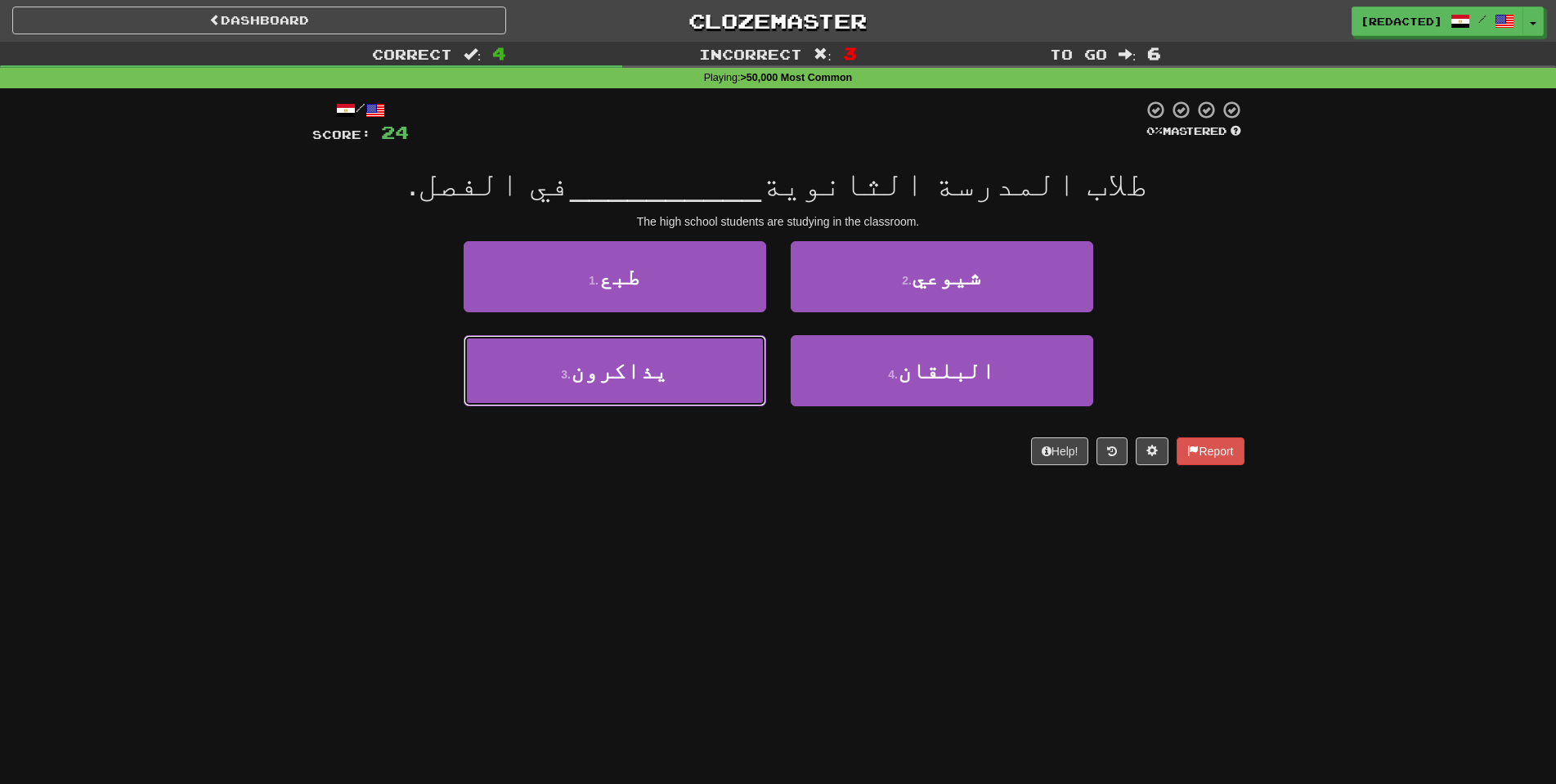 drag, startPoint x: 727, startPoint y: 353, endPoint x: 751, endPoint y: 329, distance: 33.941125 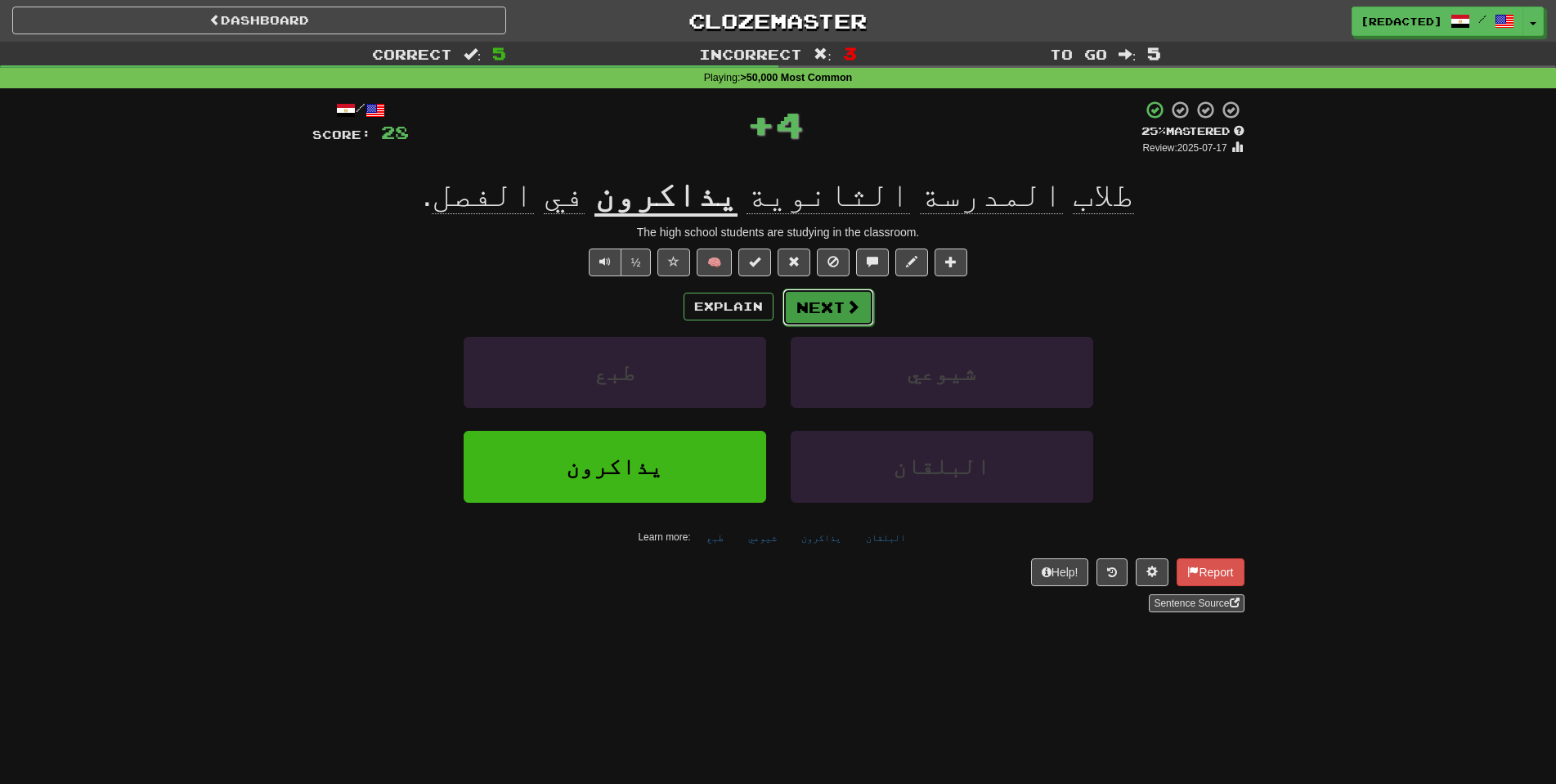 click on "Next" at bounding box center [828, 307] 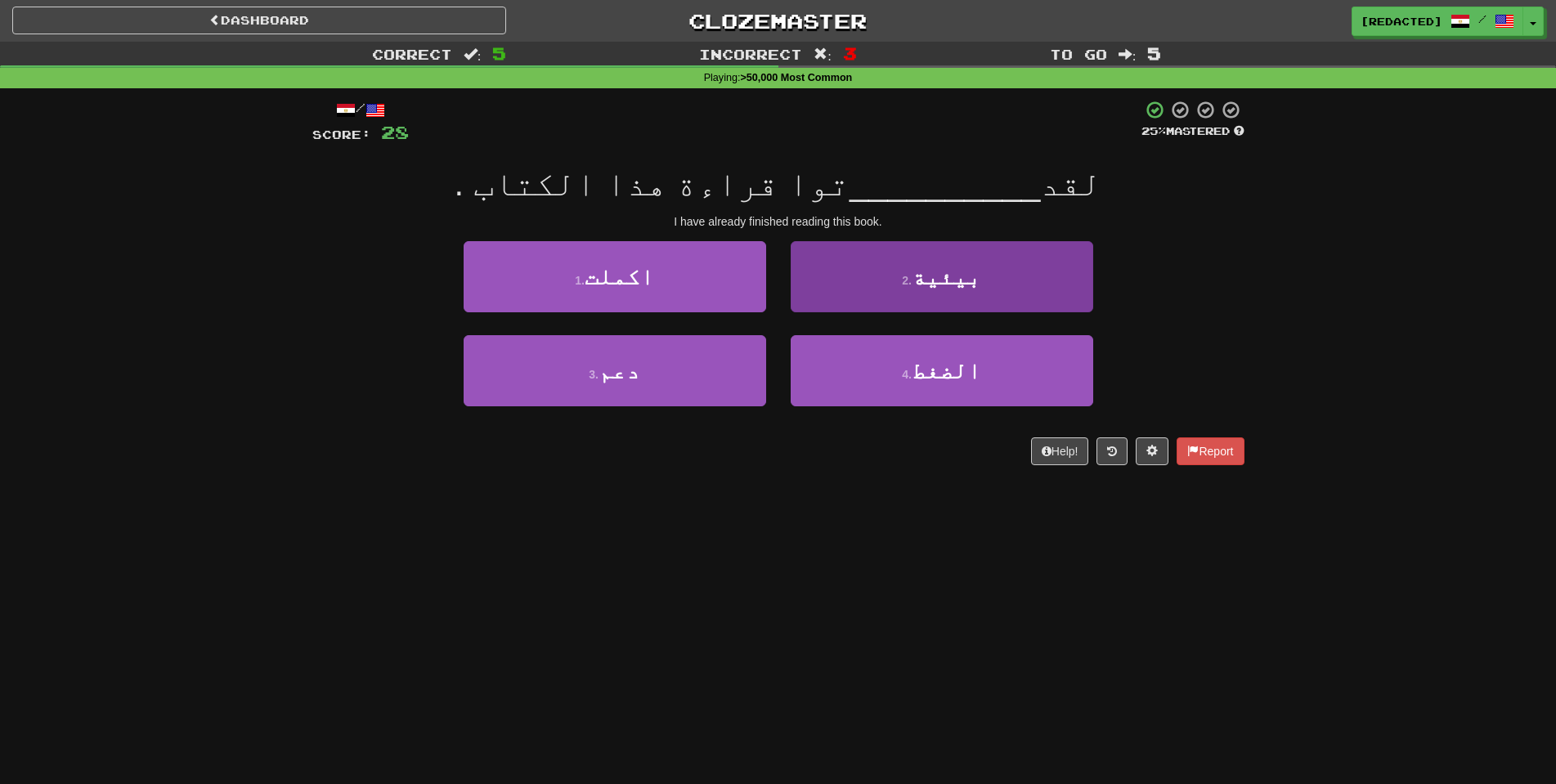 click on "2 .  بيئية" at bounding box center (942, 288) 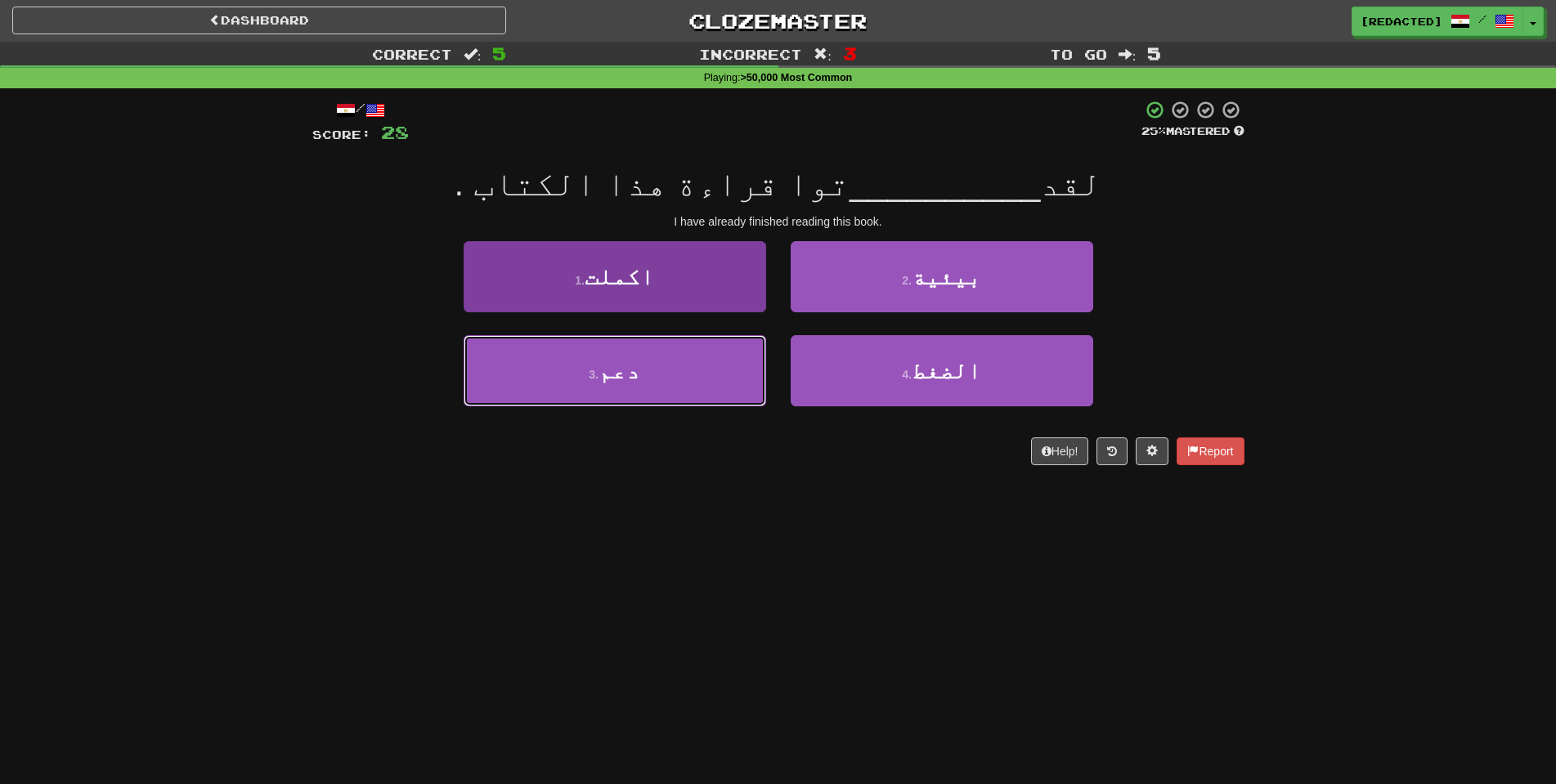 click on "3 .  دعم" at bounding box center [615, 370] 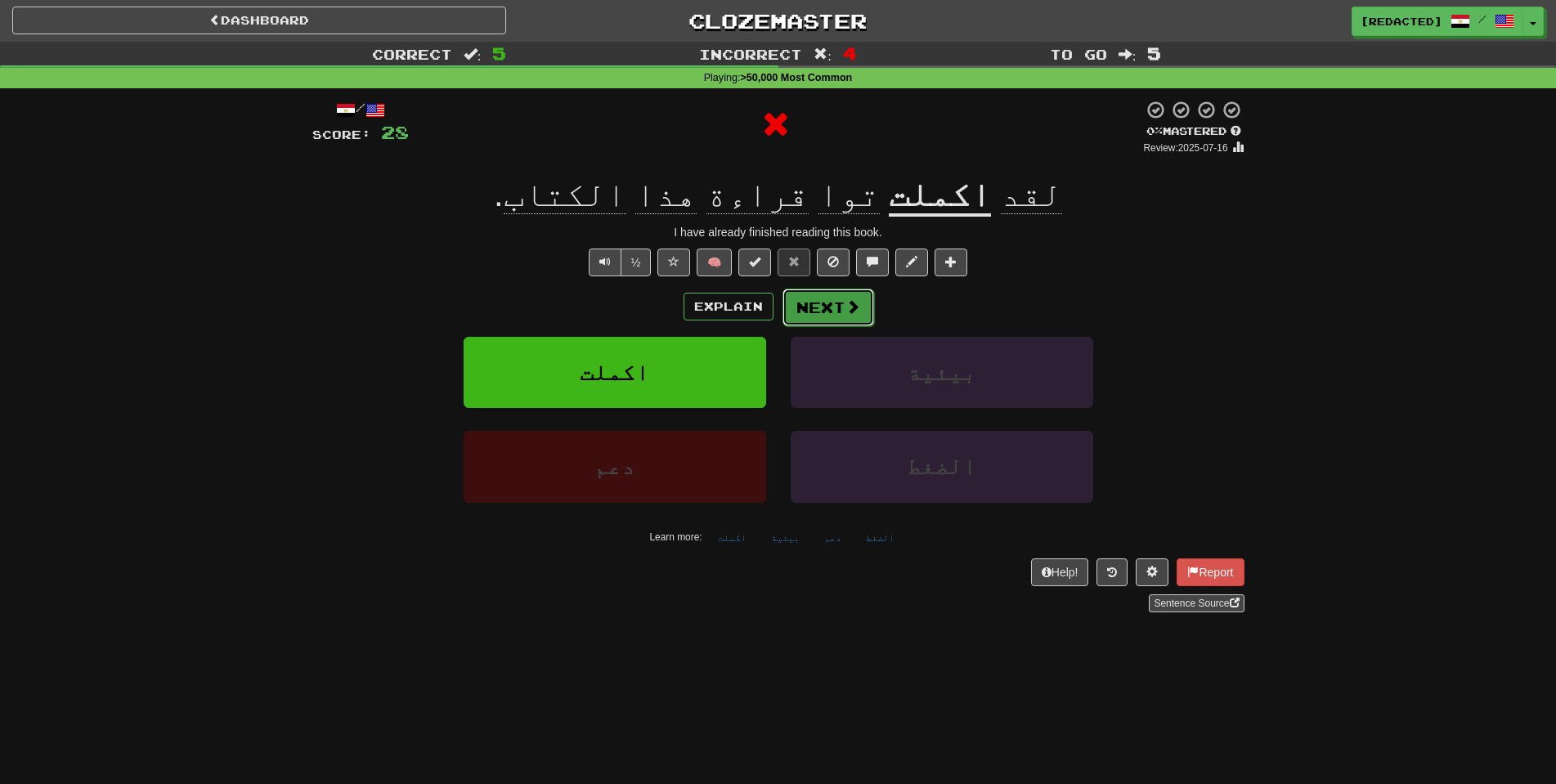 click on "Next" at bounding box center [828, 307] 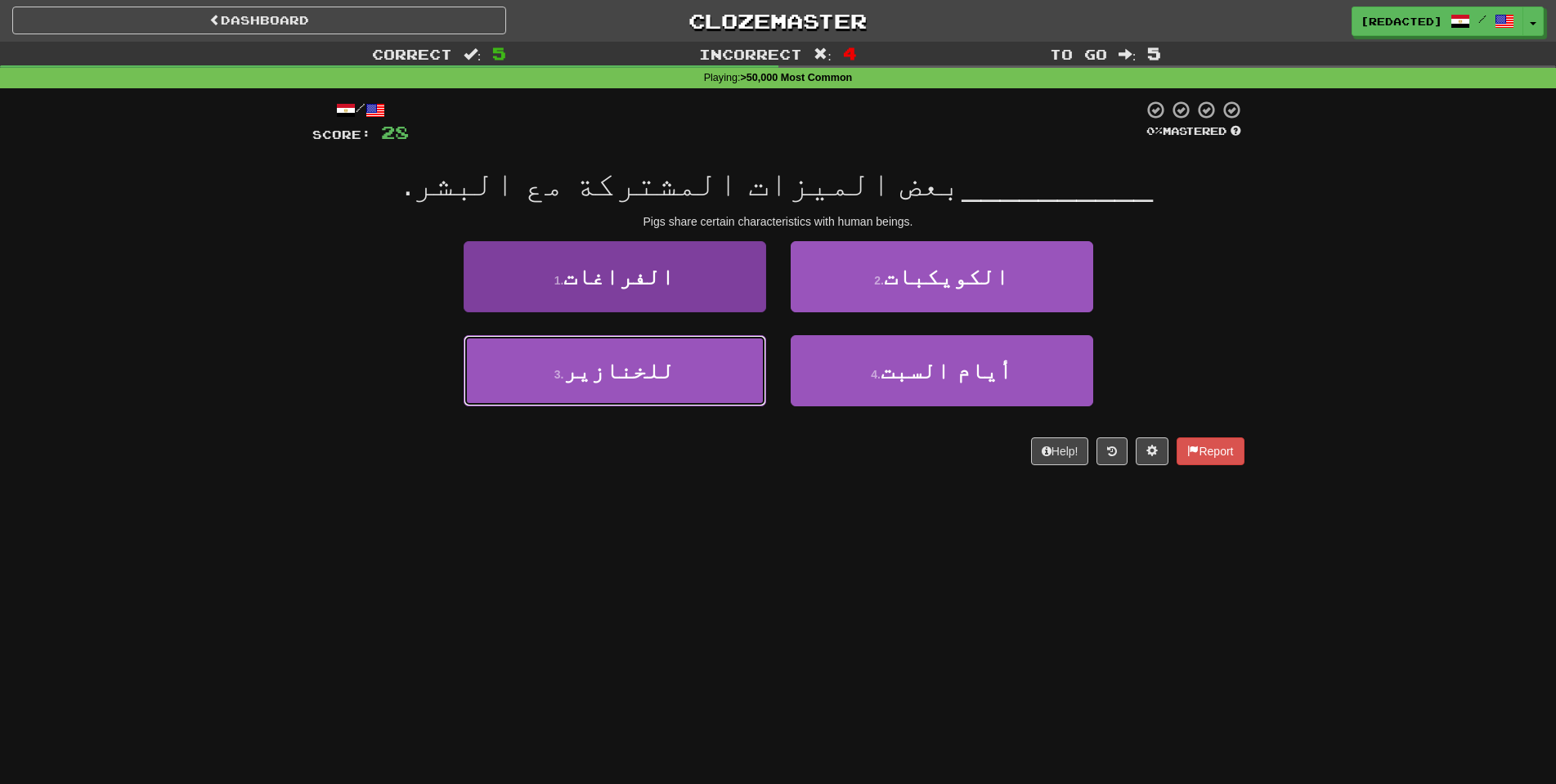 click on "3 .  للخنازير" at bounding box center [615, 370] 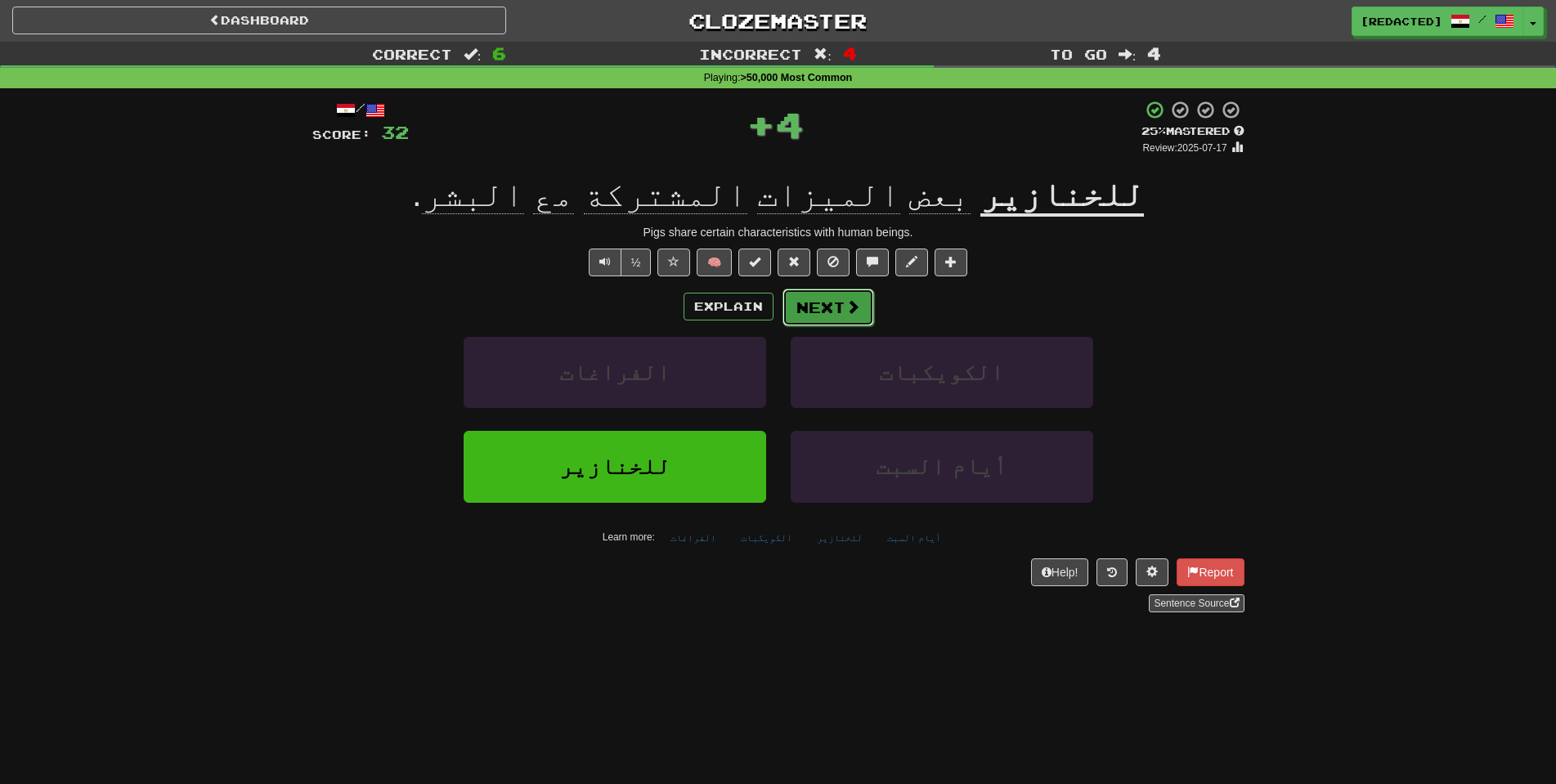 click on "Next" at bounding box center (828, 307) 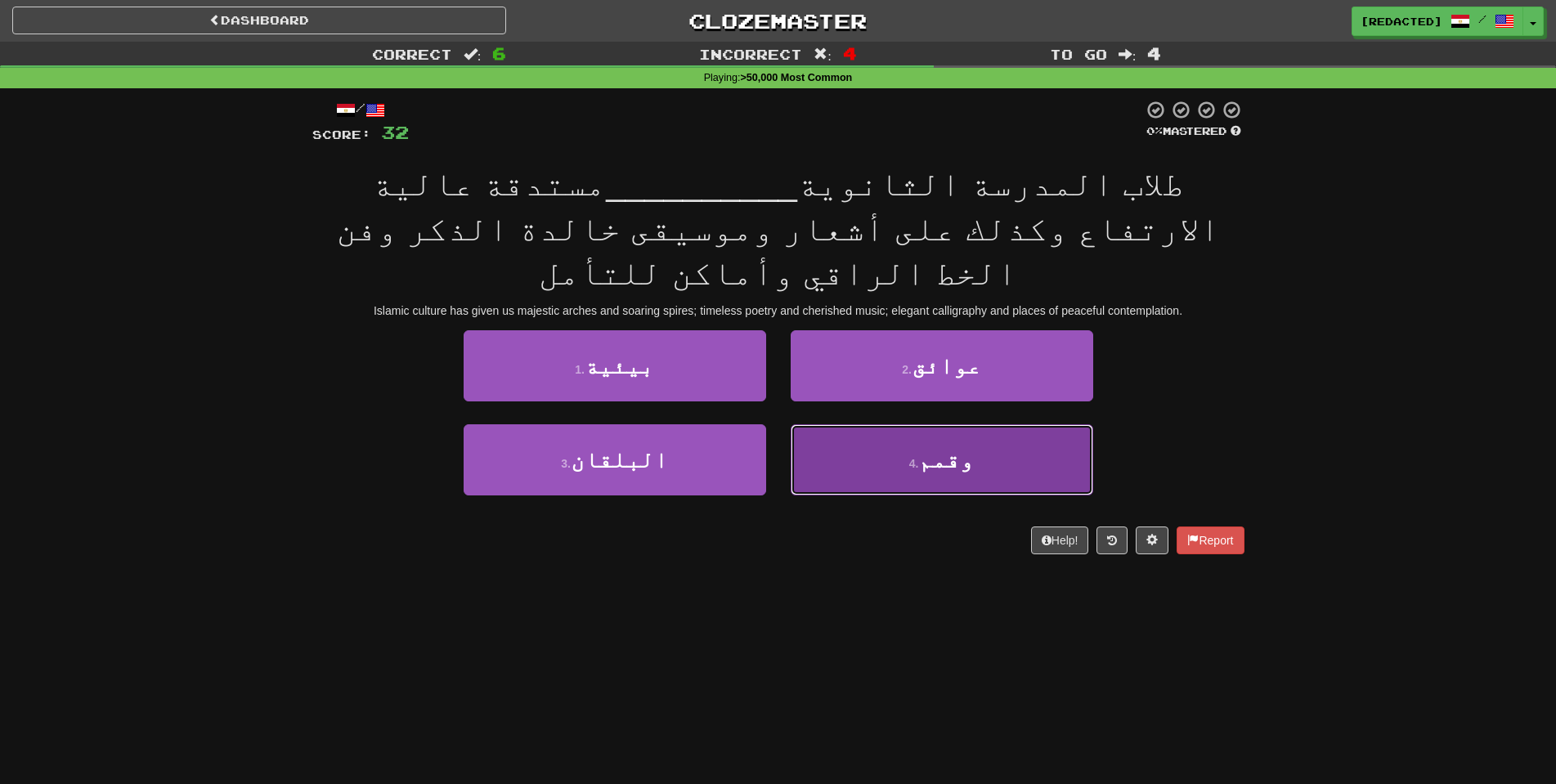 click on "4 .  وقمم" at bounding box center (942, 459) 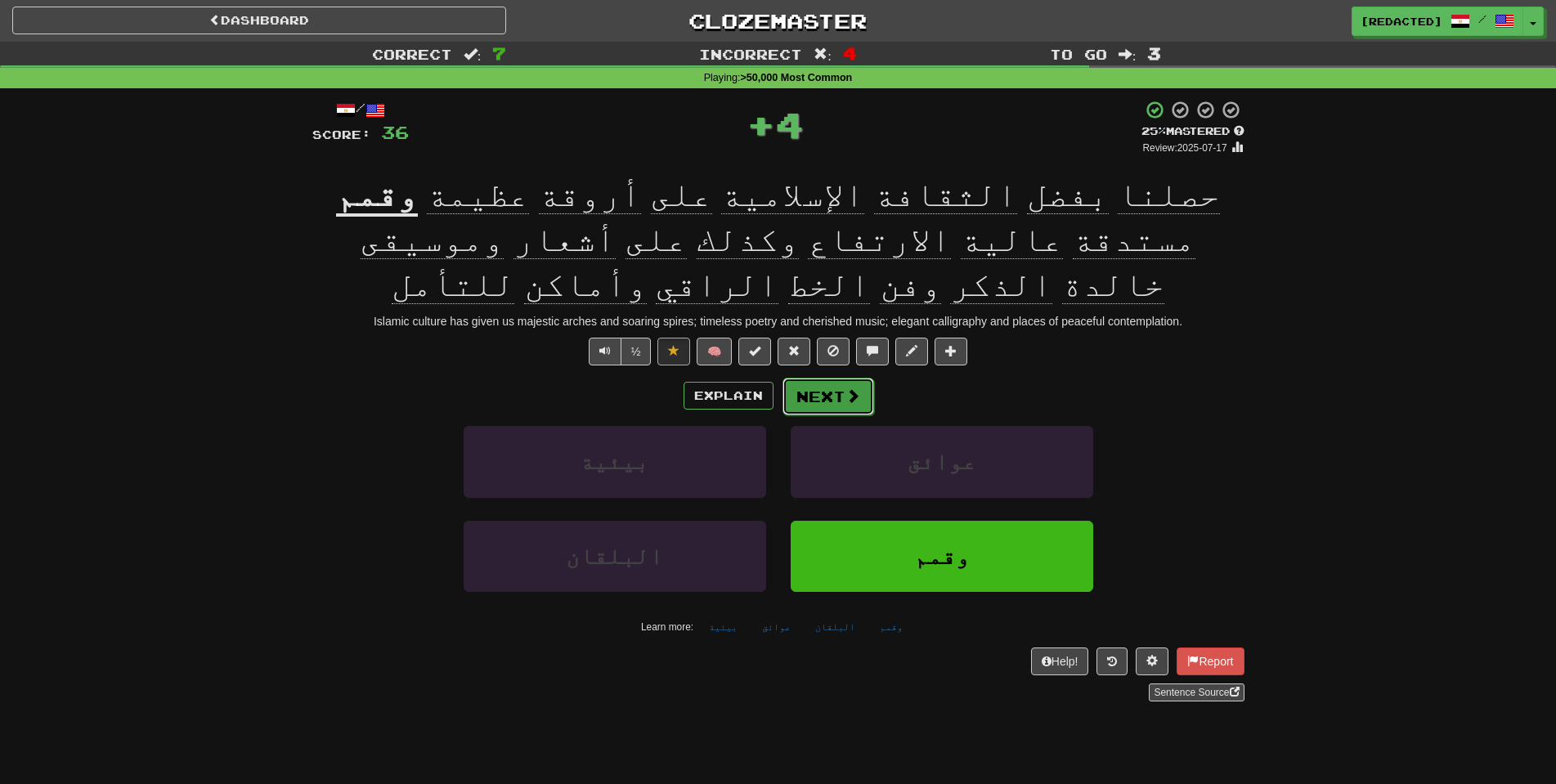 click on "Next" at bounding box center [828, 396] 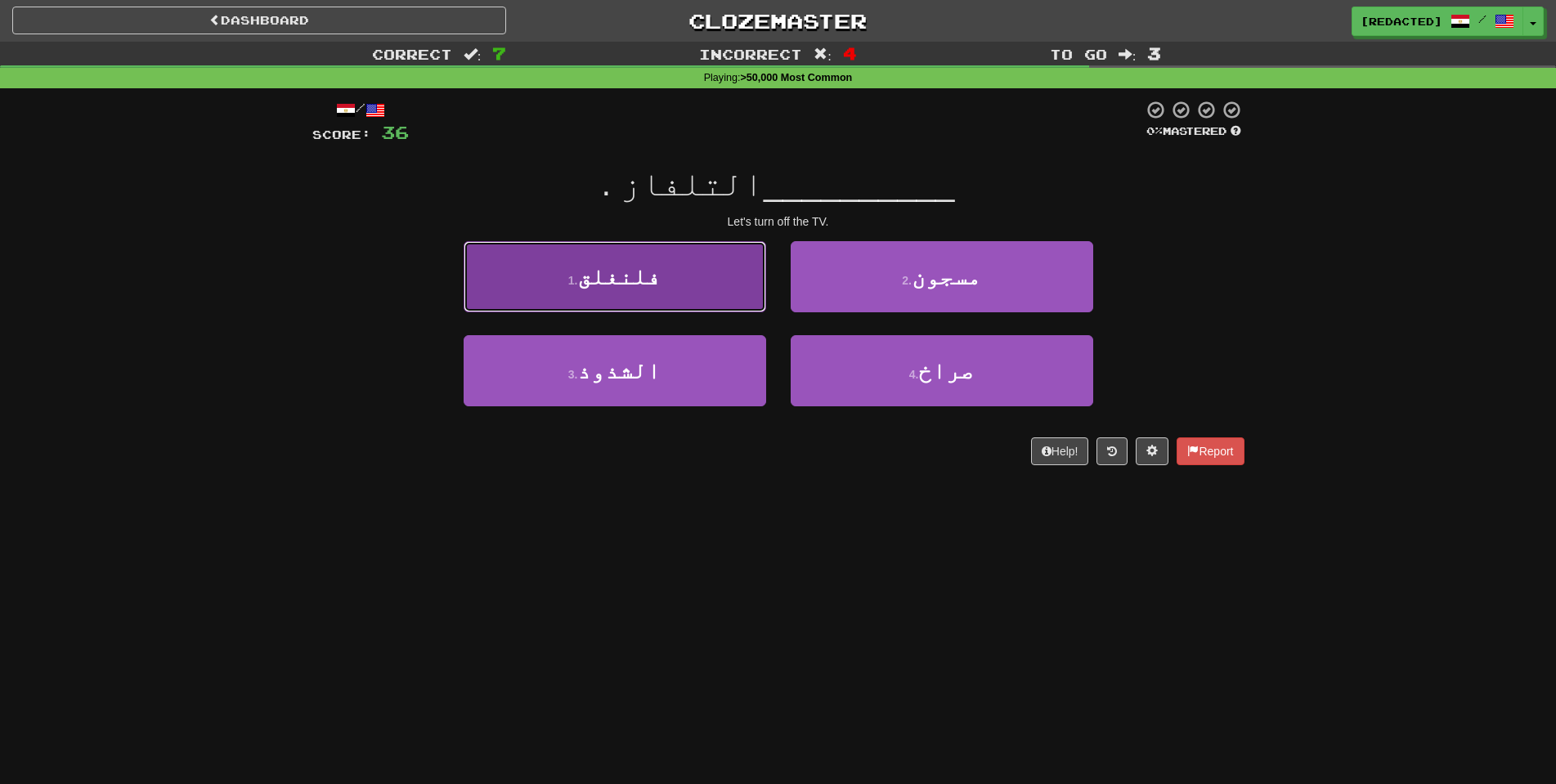 click on "1 .  فلنغلق" at bounding box center [615, 276] 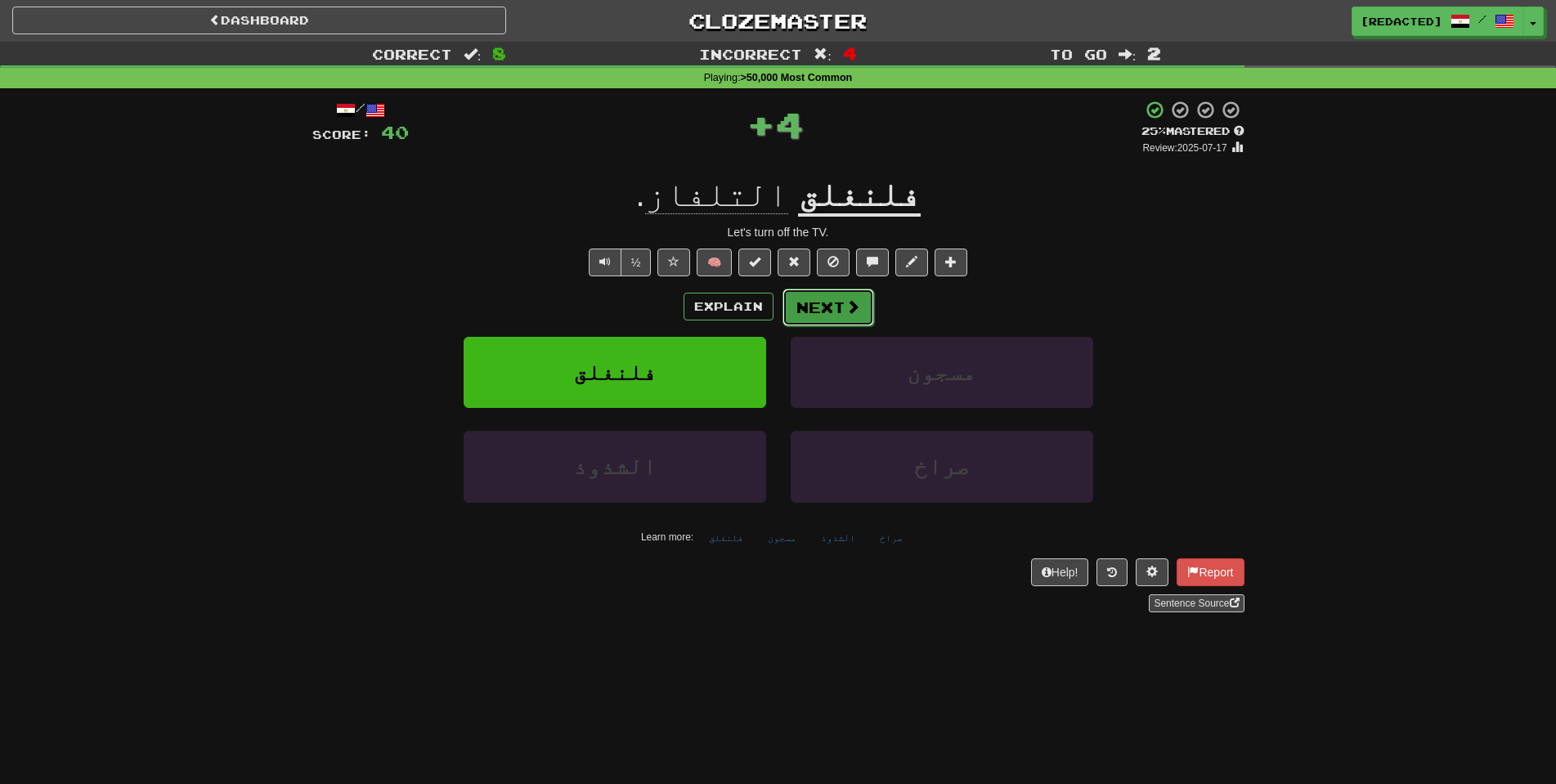 click on "Next" at bounding box center (828, 307) 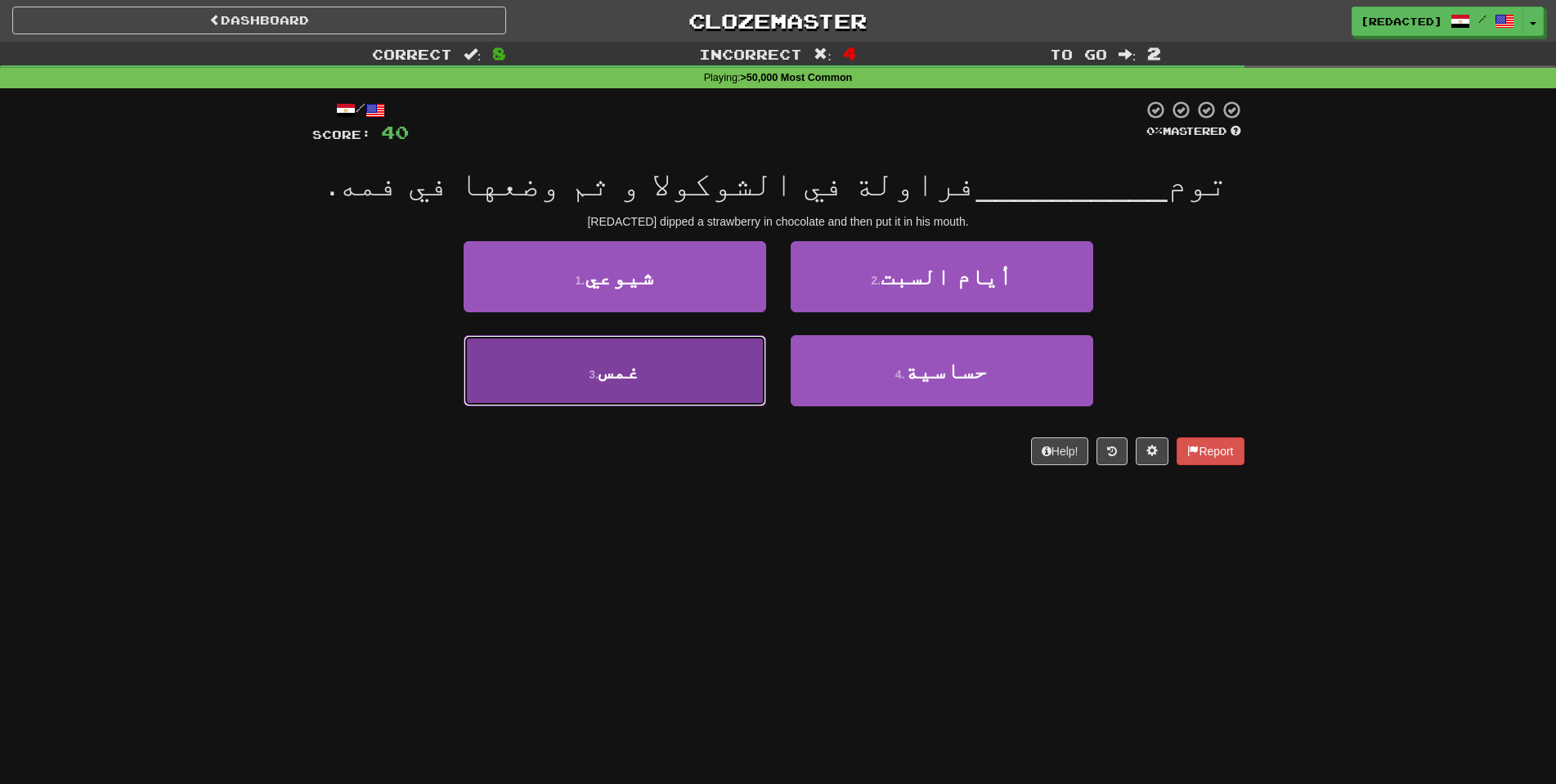click on "3 .  غمس" at bounding box center [615, 370] 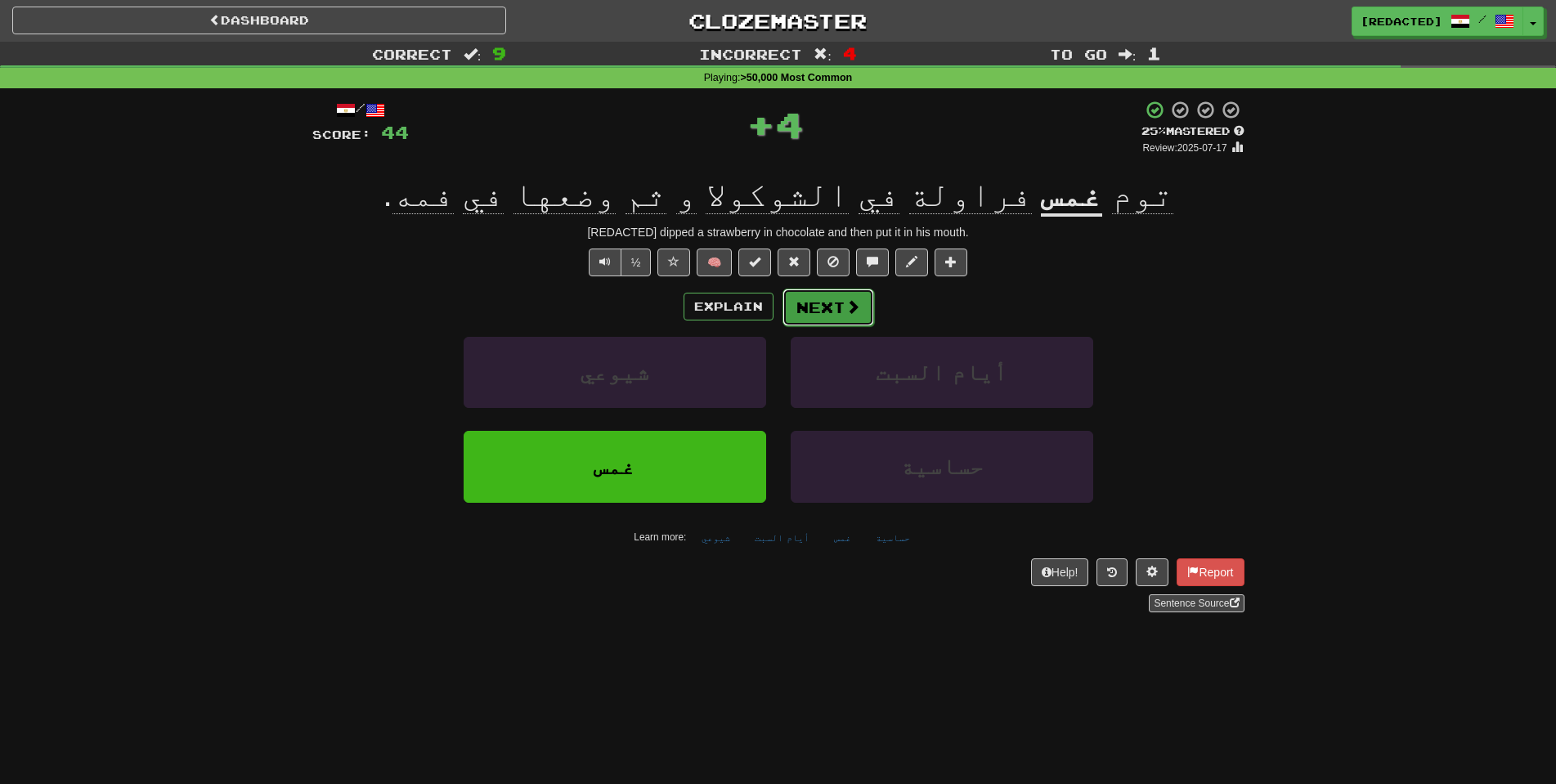 click on "Next" at bounding box center (828, 307) 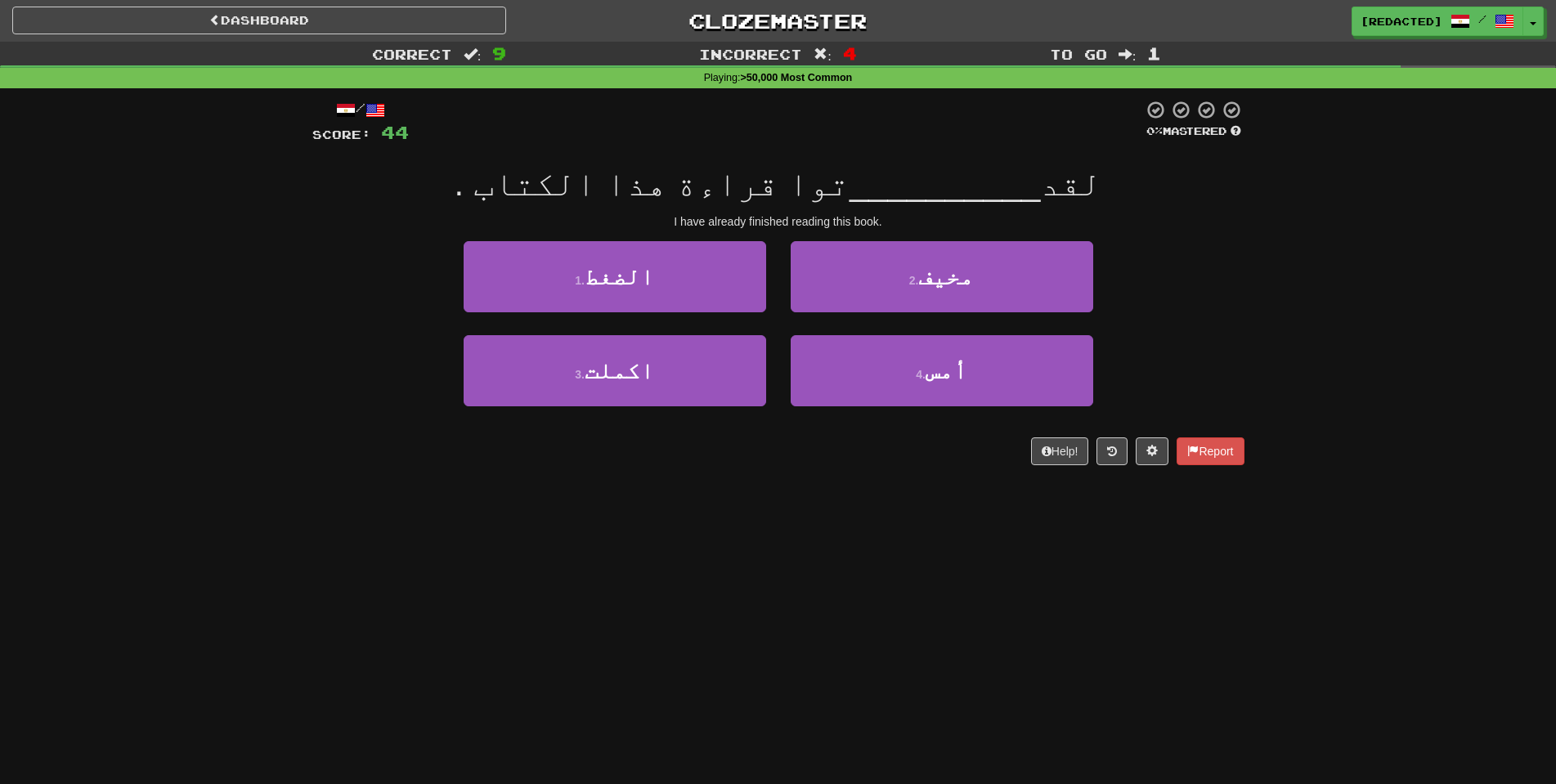 click on "4 .  أمس" at bounding box center (942, 382) 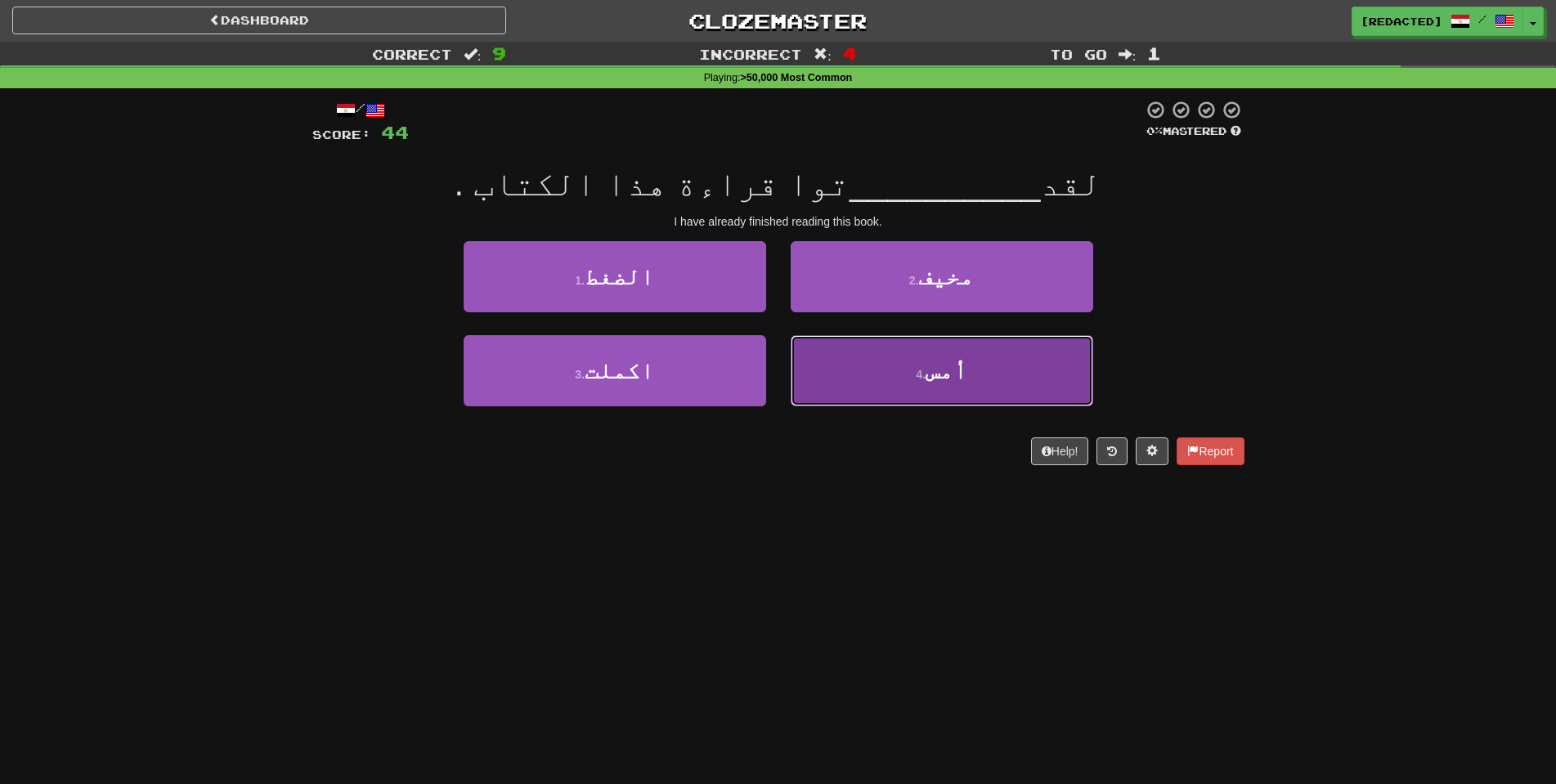 click on "4 .  أمس" at bounding box center (942, 370) 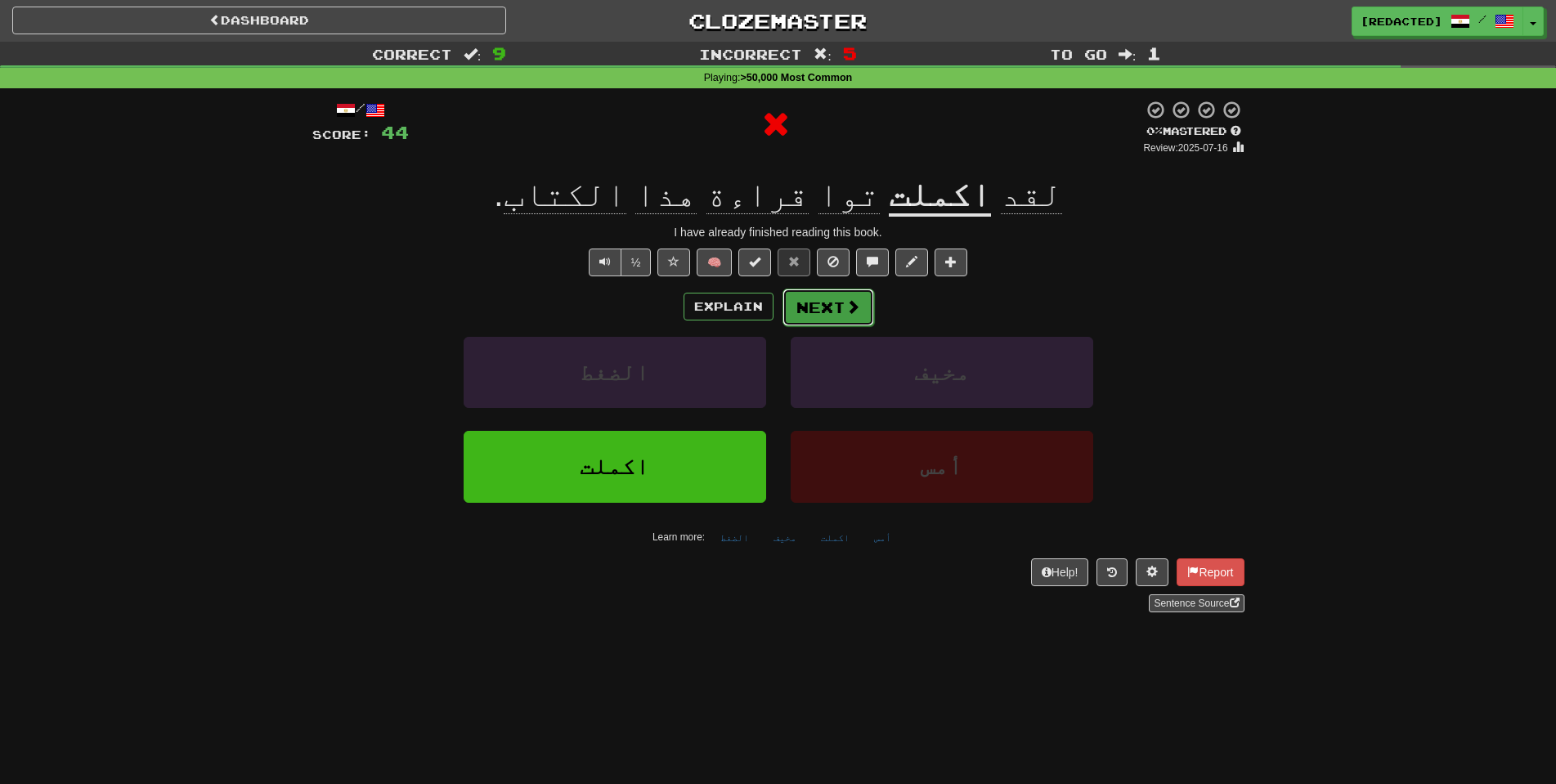 click on "Next" at bounding box center [828, 307] 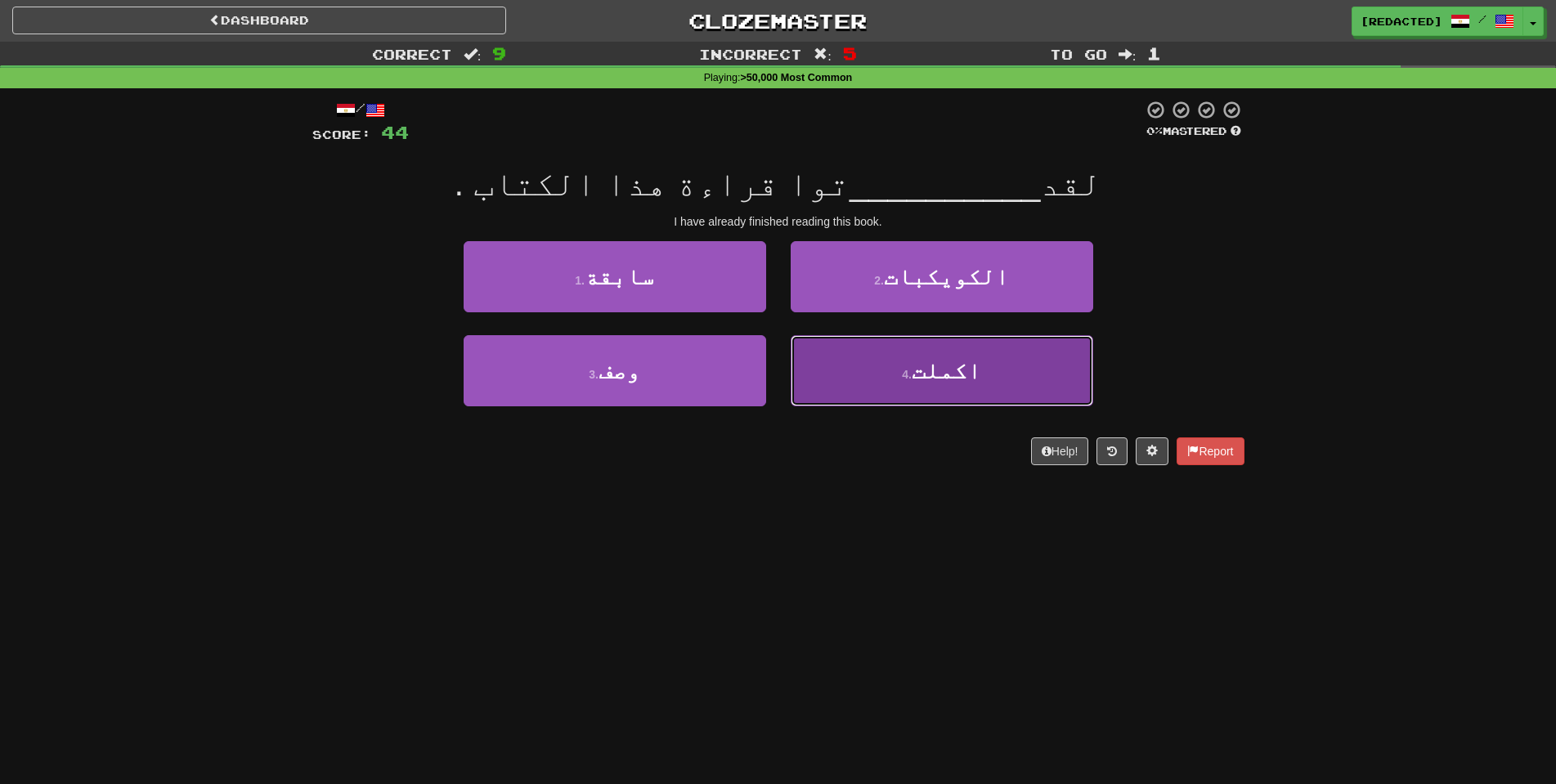 click on "4 .  اكملت" at bounding box center [942, 370] 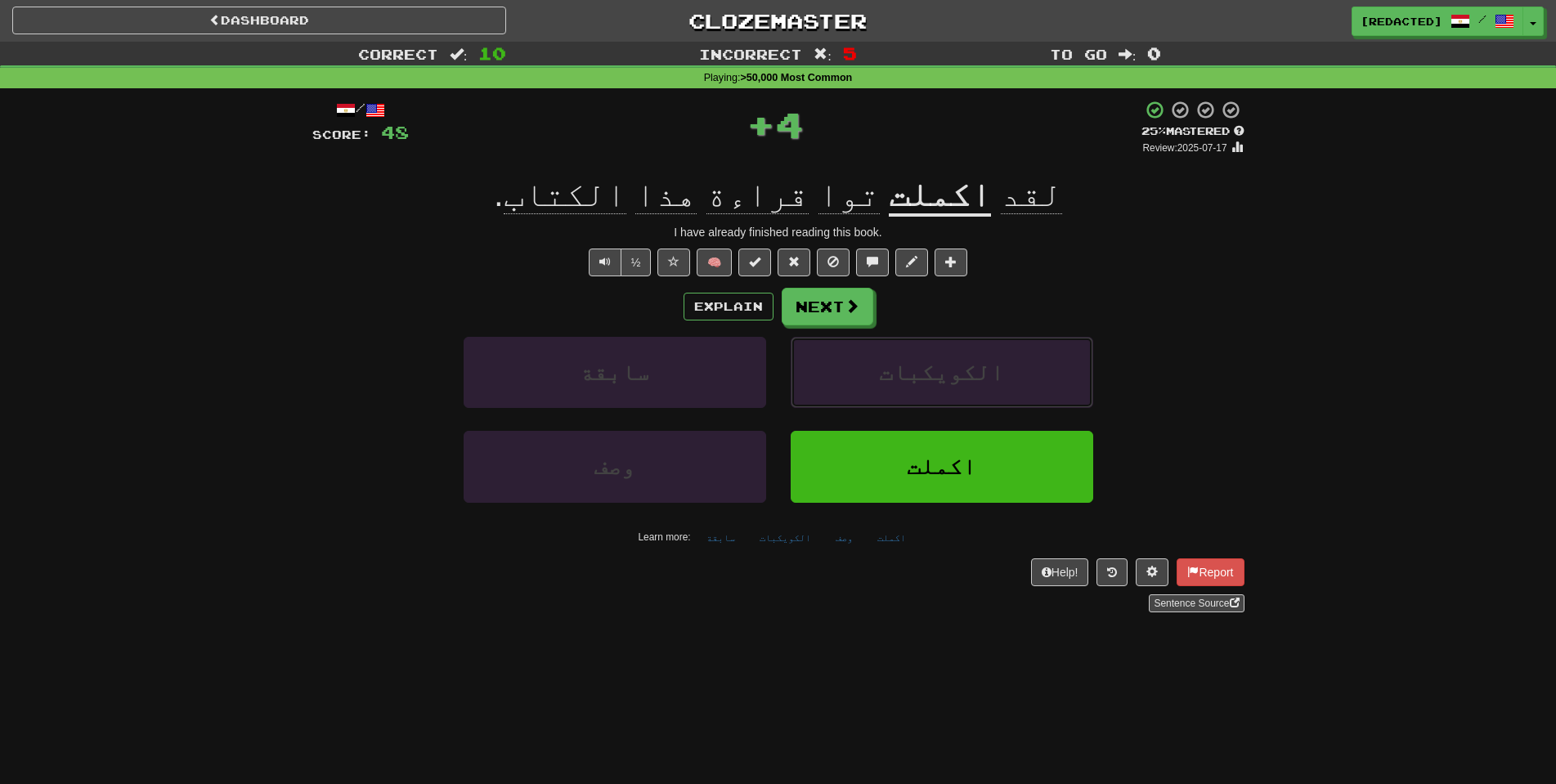 drag, startPoint x: 806, startPoint y: 361, endPoint x: 805, endPoint y: 346, distance: 15.033296 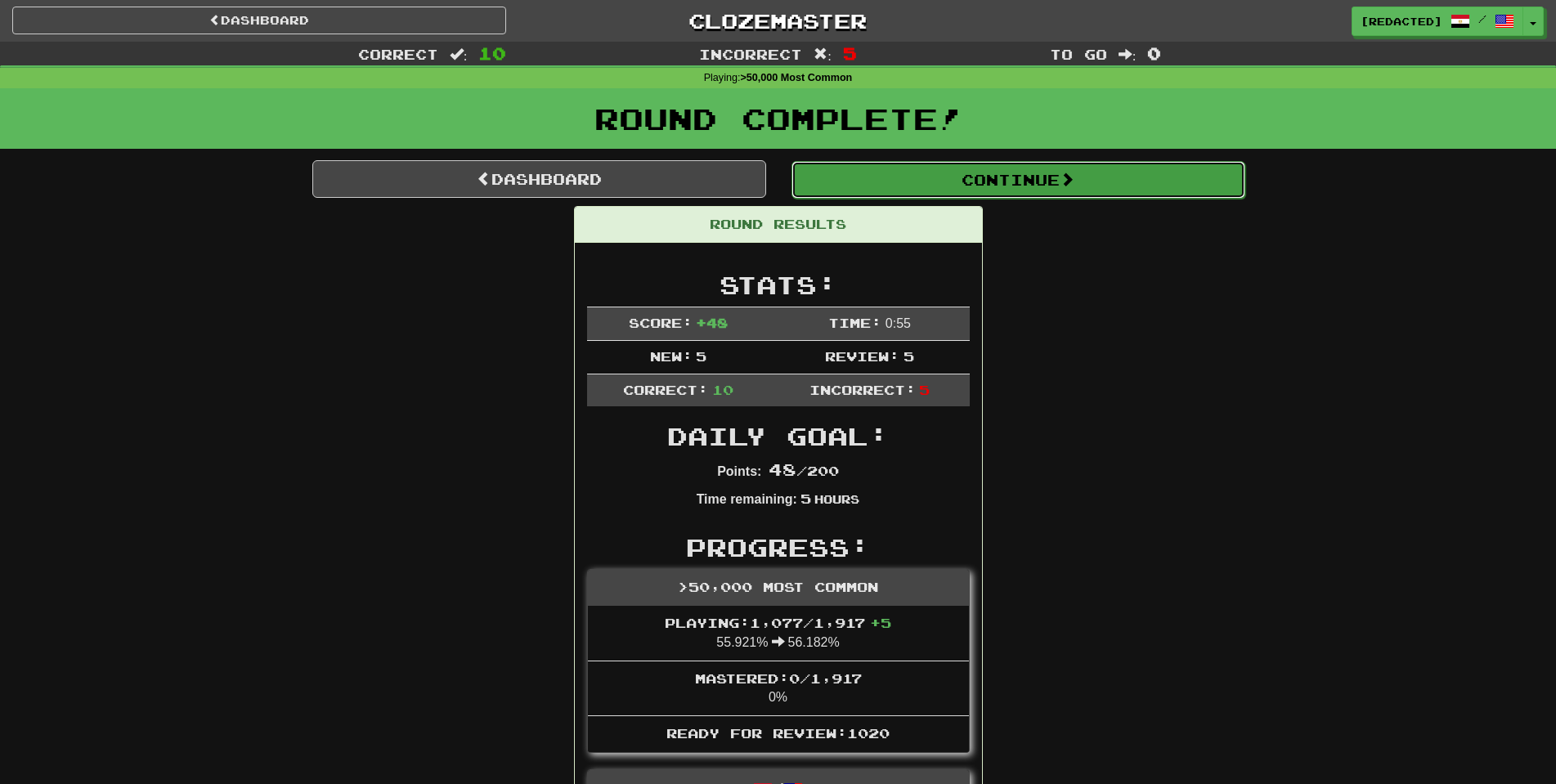 click on "Continue" at bounding box center [1018, 180] 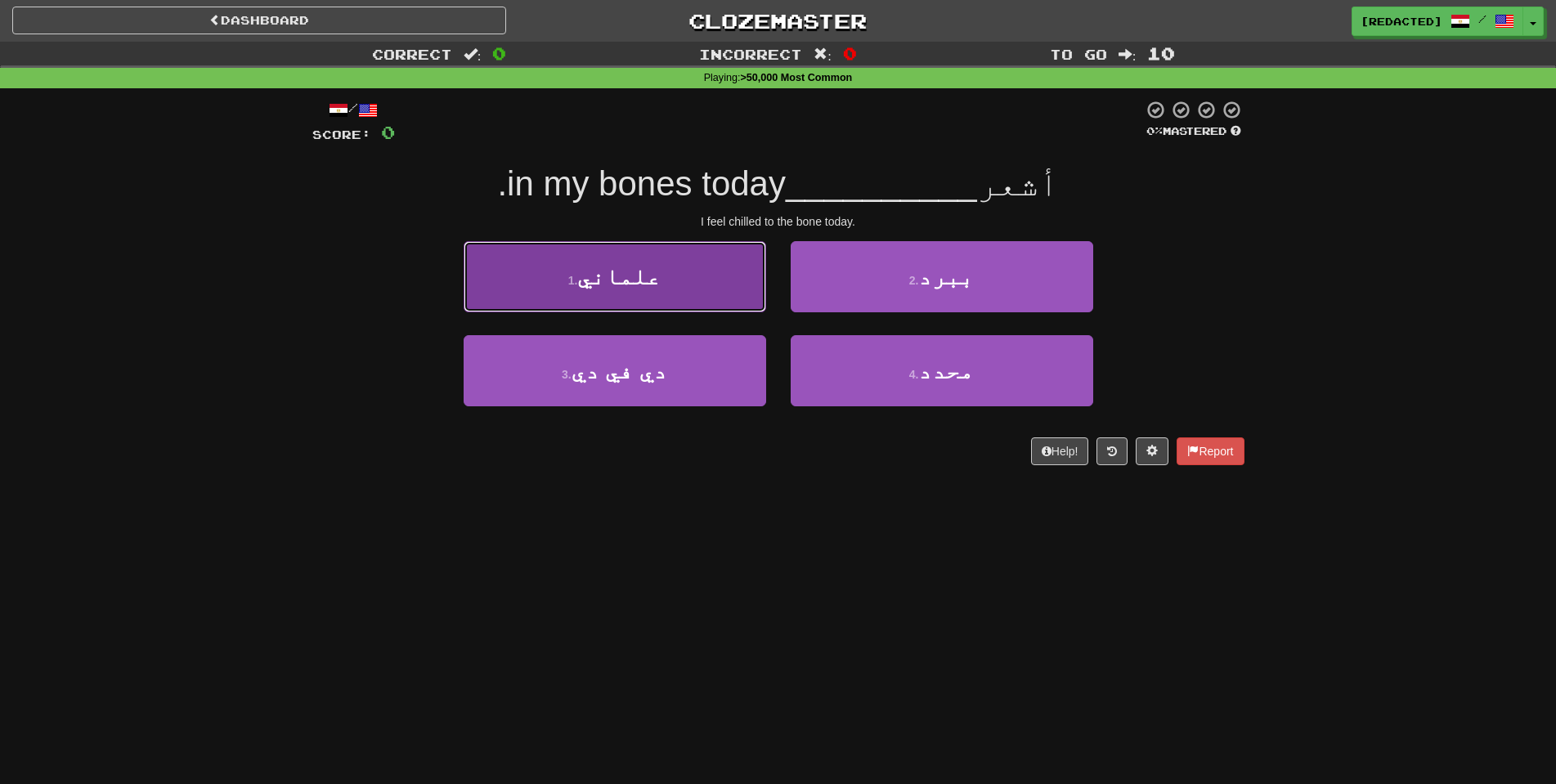 click on "1 .  علماني" at bounding box center [615, 276] 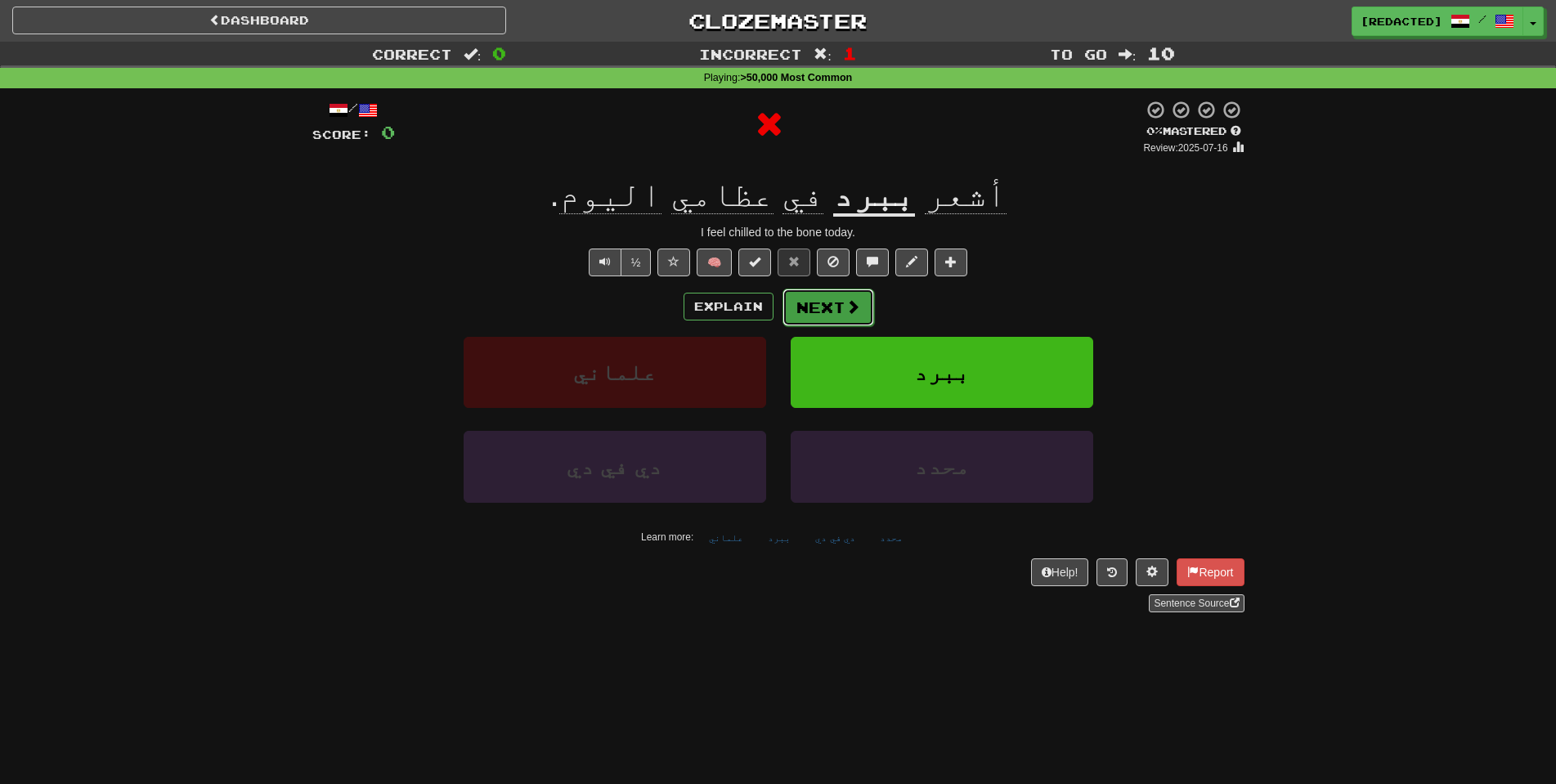 click on "Next" at bounding box center (828, 307) 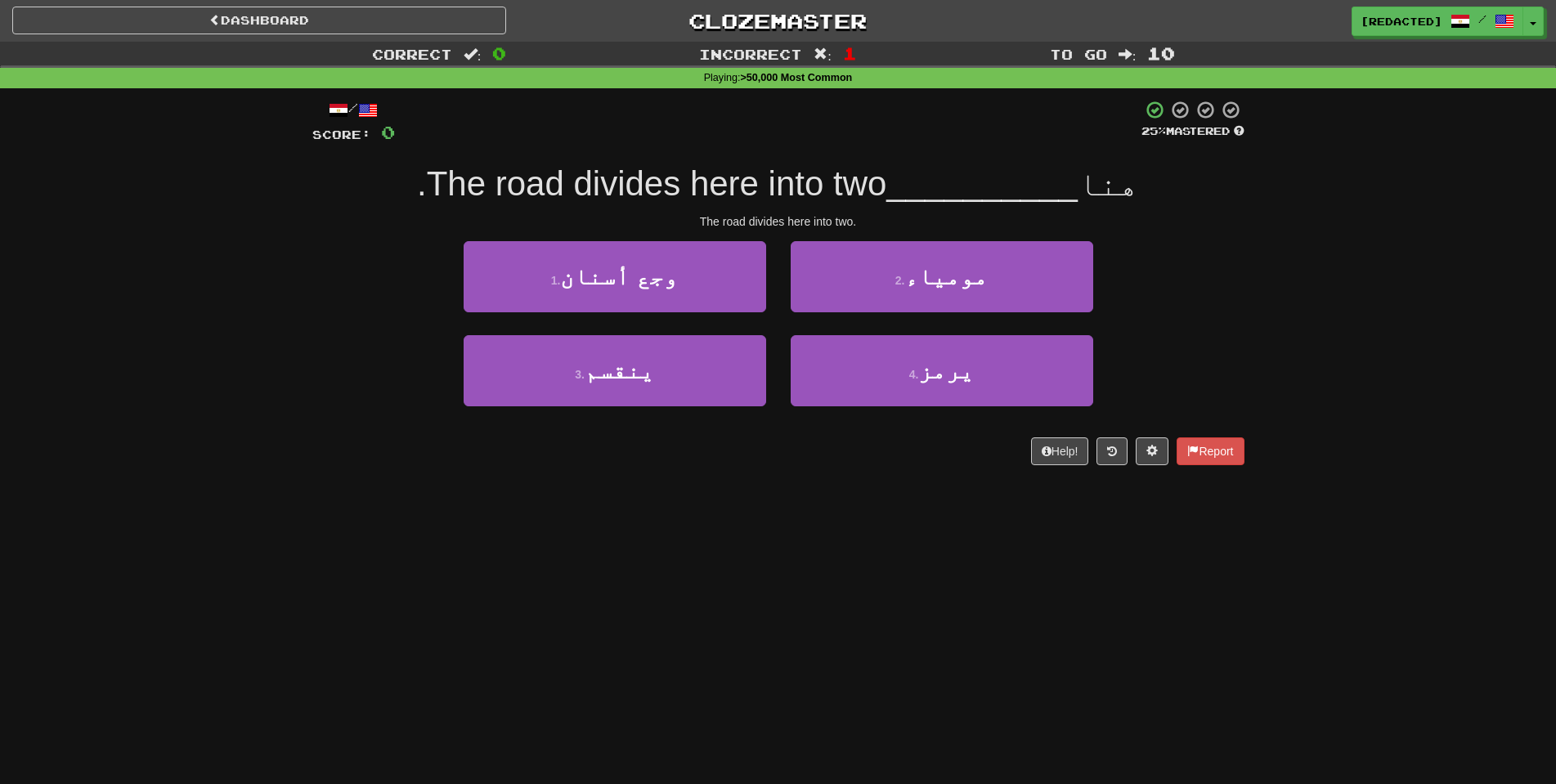 click on "4 .  يرمز" at bounding box center (942, 382) 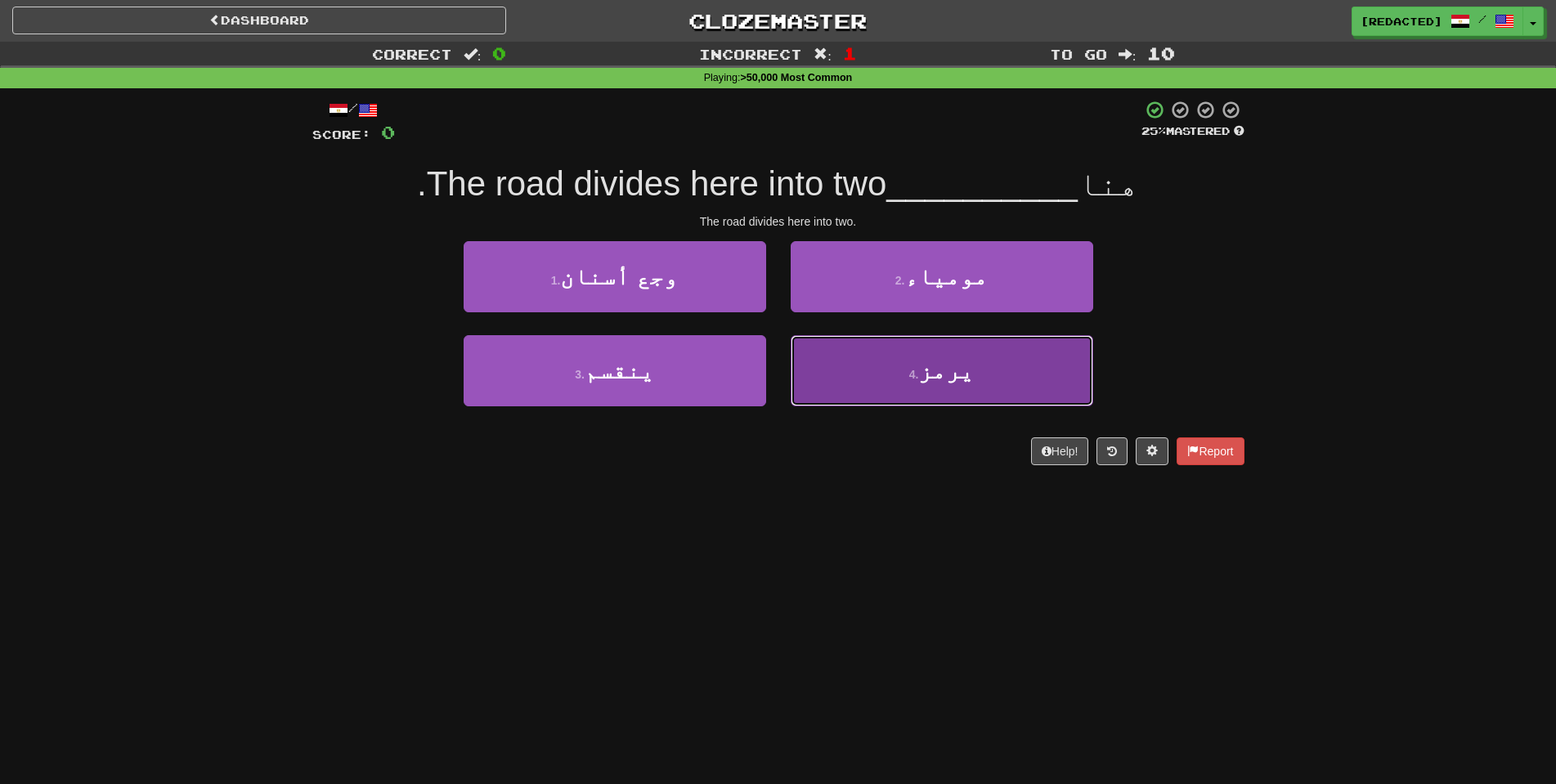 click on "4 .  يرمز" at bounding box center (942, 370) 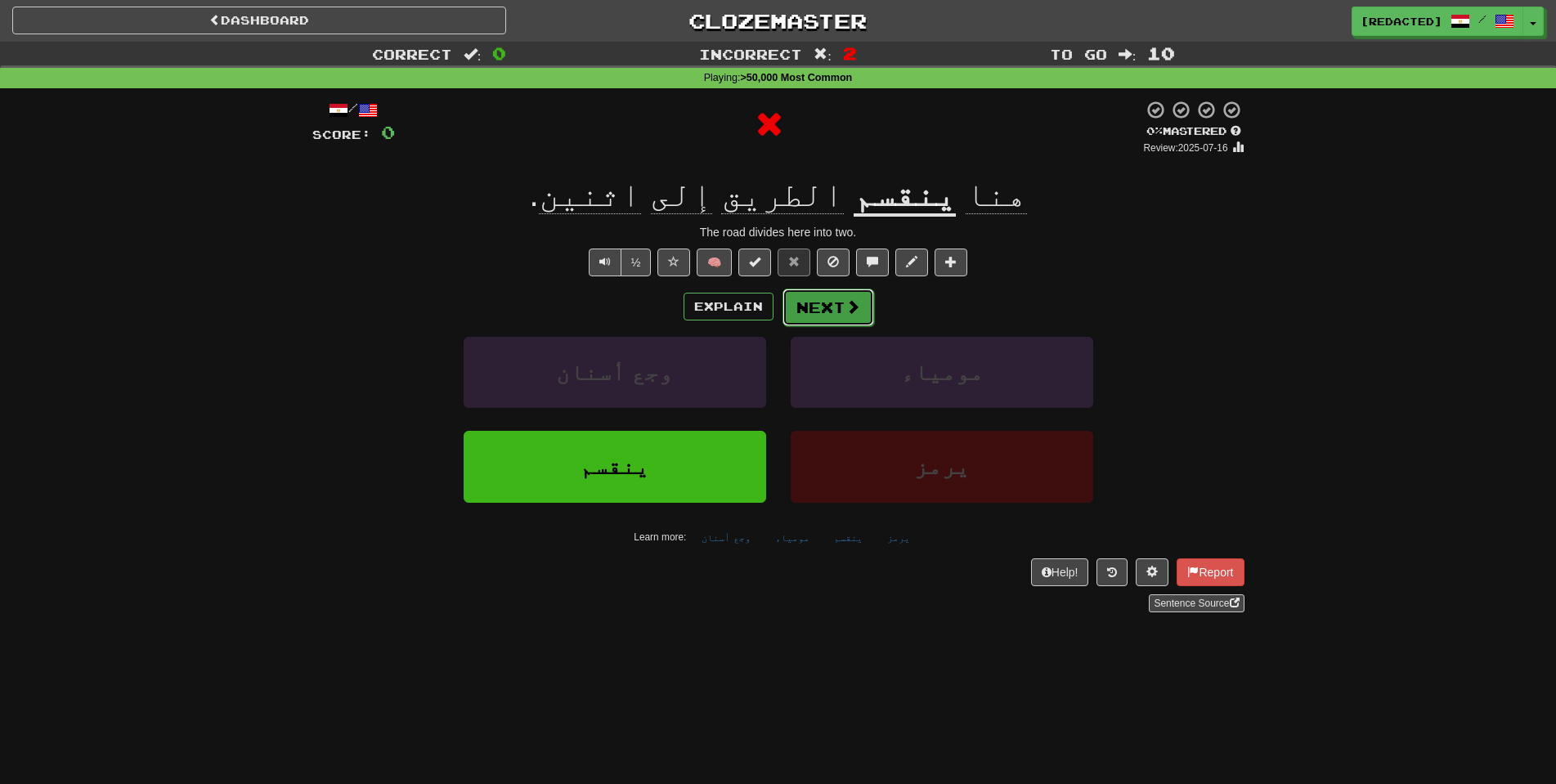 click at bounding box center (853, 307) 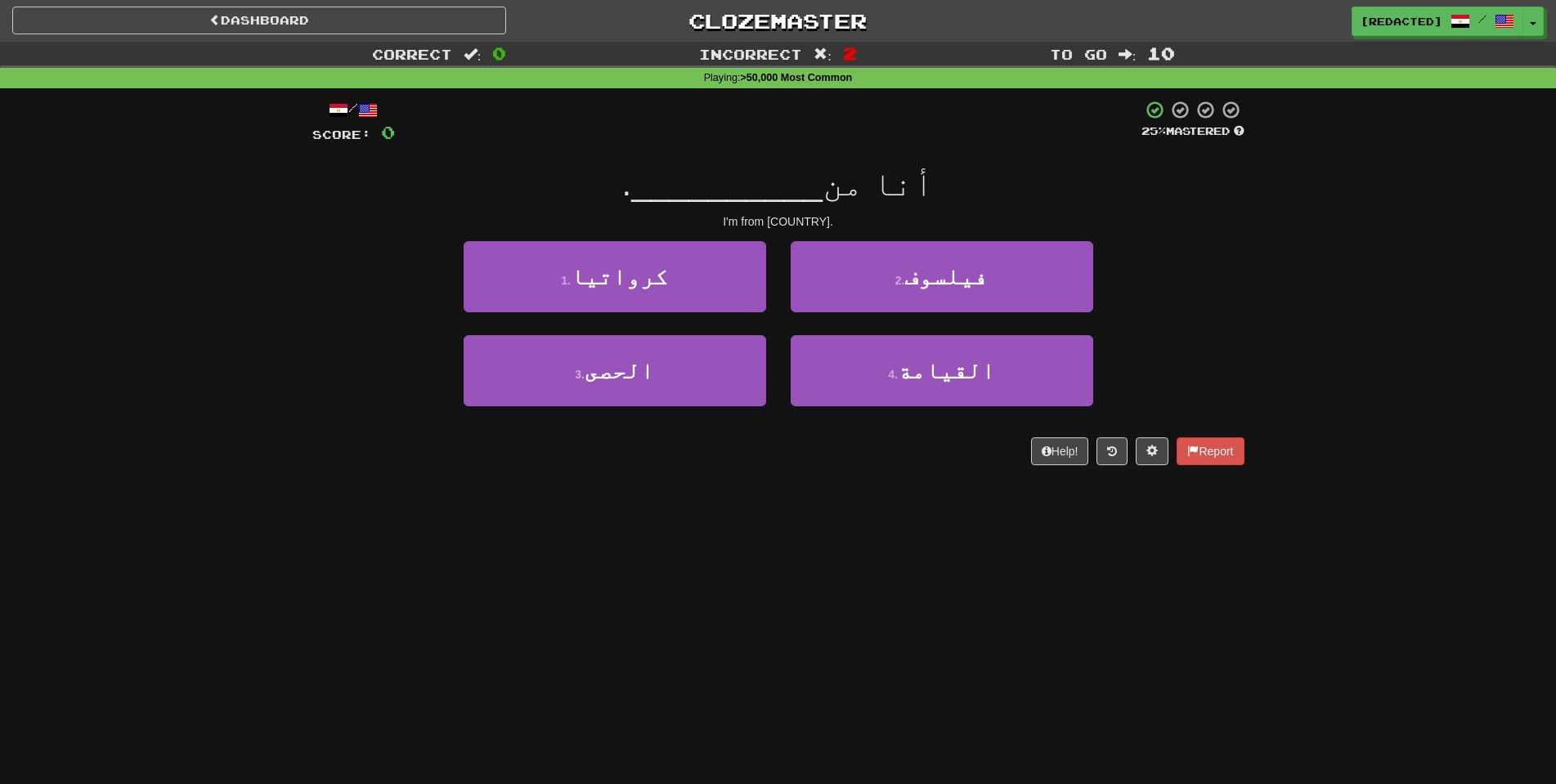 click on "1 .  كرواتيا" at bounding box center (615, 288) 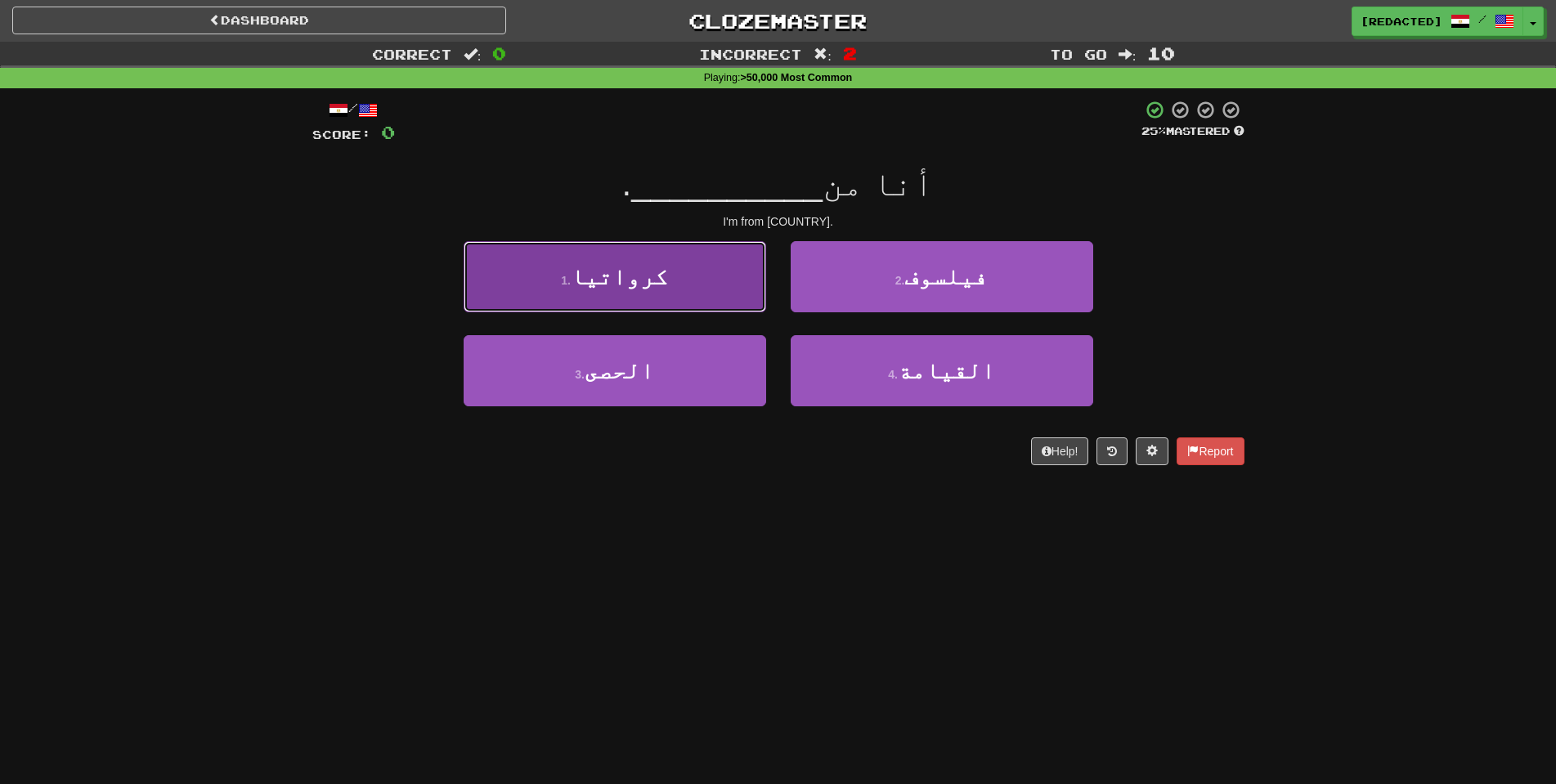 click on "1 .  كرواتيا" at bounding box center [615, 276] 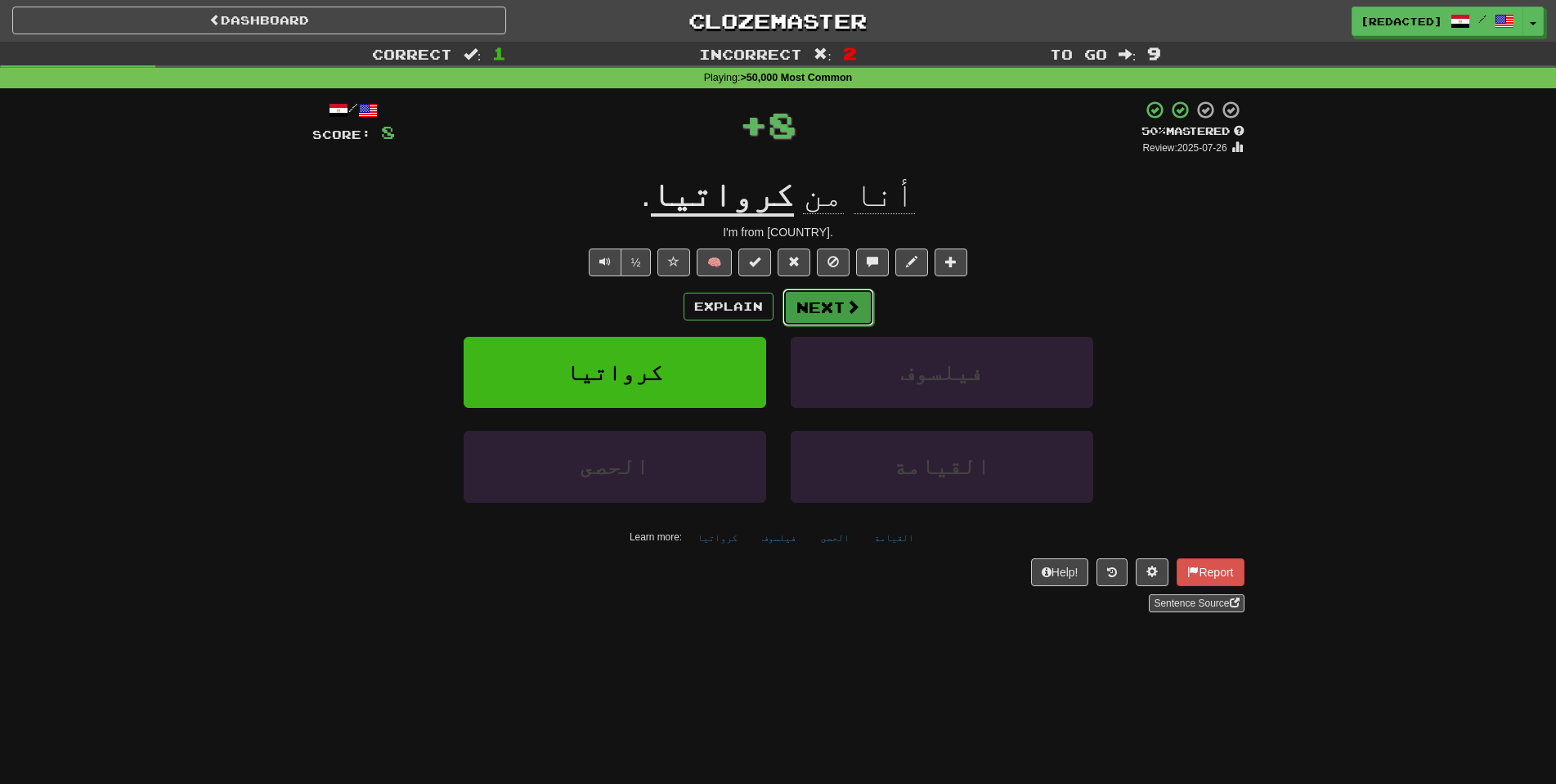 click on "Next" at bounding box center [828, 307] 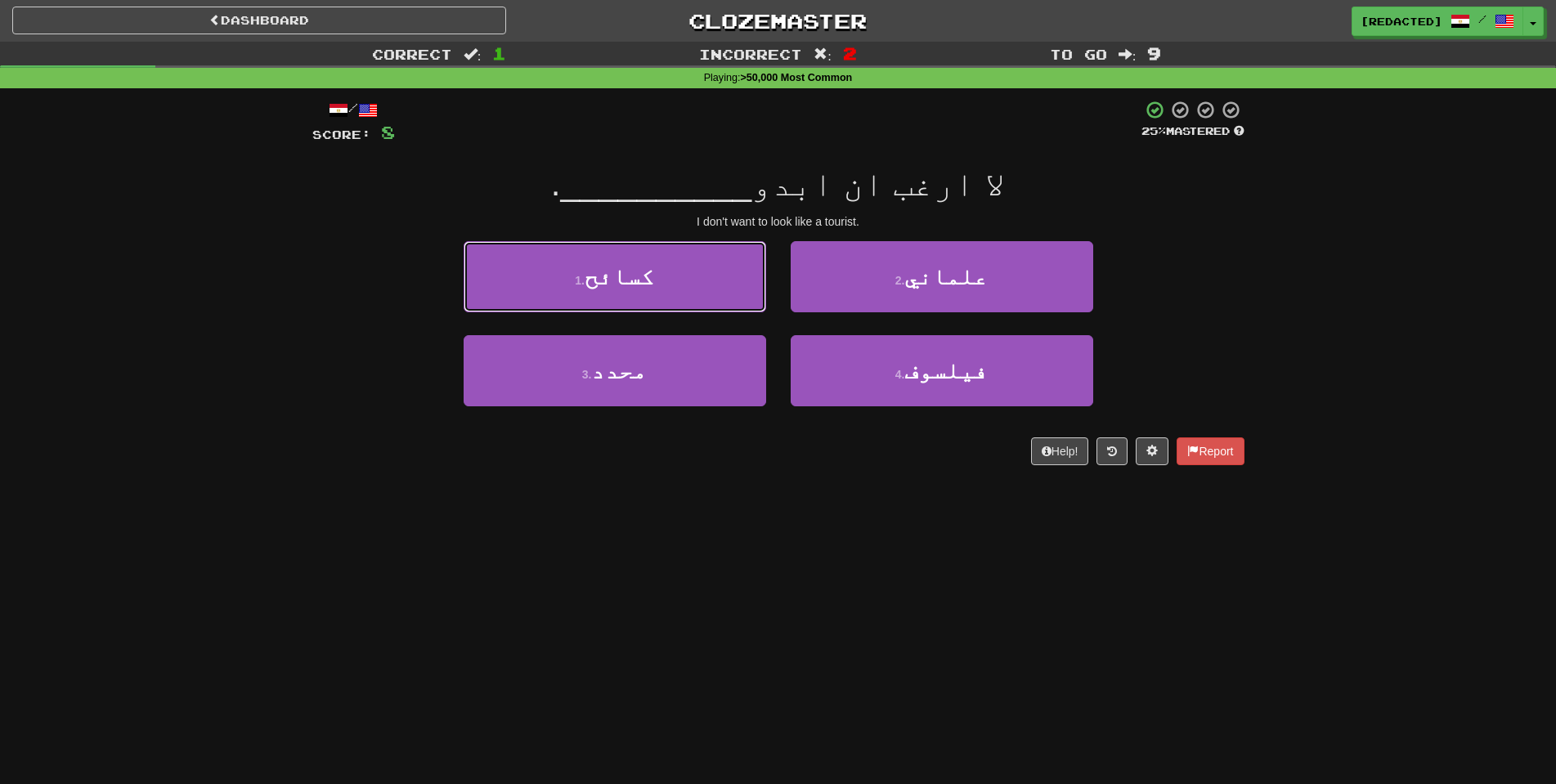 drag, startPoint x: 742, startPoint y: 281, endPoint x: 754, endPoint y: 282, distance: 12.041595 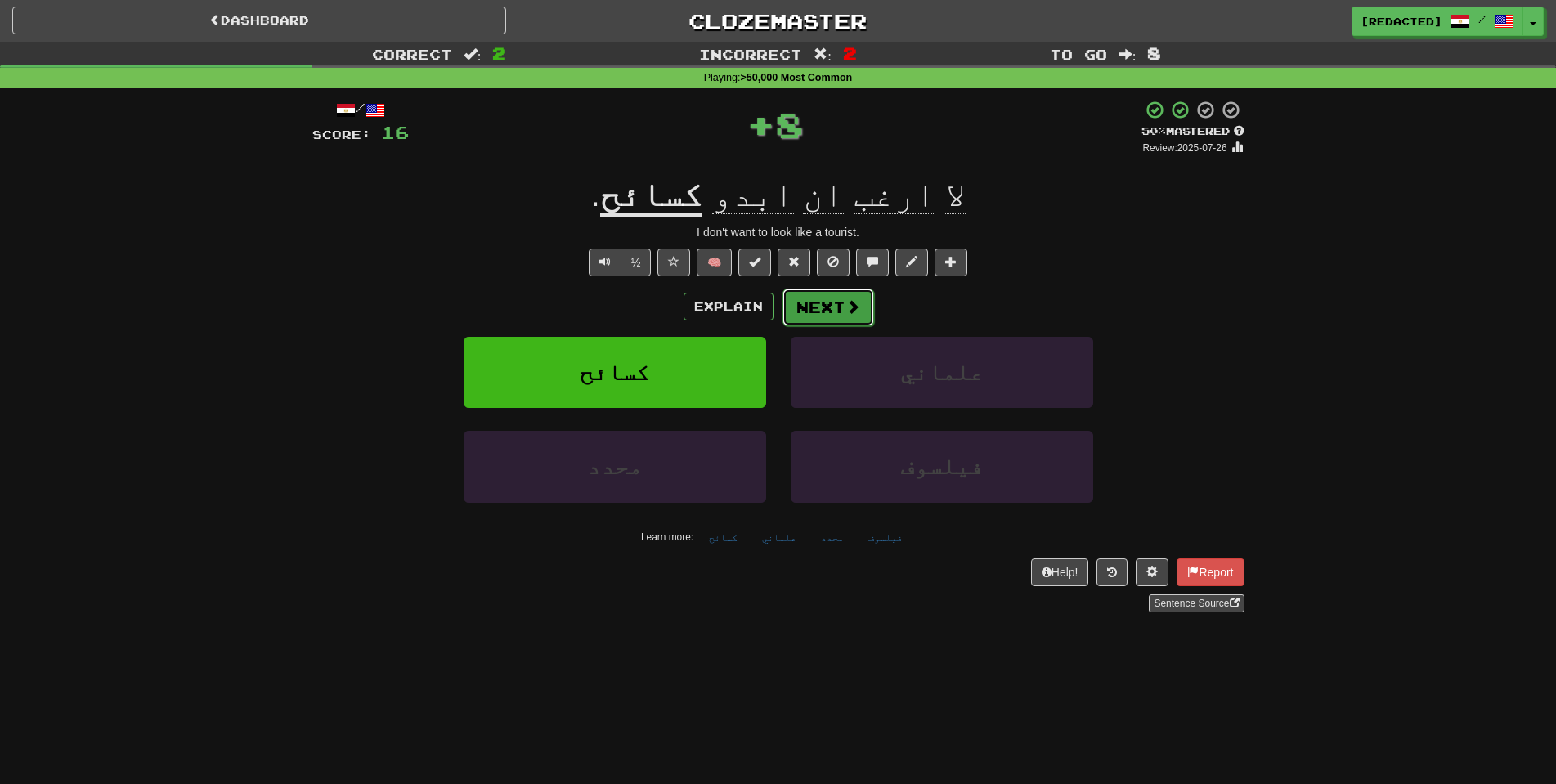 click on "Next" at bounding box center [828, 307] 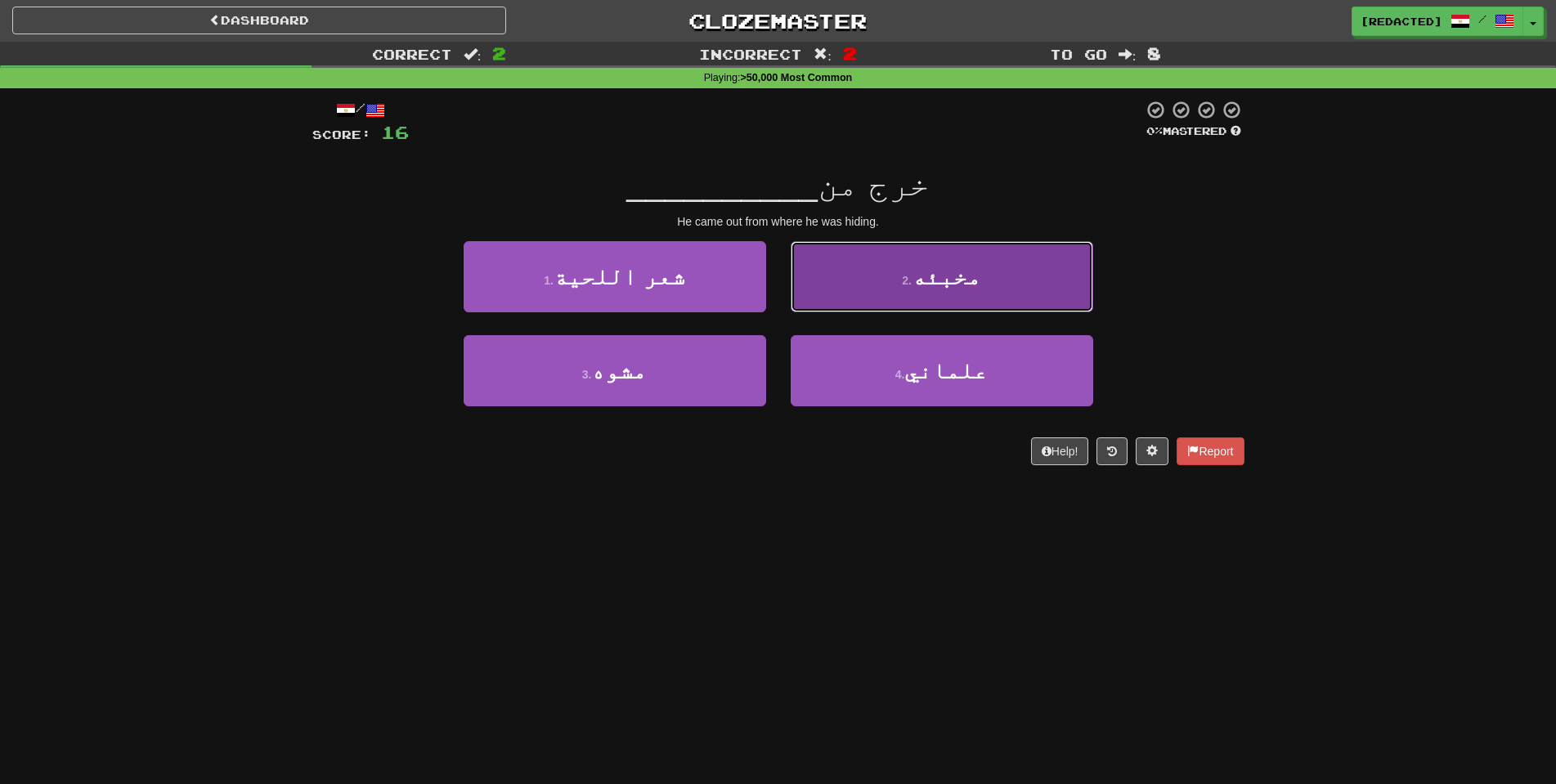 click on "2 .  مخبئه" at bounding box center (942, 276) 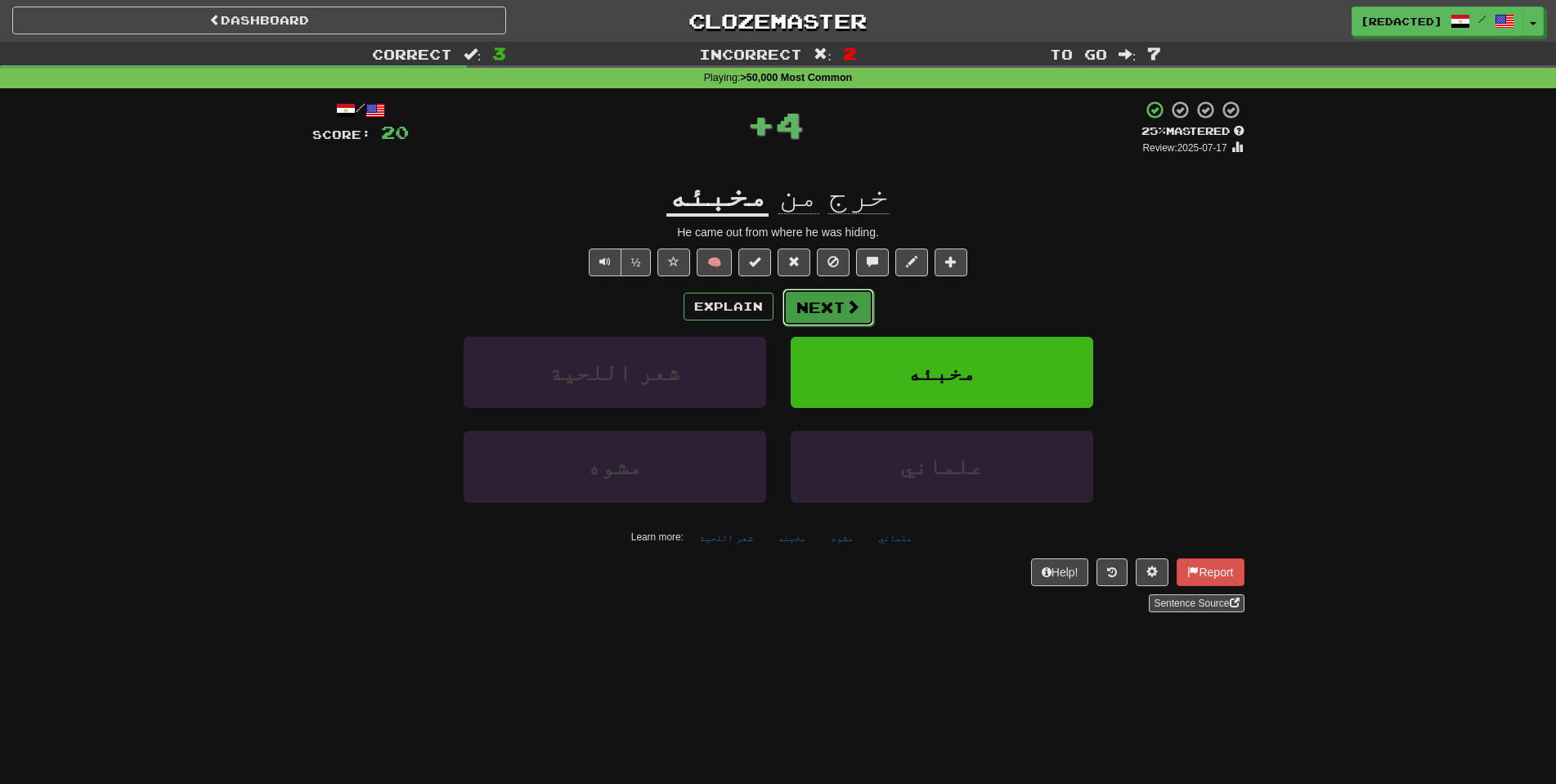 click on "Next" at bounding box center [828, 307] 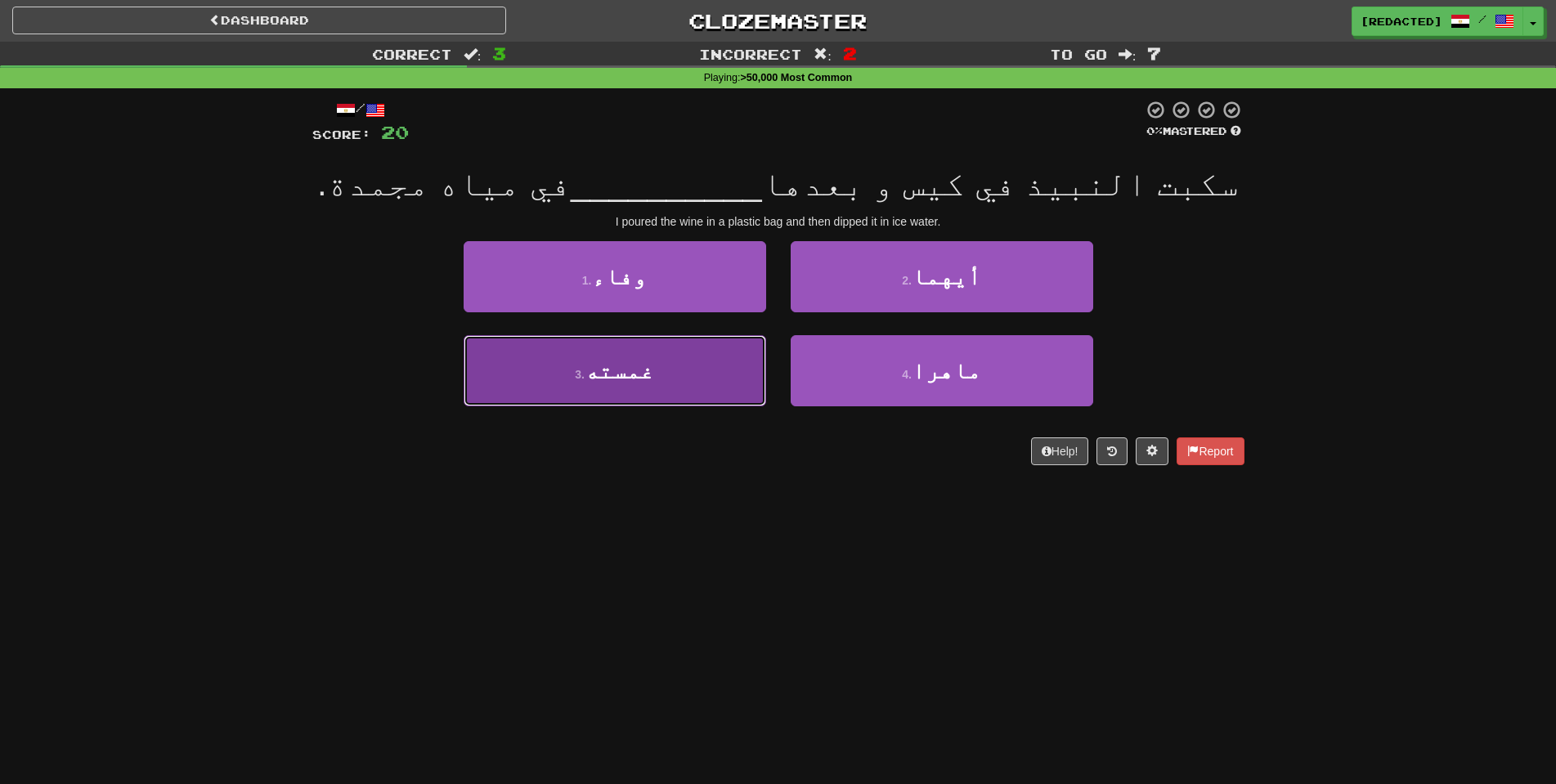 click on "3 .  غمسته" at bounding box center [615, 370] 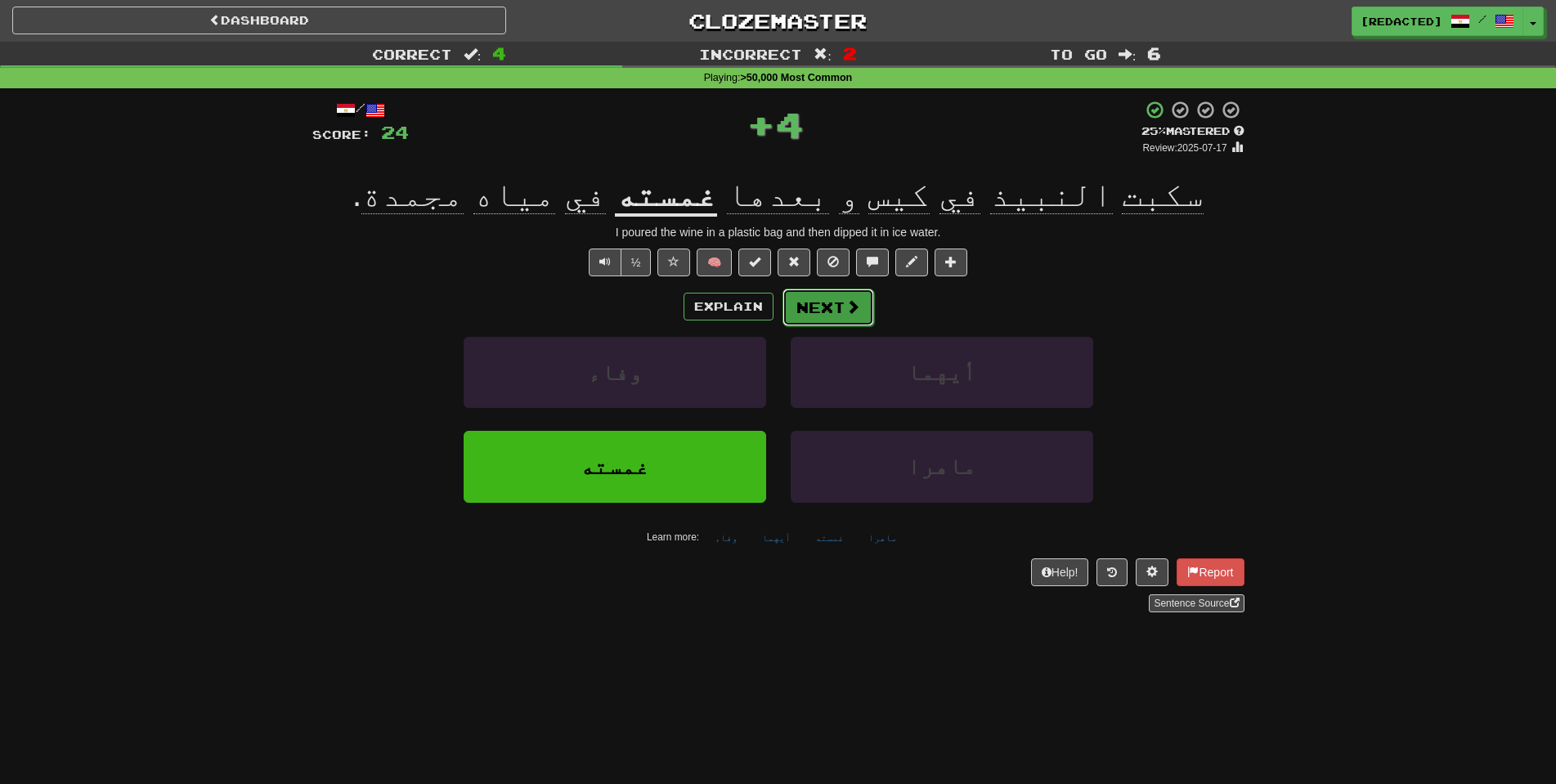 click on "Next" at bounding box center [828, 307] 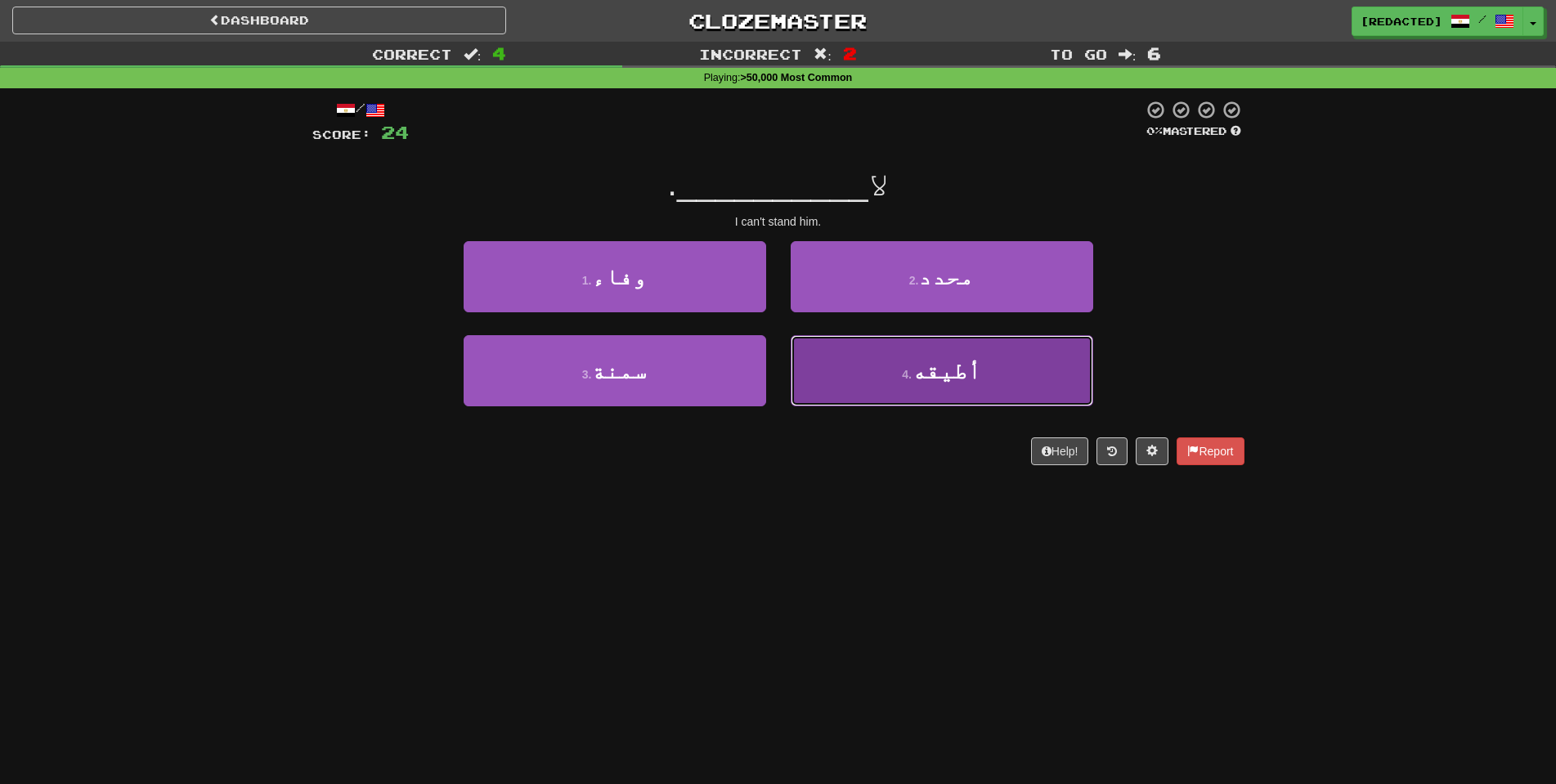 click on "4 .  أطيقه" at bounding box center [942, 370] 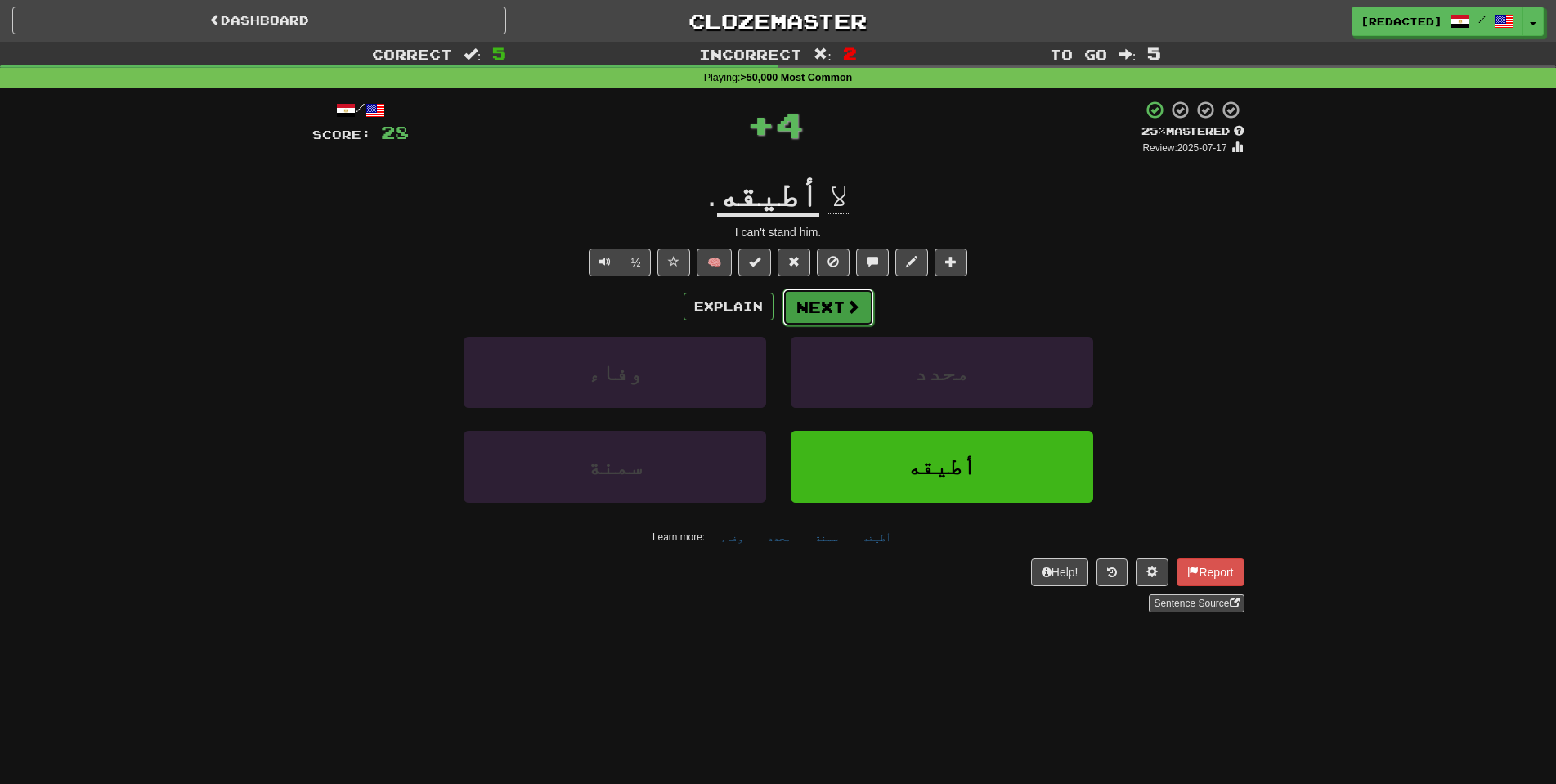 click on "Next" at bounding box center (828, 307) 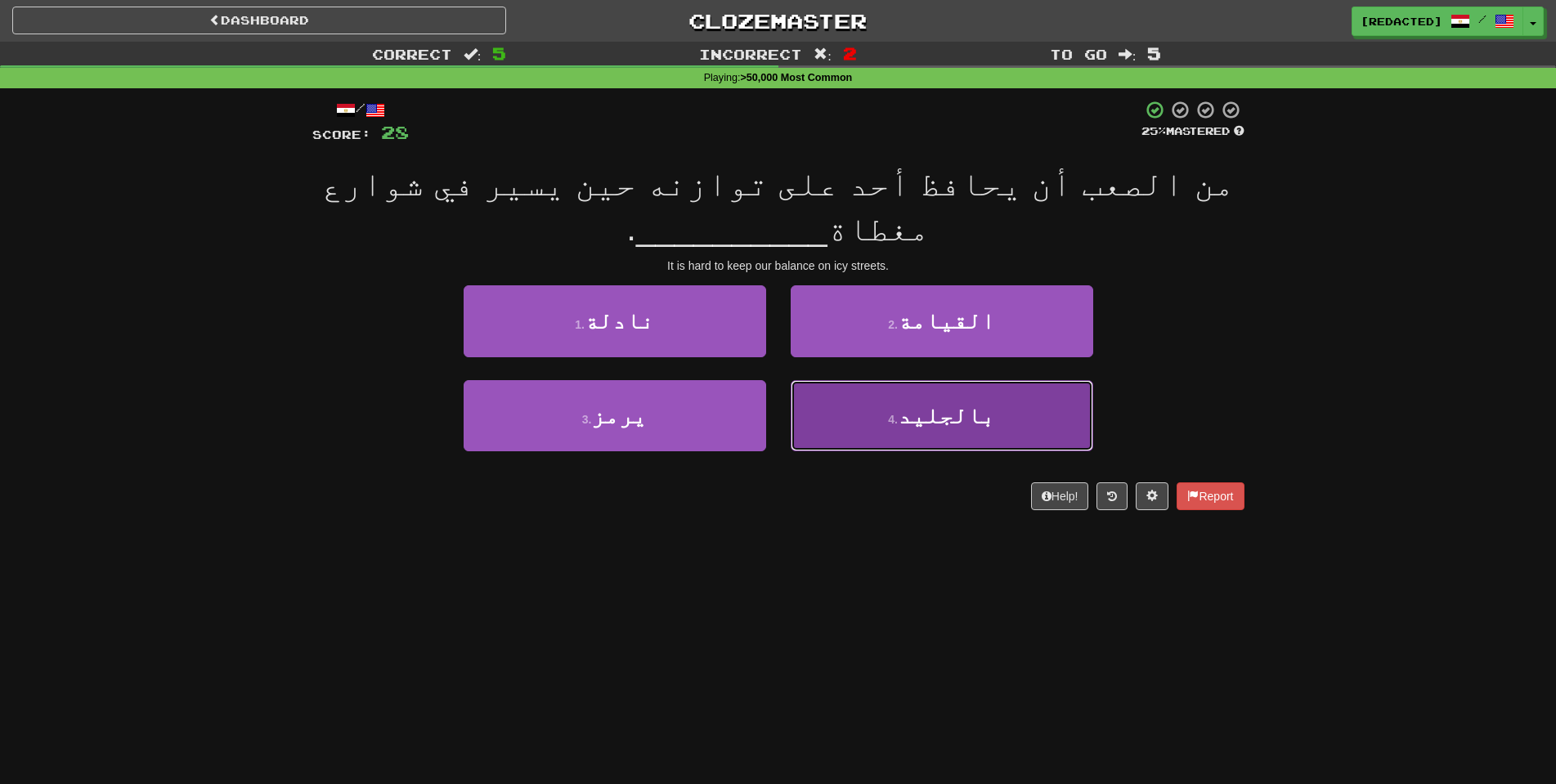 drag, startPoint x: 856, startPoint y: 414, endPoint x: 851, endPoint y: 405, distance: 10.29563 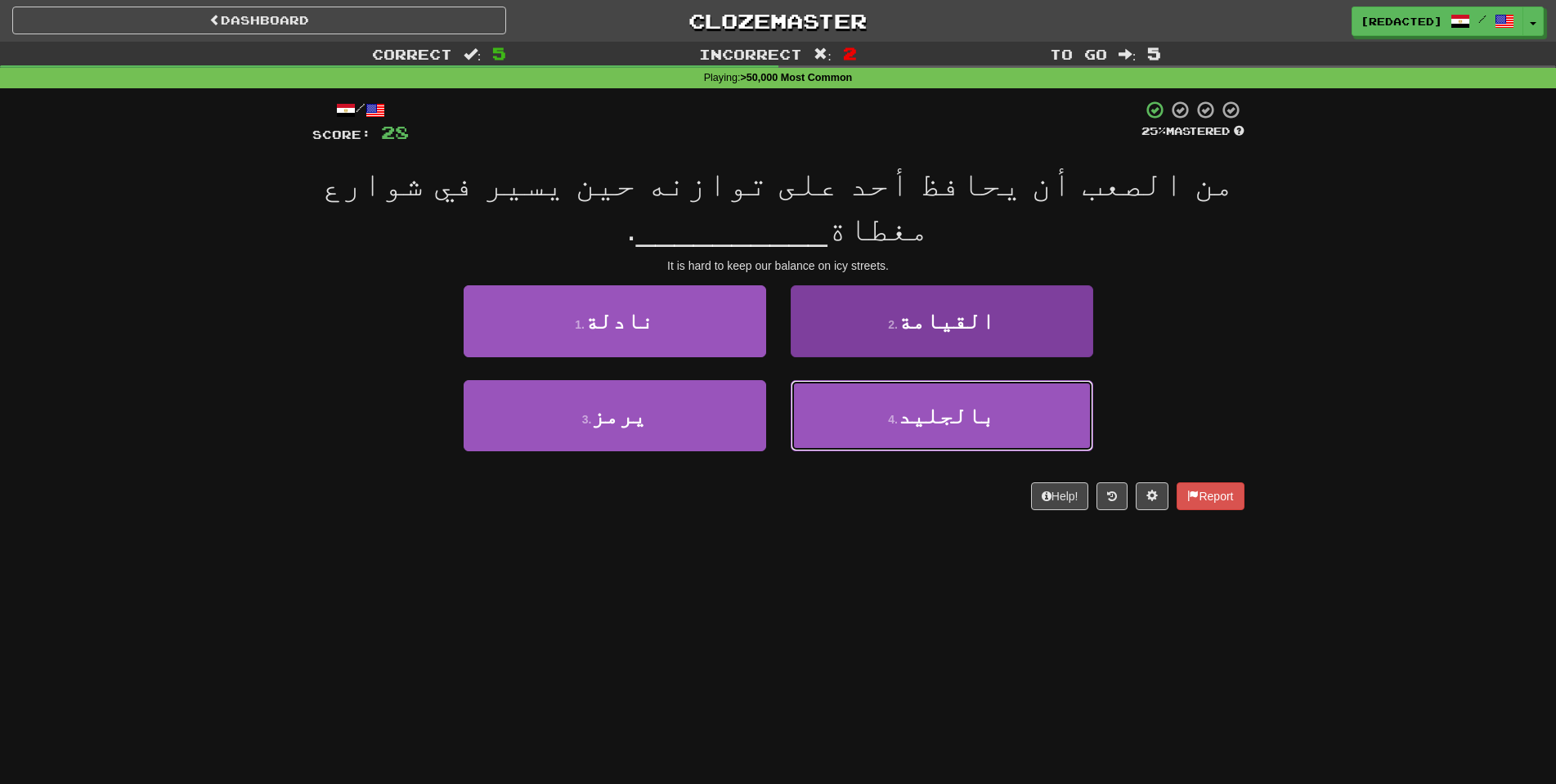 click on "4 .  بالجليد" at bounding box center [942, 415] 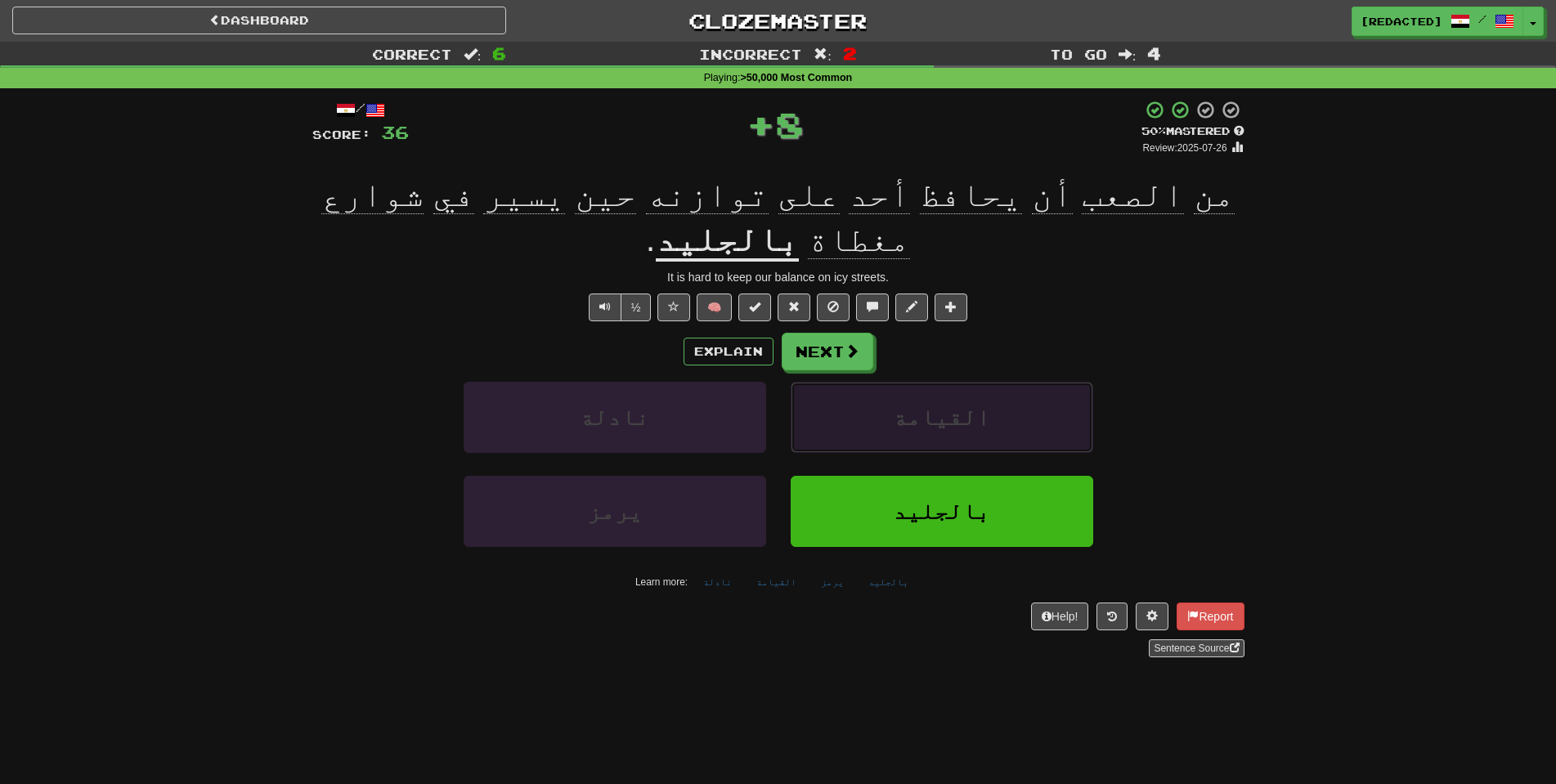 click on "القيامة" at bounding box center (942, 417) 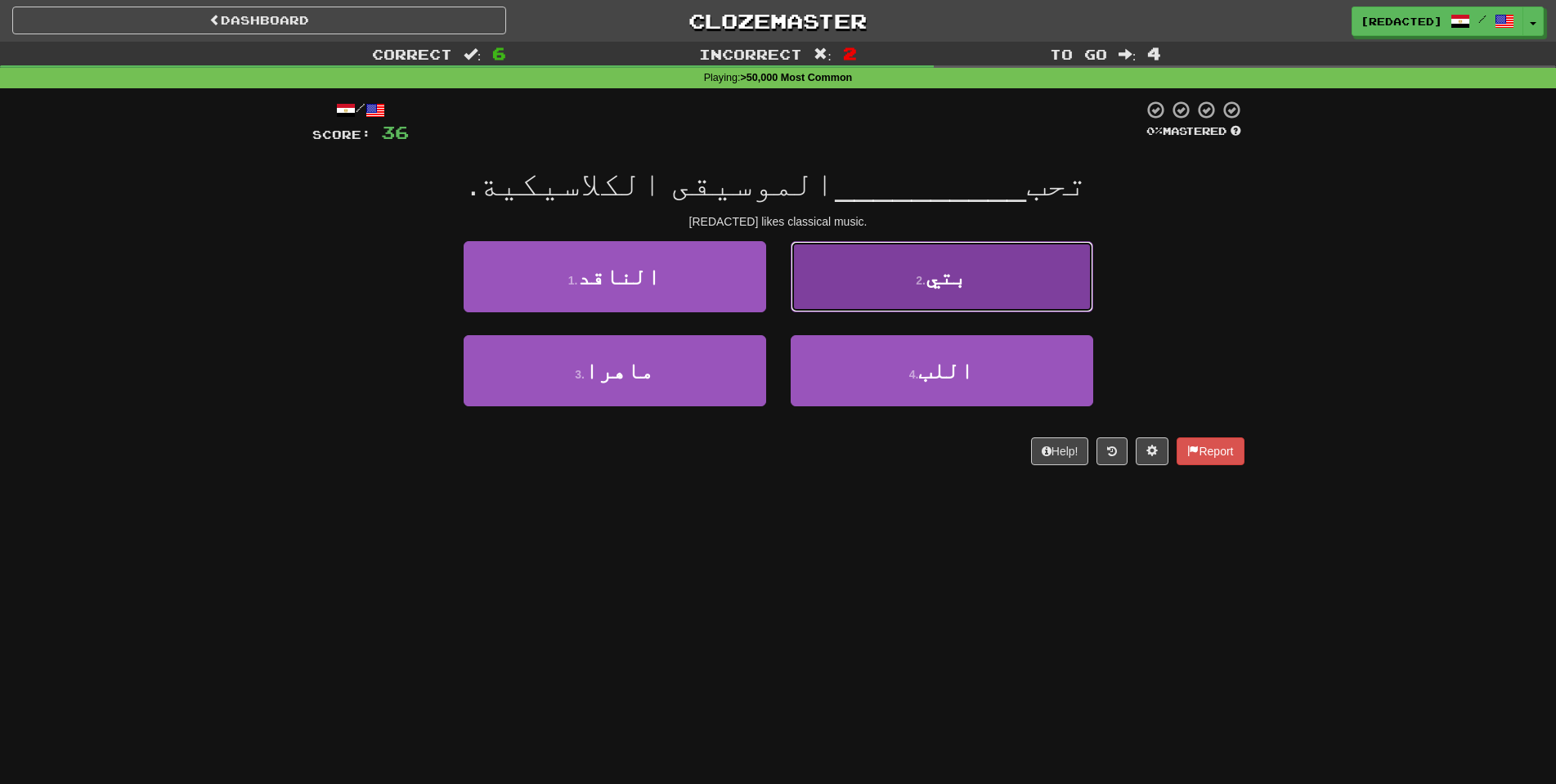 click on "2 .  بتي" at bounding box center (942, 276) 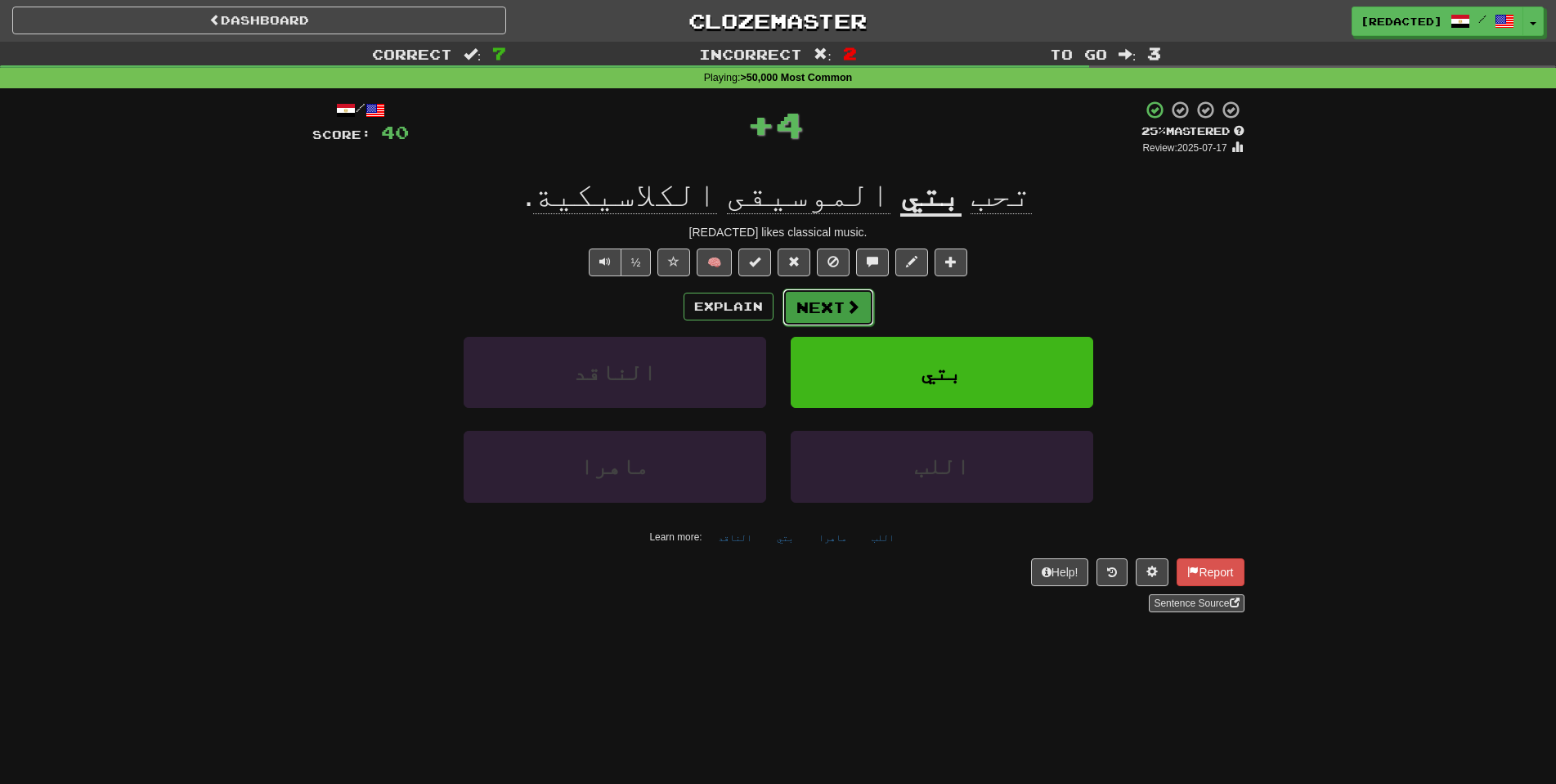 click on "Next" at bounding box center (828, 307) 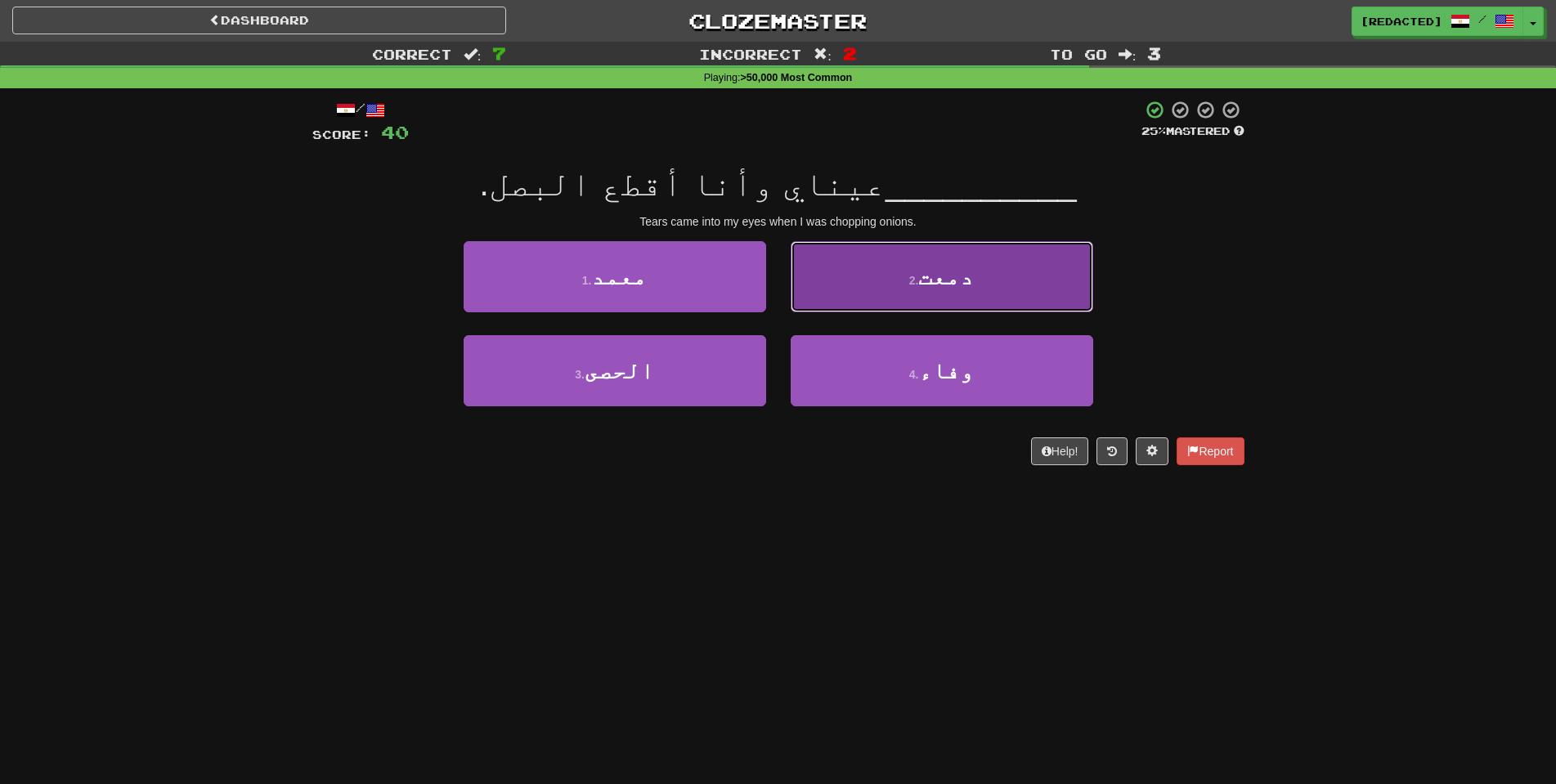 click on "2 .  دمعت" at bounding box center (942, 276) 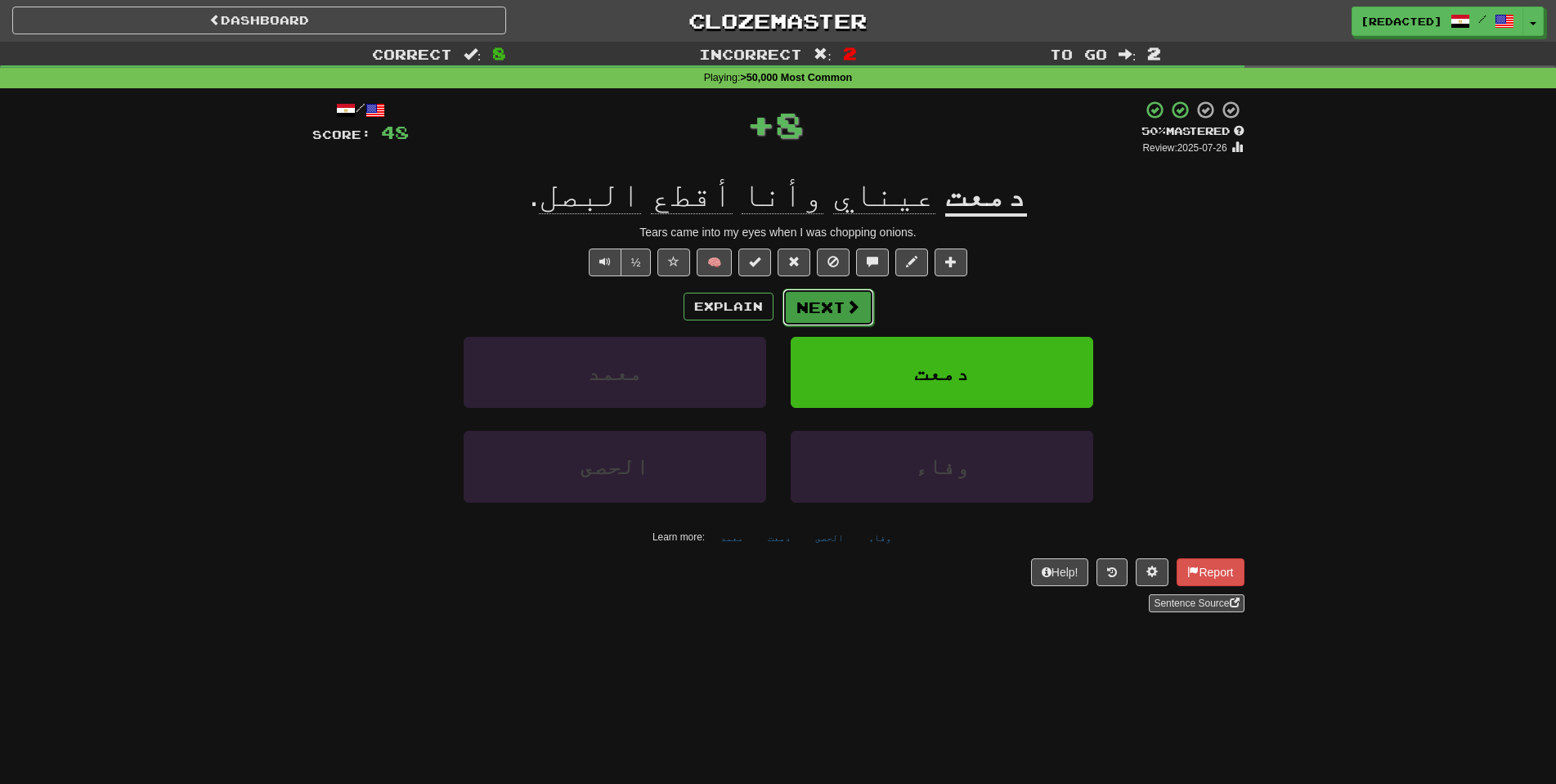 click on "Next" at bounding box center [828, 307] 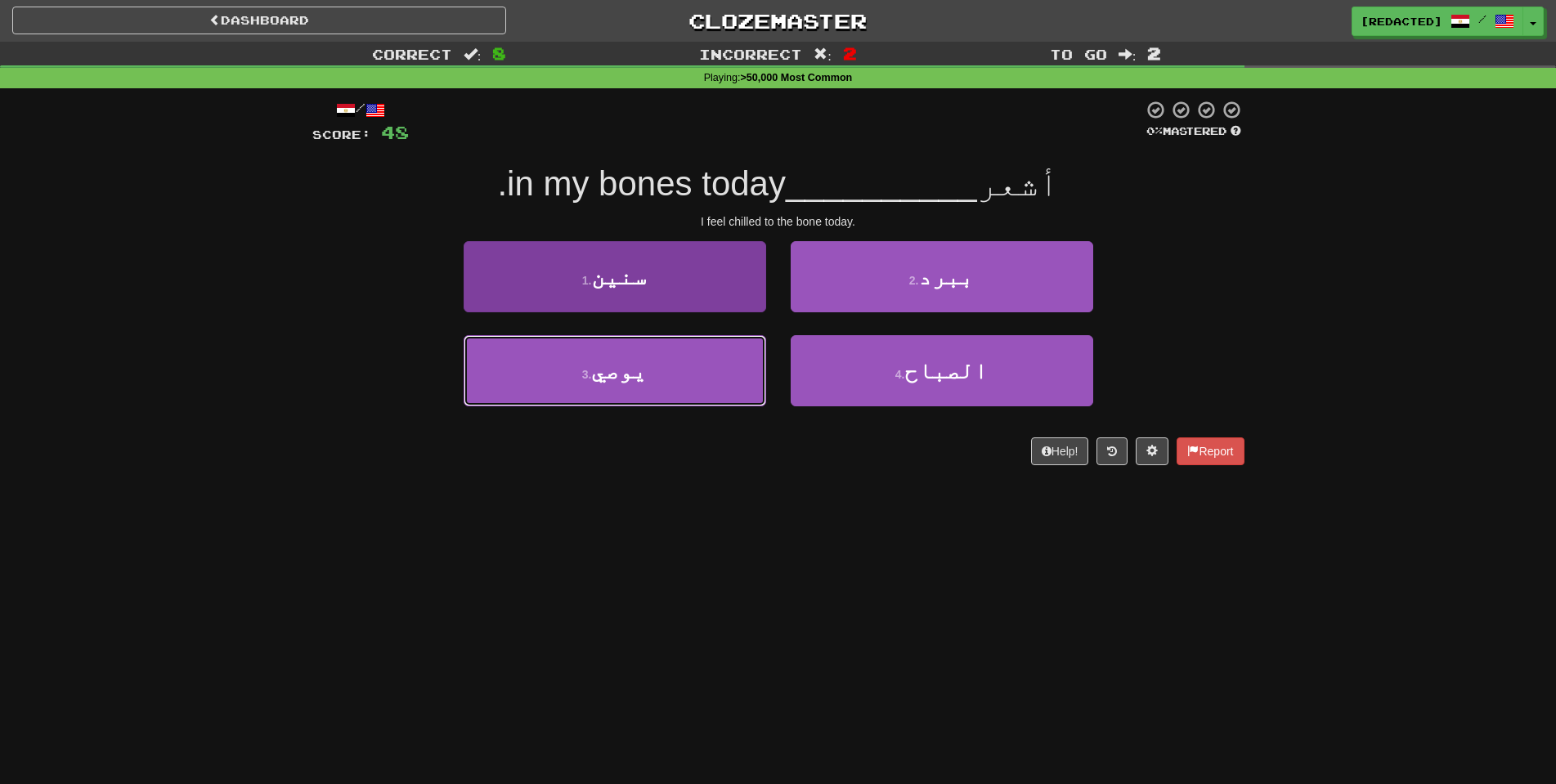 drag, startPoint x: 683, startPoint y: 374, endPoint x: 693, endPoint y: 352, distance: 24.166092 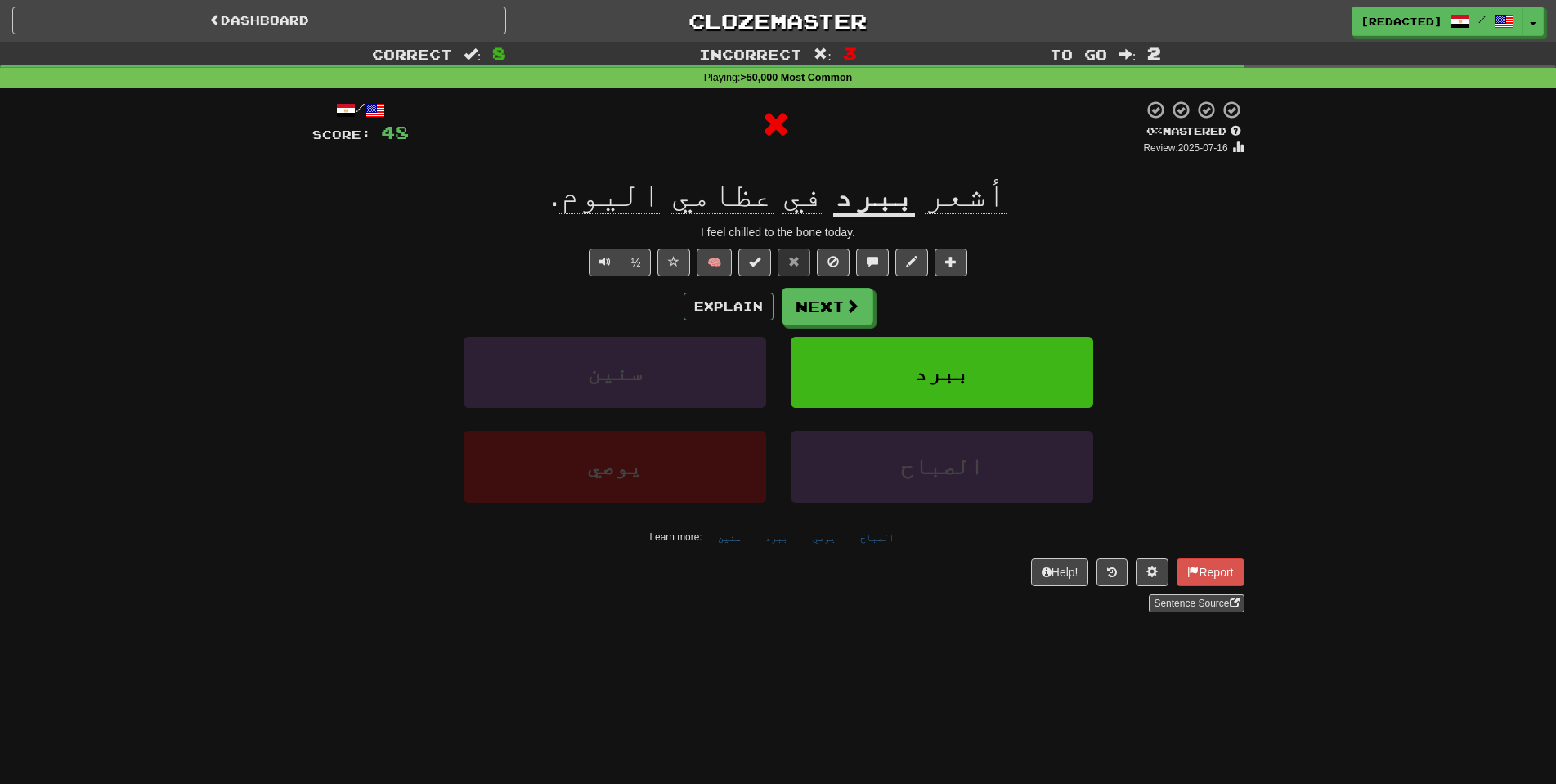 click on "Explain Next سنين ببرد يوصي الصباح Learn more: سنين ببرد يوصي الصباح" at bounding box center [778, 419] 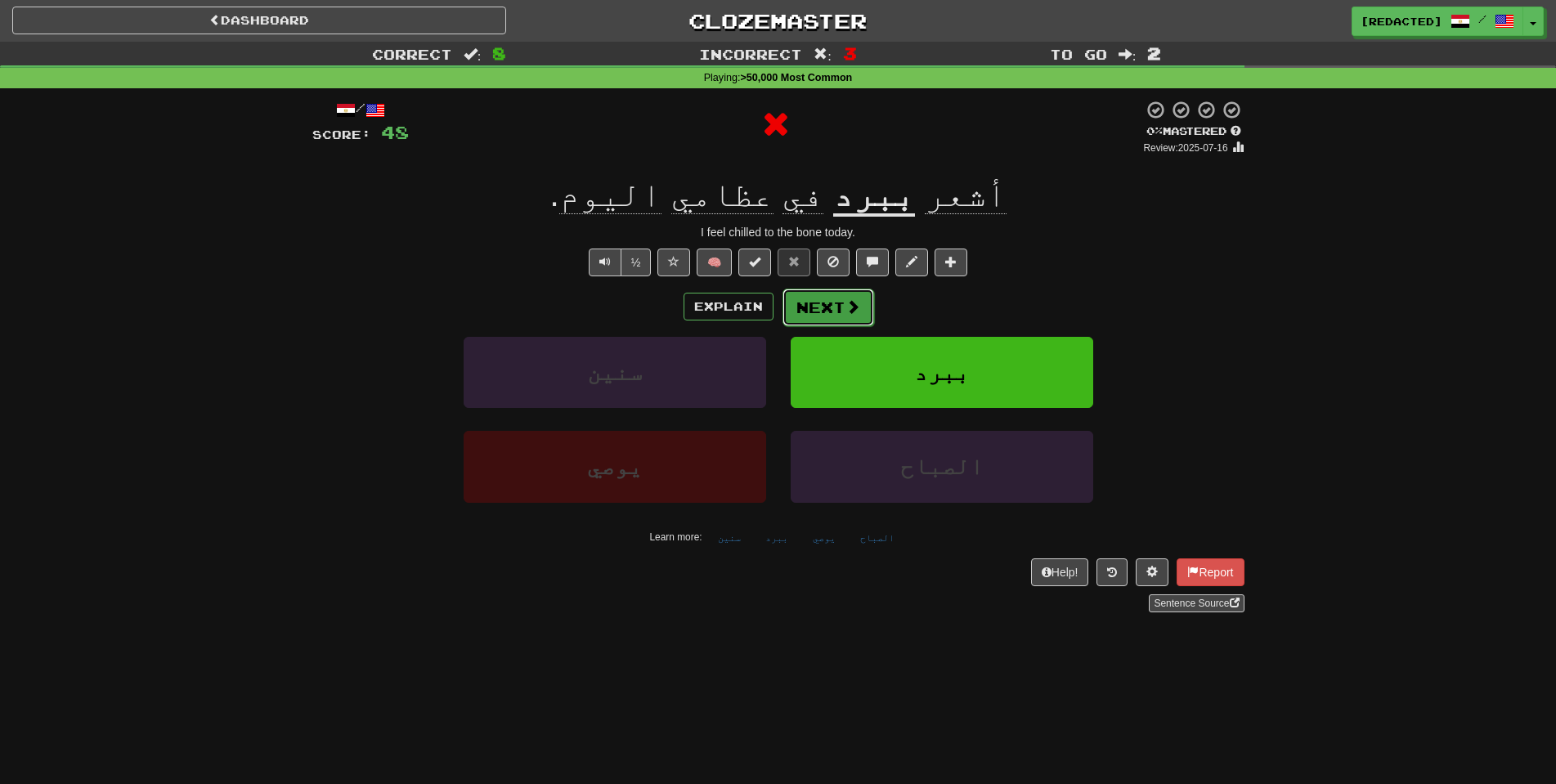 click on "Next" at bounding box center (828, 307) 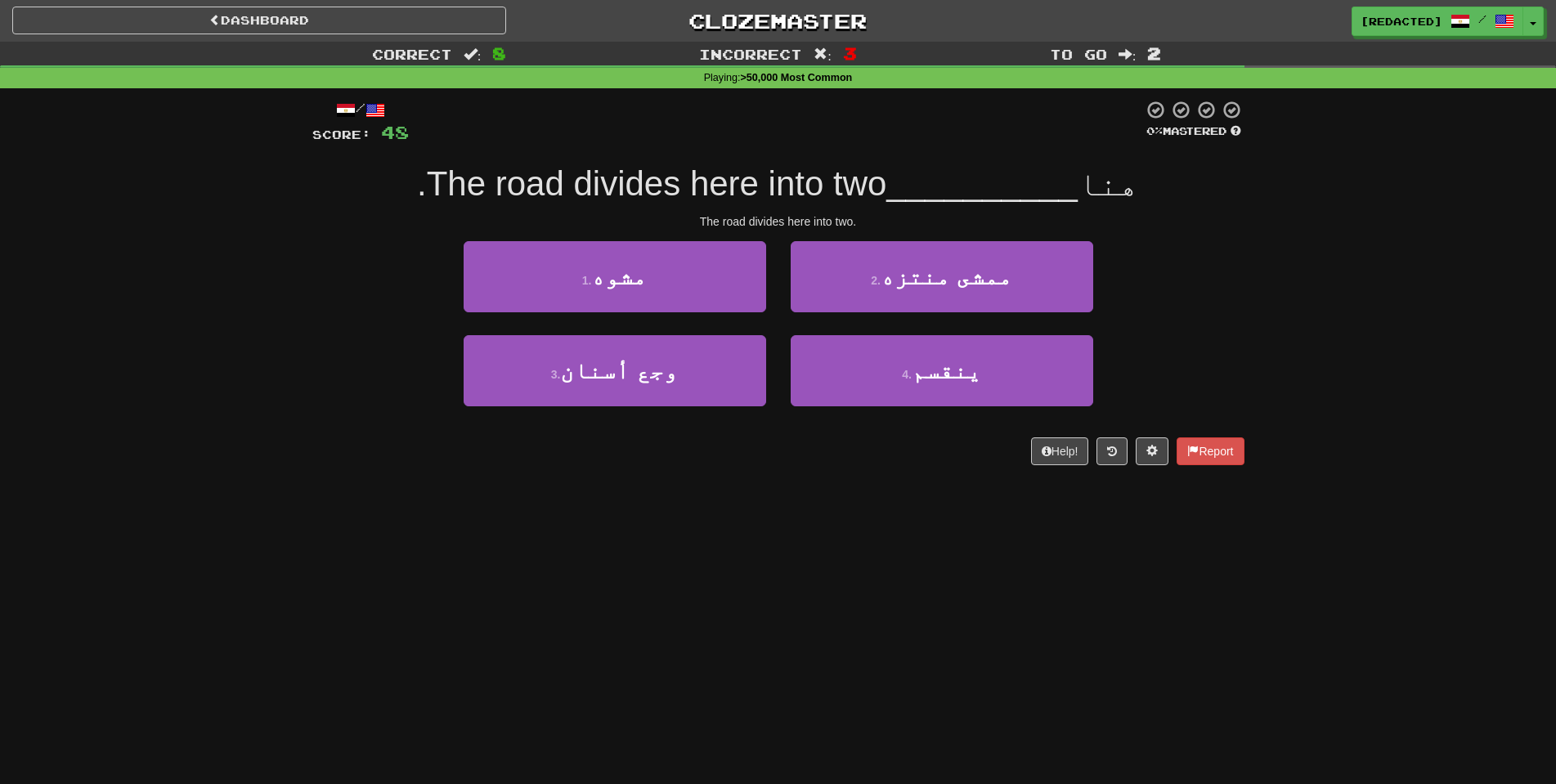 click on "4 .  ينقسم" at bounding box center (942, 382) 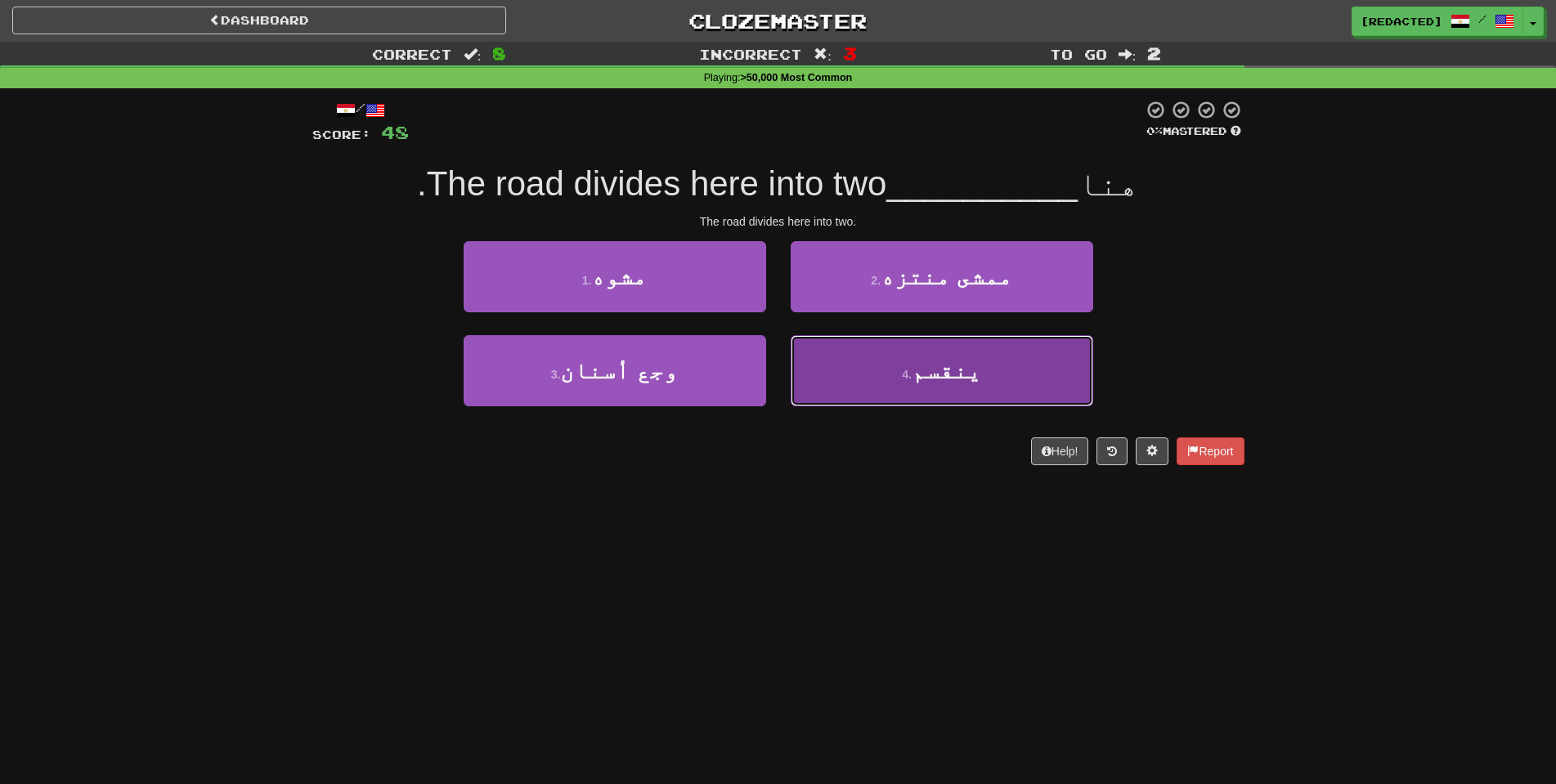 click on "4 .  ينقسم" at bounding box center [942, 370] 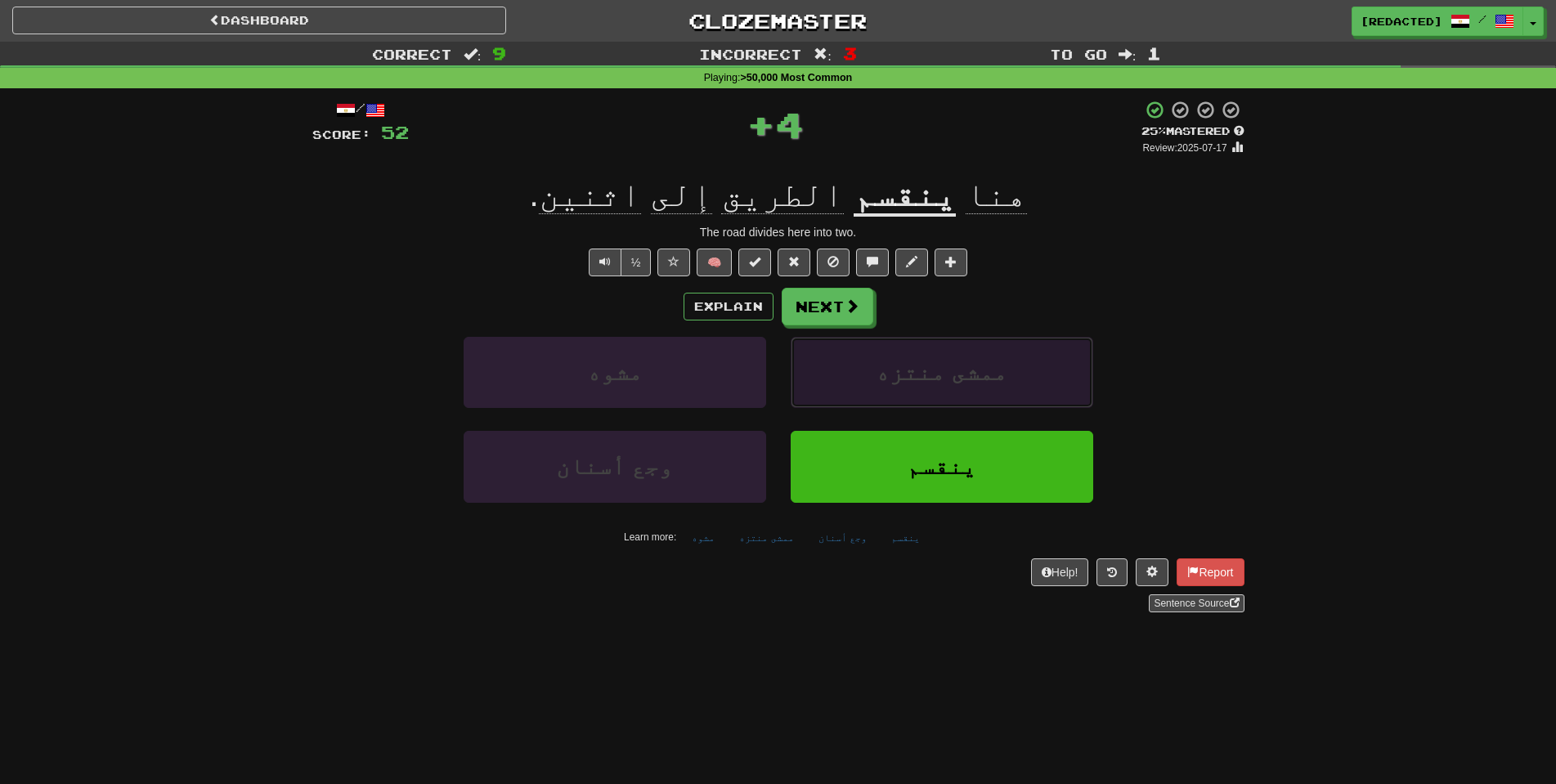click on "ممشى منتزه" at bounding box center (942, 372) 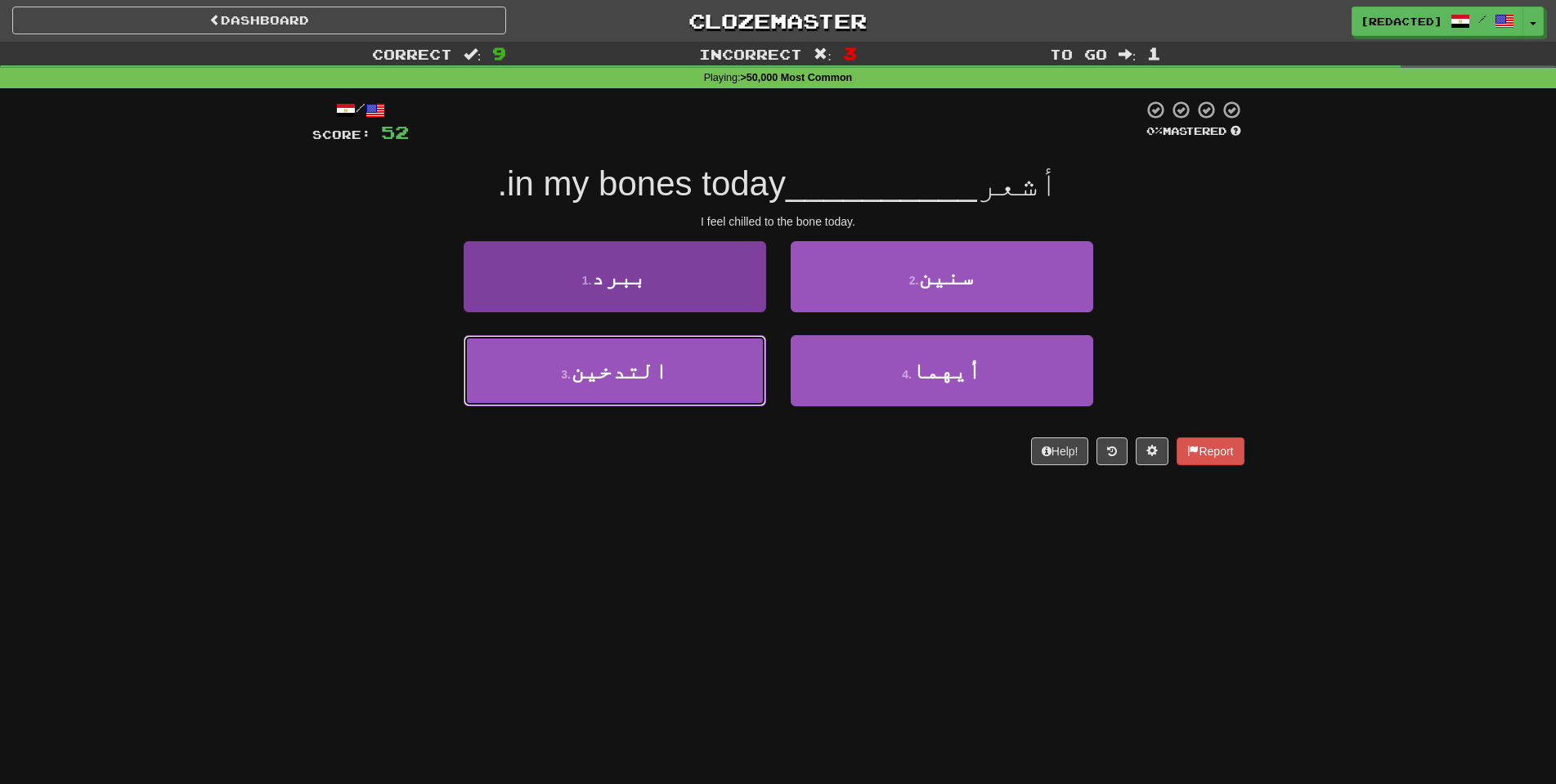 click on "3 .  التدخين" at bounding box center [615, 370] 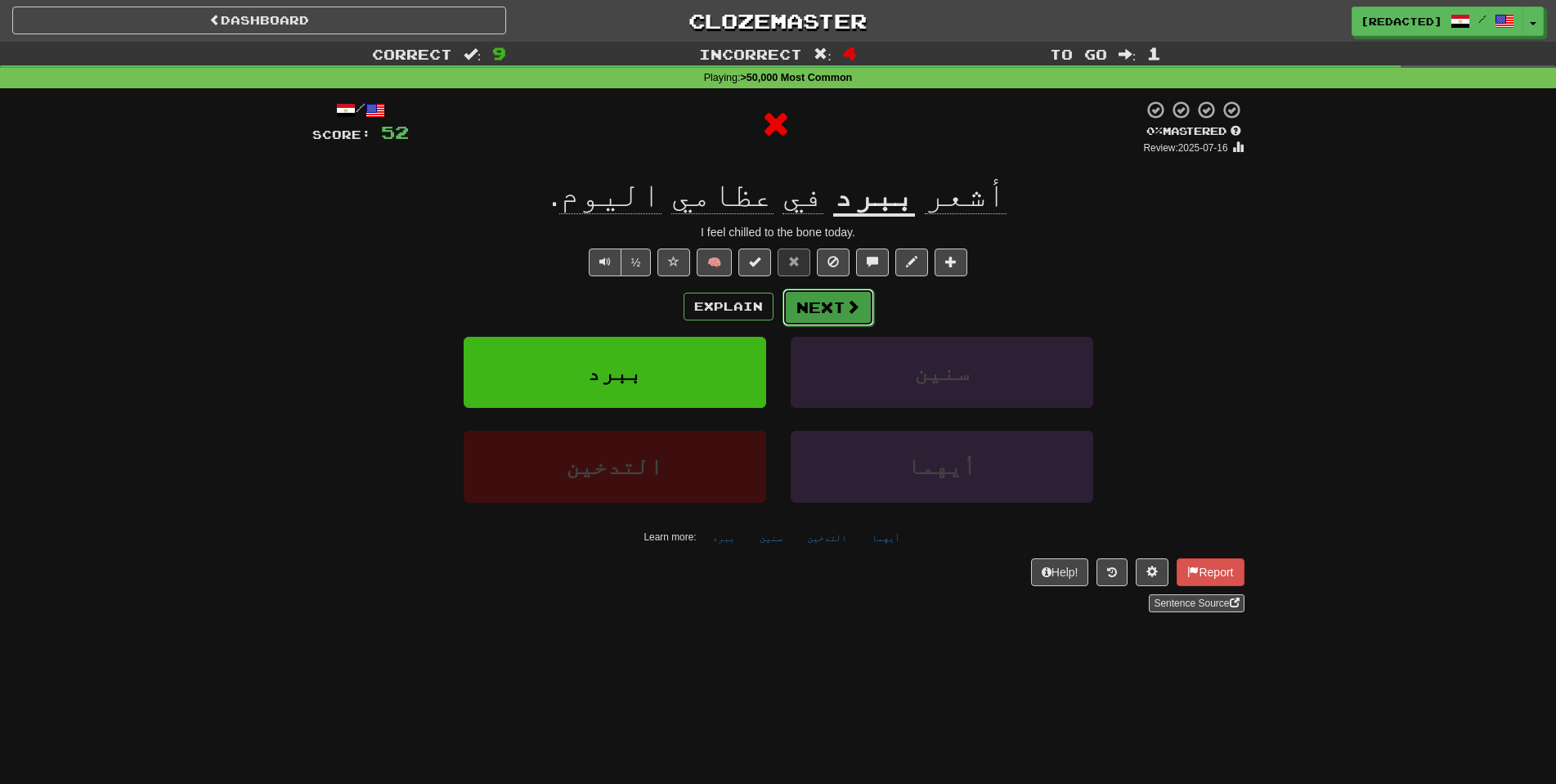 click on "Next" at bounding box center (828, 307) 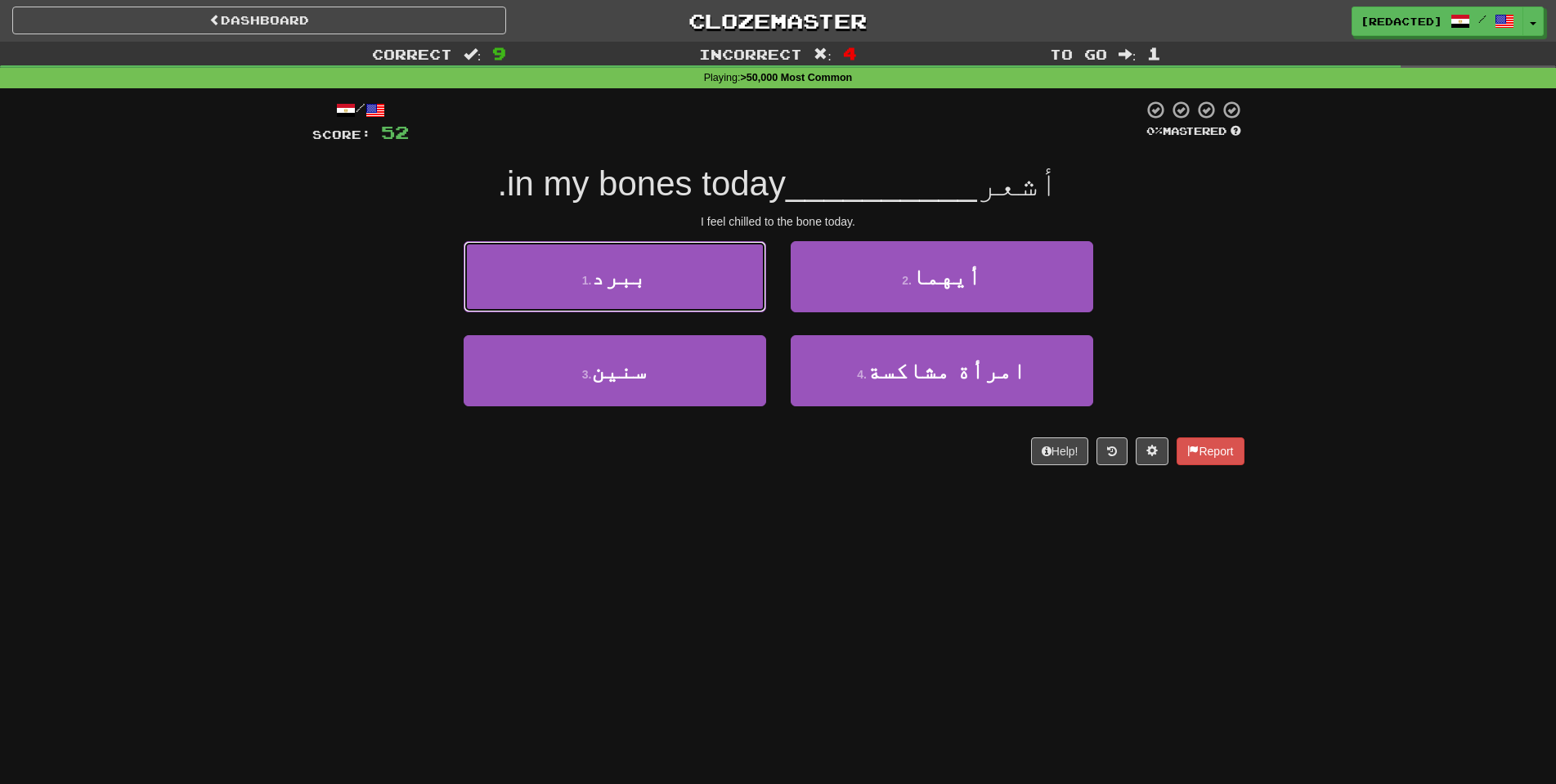 drag, startPoint x: 741, startPoint y: 288, endPoint x: 766, endPoint y: 280, distance: 26.248809 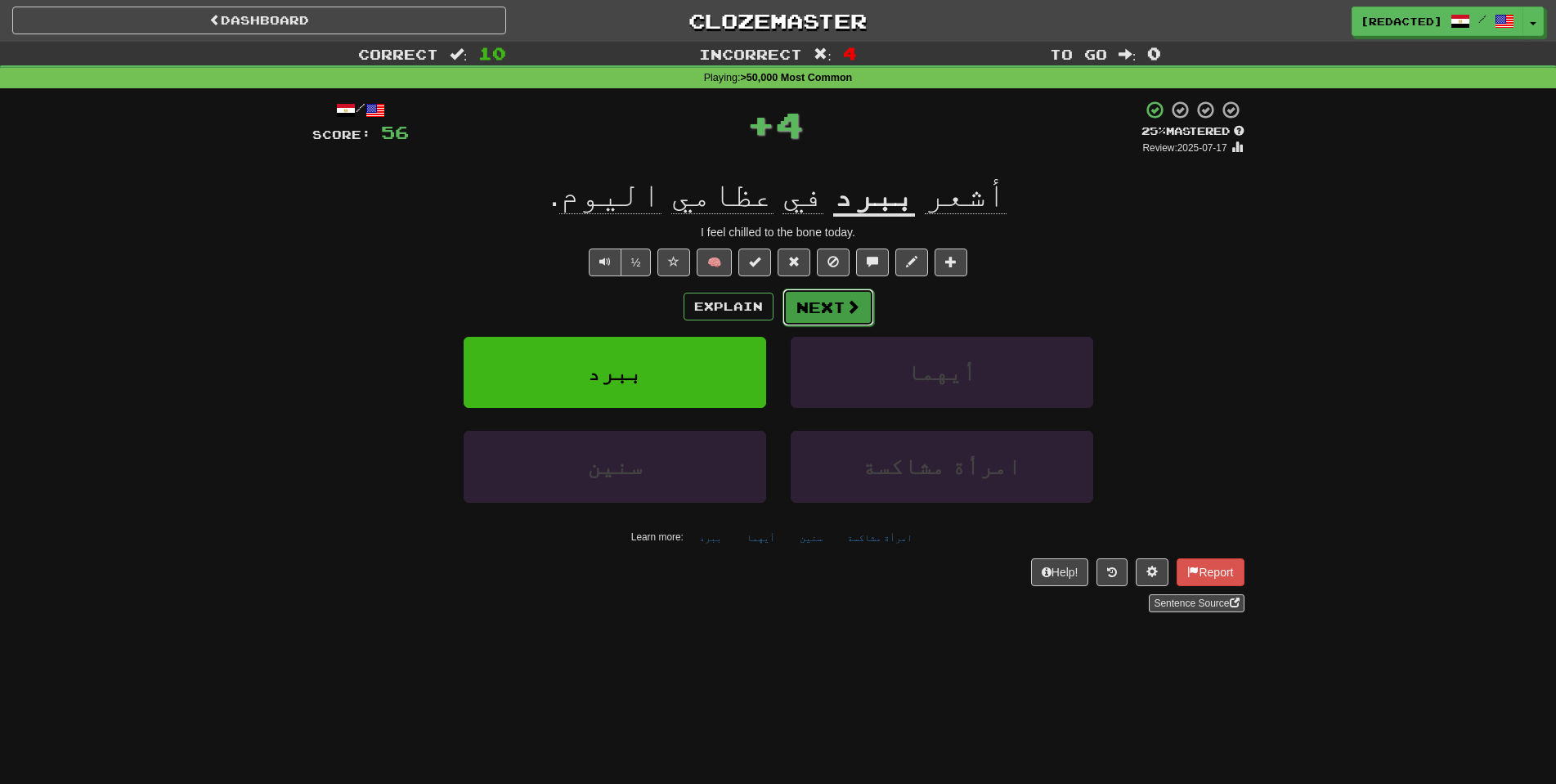 click on "Next" at bounding box center [828, 307] 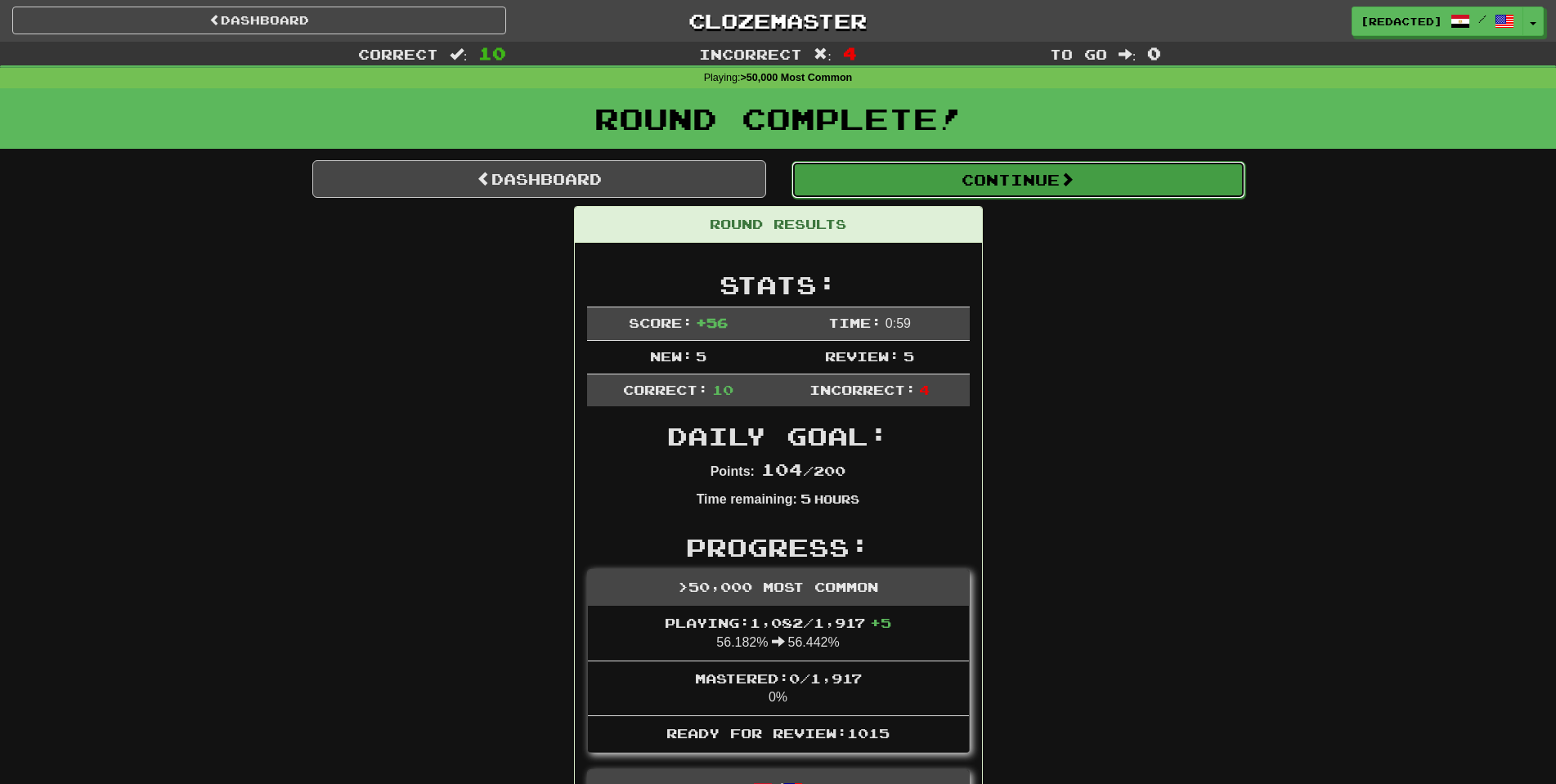 click on "Continue" at bounding box center (1018, 180) 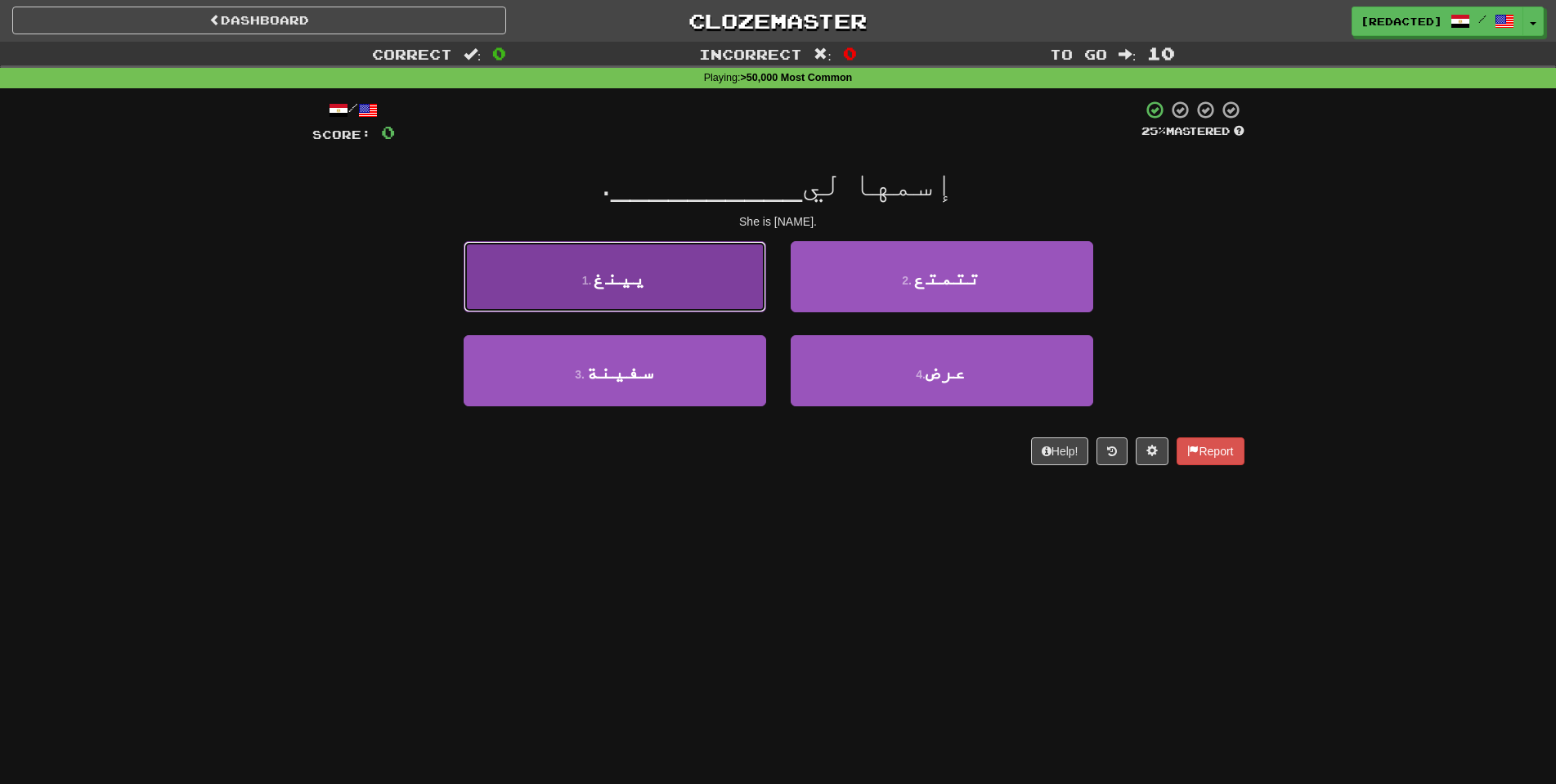 click on "1 .  يينغ" at bounding box center (615, 276) 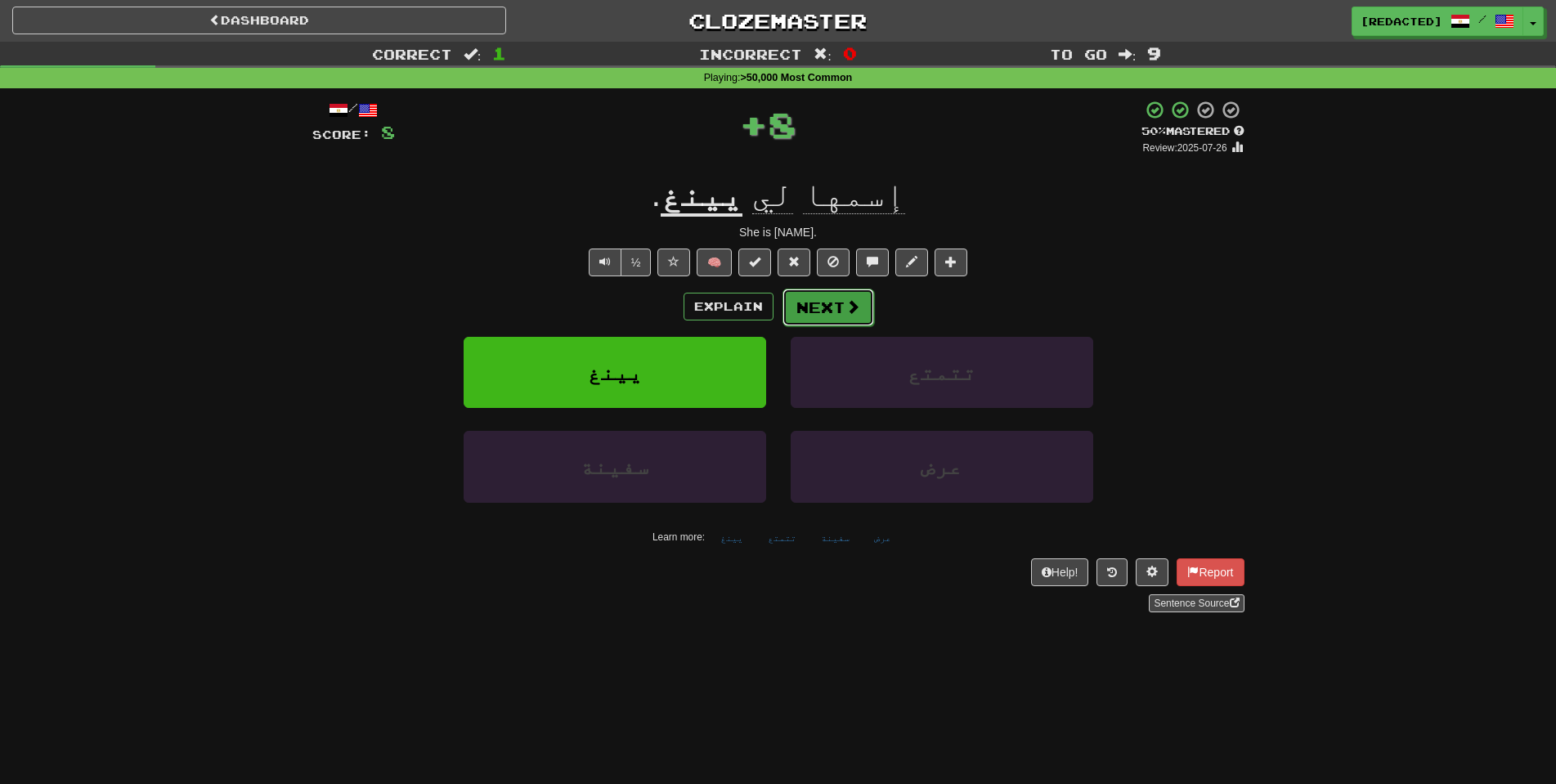 click on "Next" at bounding box center [828, 307] 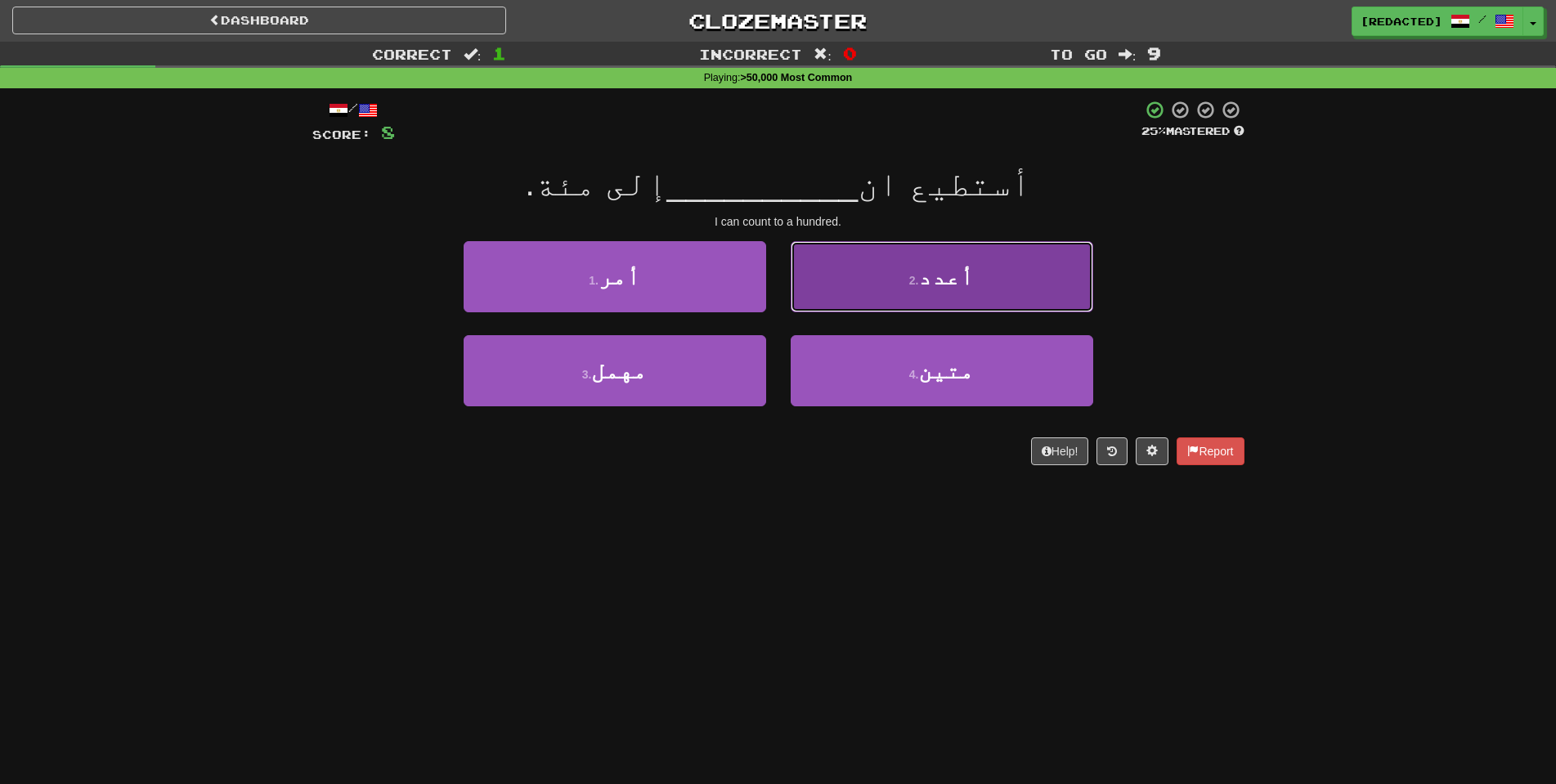 click on "2 .  أعدد" at bounding box center [942, 276] 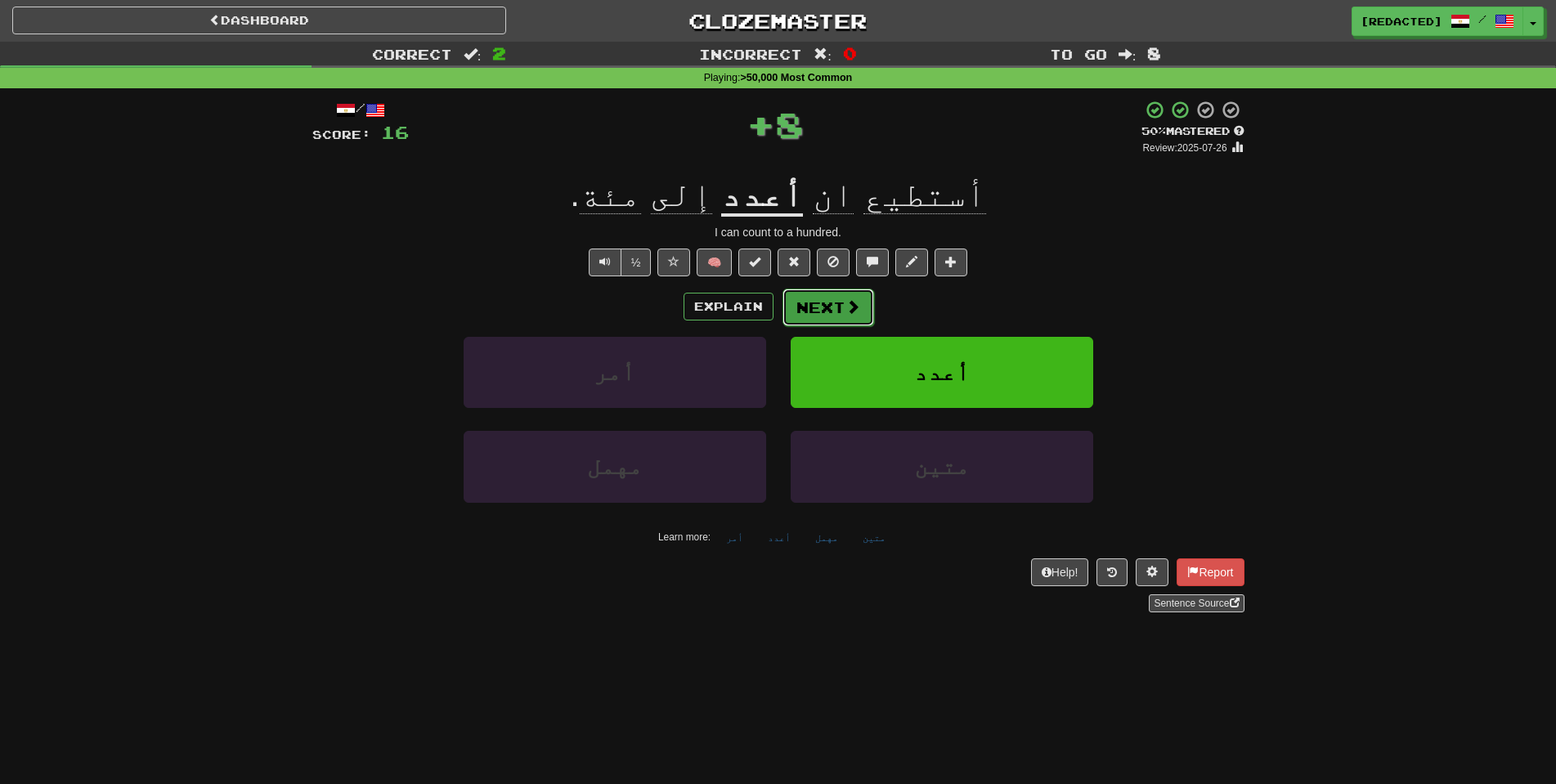 click on "Next" at bounding box center (828, 307) 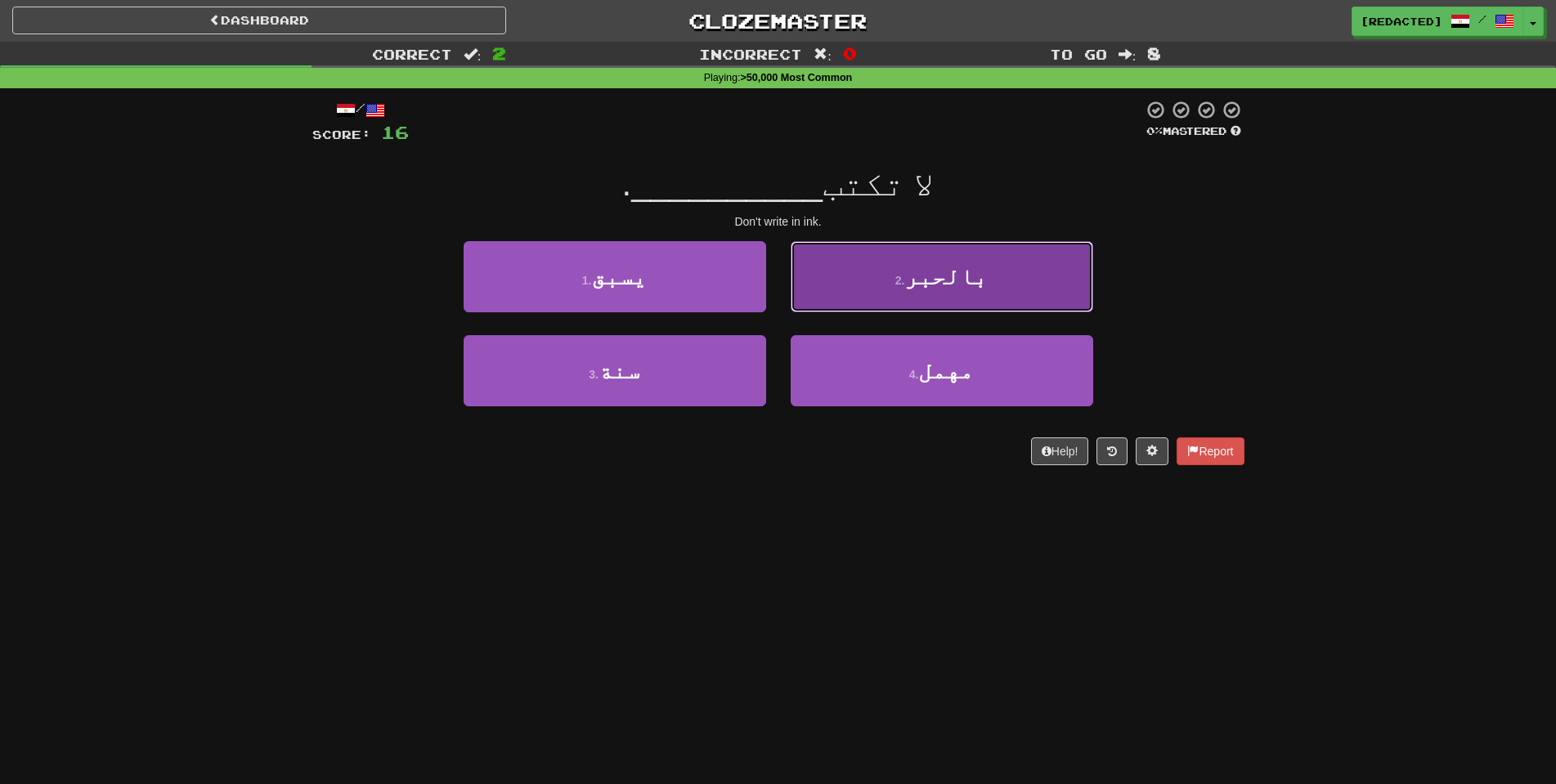 click on "2 .  بالحبر" at bounding box center [942, 276] 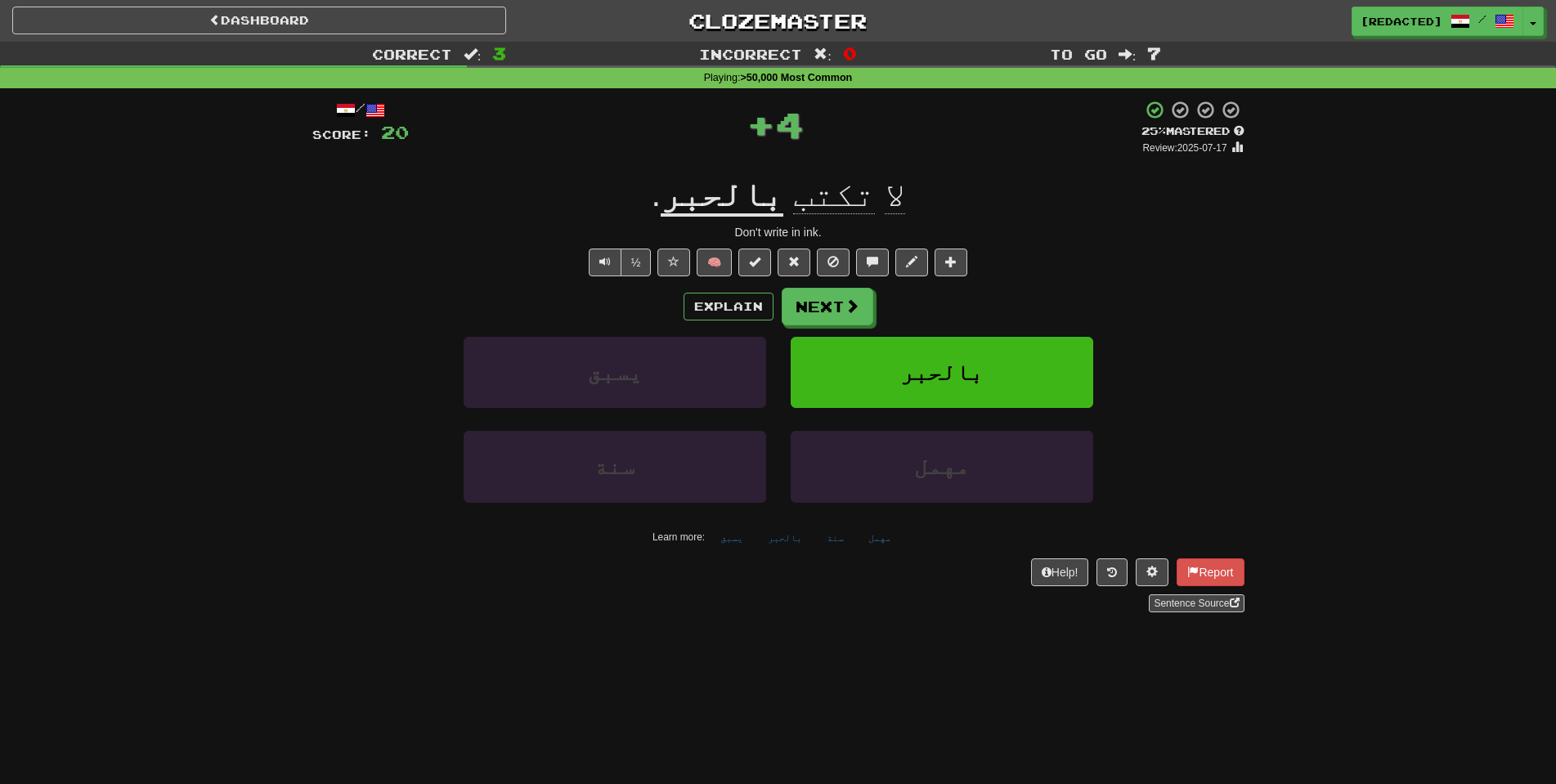 click on "Next" at bounding box center [827, 307] 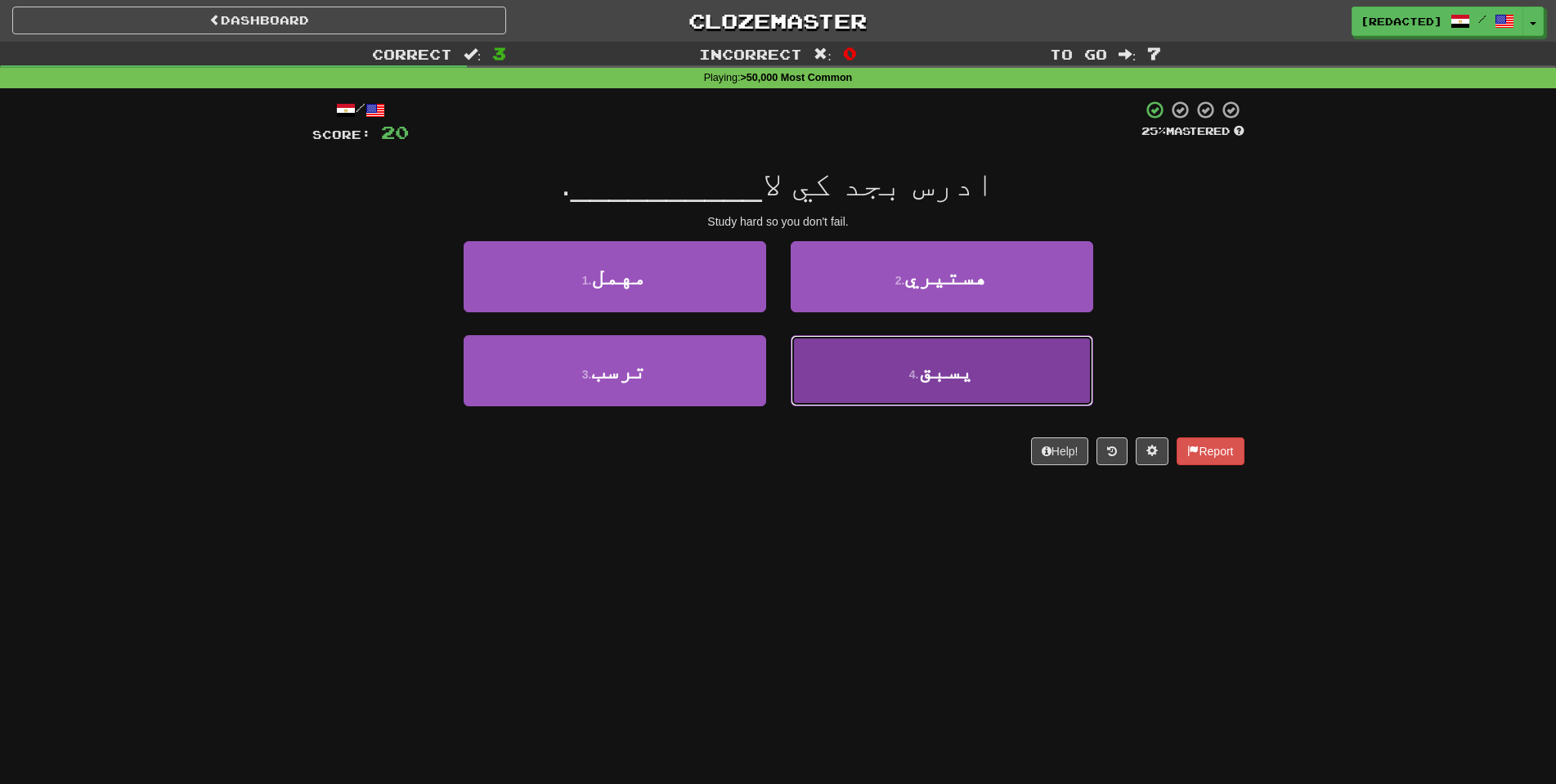 drag, startPoint x: 808, startPoint y: 395, endPoint x: 790, endPoint y: 330, distance: 67.446275 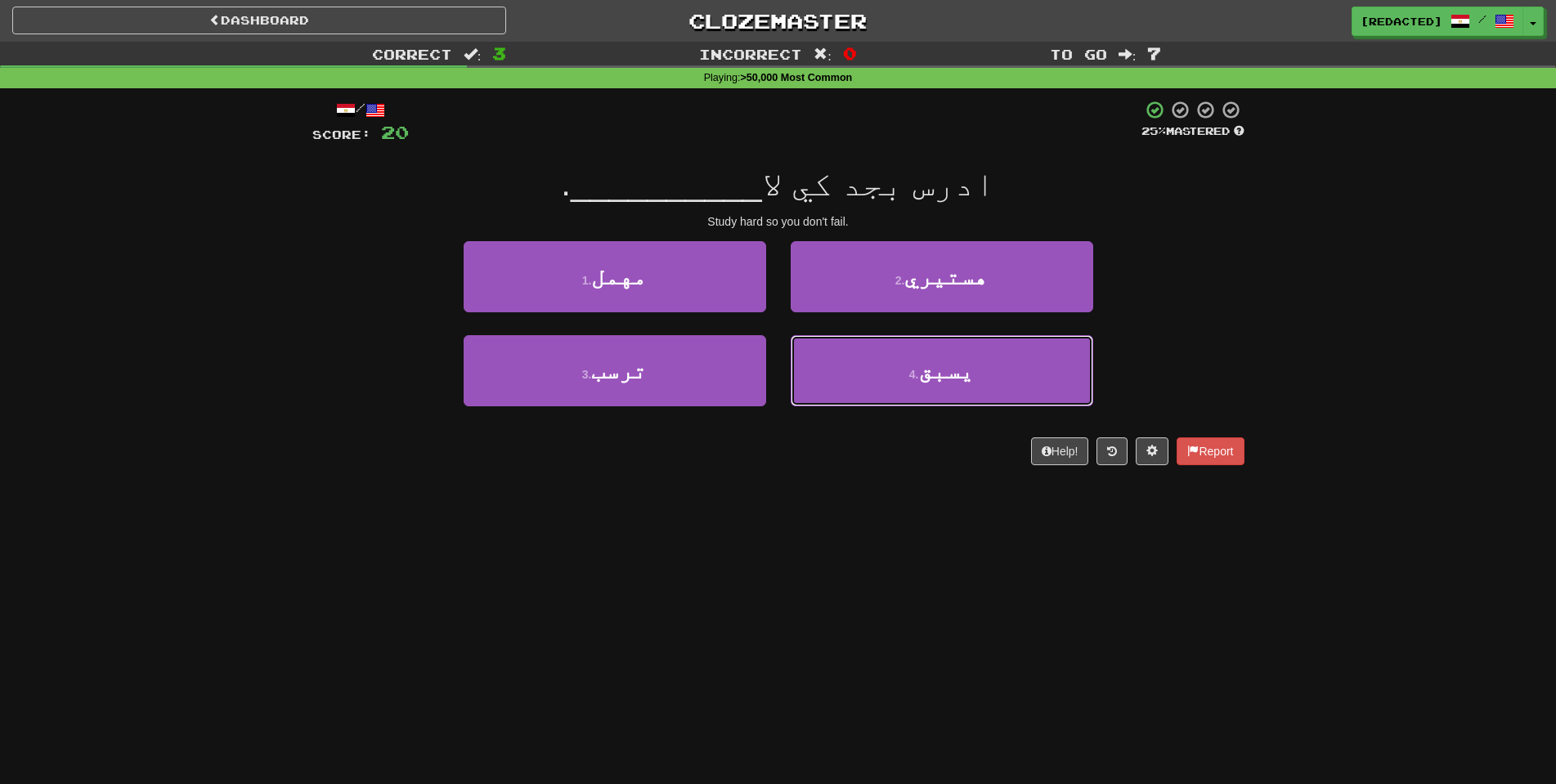 click on "4 .  يسبق" at bounding box center (942, 370) 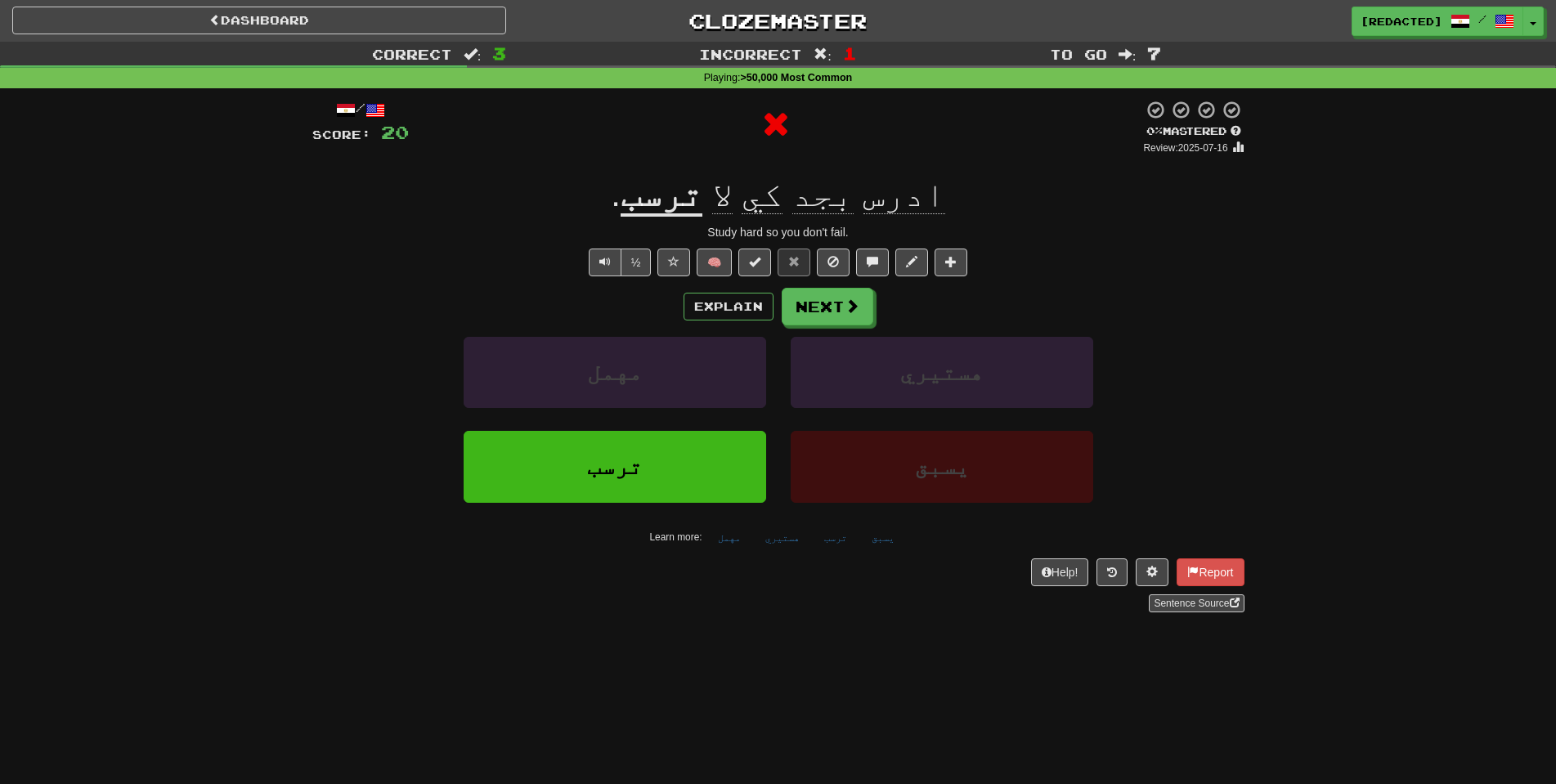 click on "Explain Next" at bounding box center [778, 307] 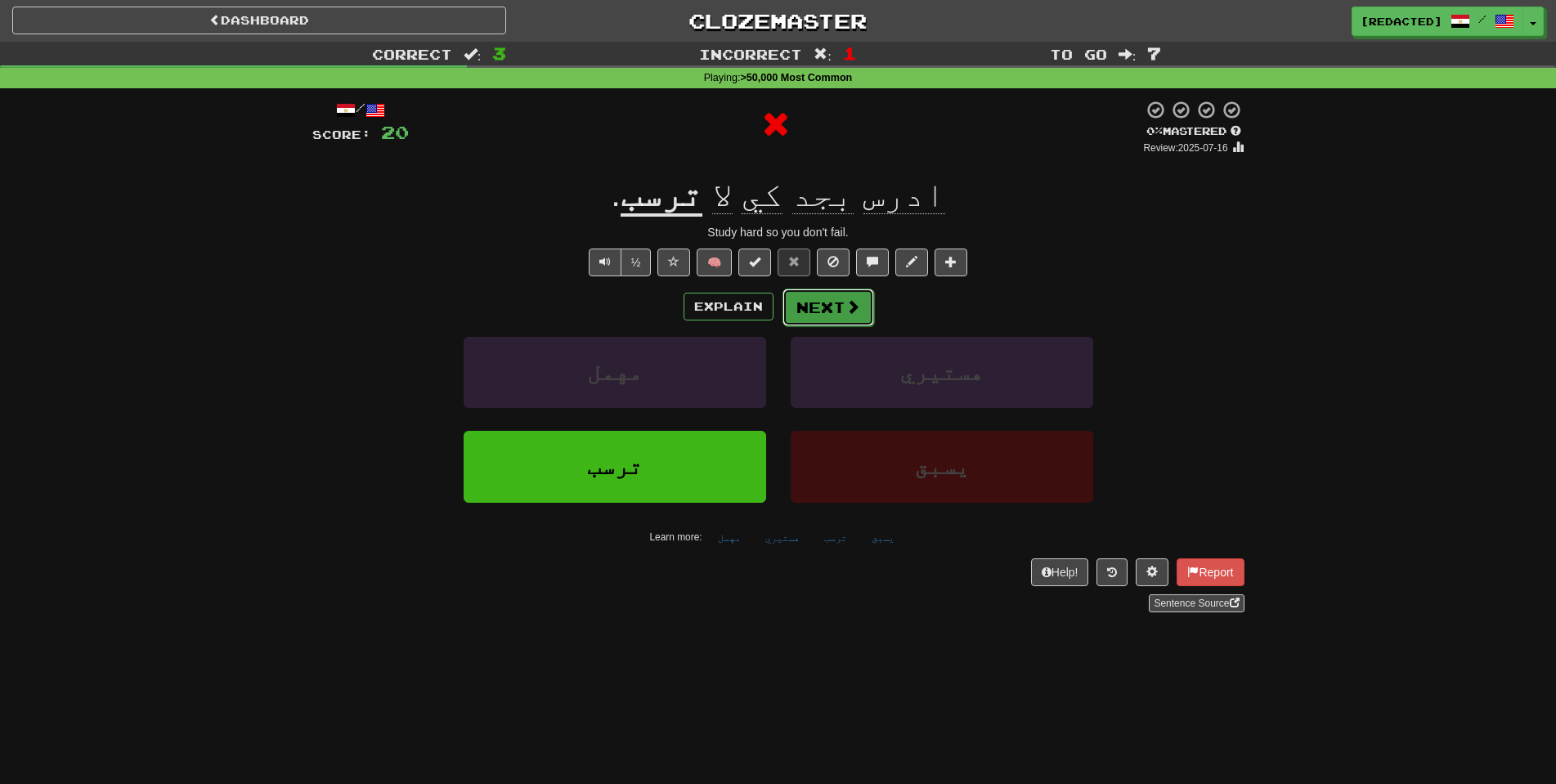 click on "Next" at bounding box center (828, 307) 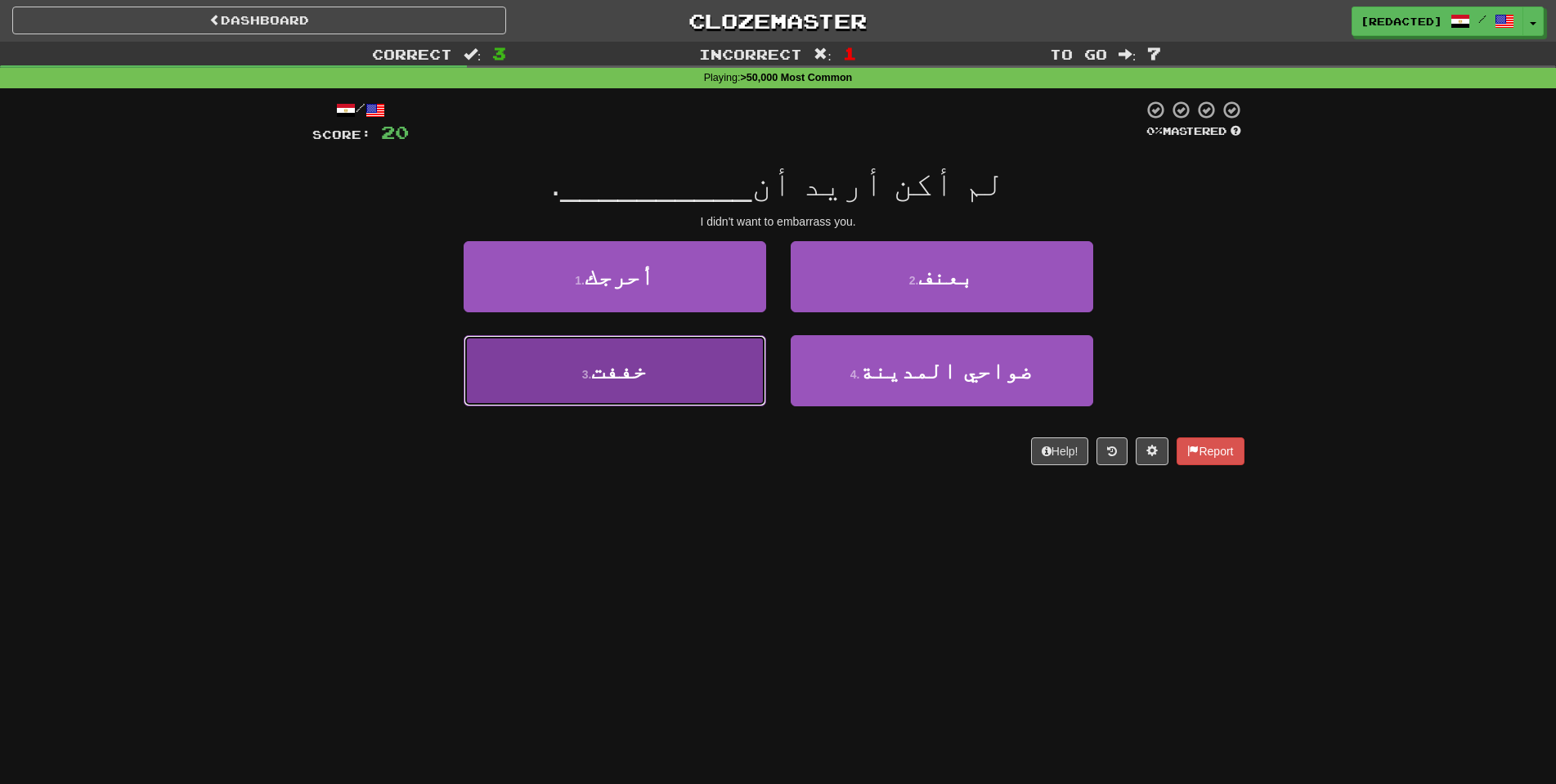 click on "3 .  خففت" at bounding box center (615, 370) 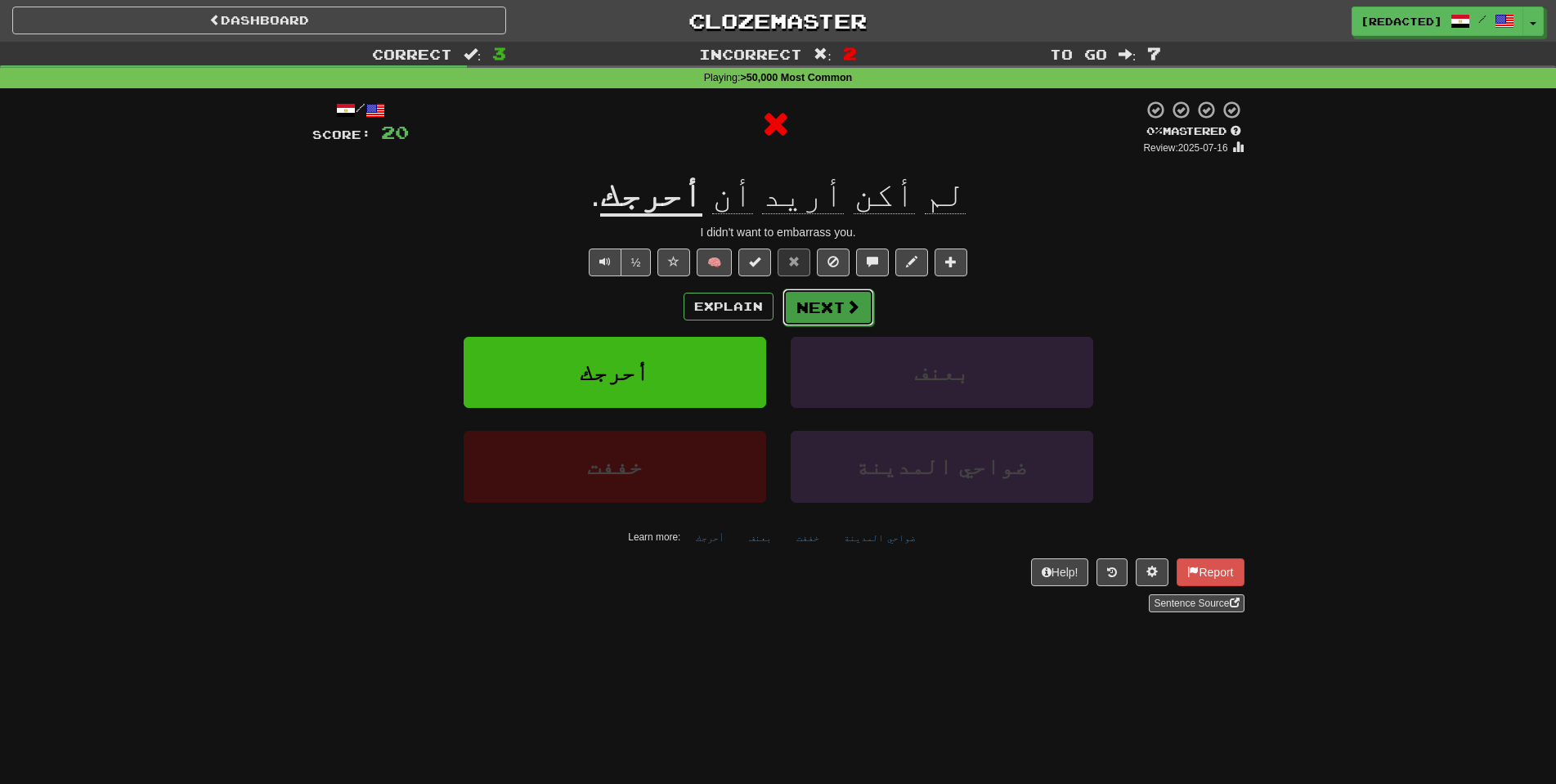 click on "Next" at bounding box center [828, 307] 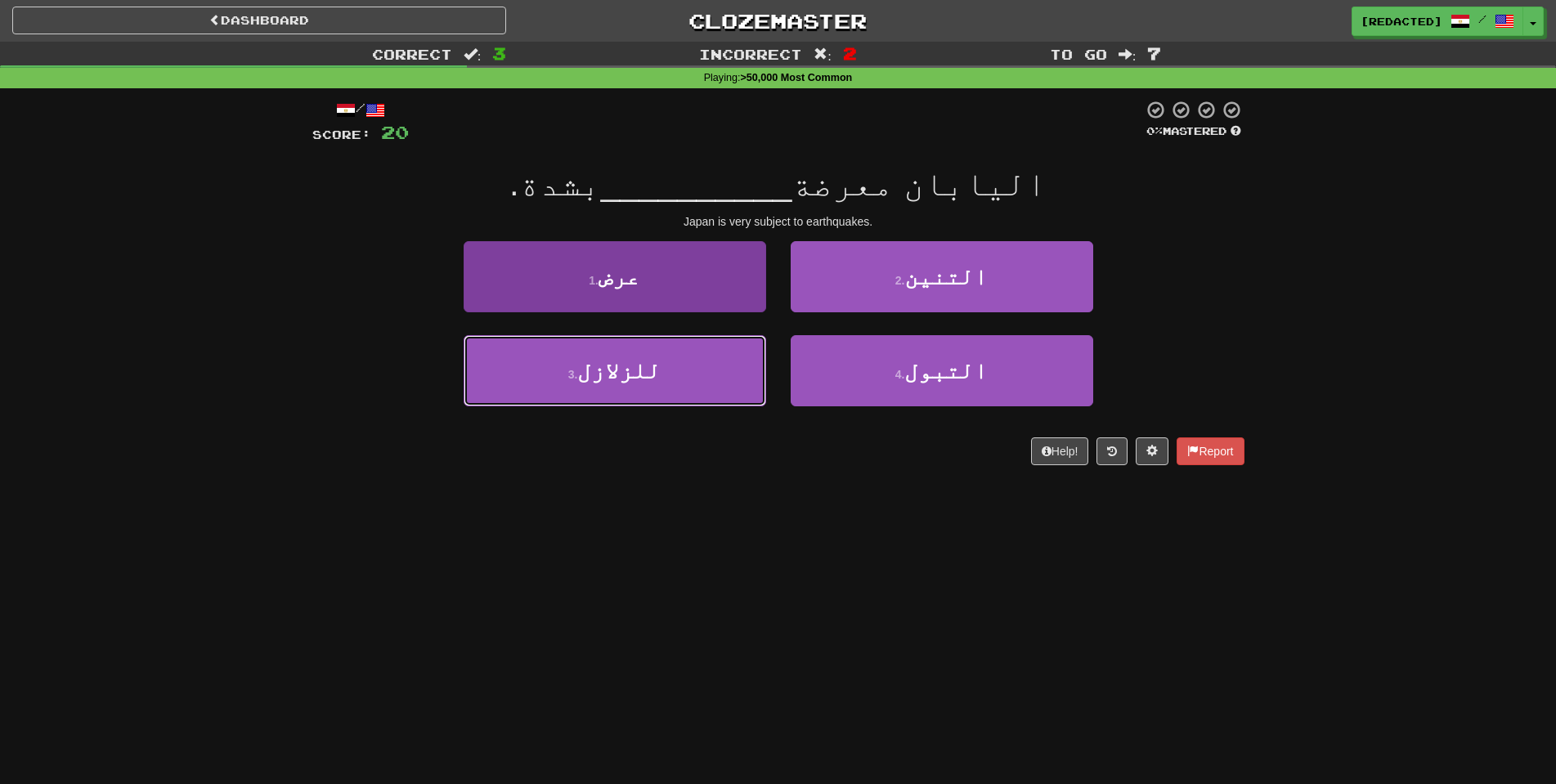 drag, startPoint x: 704, startPoint y: 391, endPoint x: 734, endPoint y: 360, distance: 43.139309 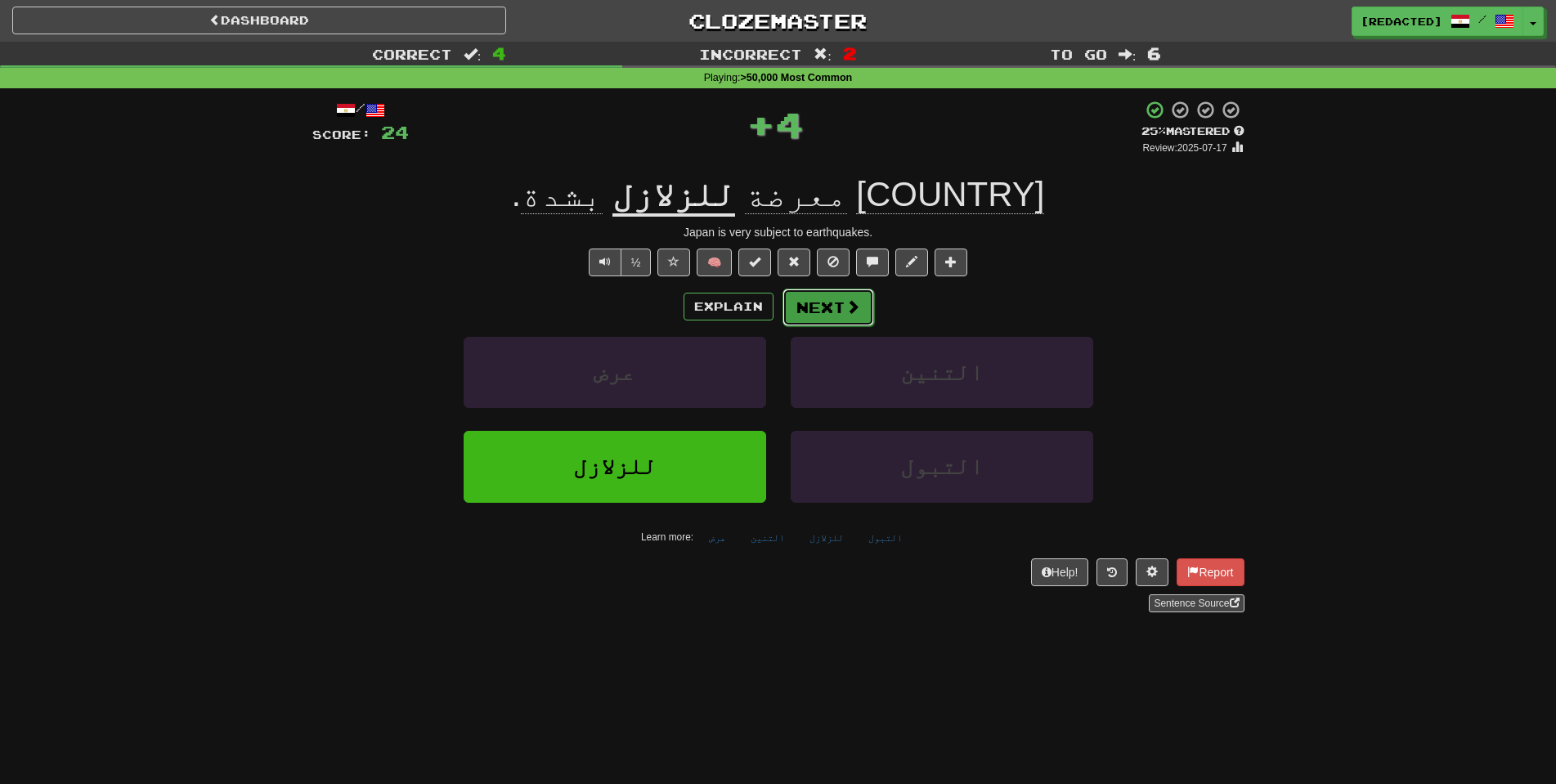 click on "Next" at bounding box center [828, 307] 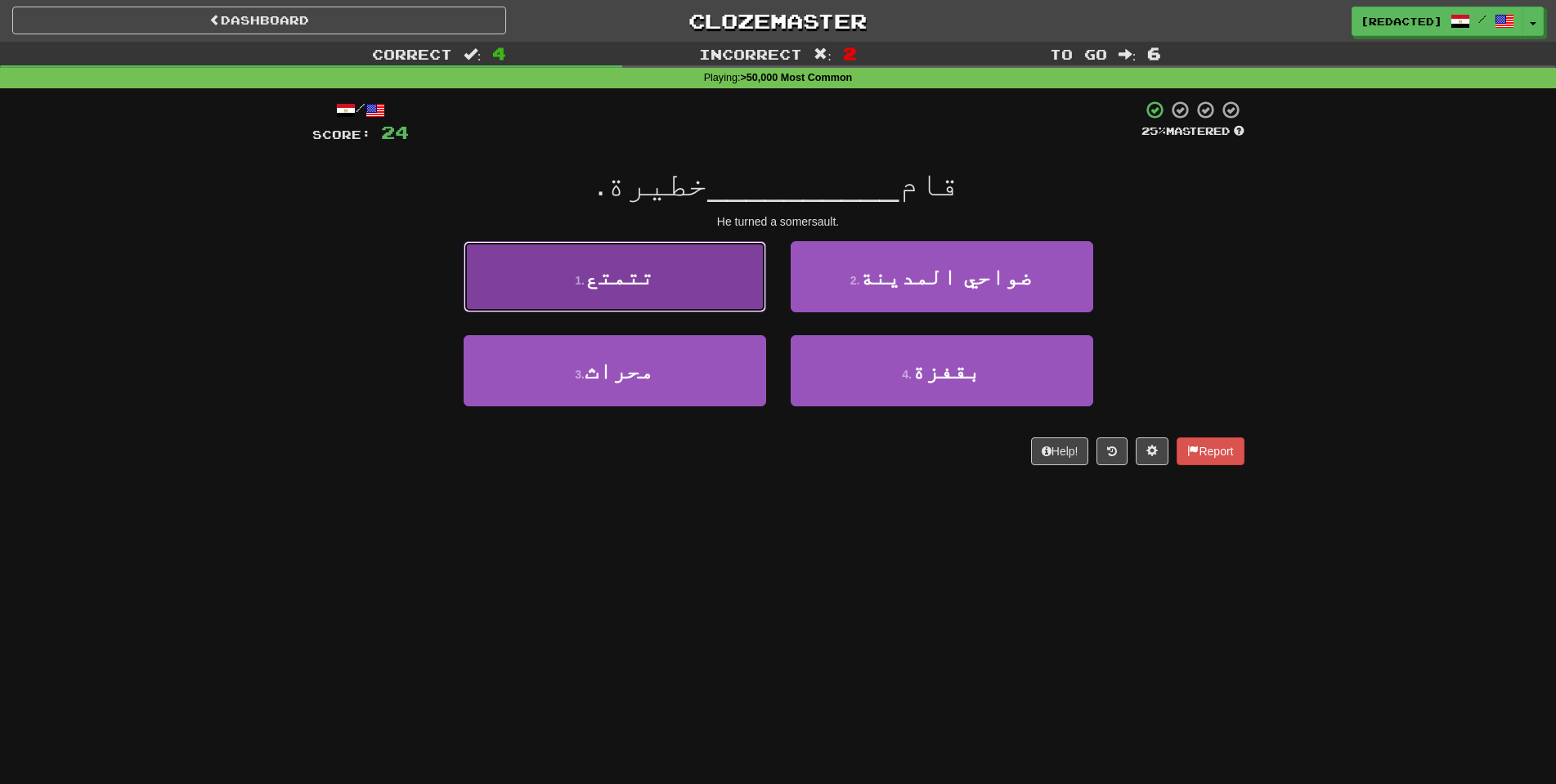 click on "1 .  تتمتع" at bounding box center (615, 276) 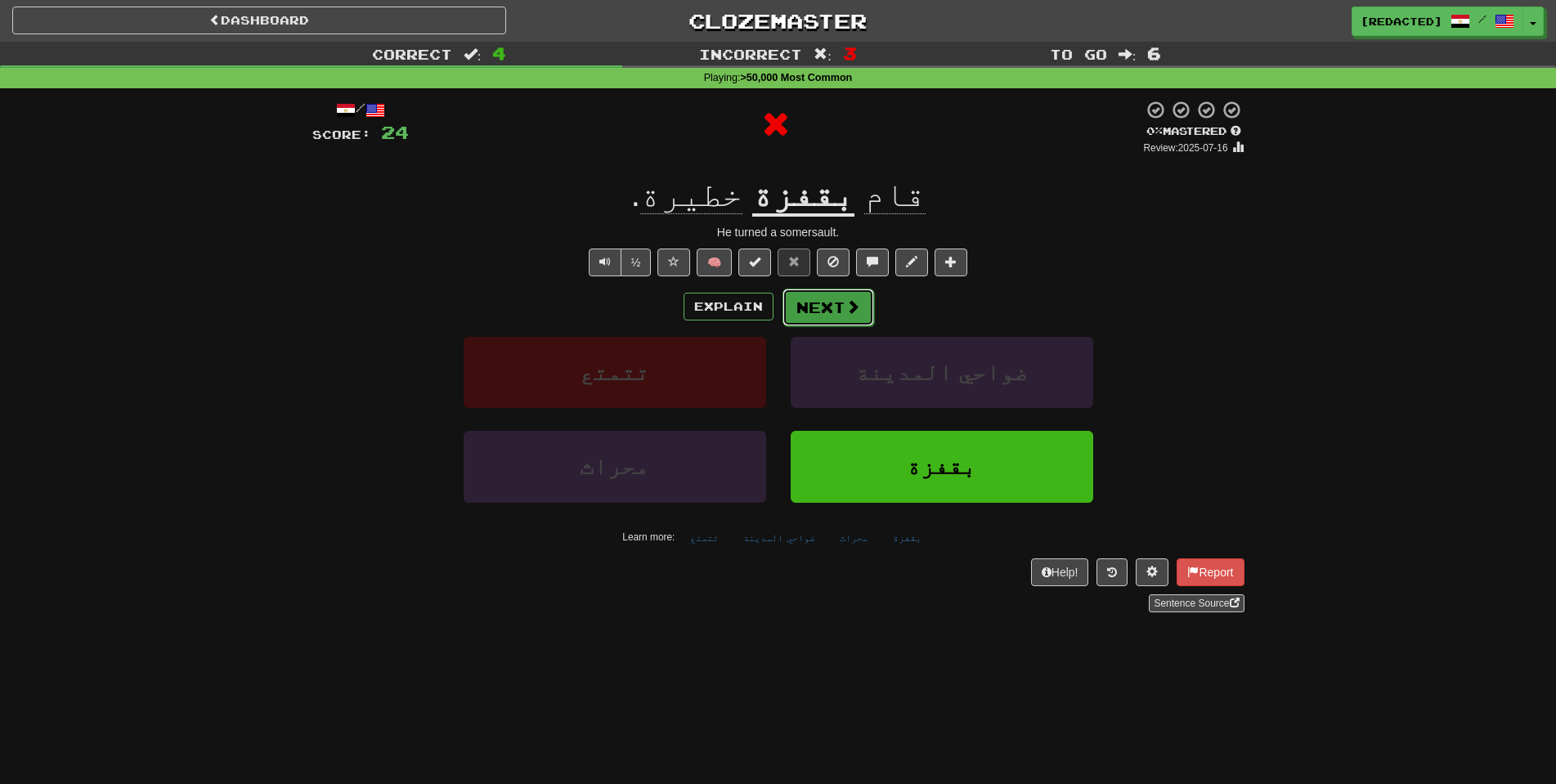 click on "Next" at bounding box center [828, 307] 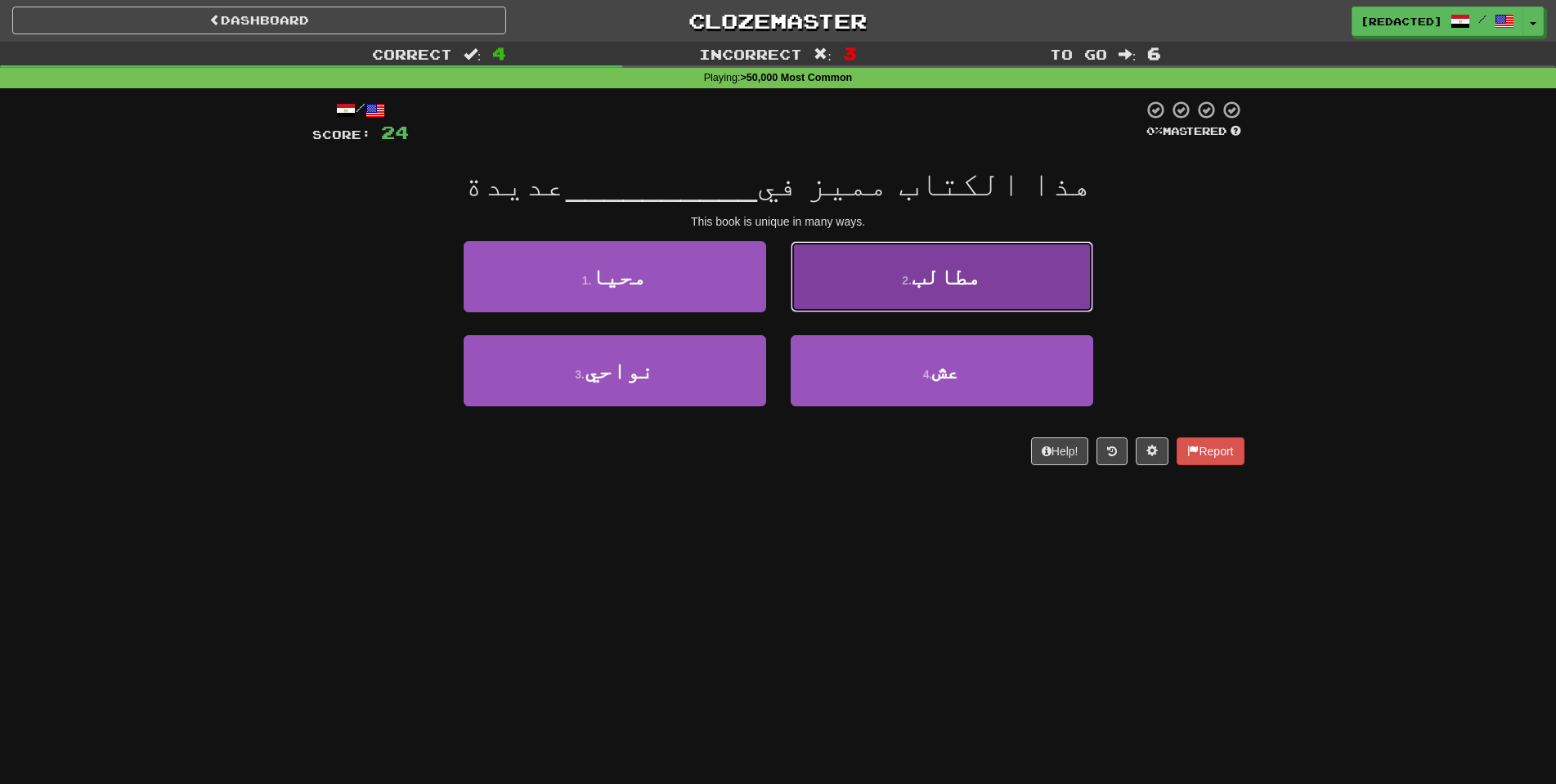 click on "2 .  مطالب" at bounding box center (942, 276) 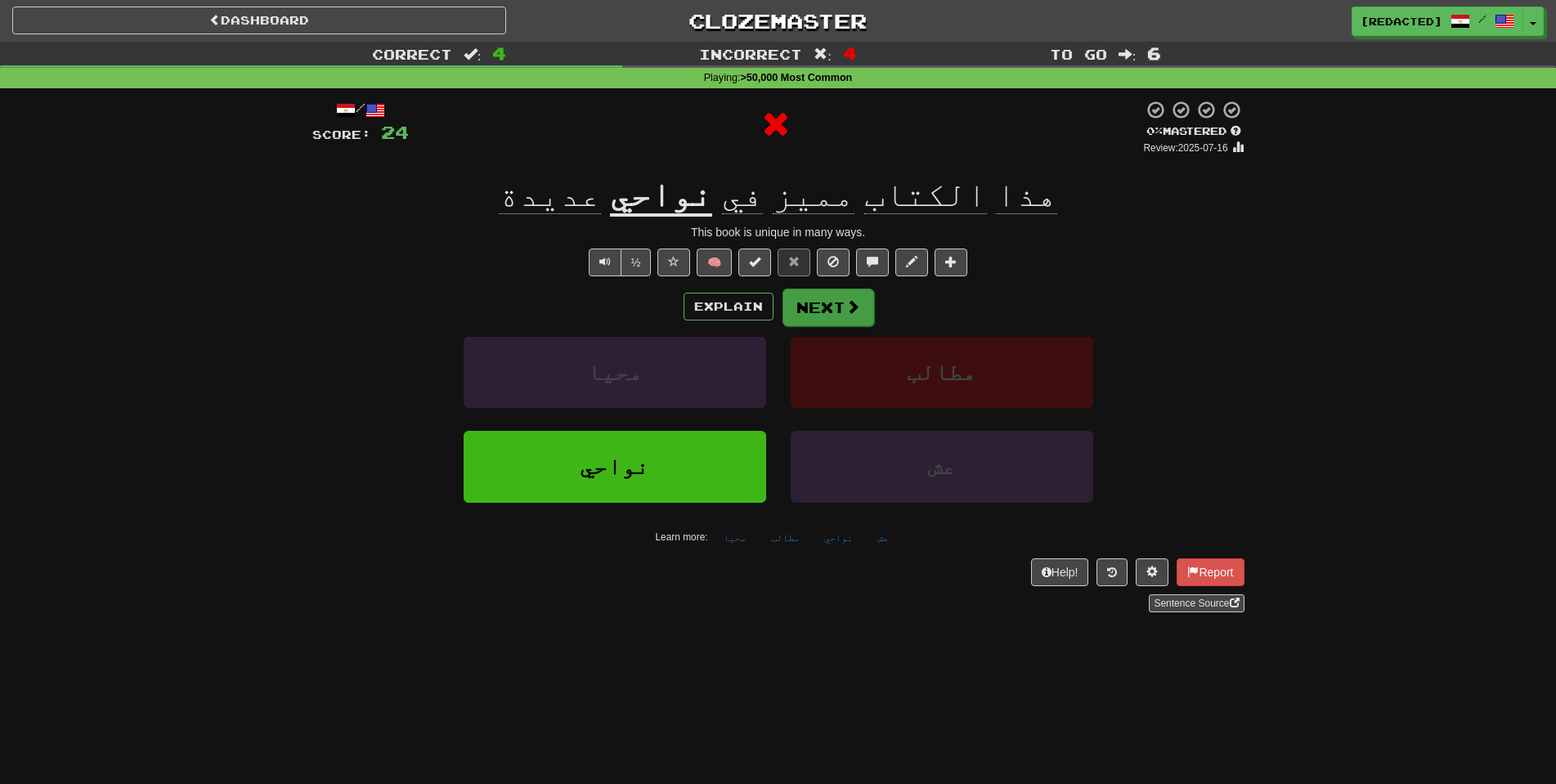 click on "/  Score:   24 0 %  Mastered Review:  2025-07-16 هذا   الكتاب   مميز   في   نواحي   عديدة This book is unique in many ways. ½ 🧠 Explain Next محيا مطالب نواحي عش Learn more: محيا مطالب نواحي عش  Help!  Report Sentence Source" at bounding box center [778, 356] 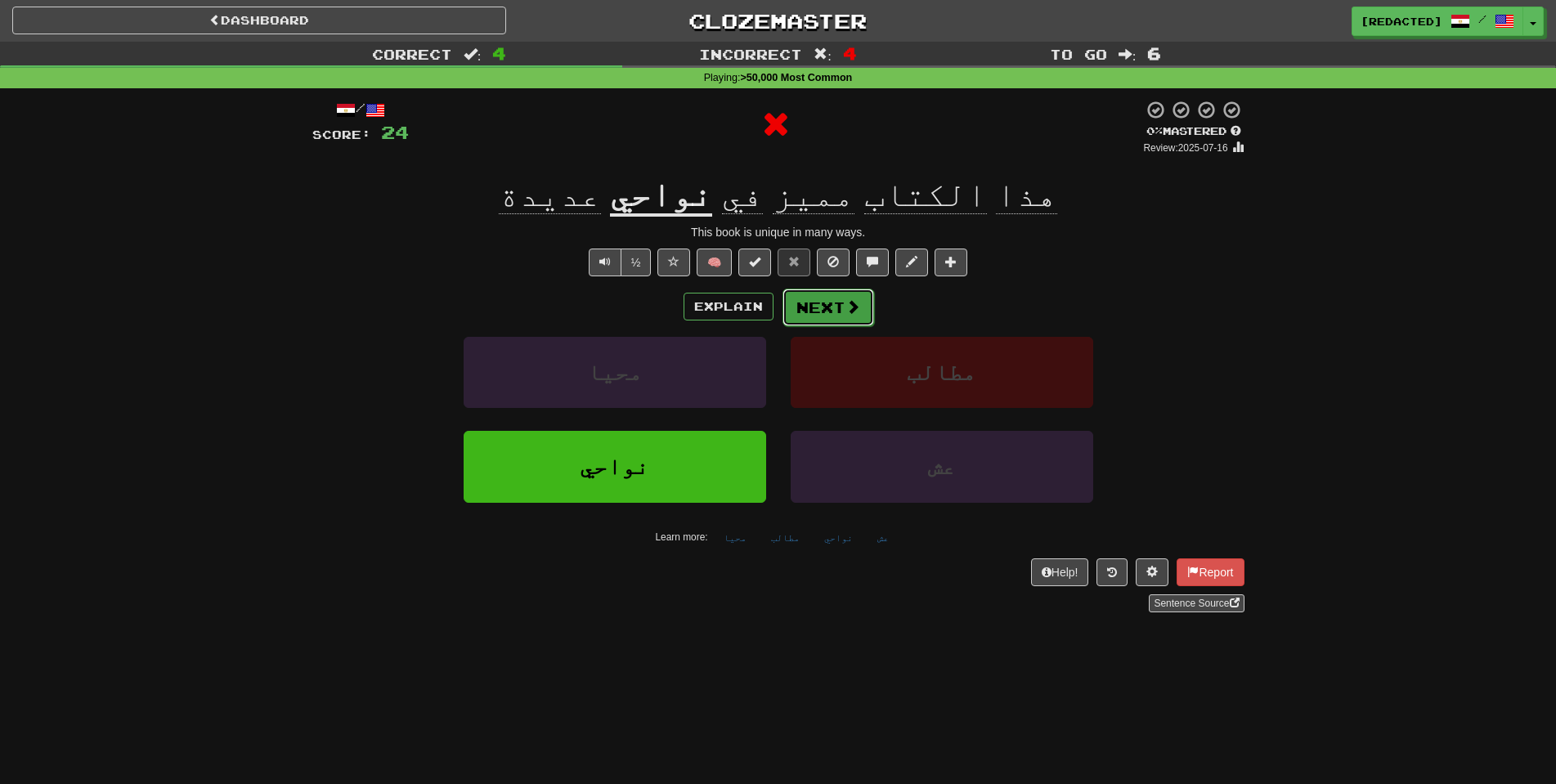 click on "Next" at bounding box center (828, 307) 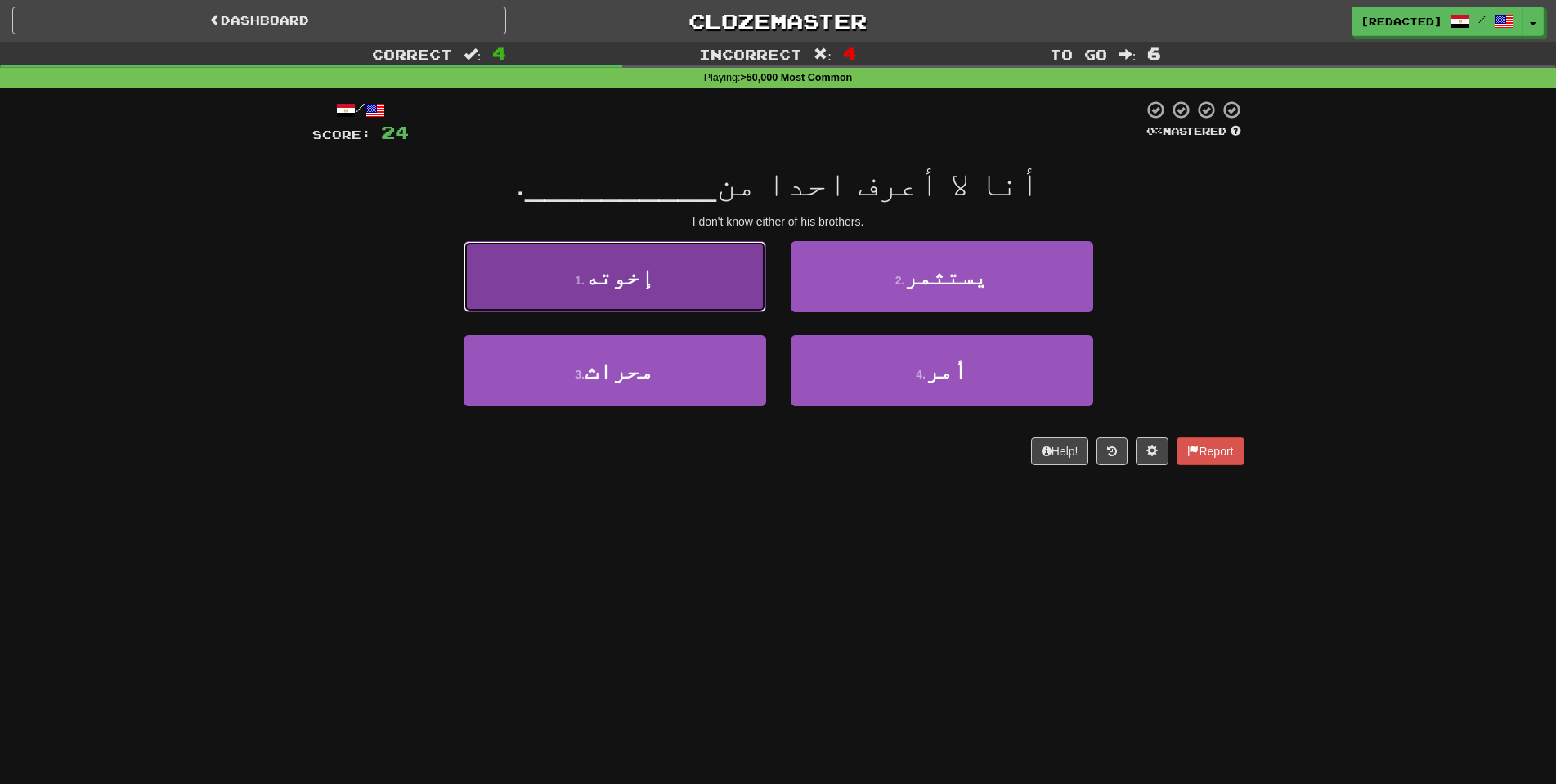 click on "1 .  إخوته" at bounding box center (615, 276) 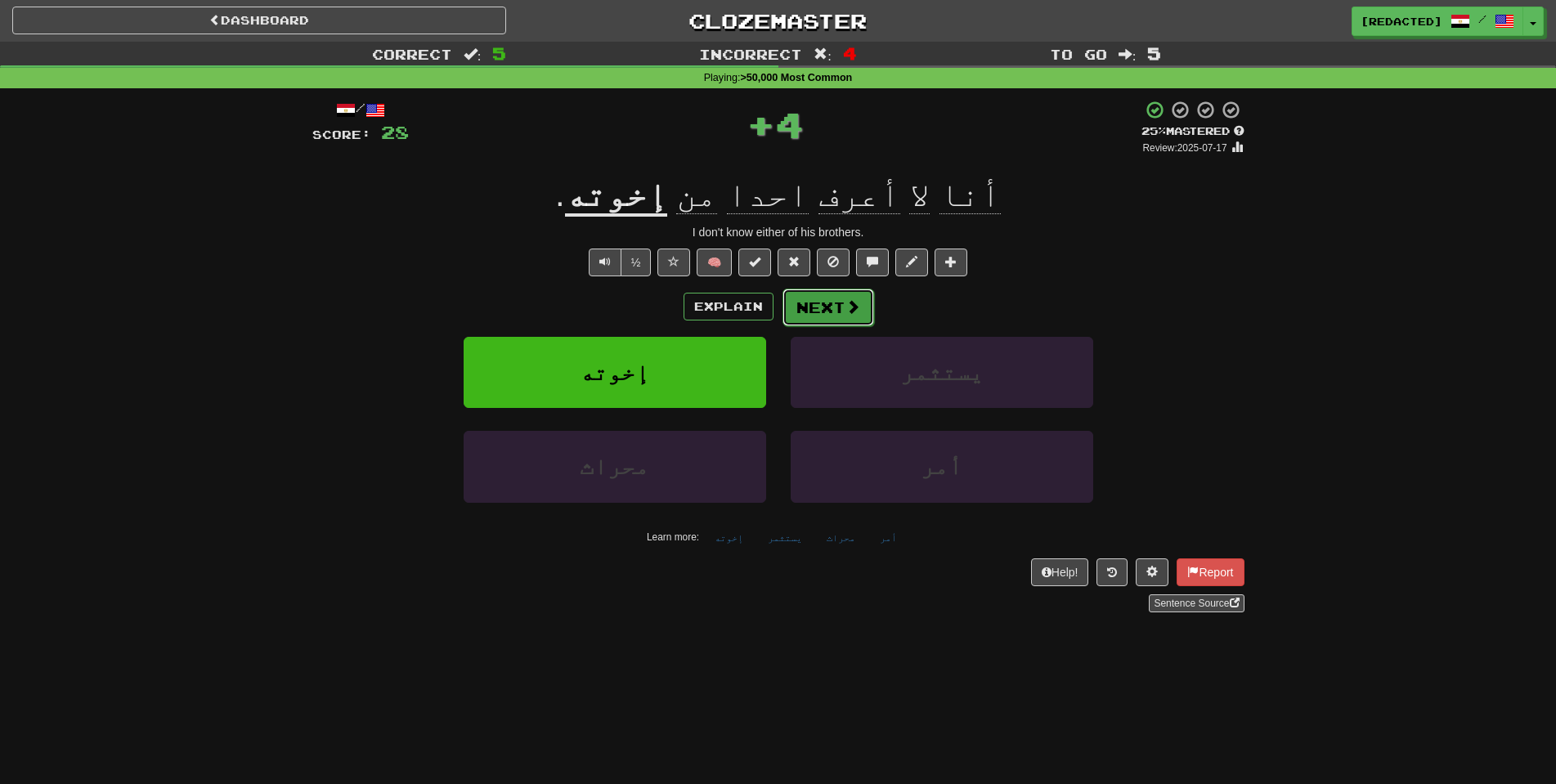 click on "Next" at bounding box center [828, 307] 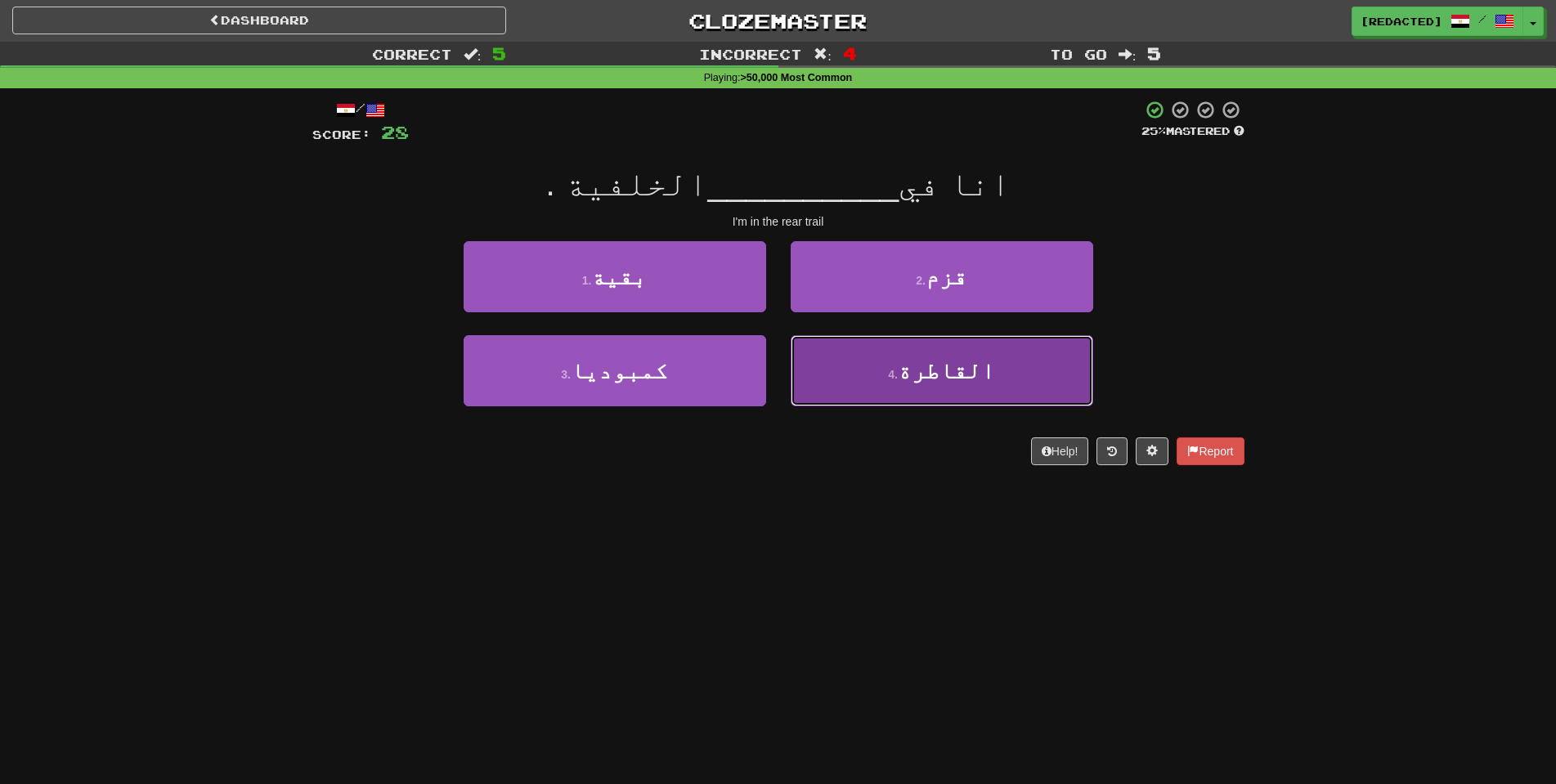 click on "4 .  القاطرة" at bounding box center (942, 370) 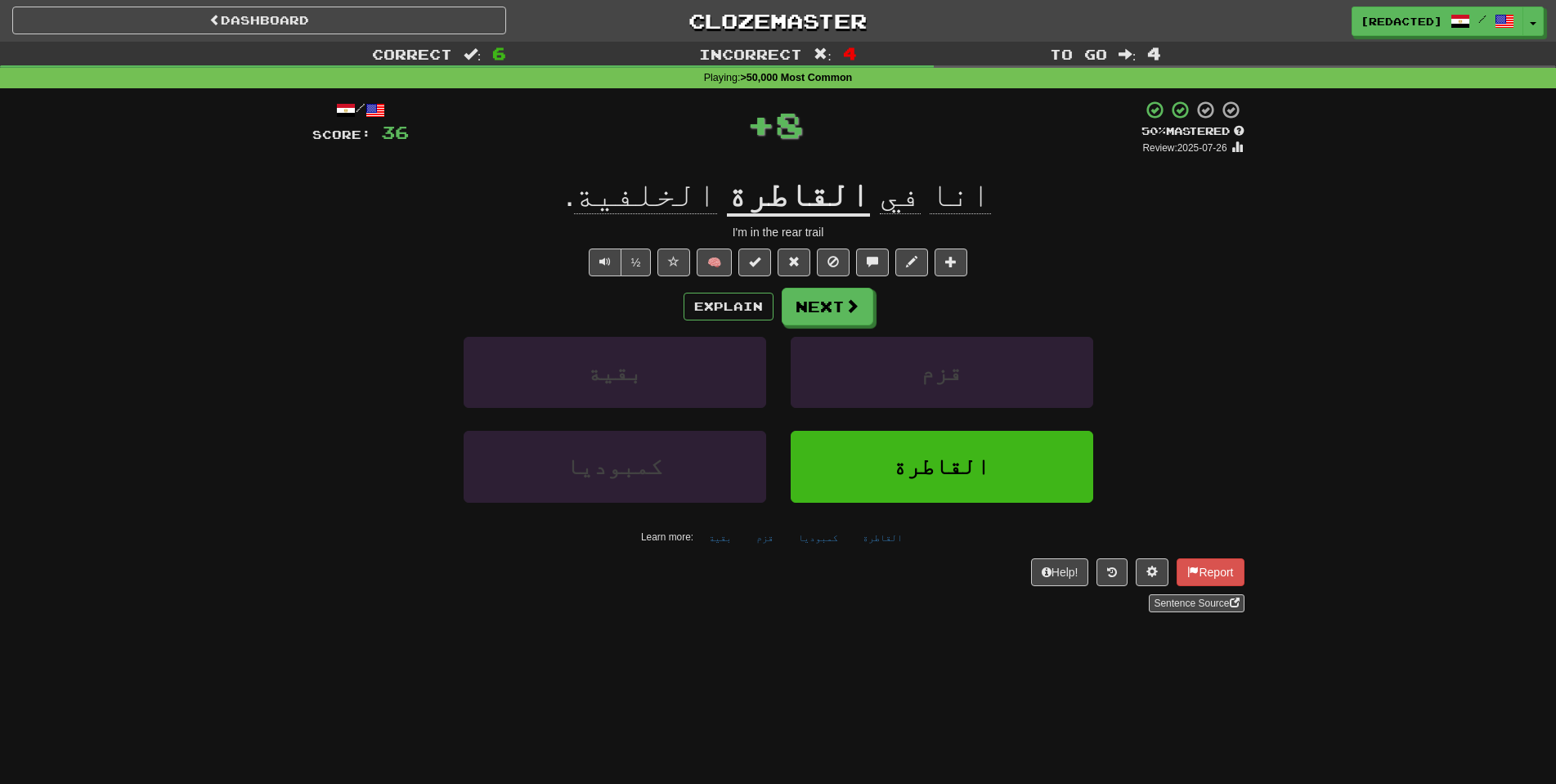 click on "Explain Next بقية قزم كمبوديا القاطرة Learn more: بقية قزم كمبوديا القاطرة" at bounding box center (778, 419) 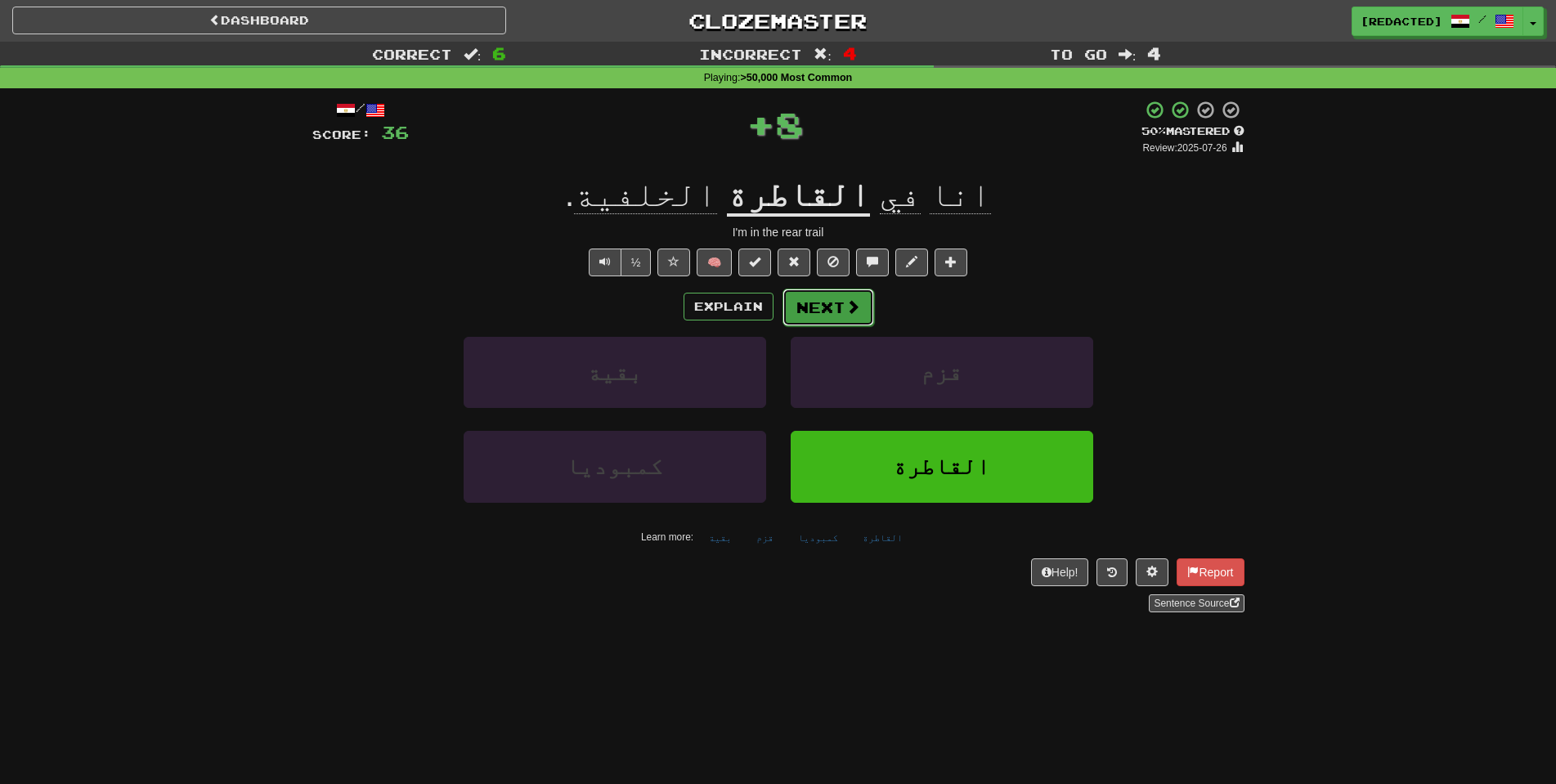 click on "Next" at bounding box center [828, 307] 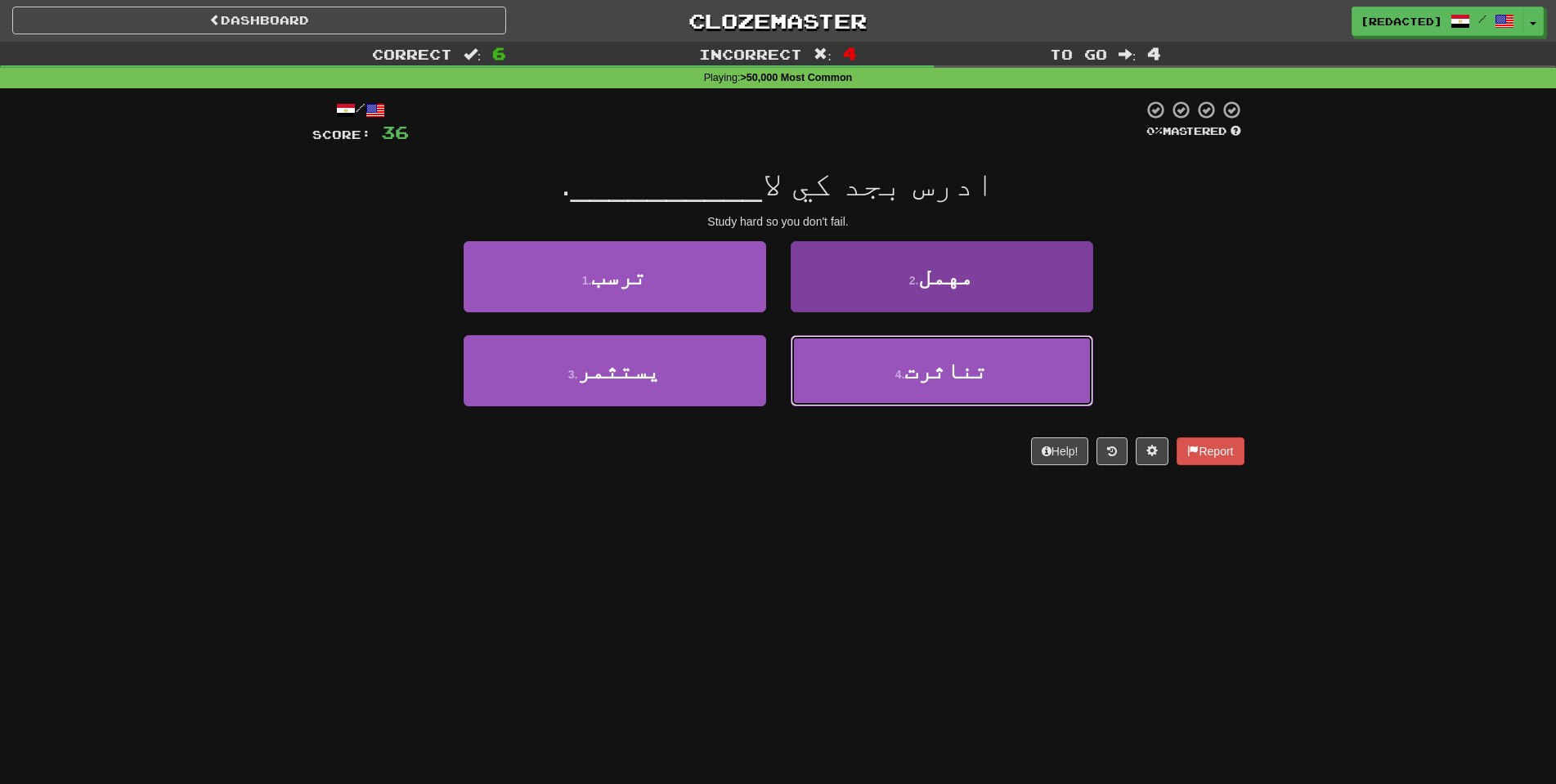 click on "4 .  تناثرت" at bounding box center (942, 370) 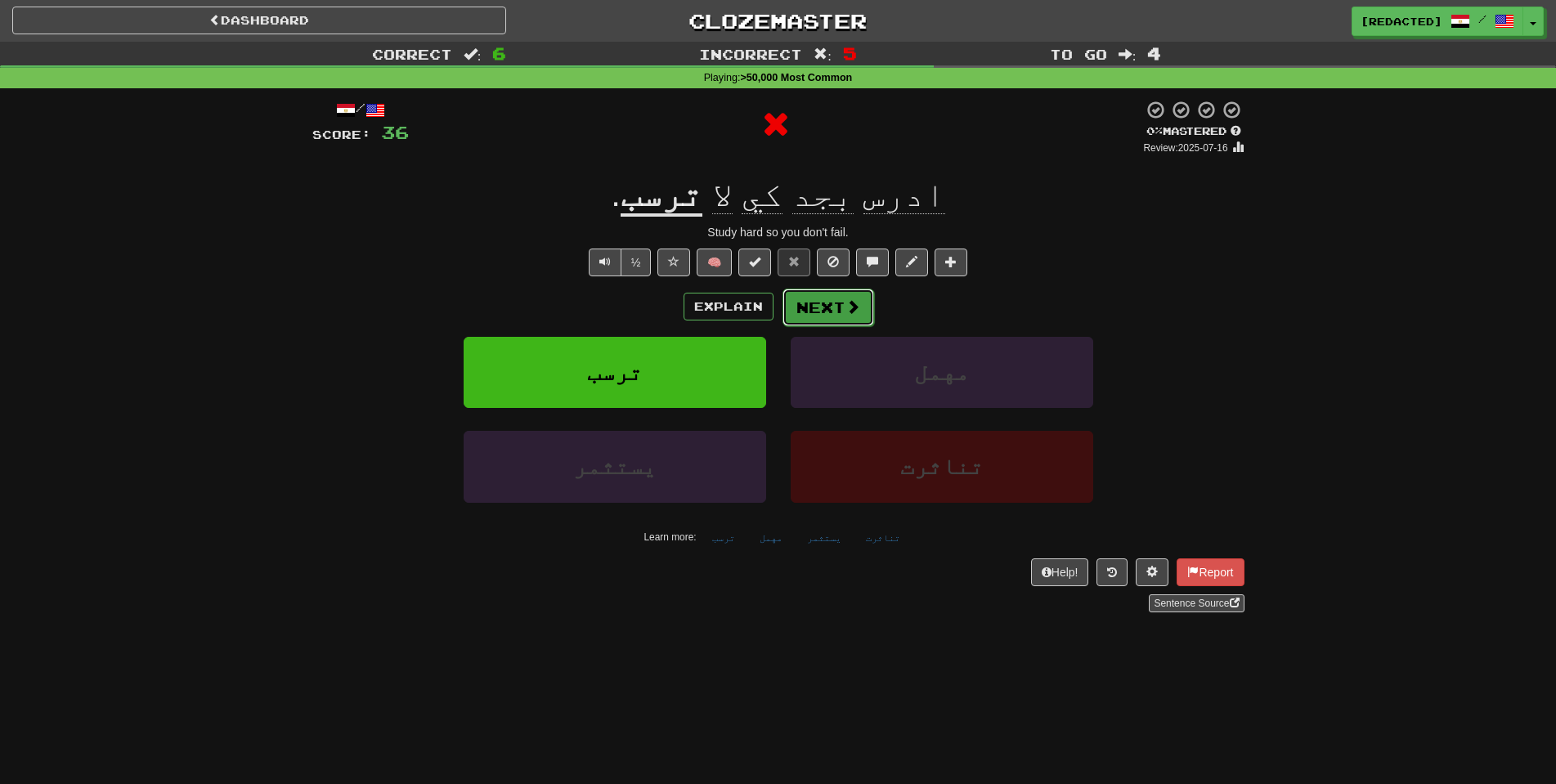 click on "Next" at bounding box center [828, 307] 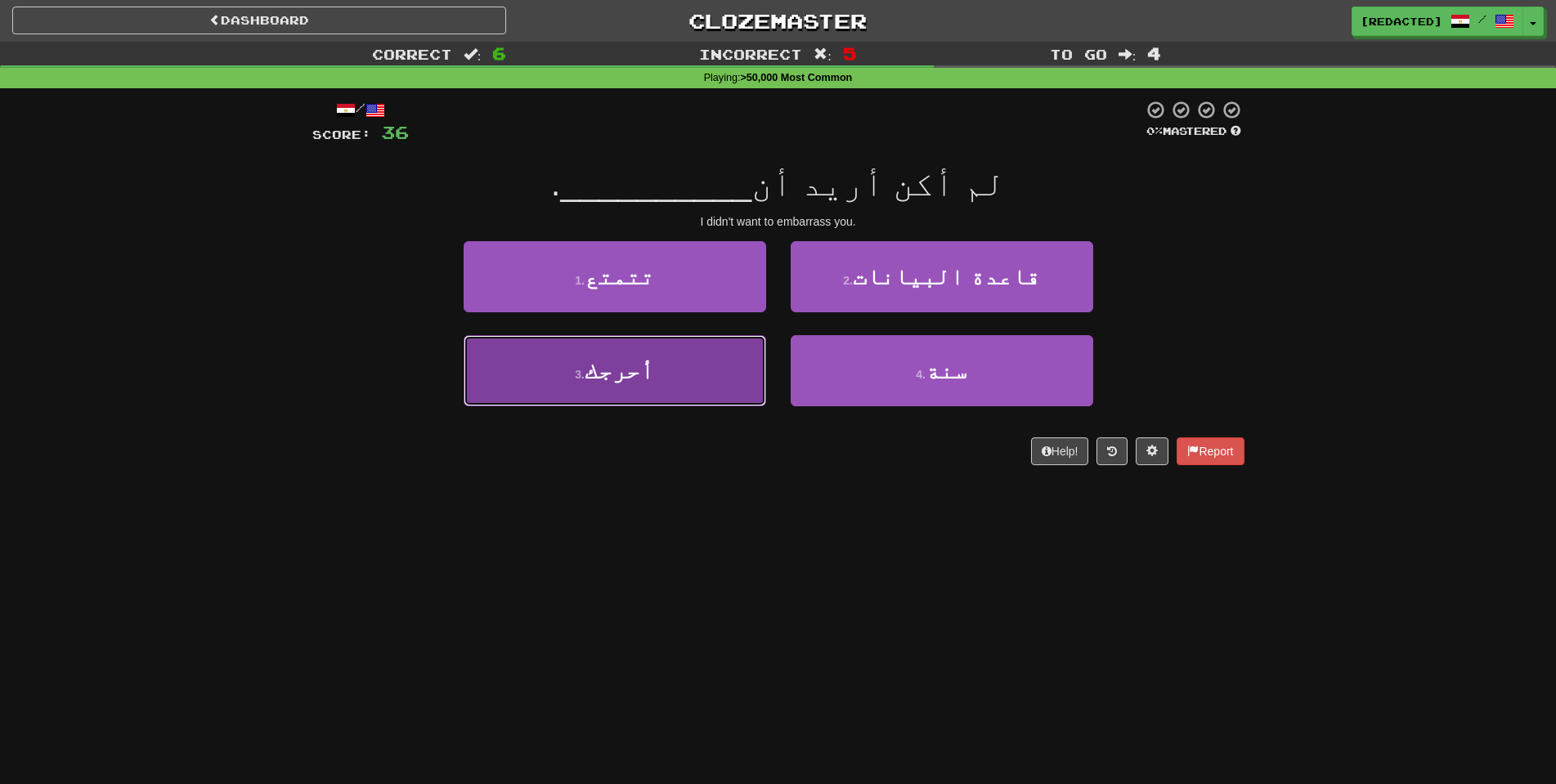 click on "3 .  أحرجك" at bounding box center [615, 370] 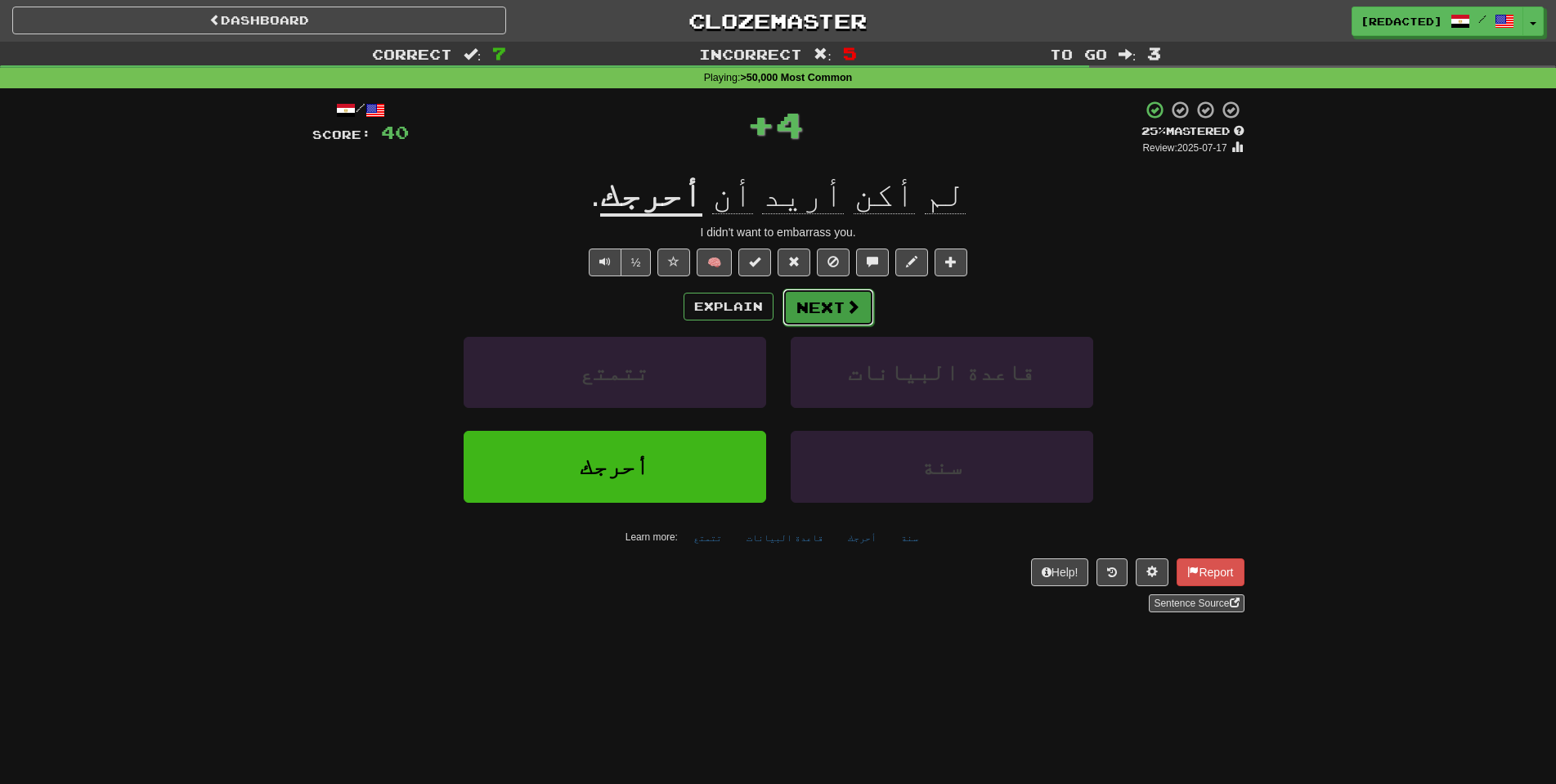 click on "Next" at bounding box center [828, 307] 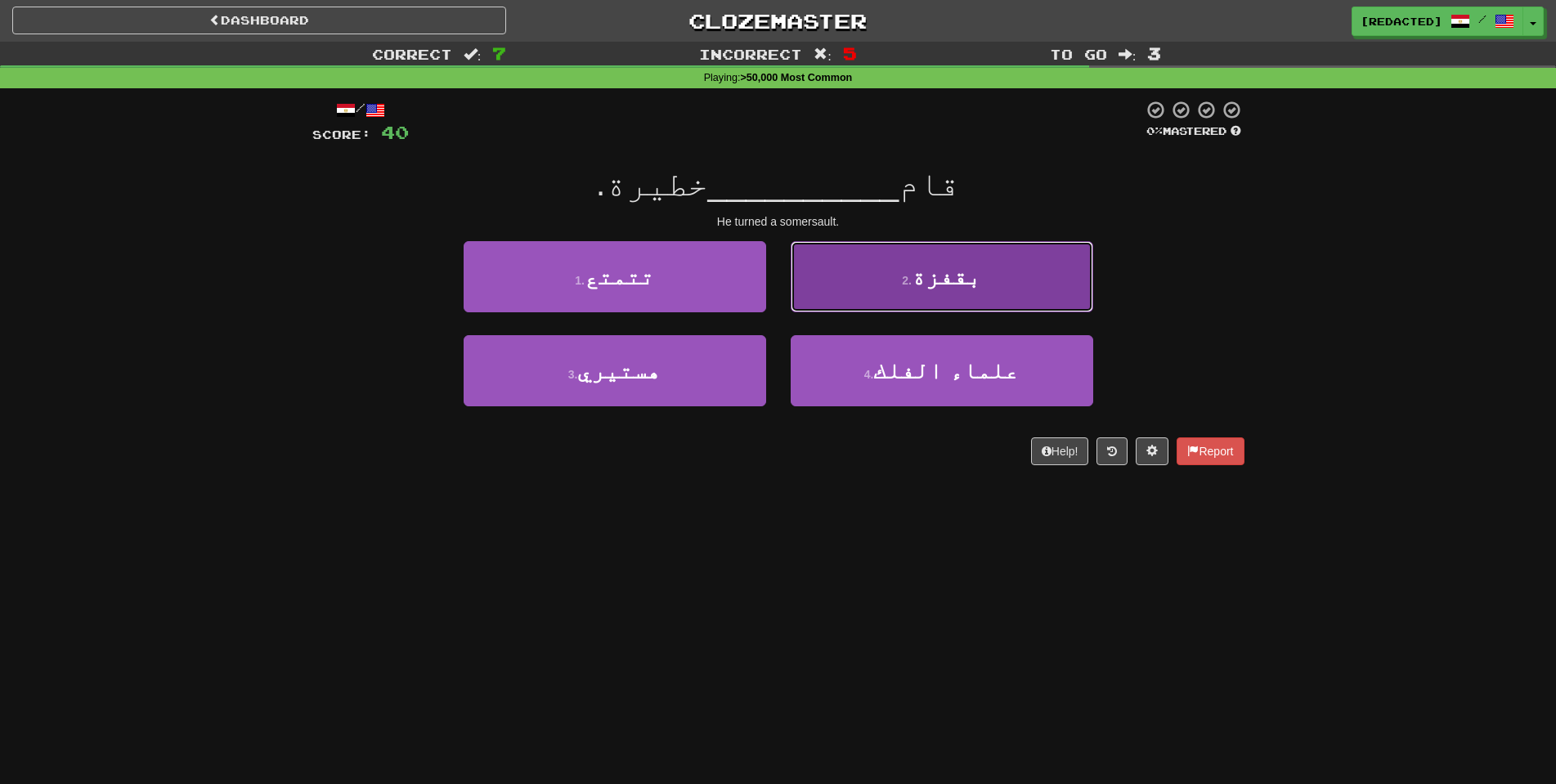 click on "2 .  بقفزة" at bounding box center [942, 276] 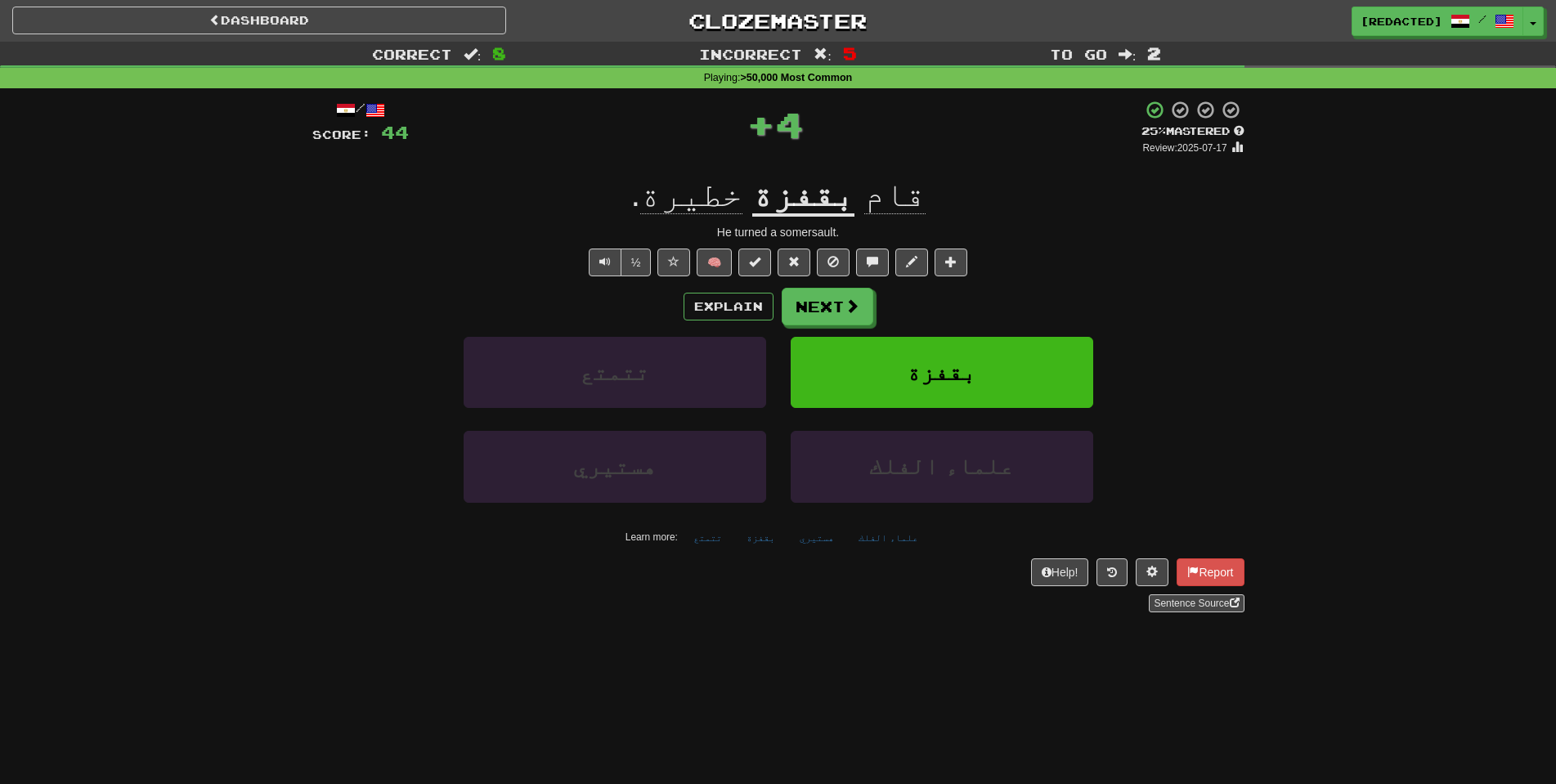 click on "Next" at bounding box center (827, 307) 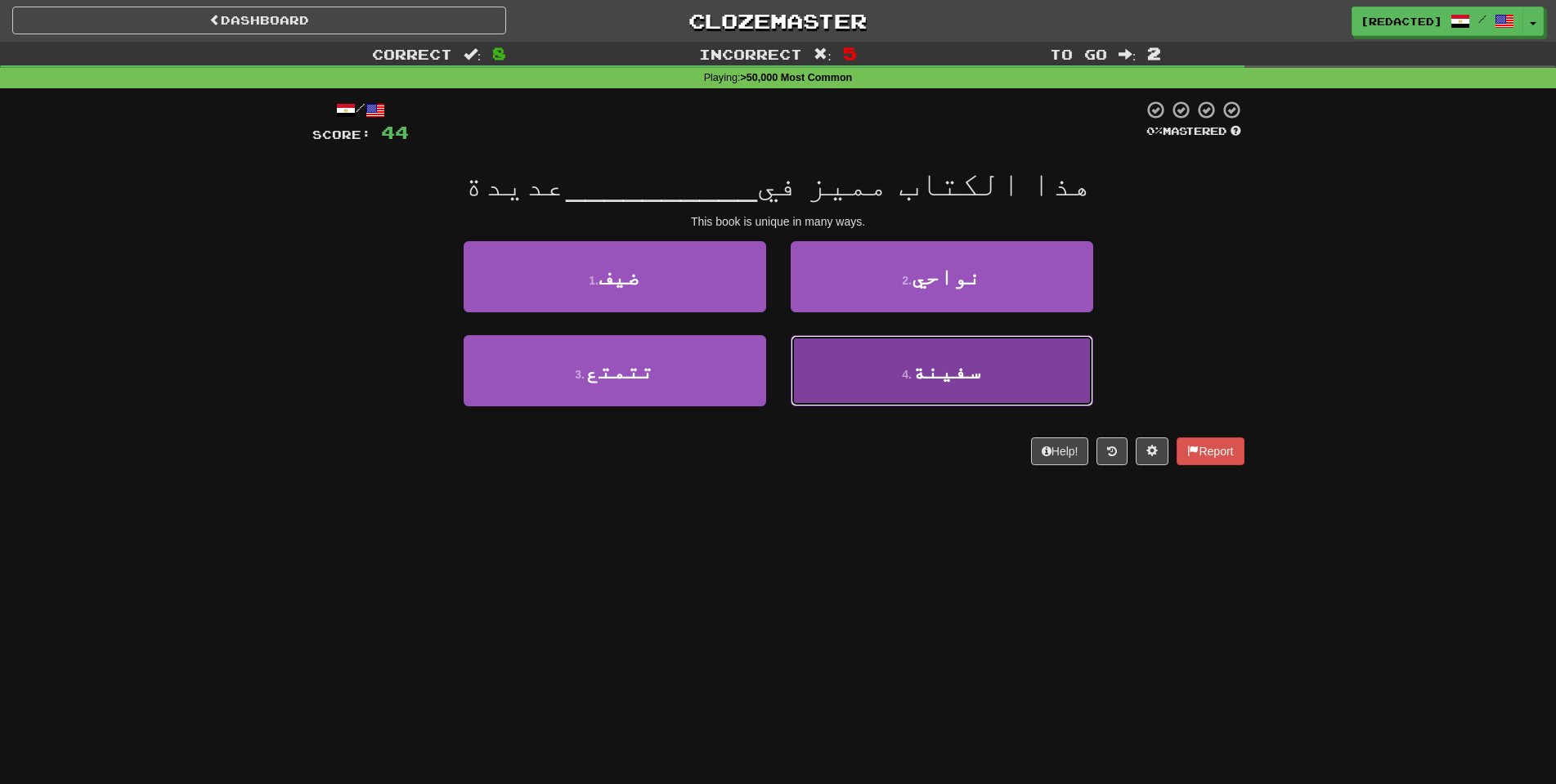 click on "4 .  سفينة" at bounding box center [942, 370] 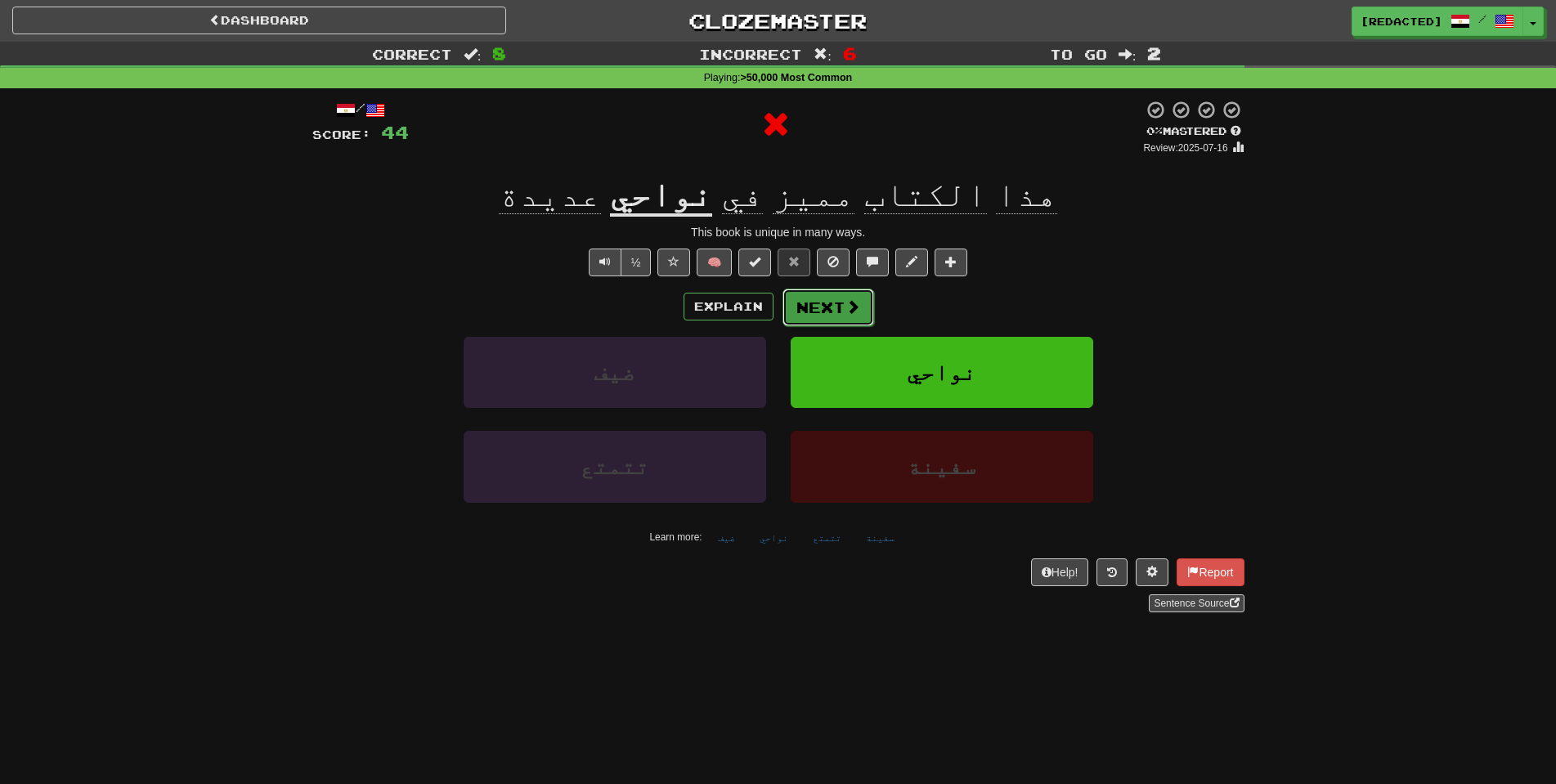 click on "Next" at bounding box center [828, 307] 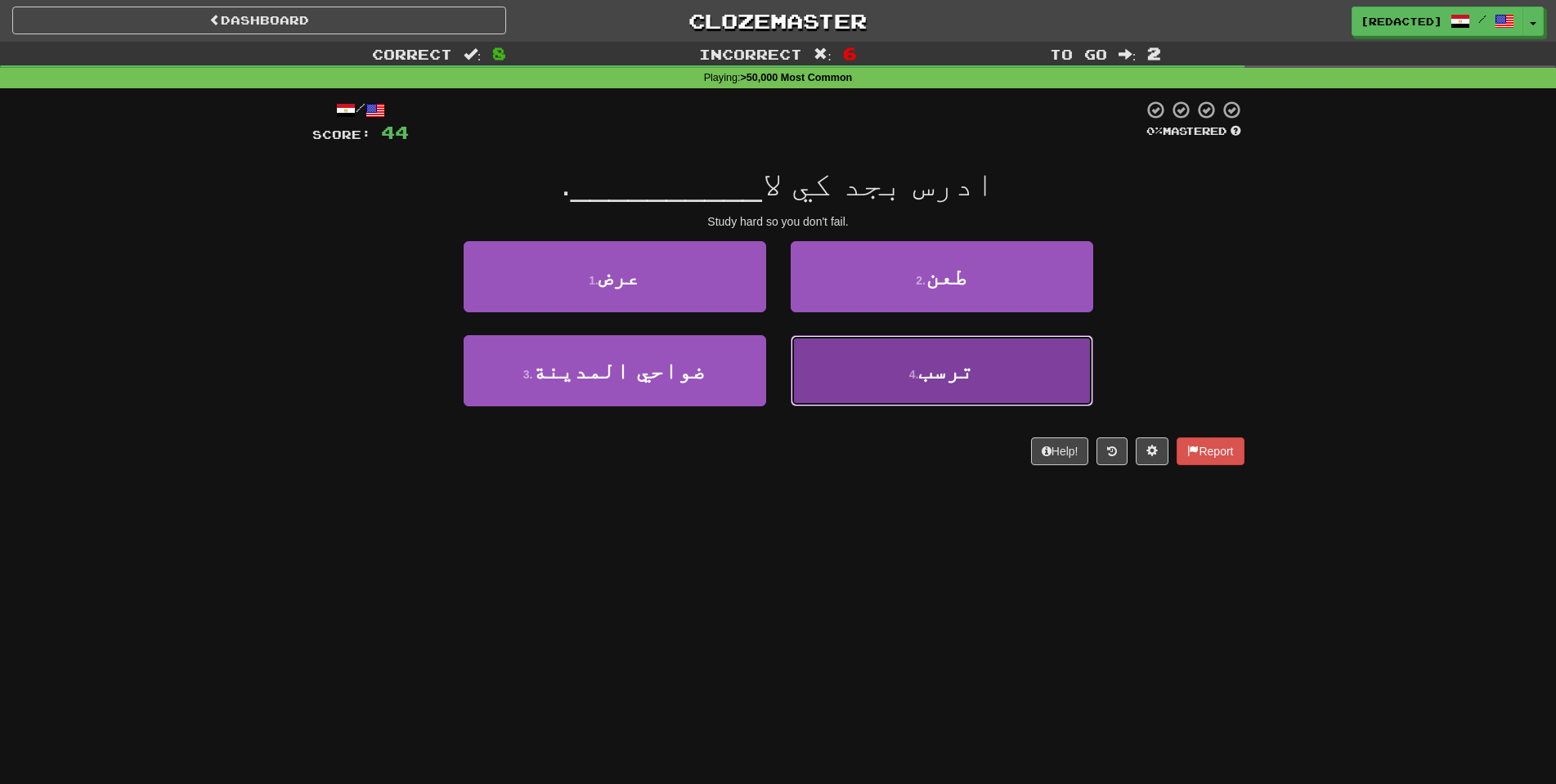 drag, startPoint x: 842, startPoint y: 405, endPoint x: 814, endPoint y: 348, distance: 63.50591 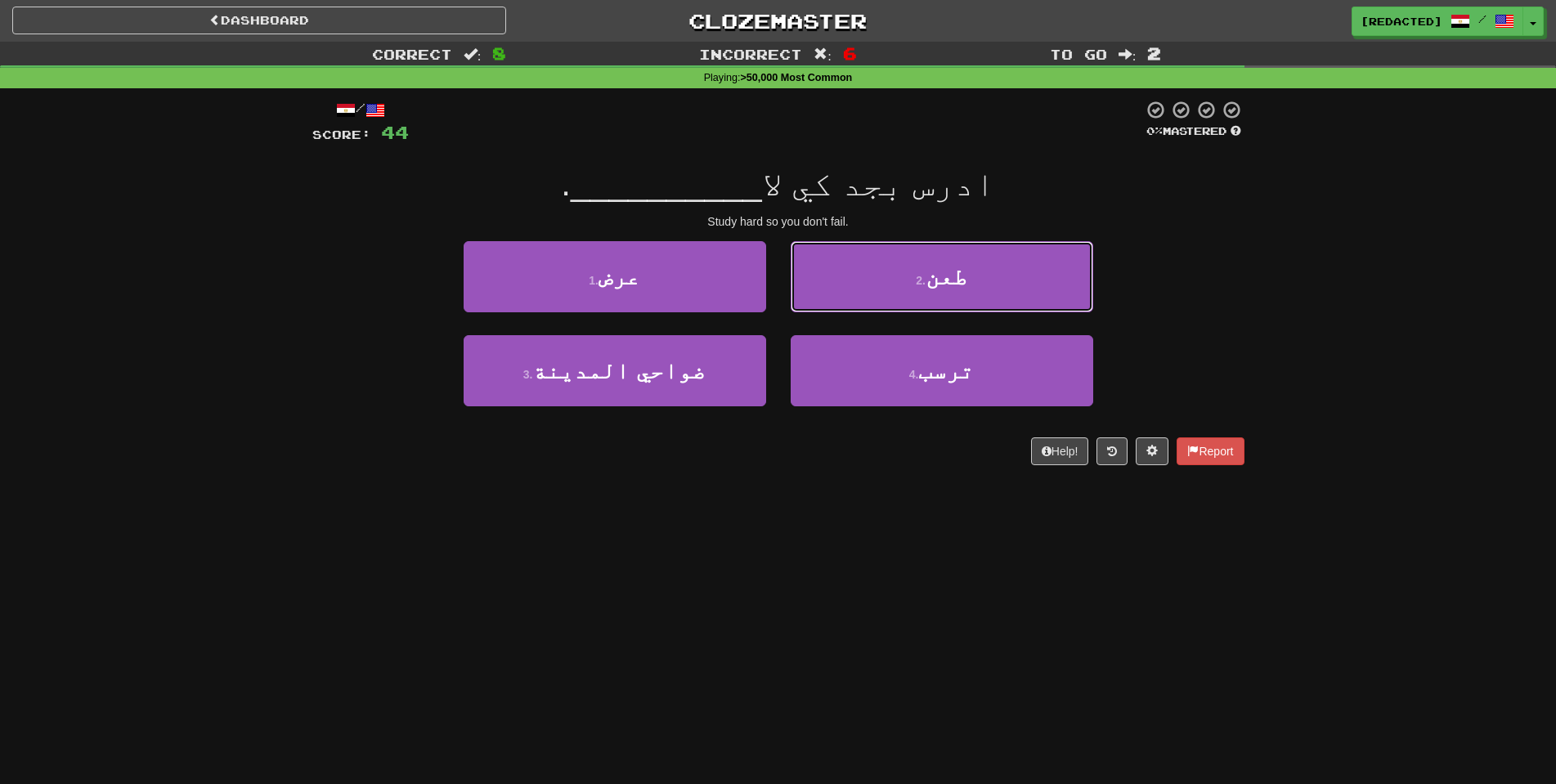 click on "2 .  طعن" at bounding box center [942, 288] 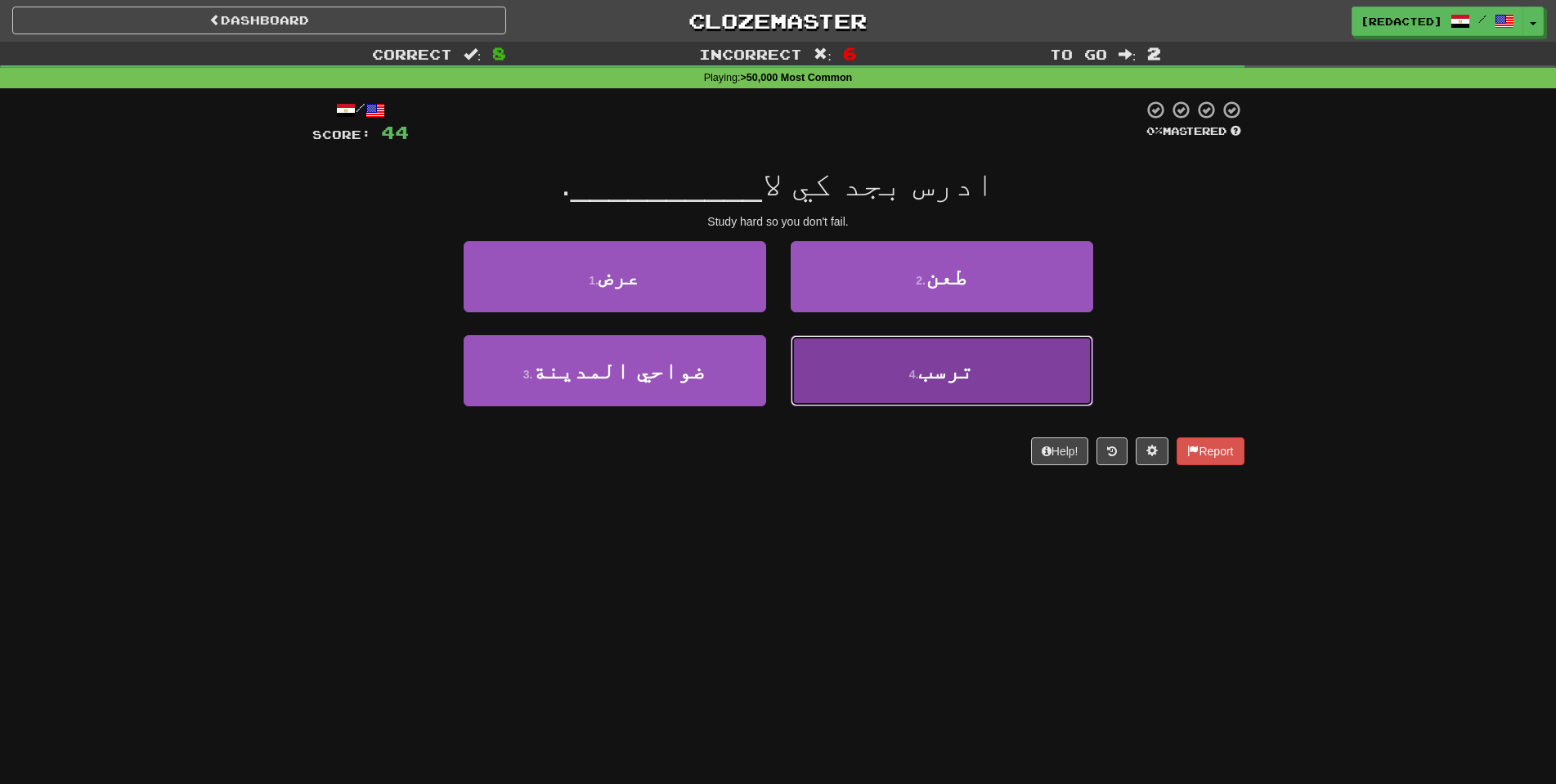 click on "4 .  ترسب" at bounding box center [942, 370] 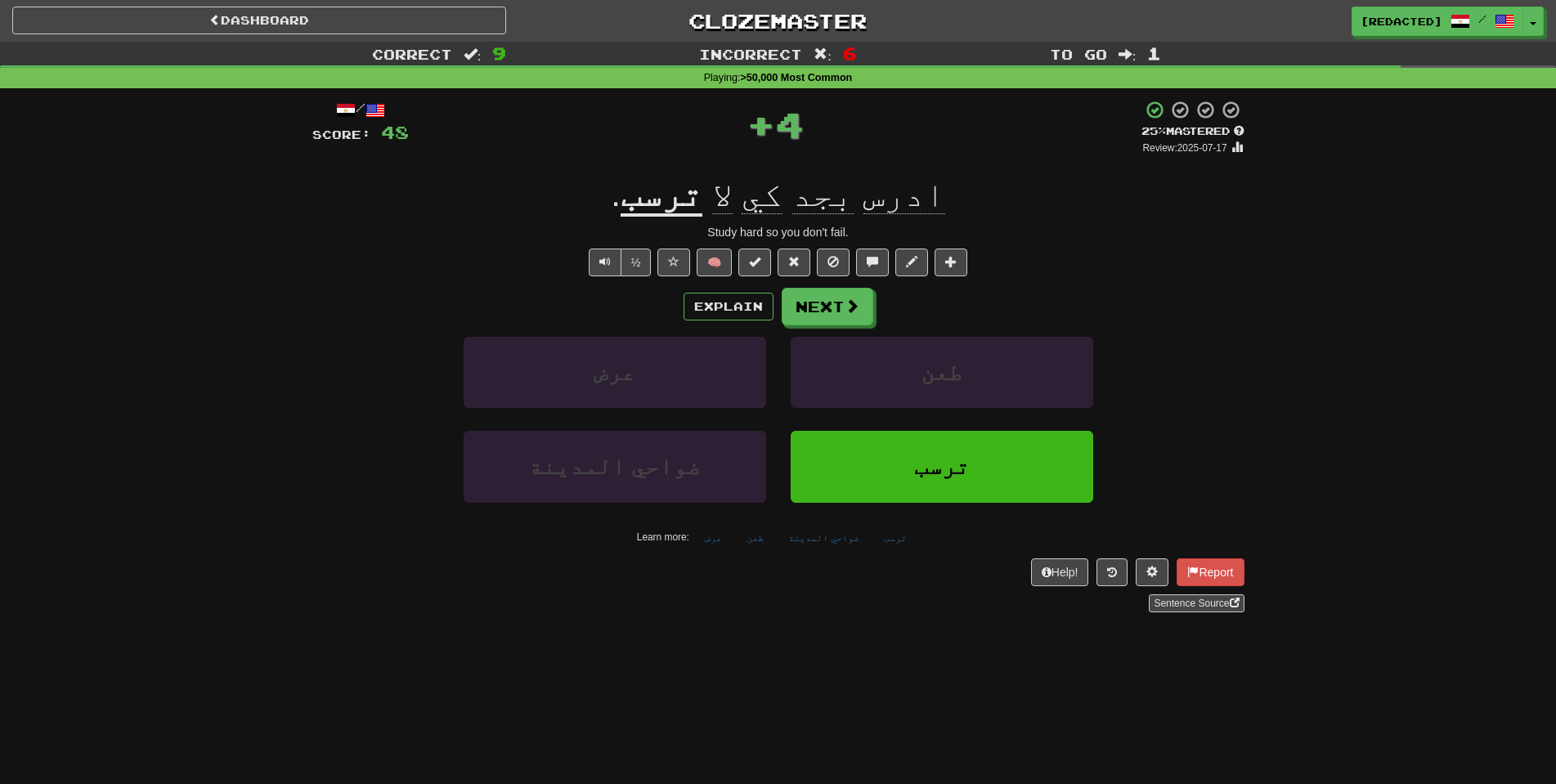 click on "Next" at bounding box center (827, 307) 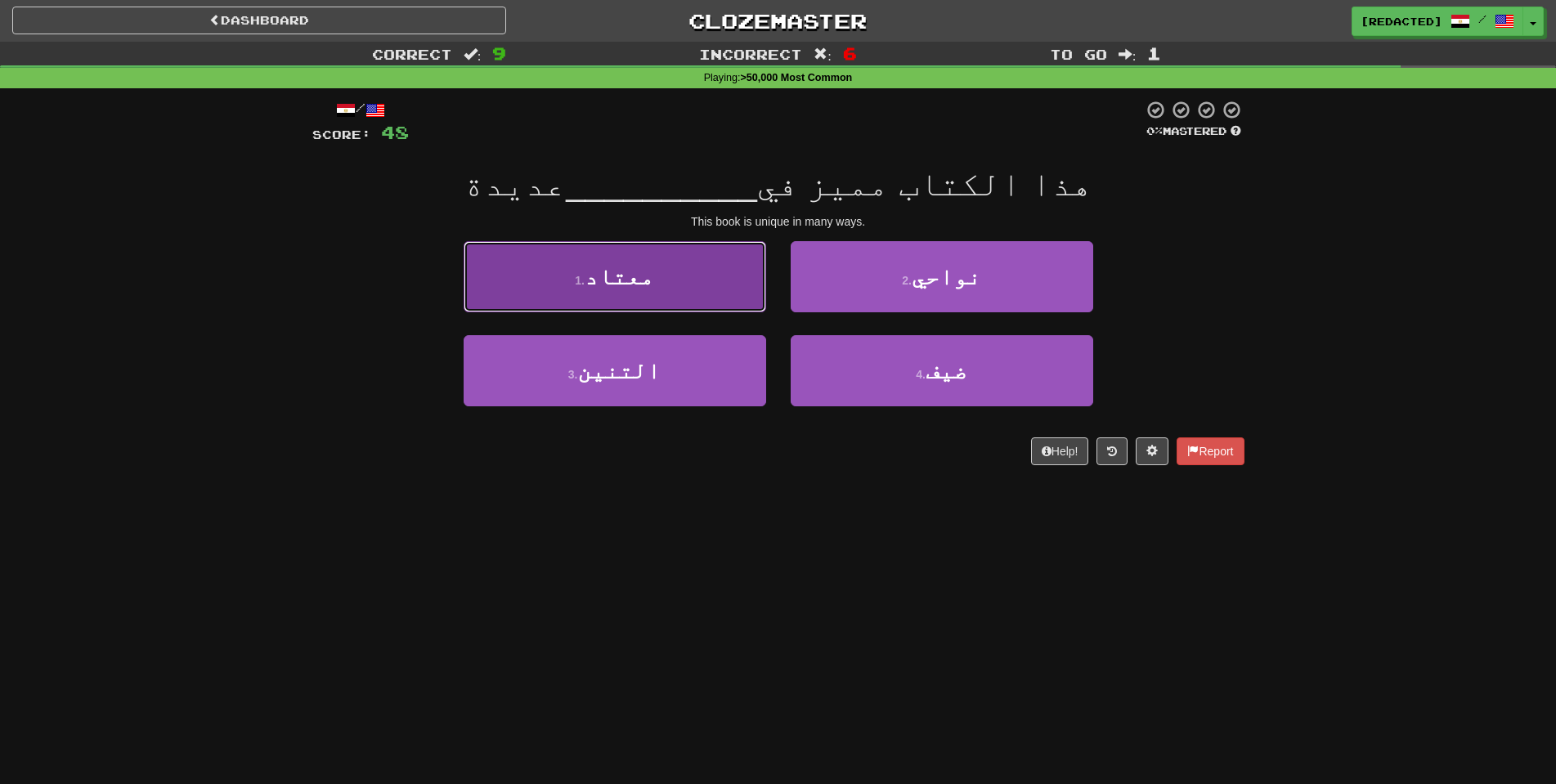 click on "1 .  معتاد" at bounding box center [615, 276] 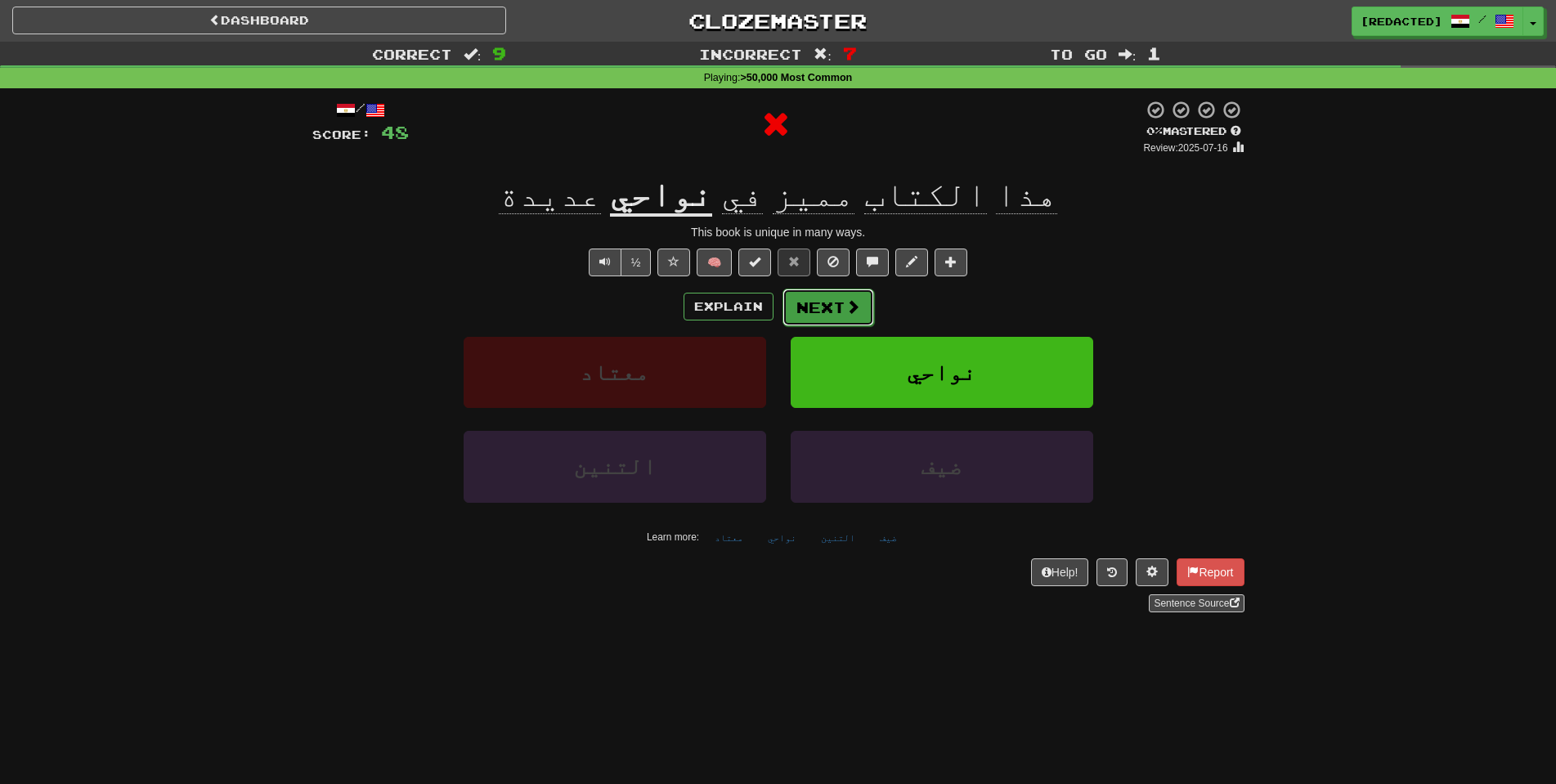 click on "Next" at bounding box center (828, 307) 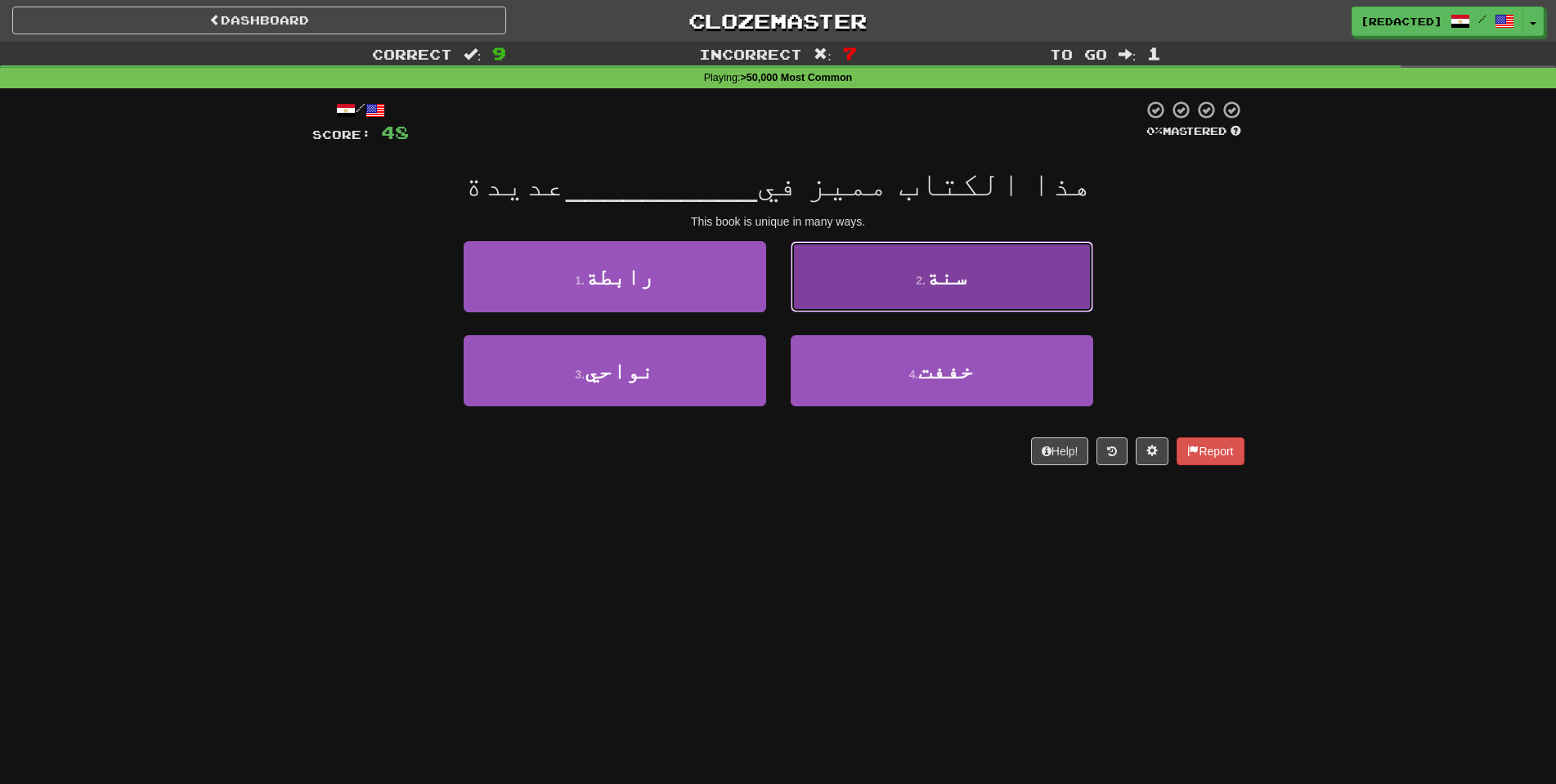click on "2 .  سنة" at bounding box center (942, 276) 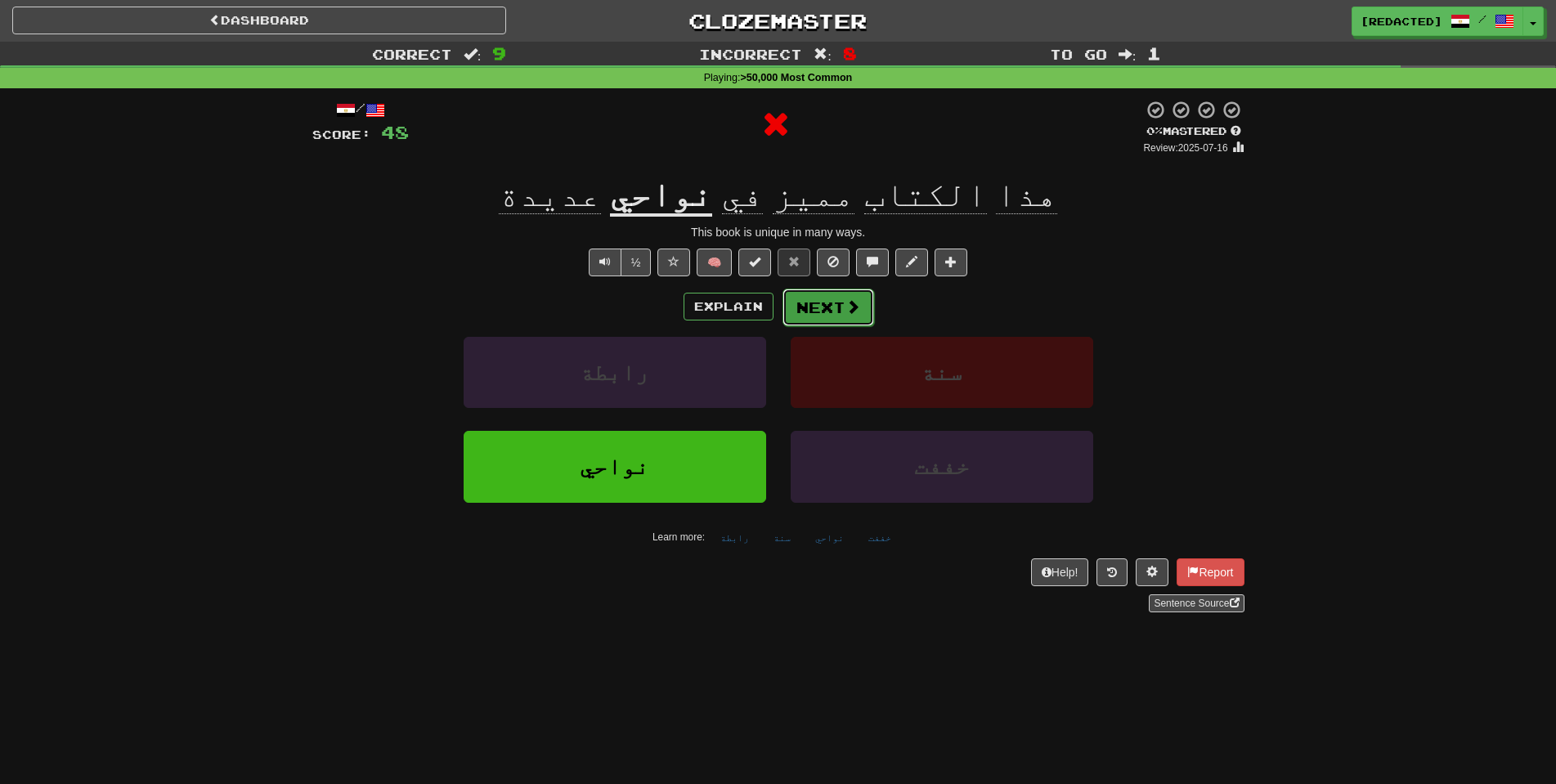 click on "Next" at bounding box center [828, 307] 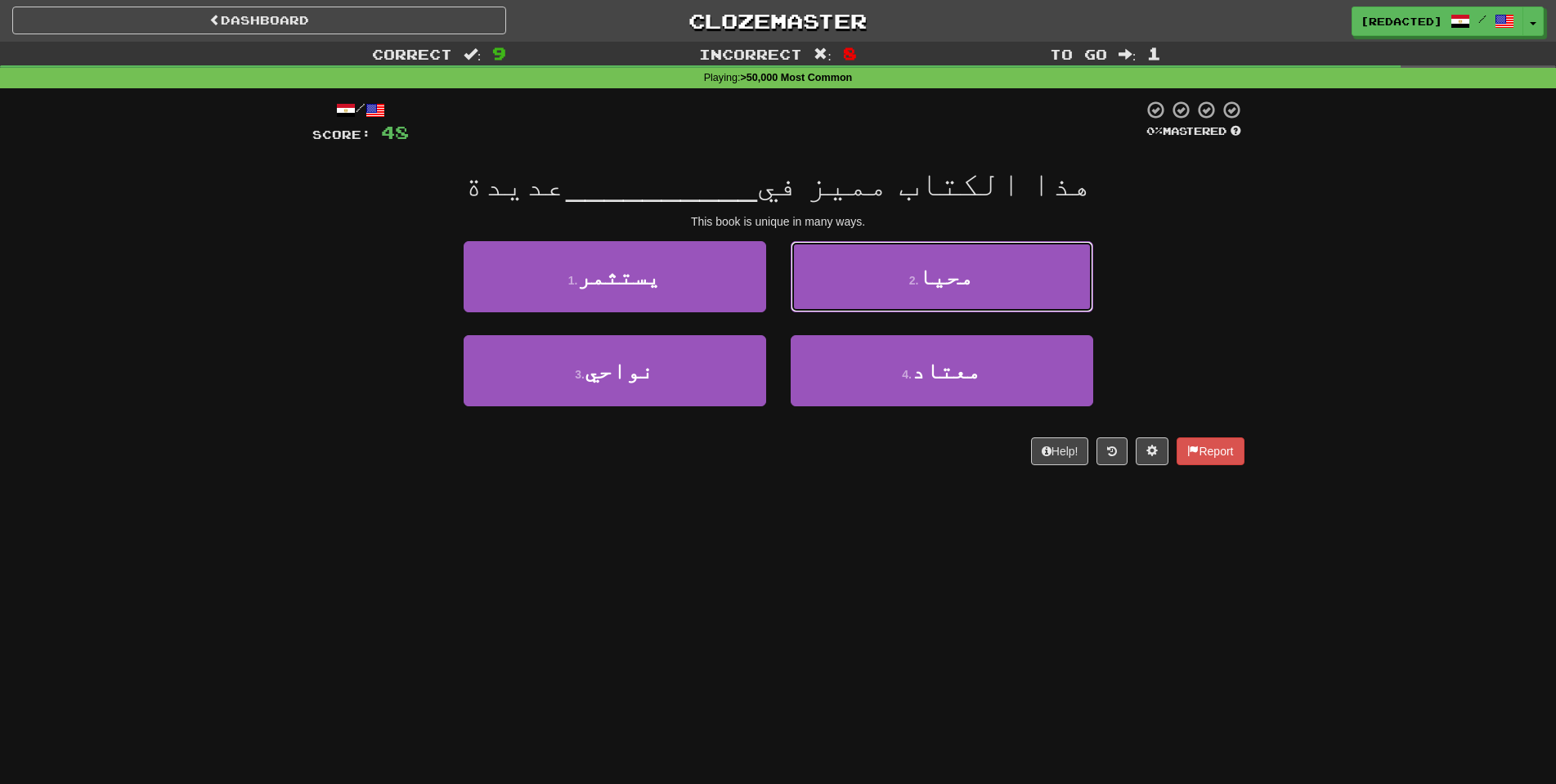 click on "2 .  محيا" at bounding box center (942, 276) 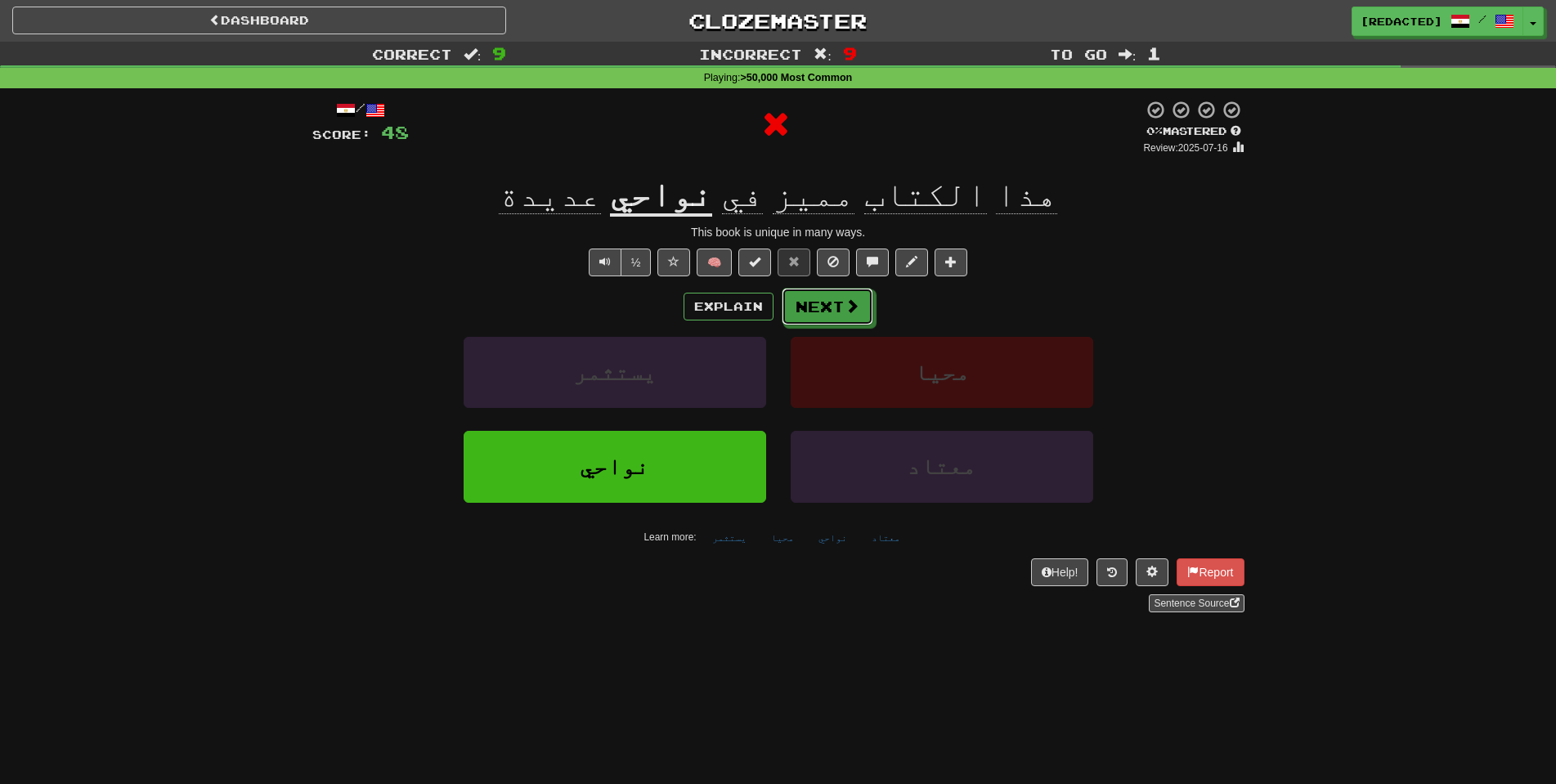 click on "Next" at bounding box center [827, 307] 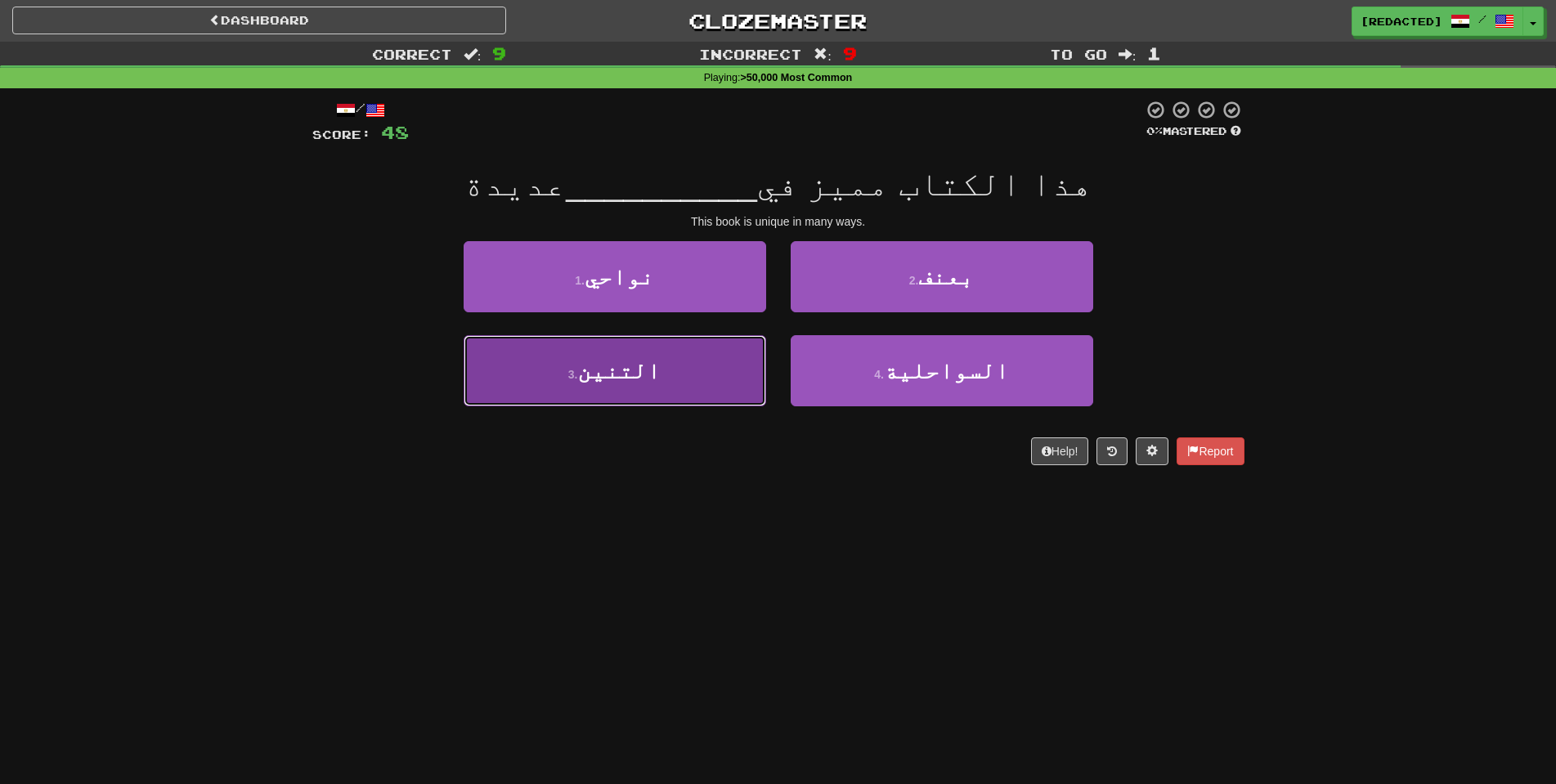 click on "3 .  التنين" at bounding box center (615, 370) 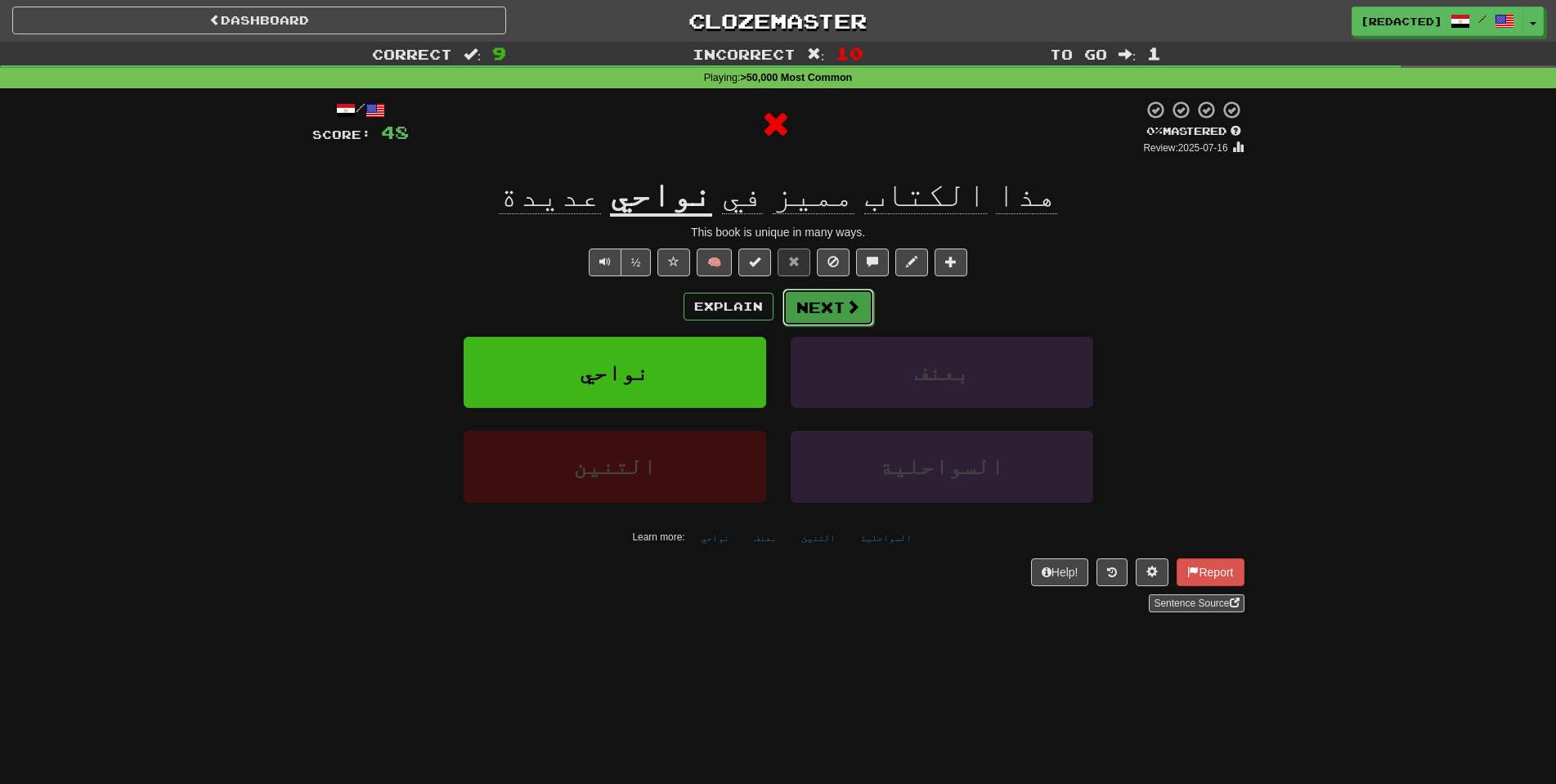 click on "Next" at bounding box center (828, 307) 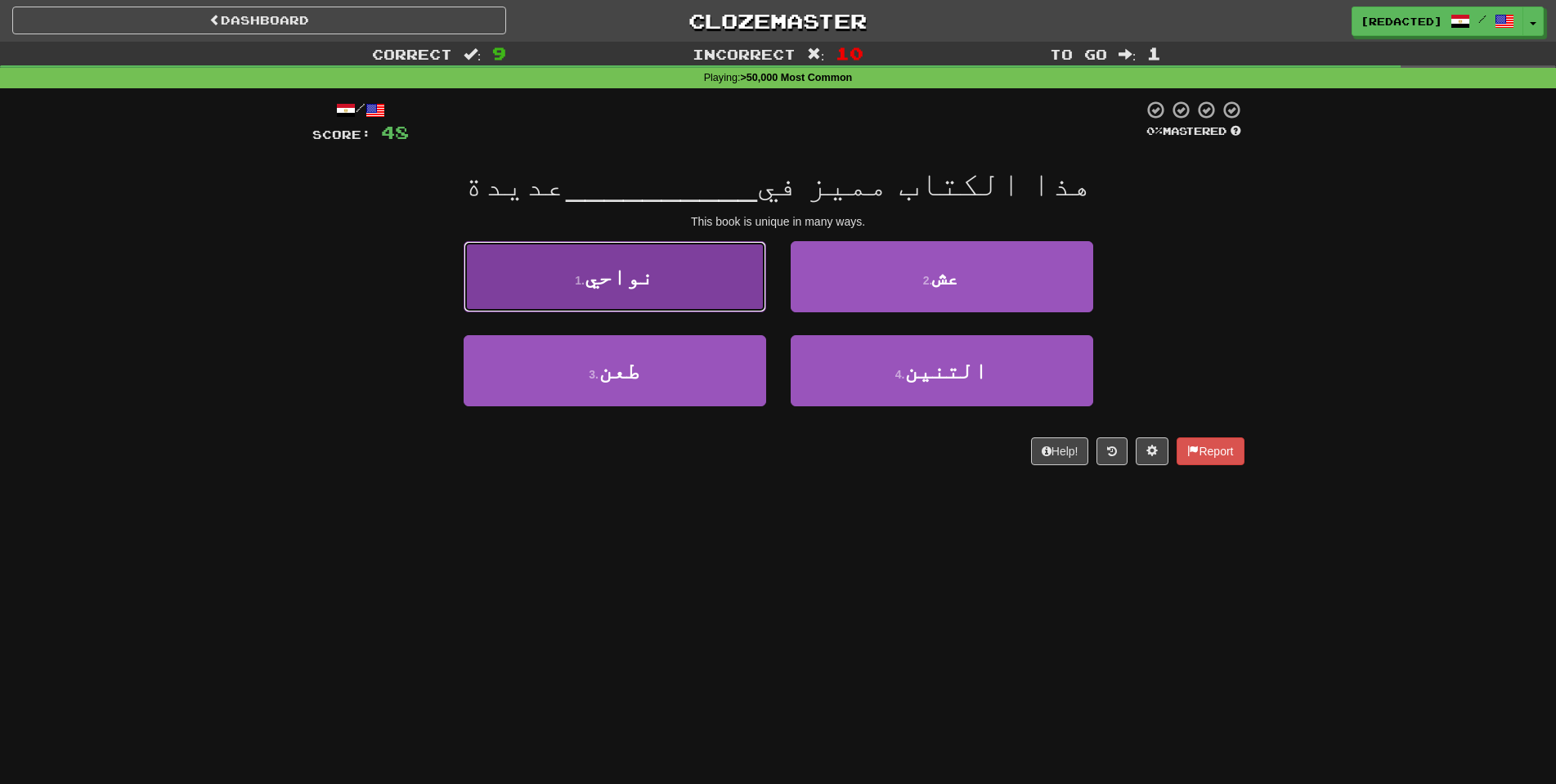click on "1 .  نواحي" at bounding box center [615, 276] 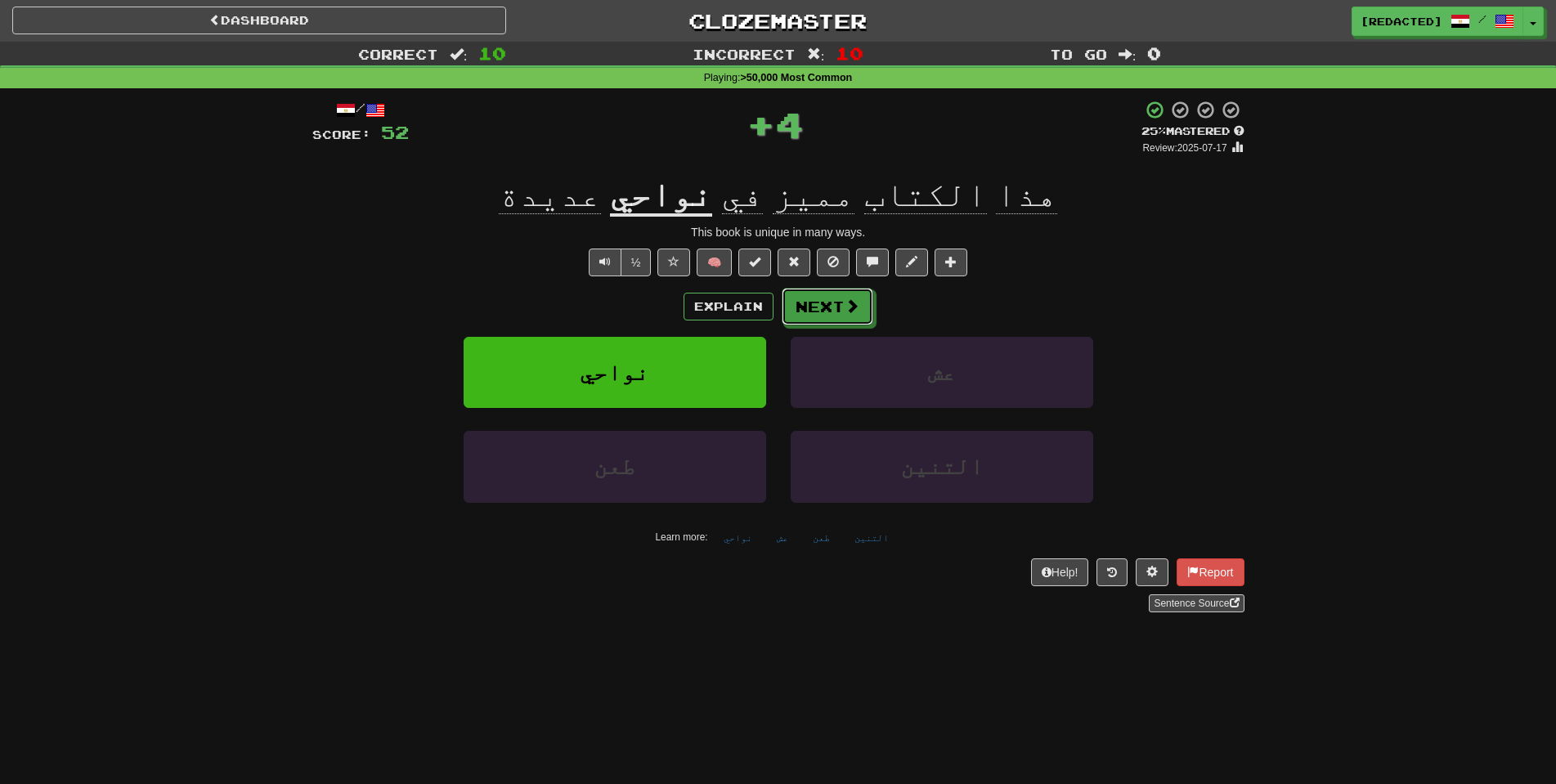 click on "Next" at bounding box center (827, 307) 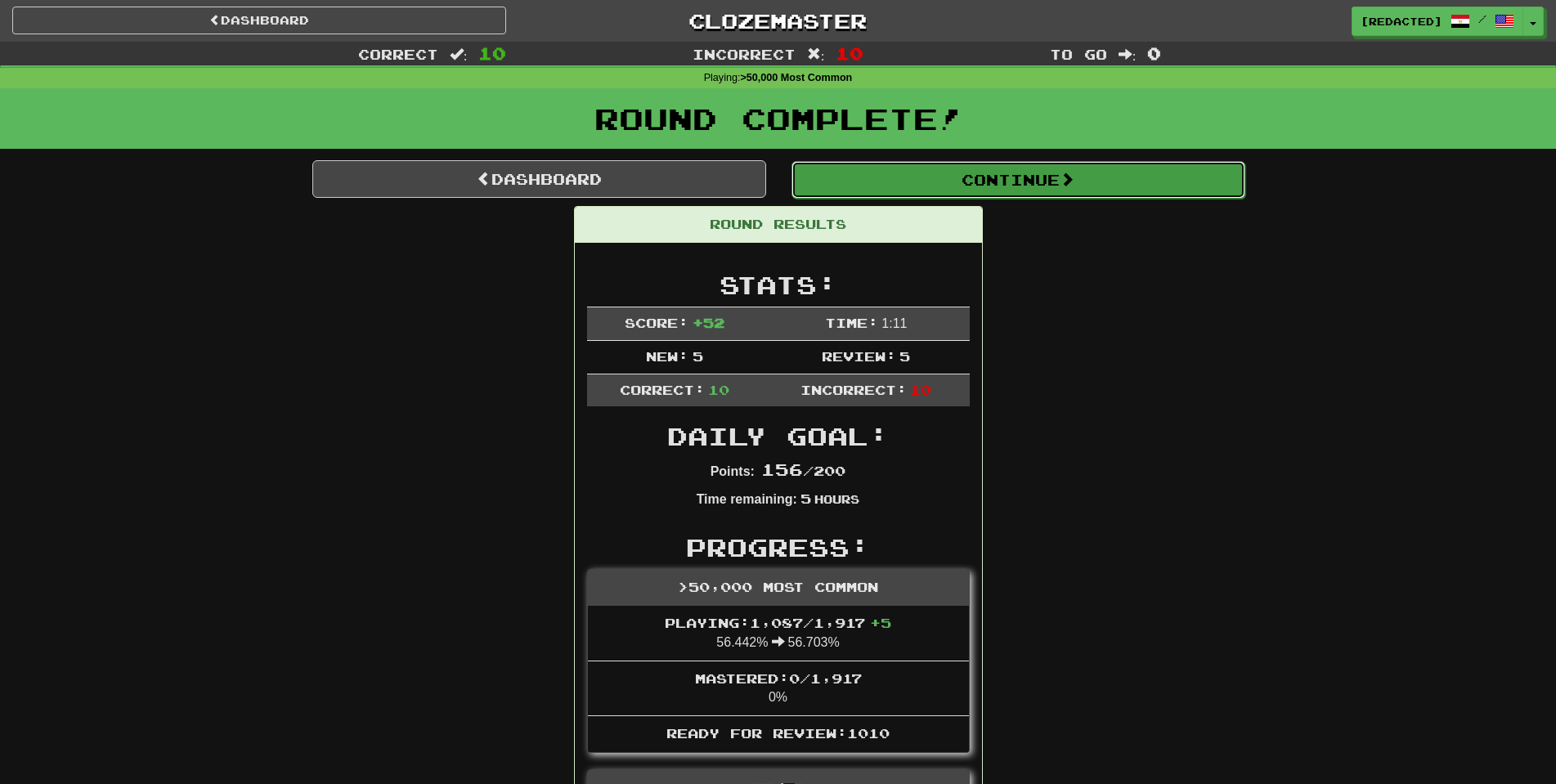 click on "Continue" at bounding box center (1018, 180) 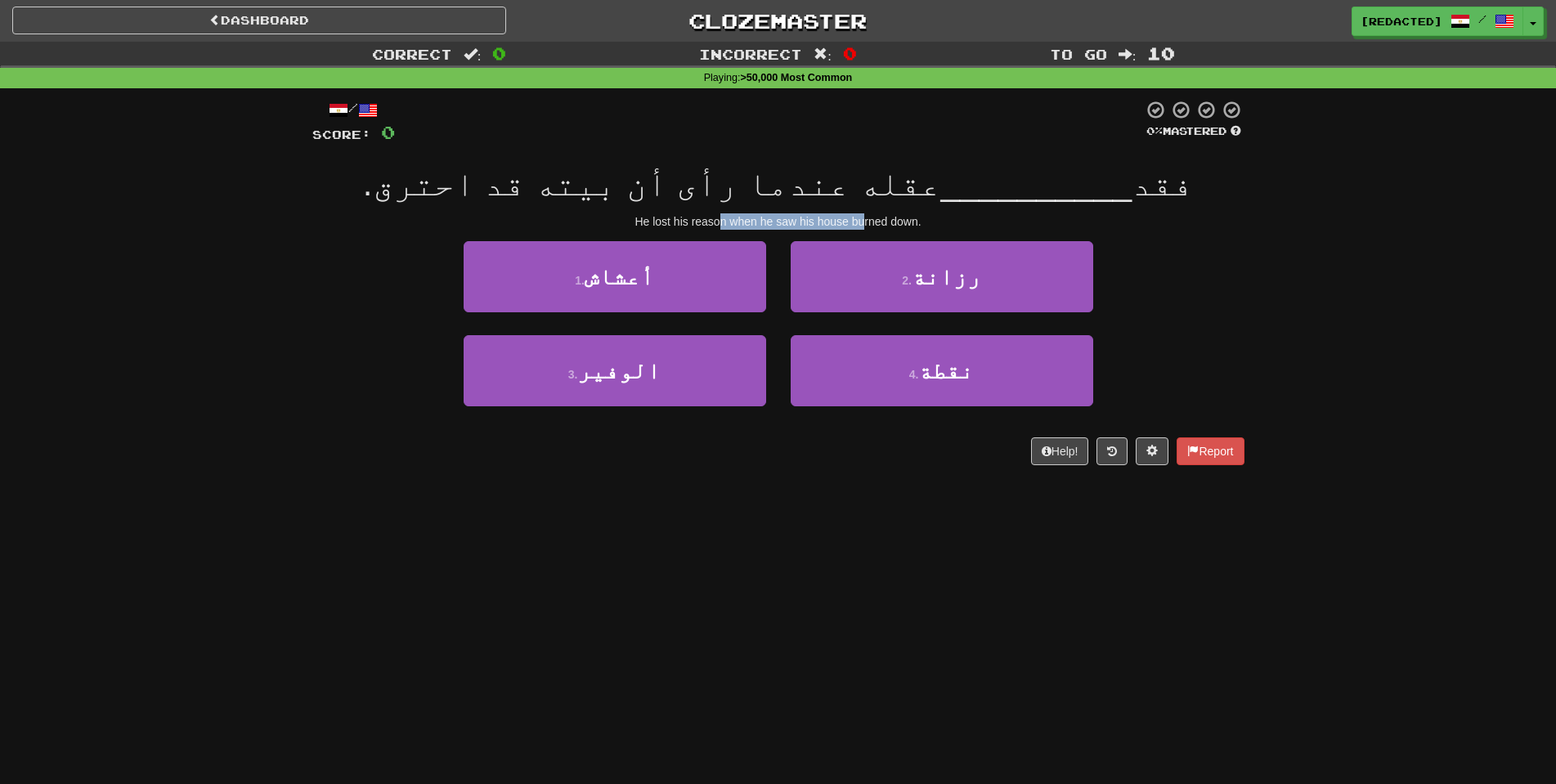 drag, startPoint x: 724, startPoint y: 223, endPoint x: 864, endPoint y: 220, distance: 140.03214 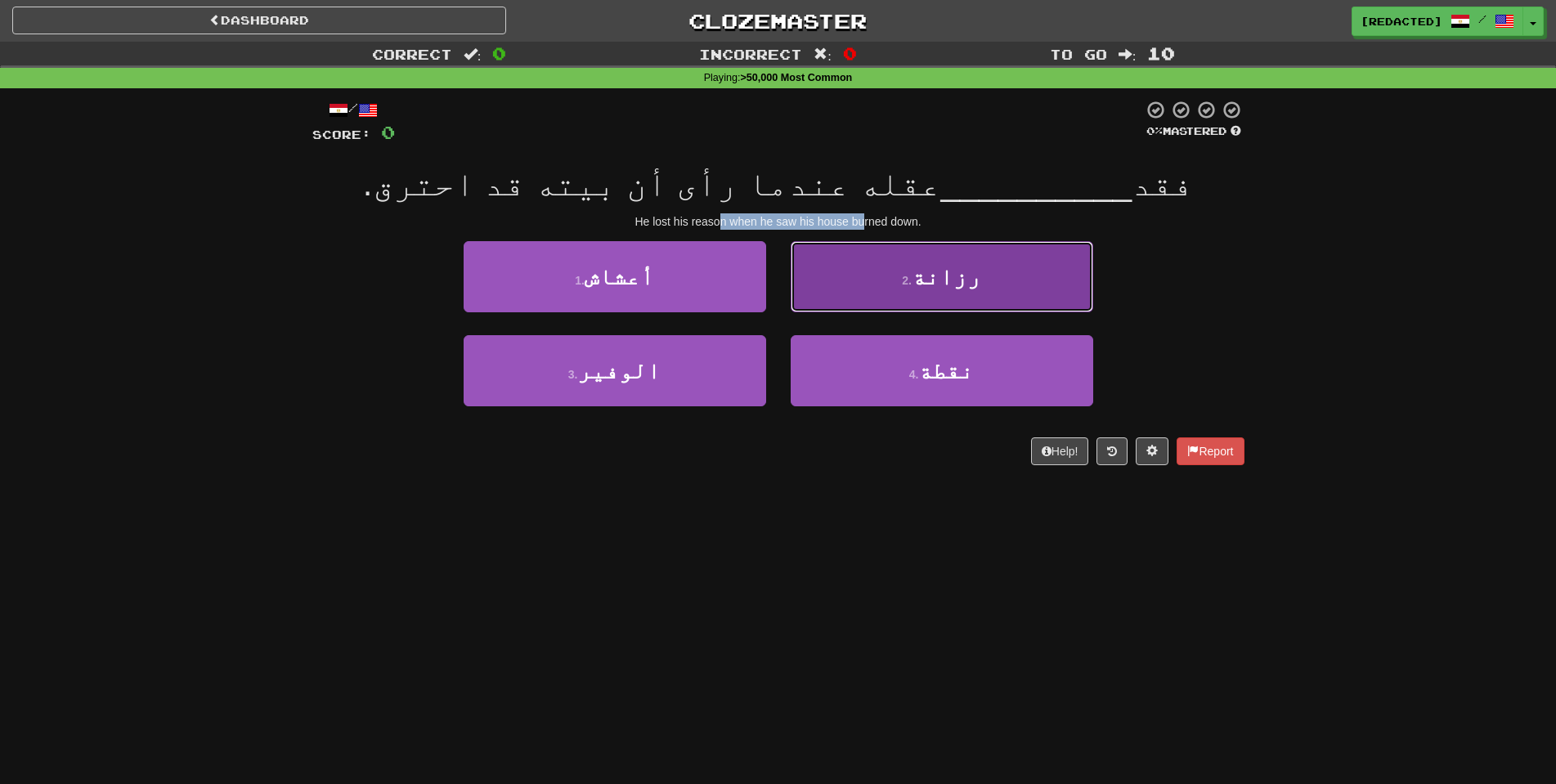 click on "2 .  رزانة" at bounding box center (942, 276) 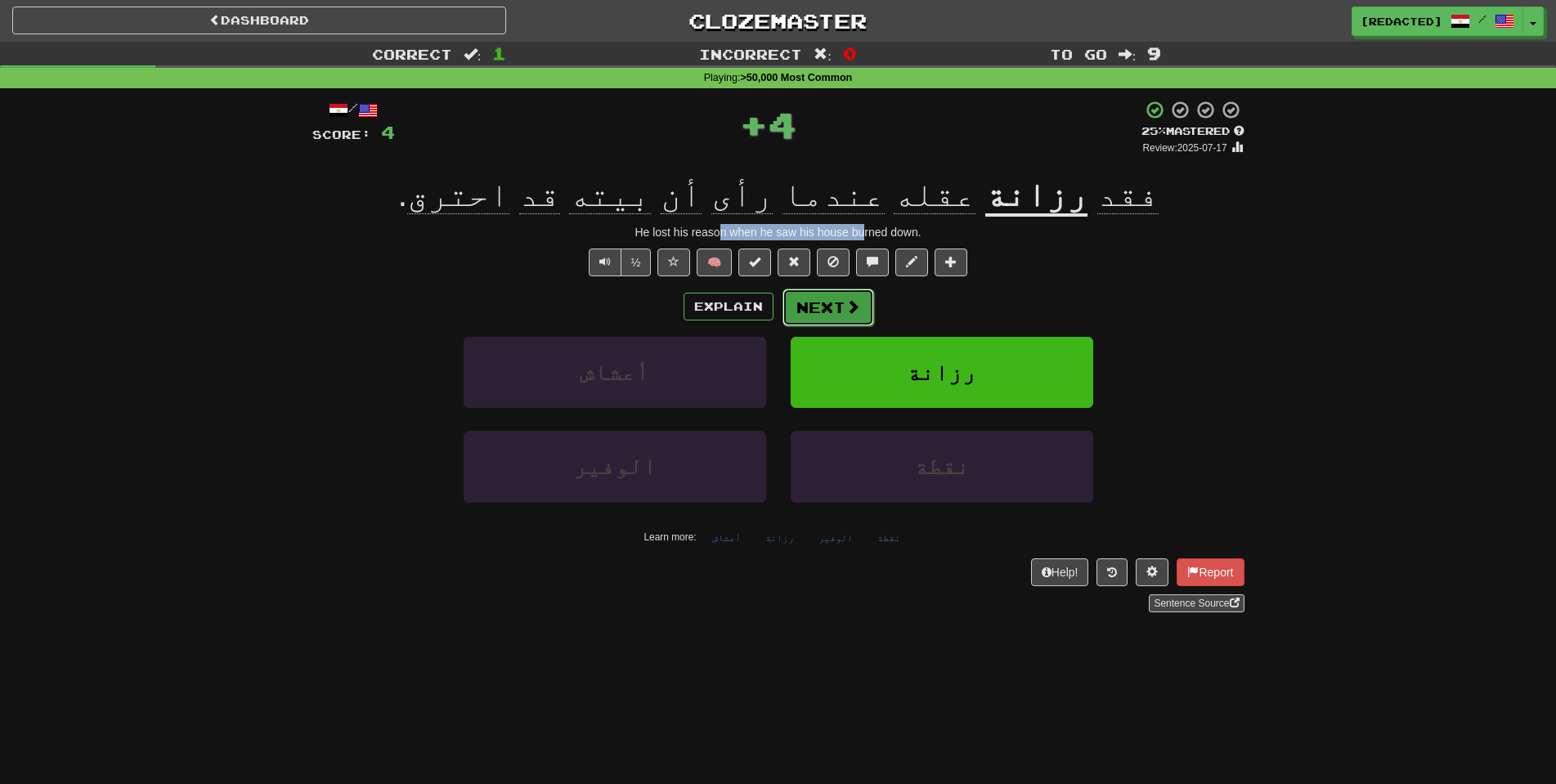 click on "Next" at bounding box center [828, 307] 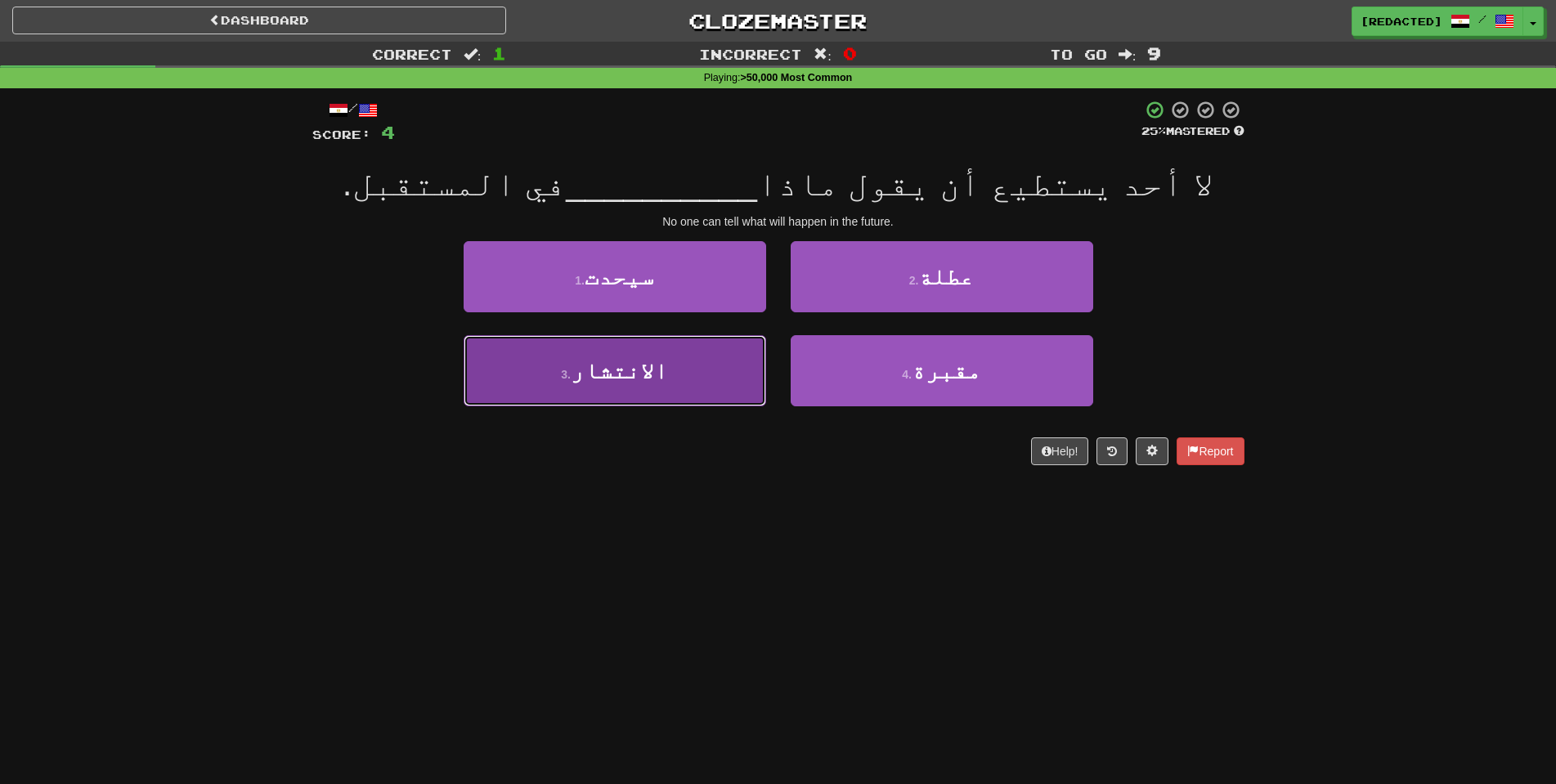 click on "3 .  الانتشار" at bounding box center (615, 370) 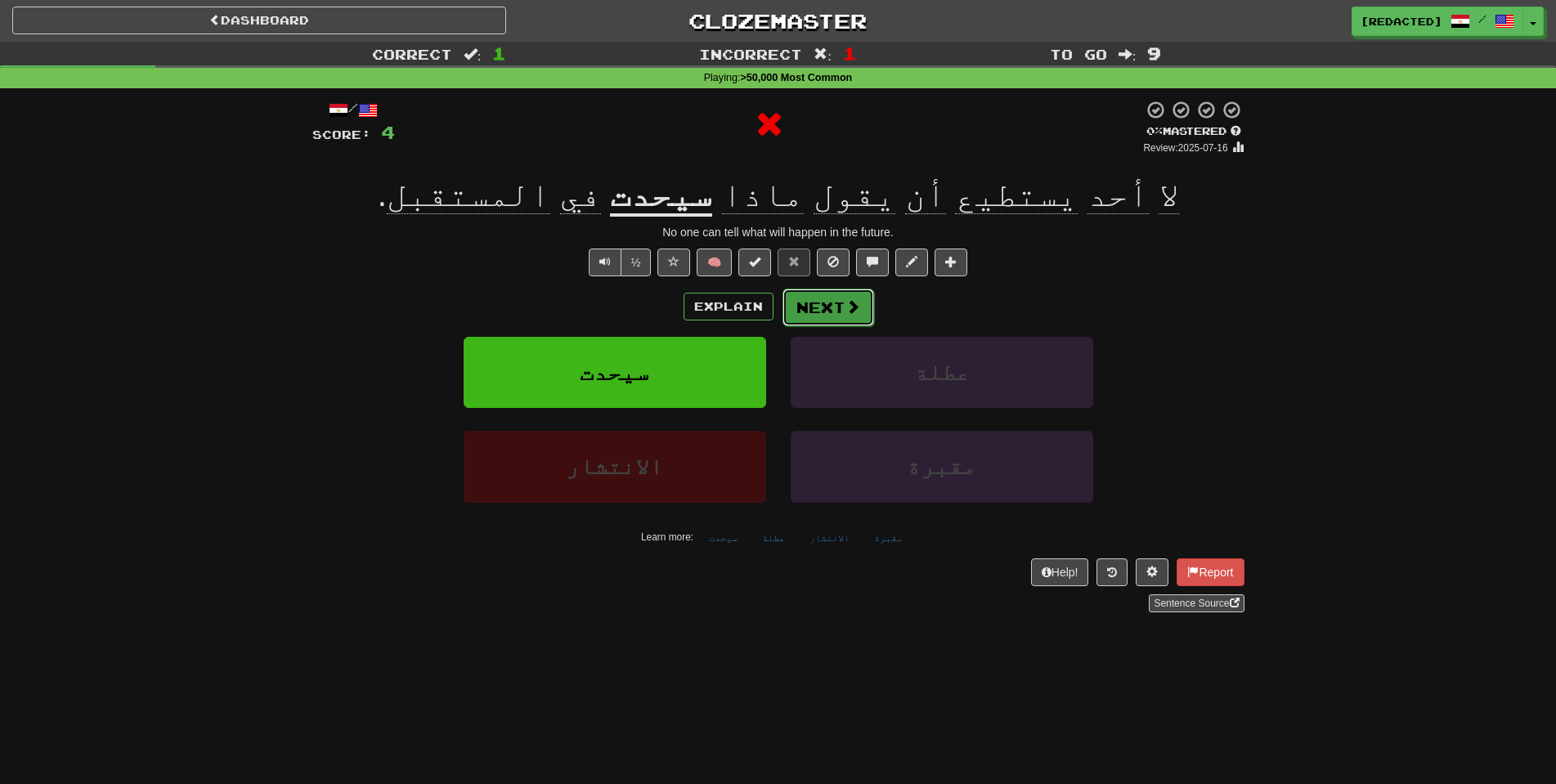 click on "Next" at bounding box center (828, 307) 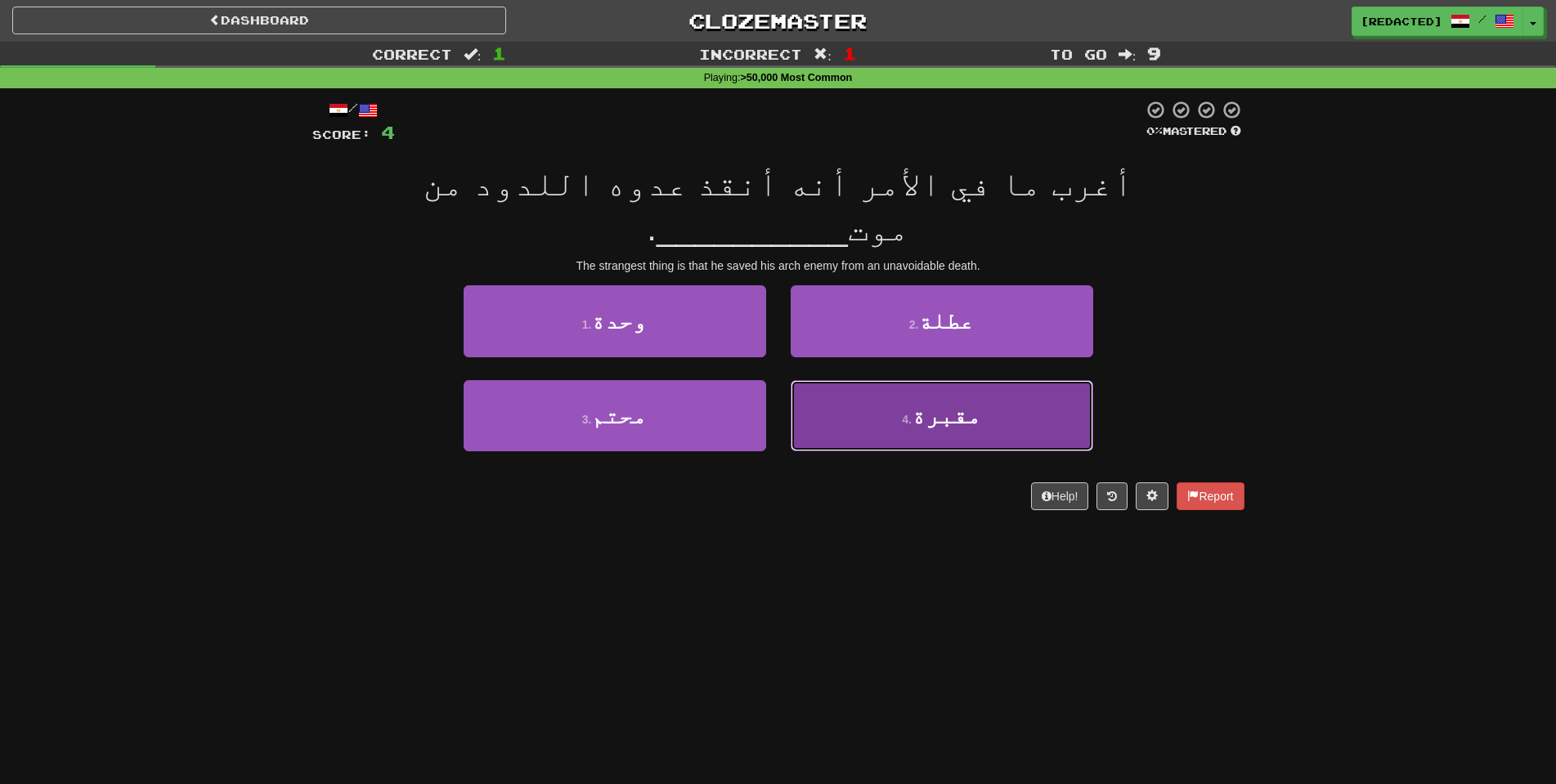 click on "4 .  مقبرة" at bounding box center (942, 415) 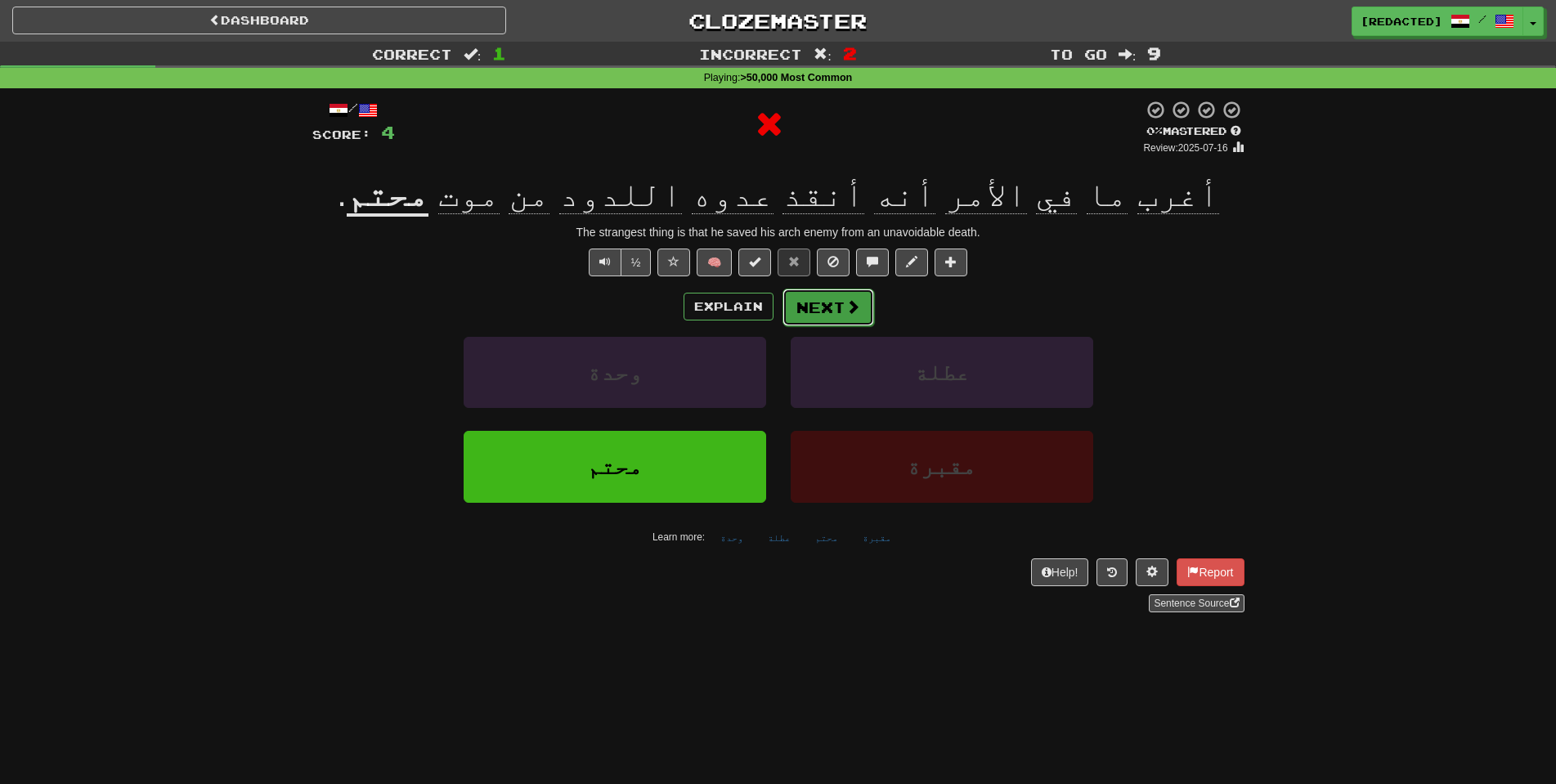 click on "Next" at bounding box center (828, 307) 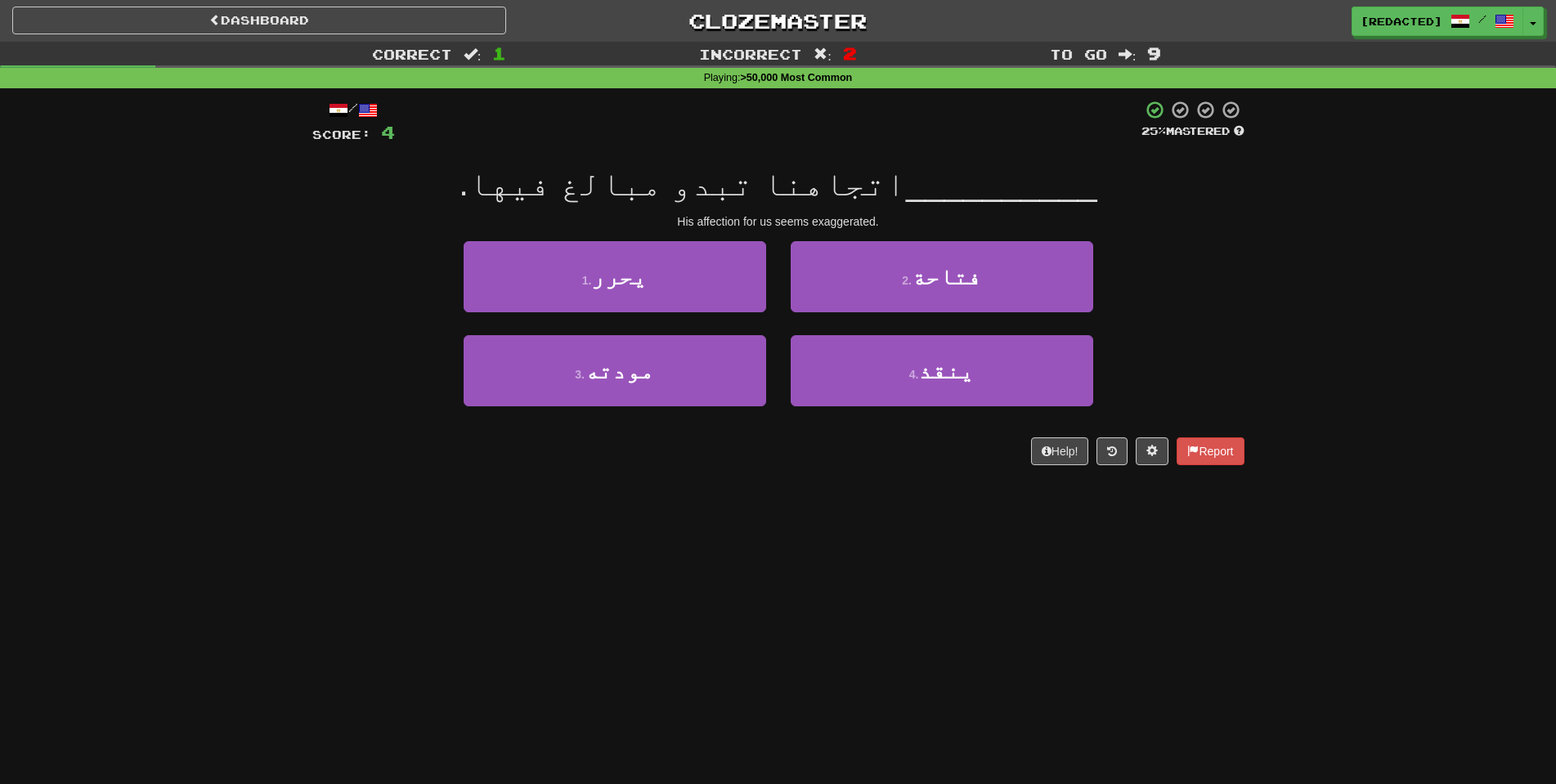 click on "3 .  مودته" at bounding box center [615, 382] 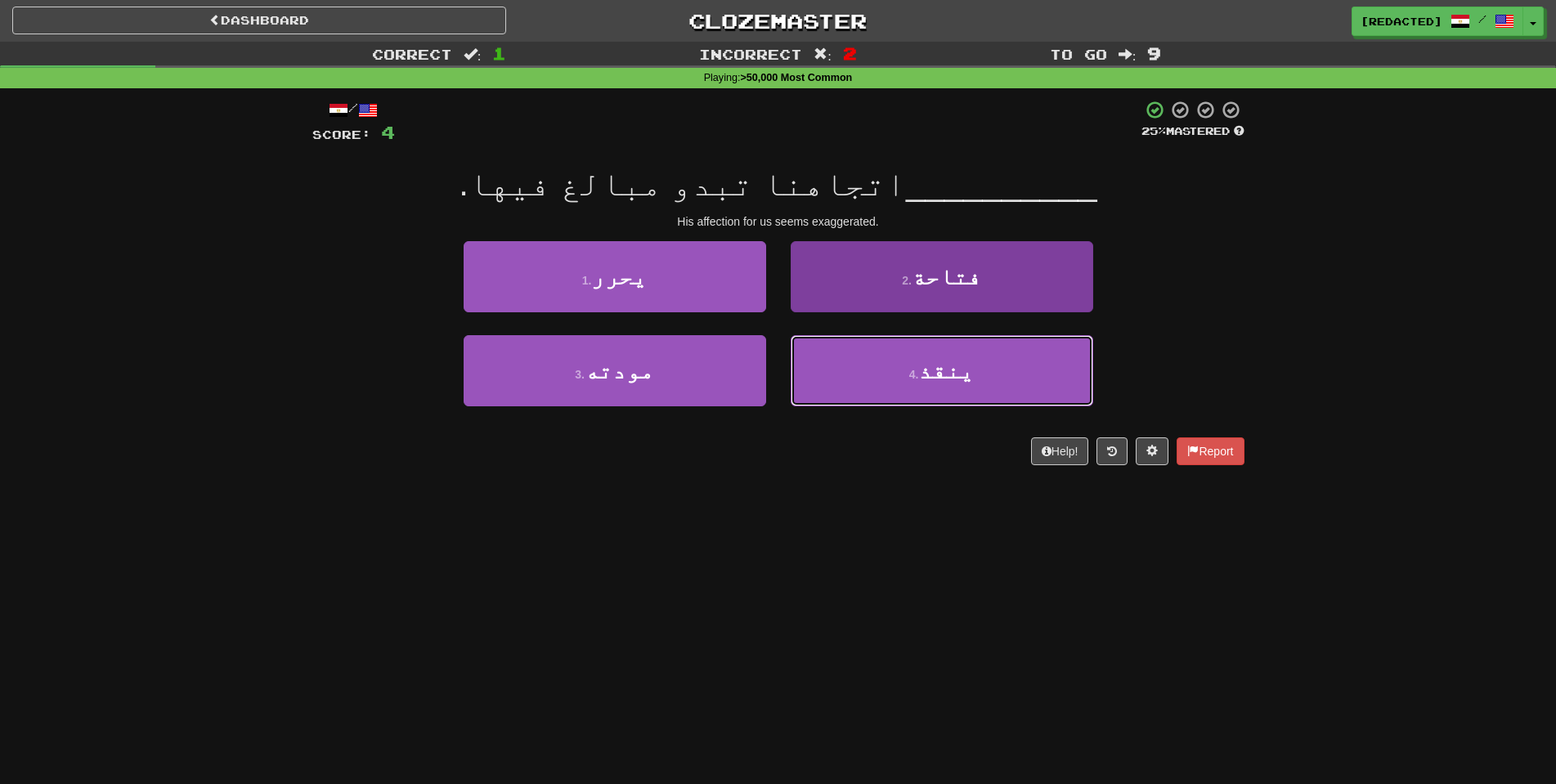 click on "4 .  ينقذ" at bounding box center (942, 370) 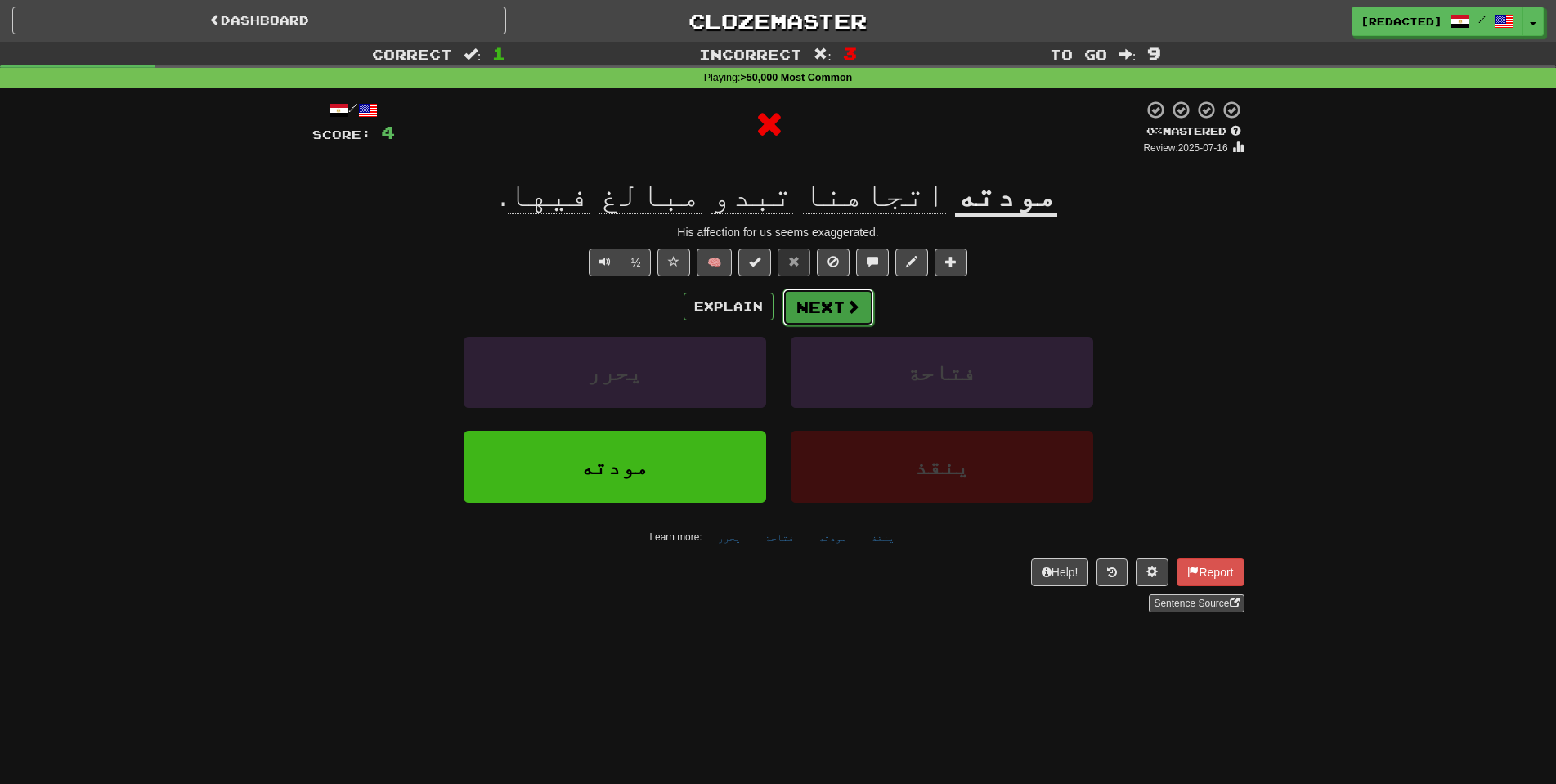 click on "Next" at bounding box center (828, 307) 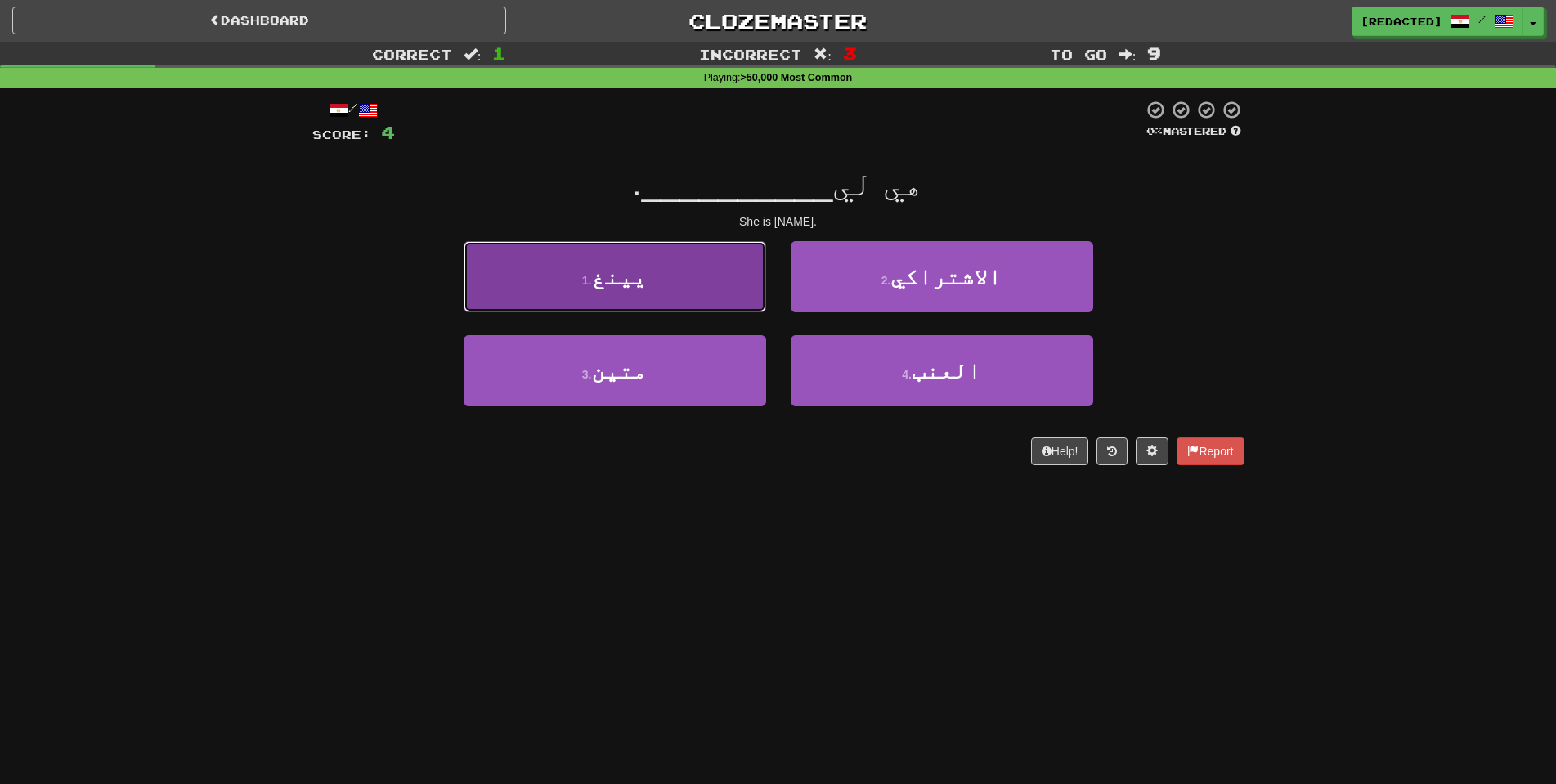 click on "1 .  يينغ" at bounding box center (615, 276) 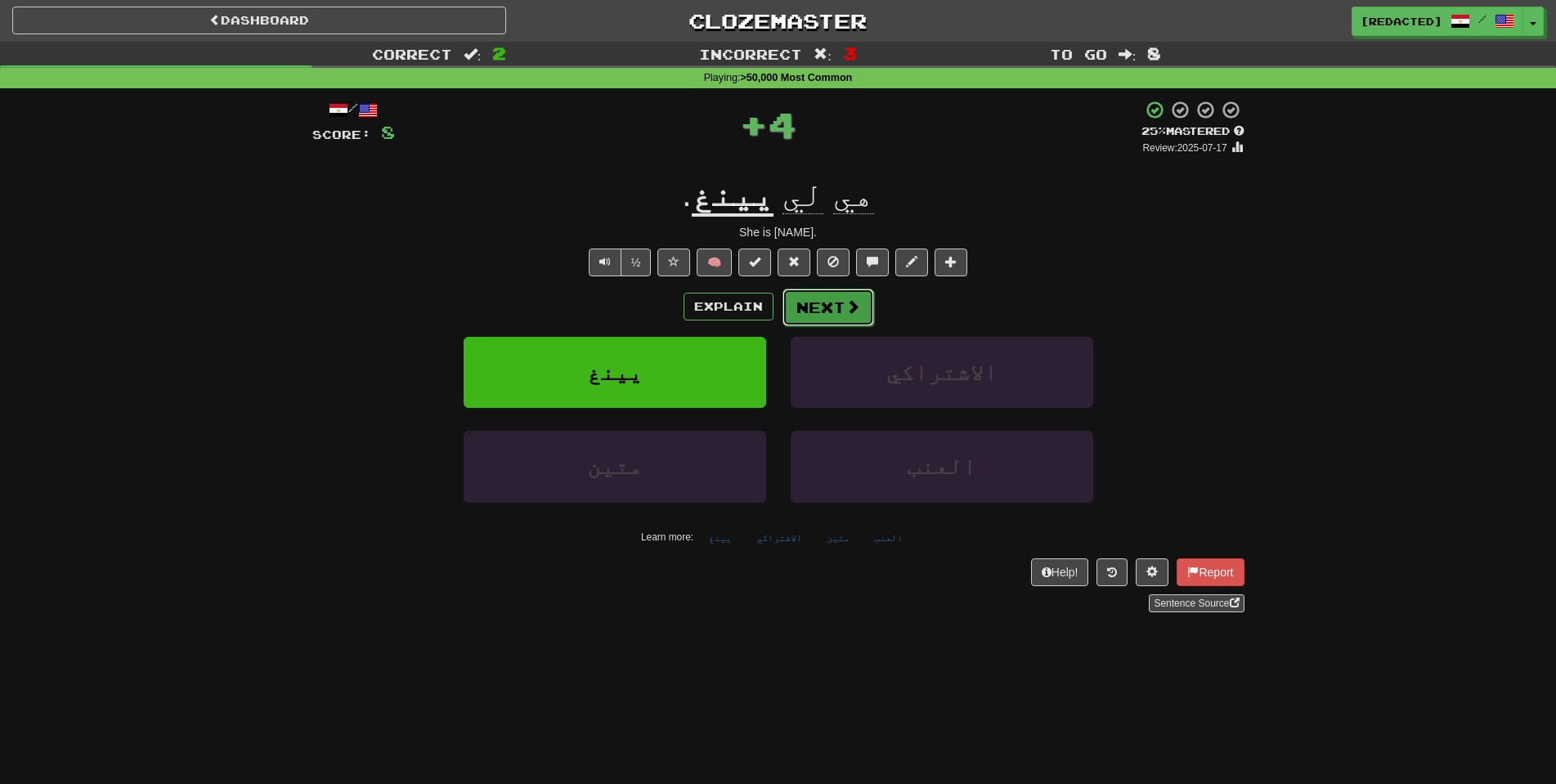 click on "Next" at bounding box center [828, 307] 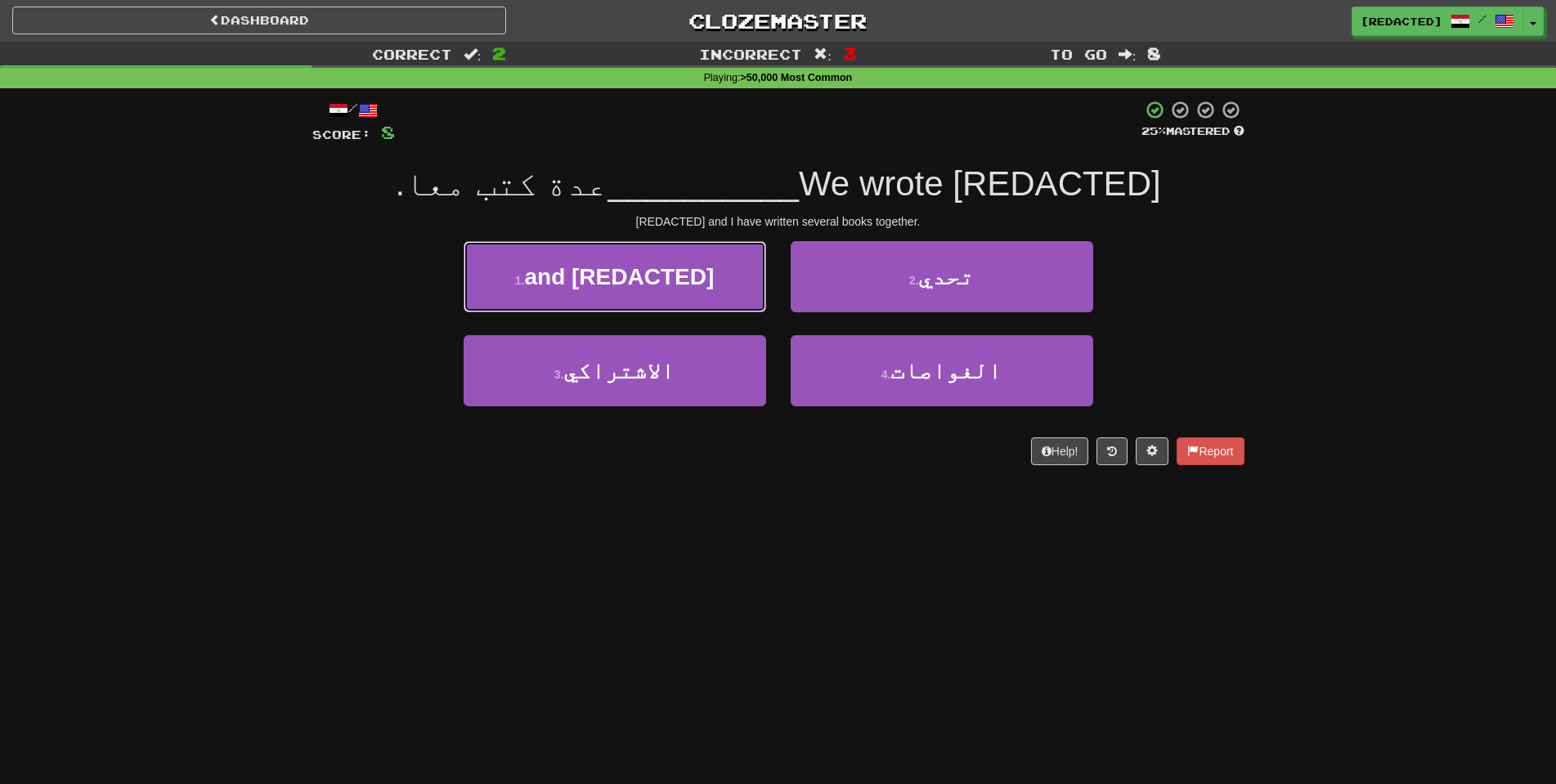 drag, startPoint x: 728, startPoint y: 266, endPoint x: 769, endPoint y: 280, distance: 43.32436 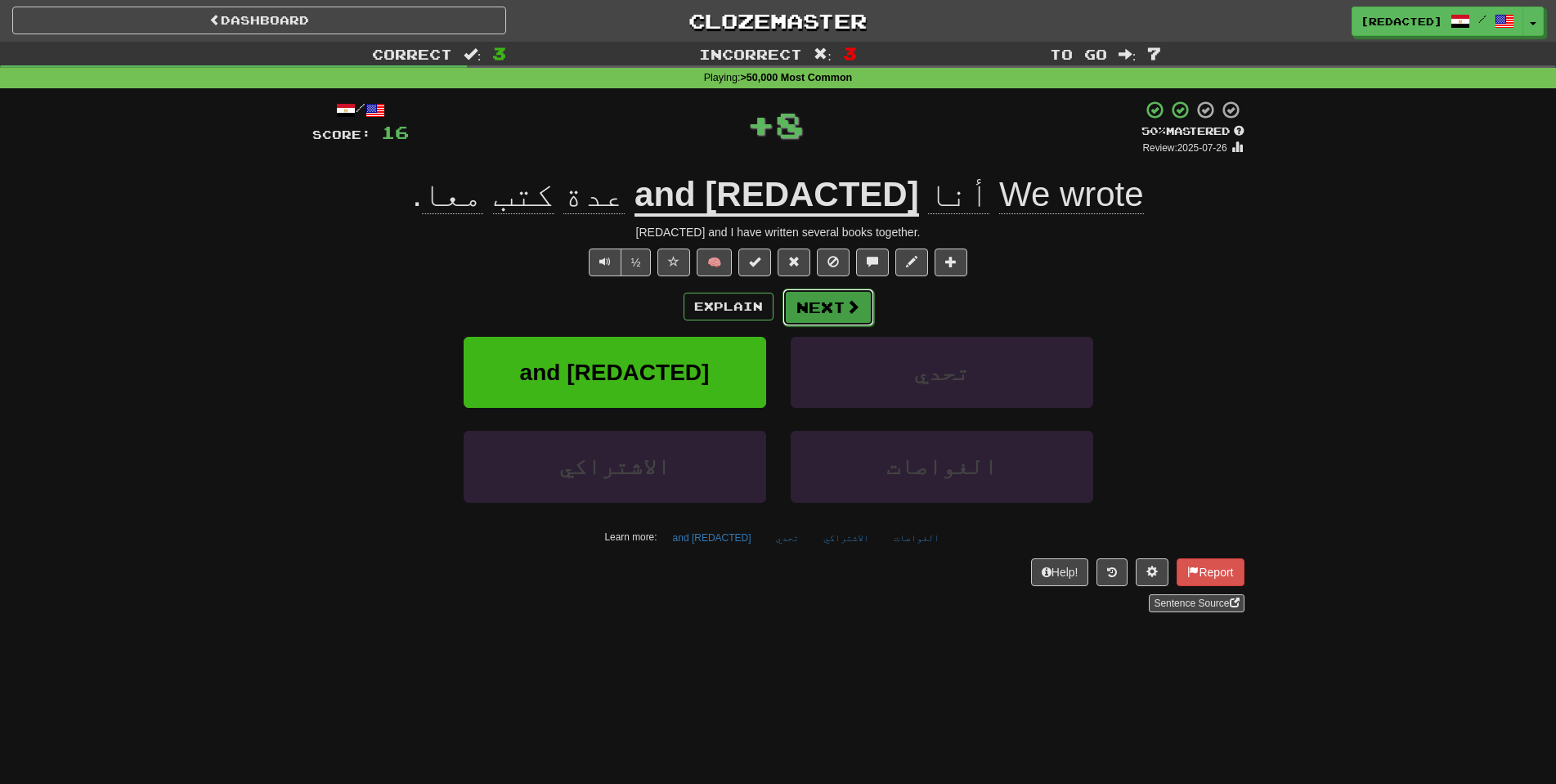 click on "Next" at bounding box center (828, 307) 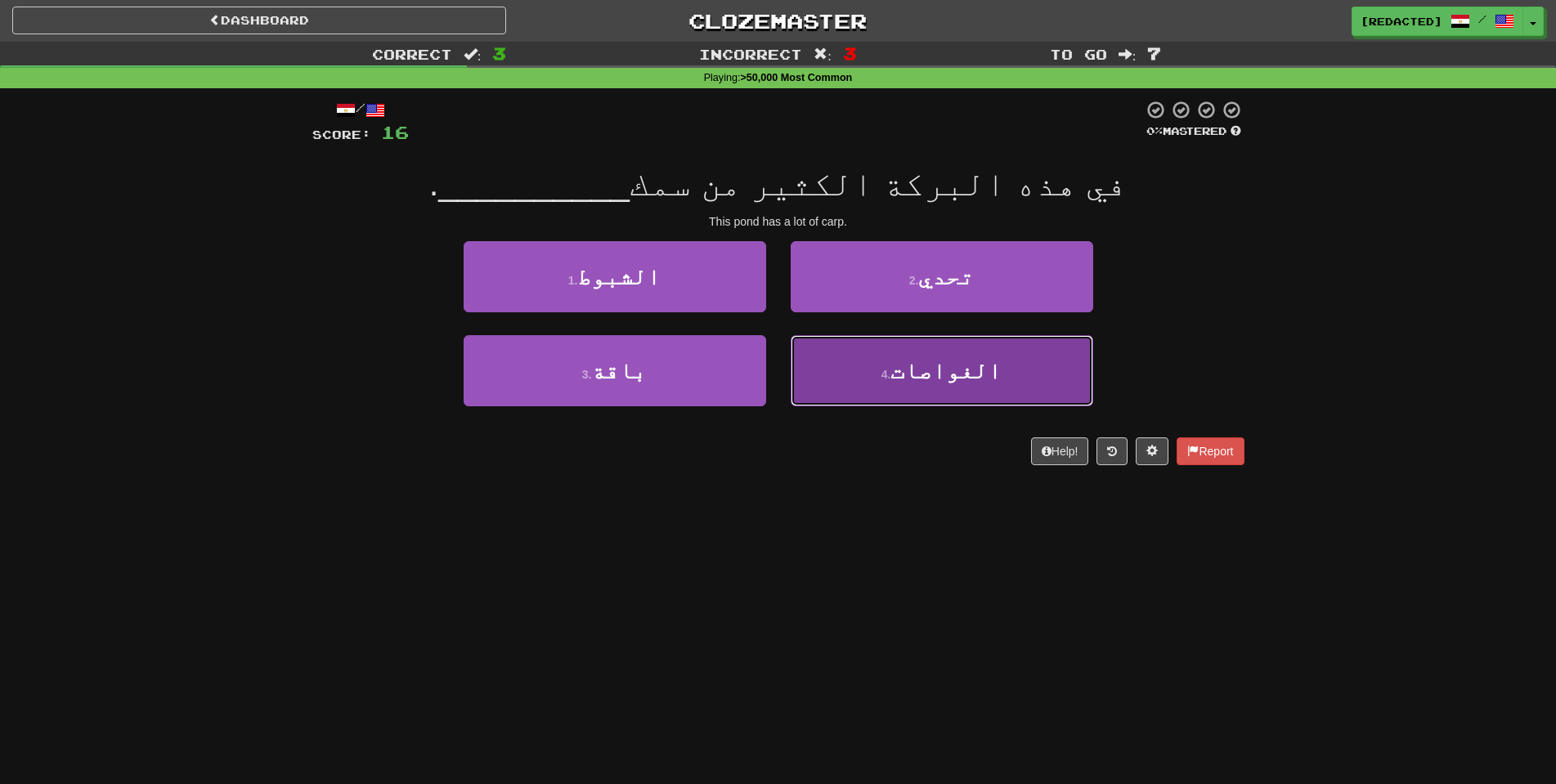 click on "4 .  الغواصات" at bounding box center [942, 370] 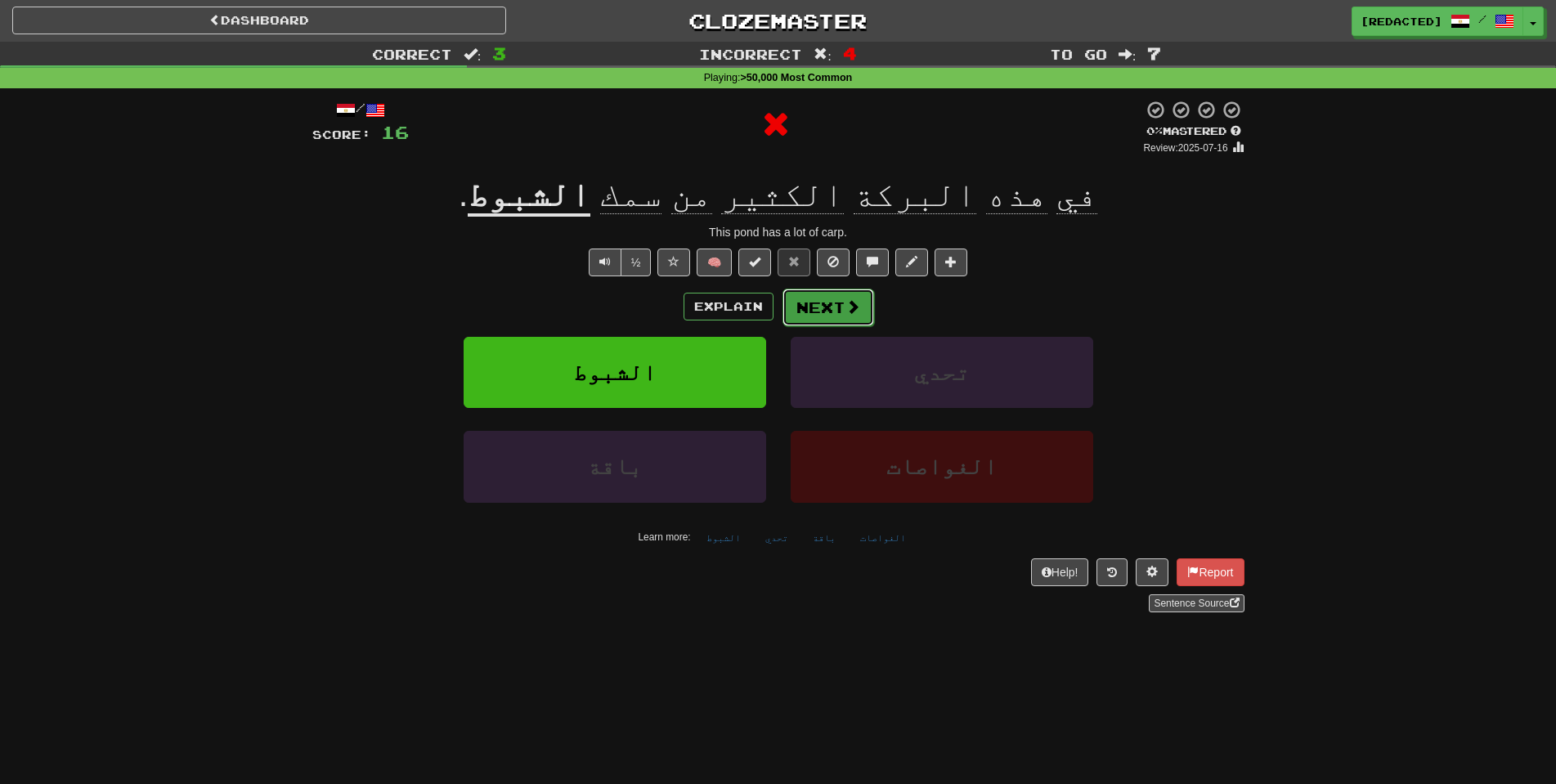 click on "Next" at bounding box center [828, 307] 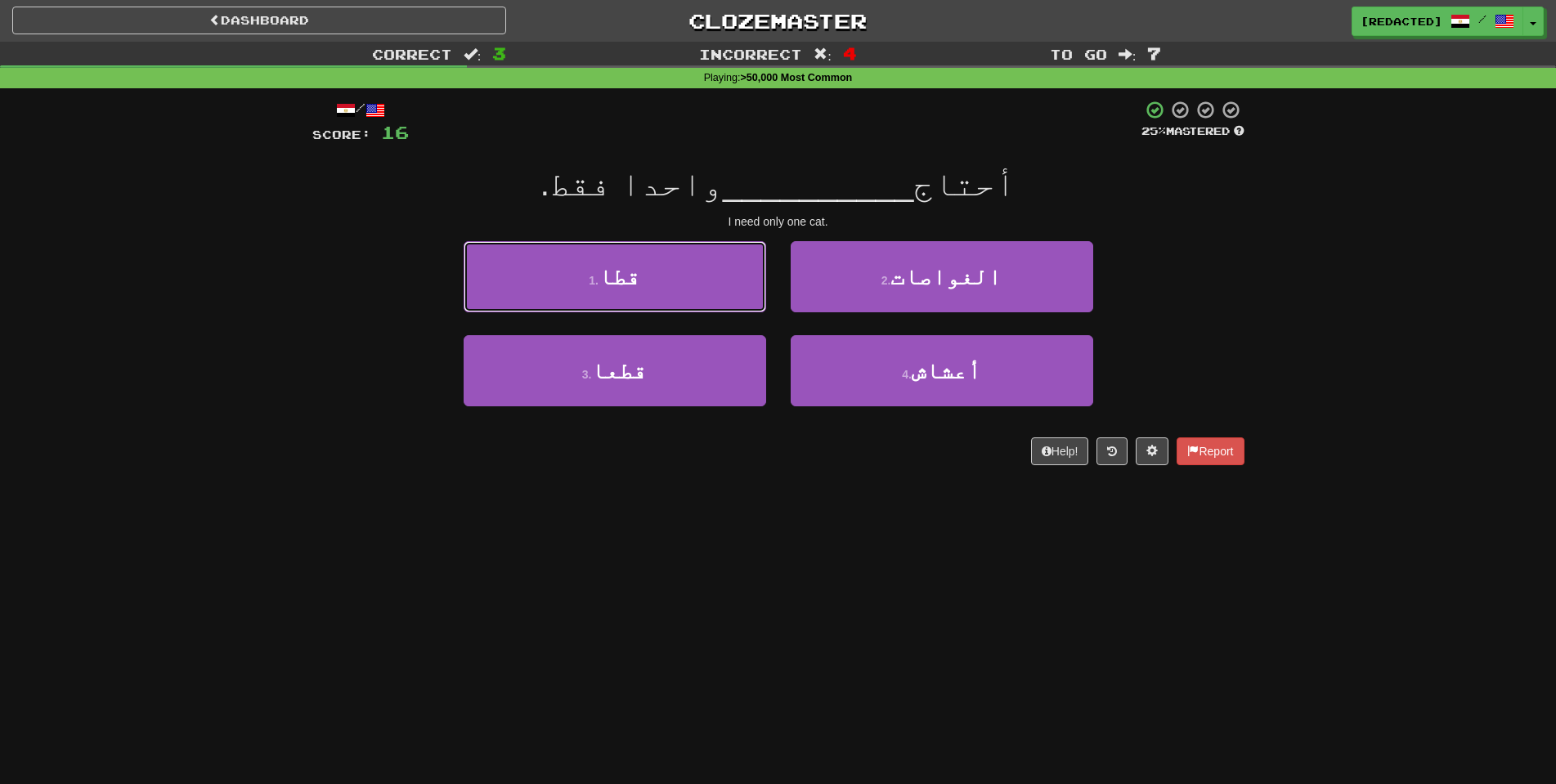 click on "1 .  قطا" at bounding box center (615, 276) 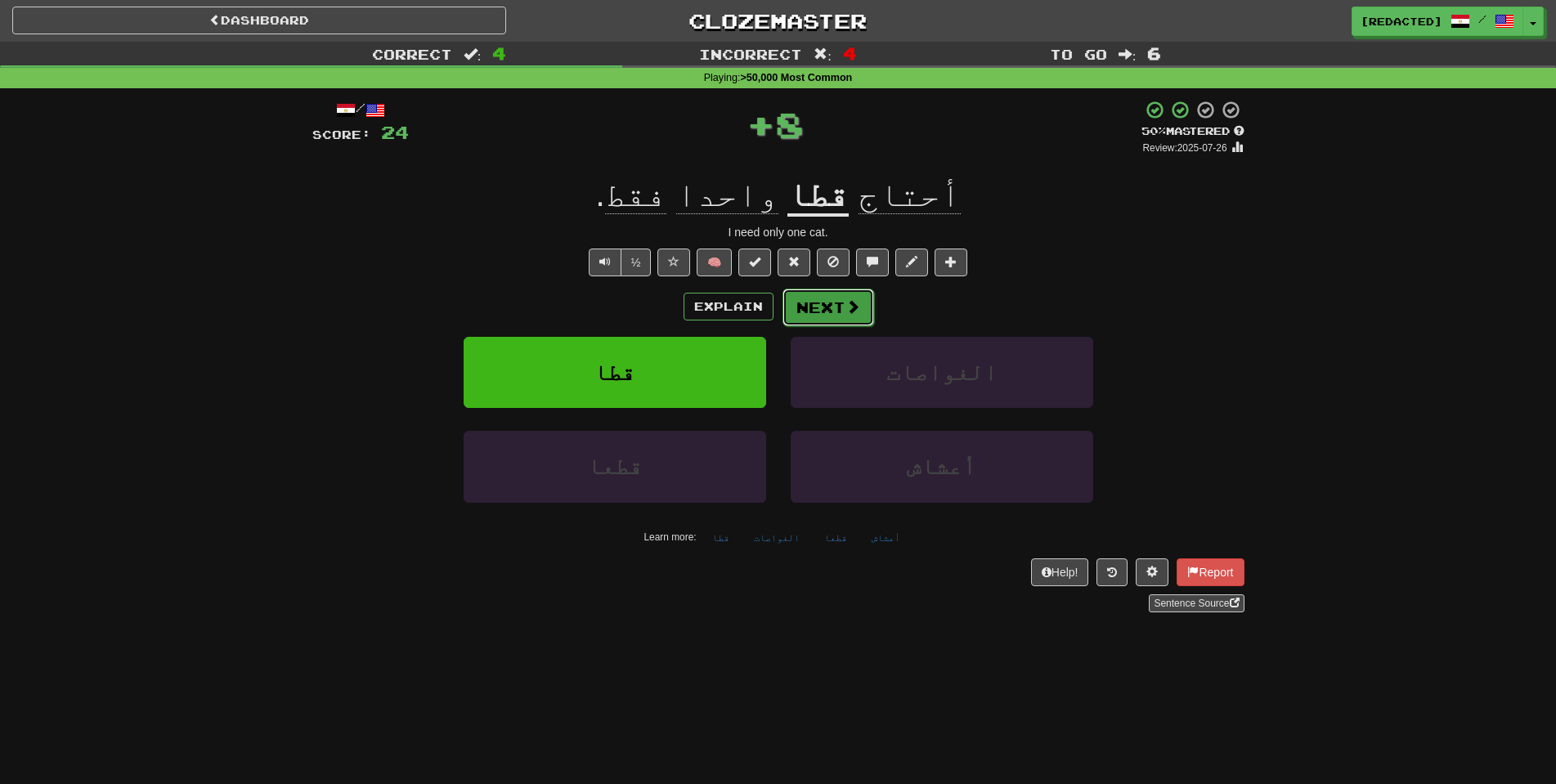 click on "Next" at bounding box center [828, 307] 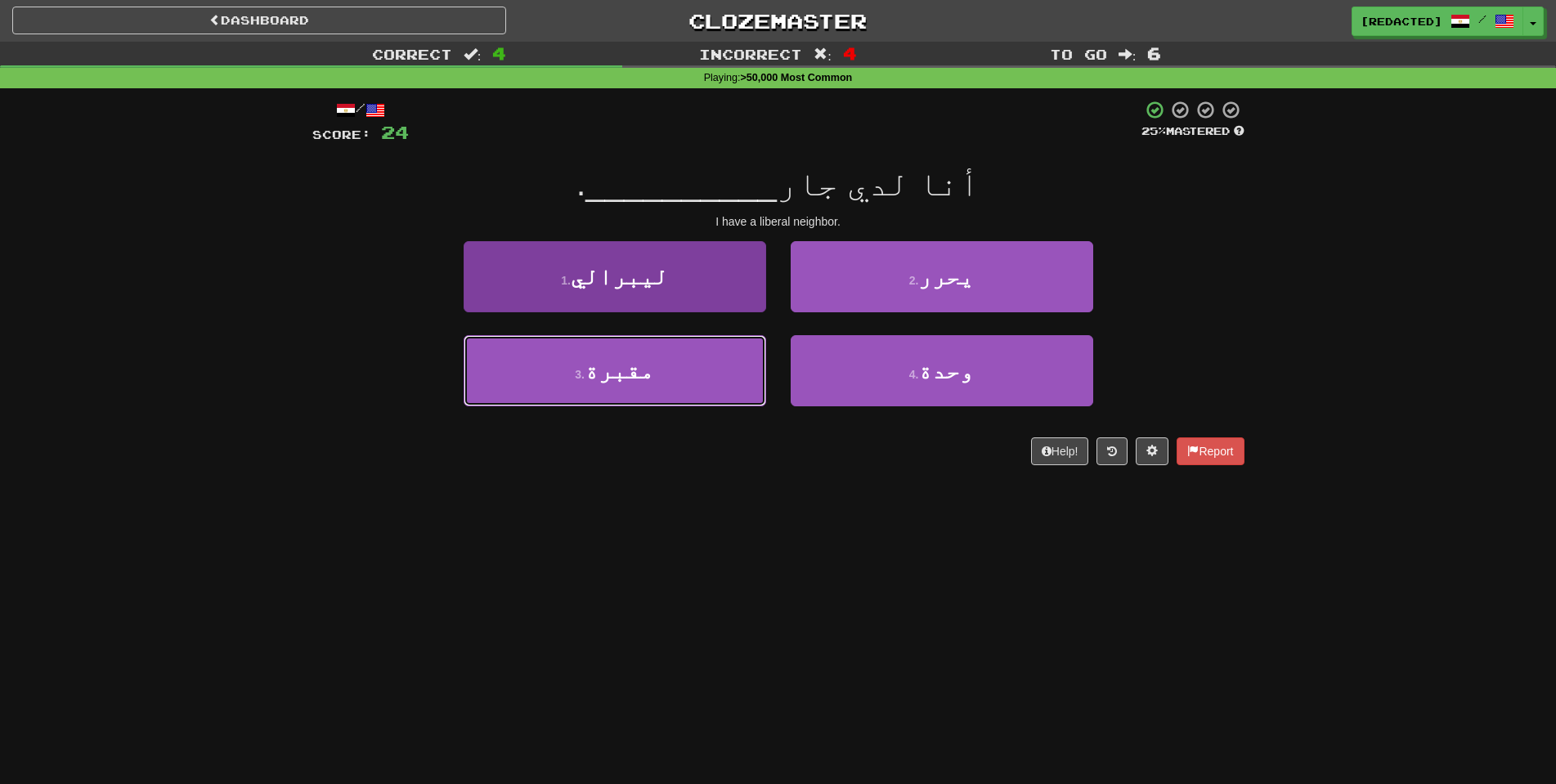 click on "3 .  مقبرة" at bounding box center [615, 370] 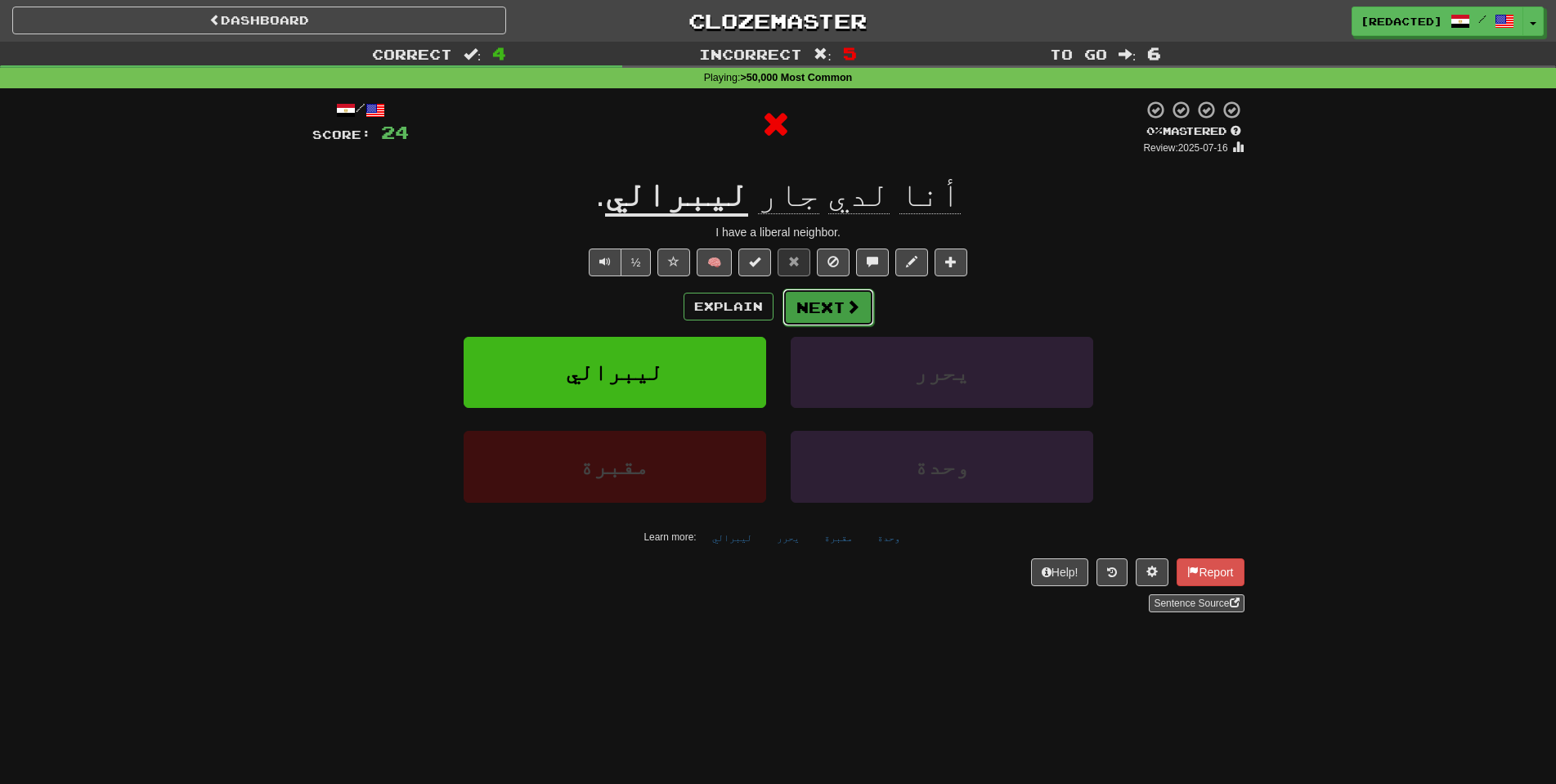 click on "Next" at bounding box center [828, 307] 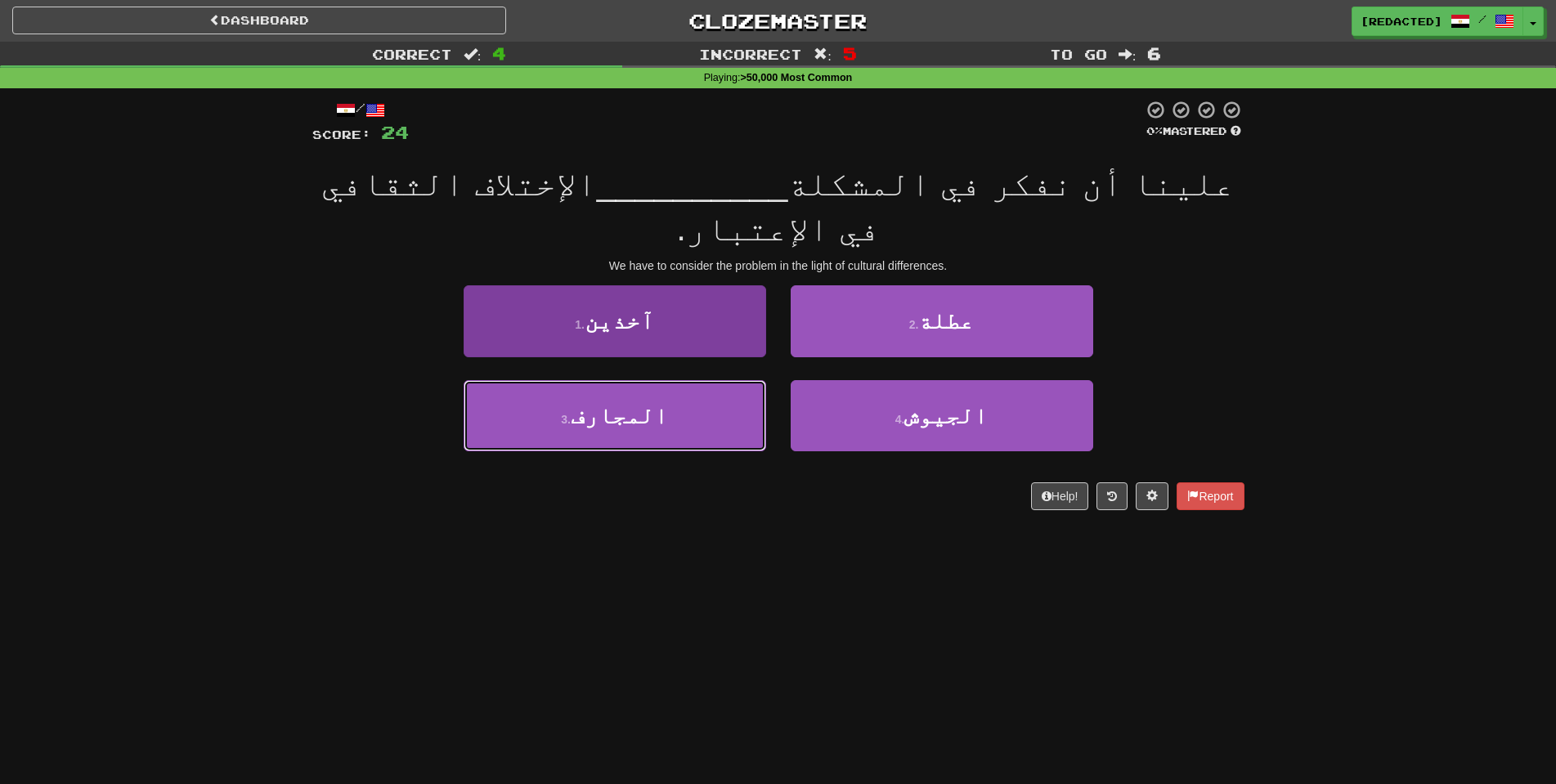 click on "3 .  المجارف" at bounding box center [615, 415] 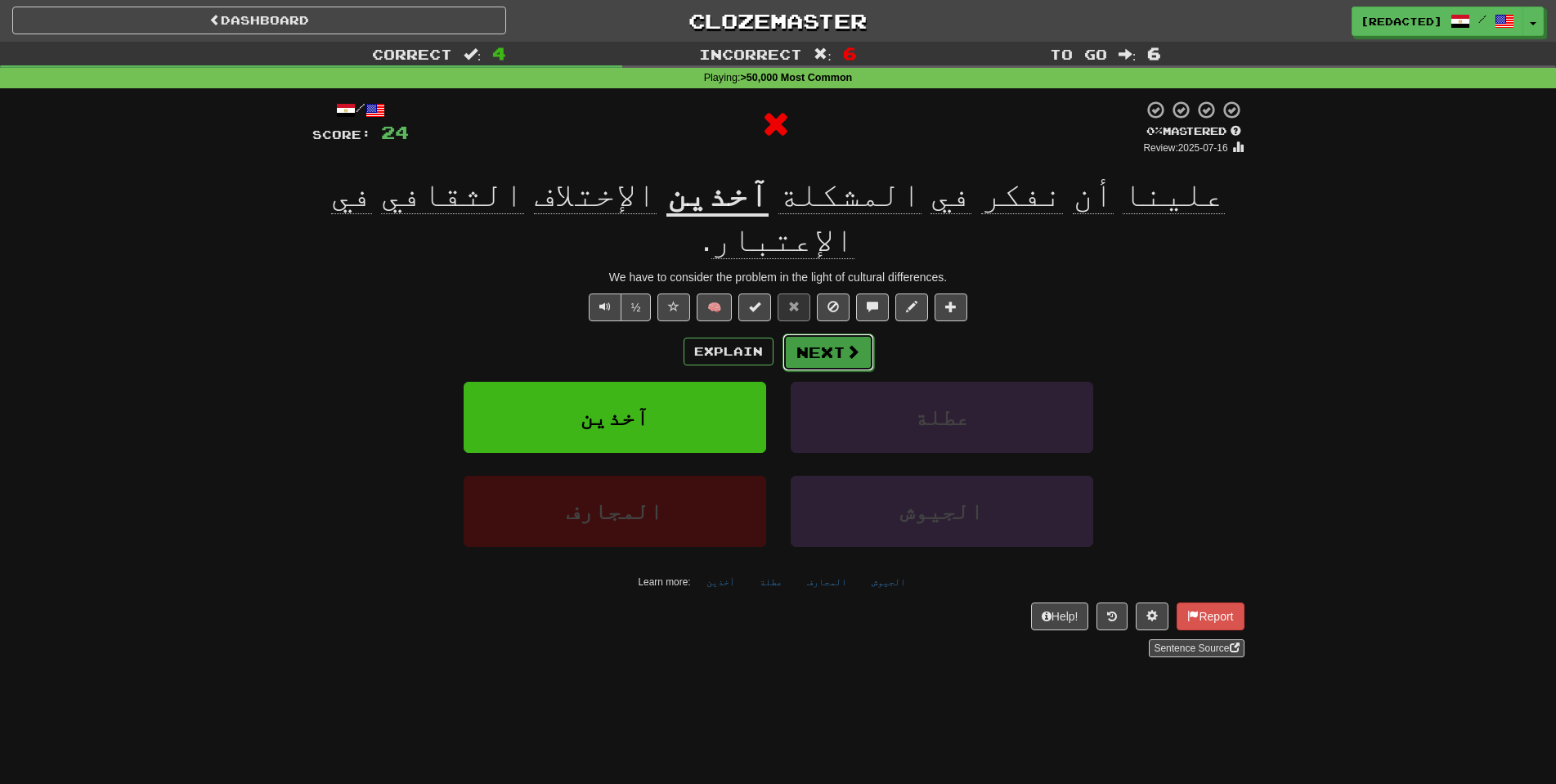 click on "Next" at bounding box center (828, 352) 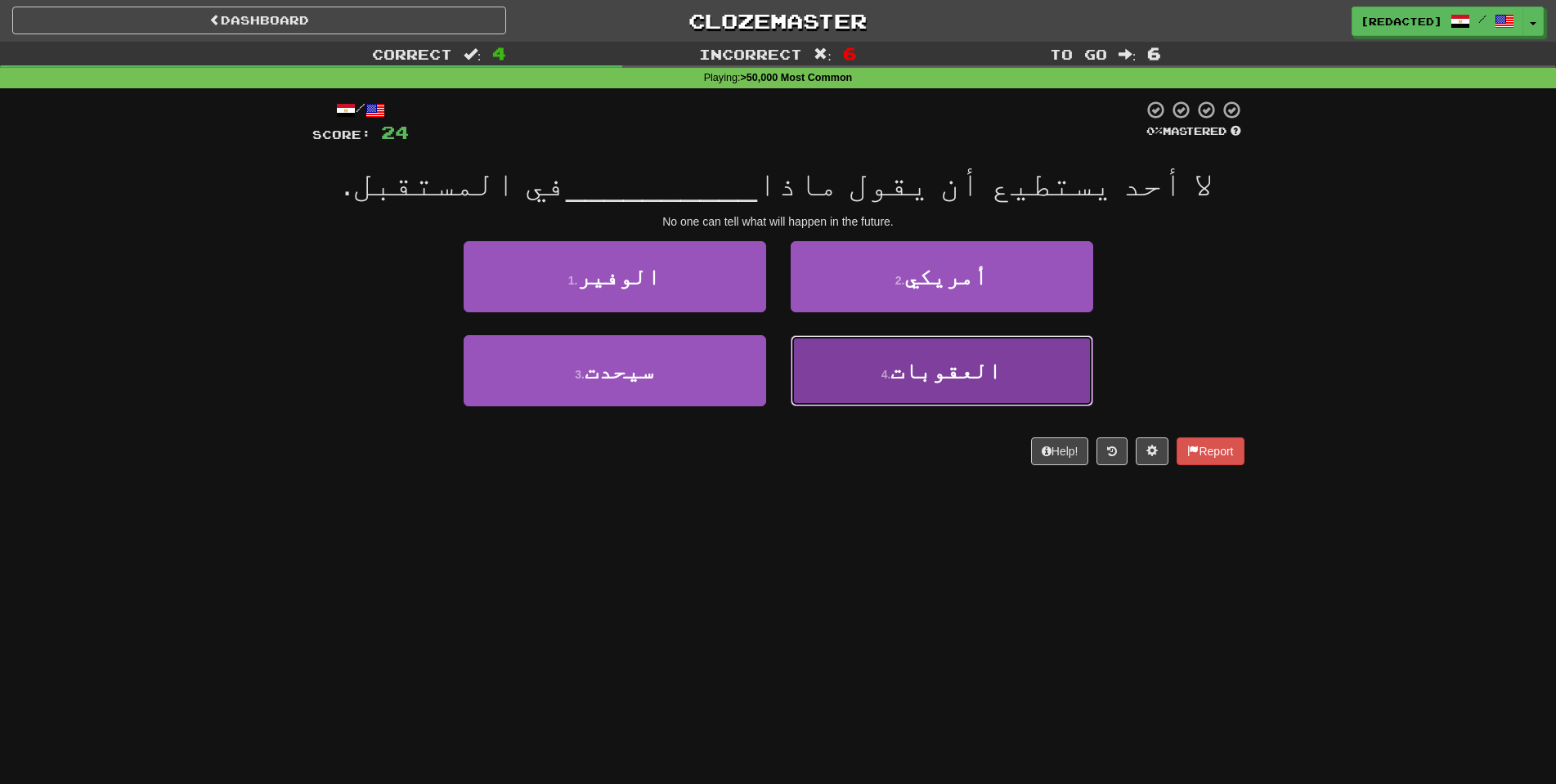 click on "4 .  العقوبات" at bounding box center [942, 370] 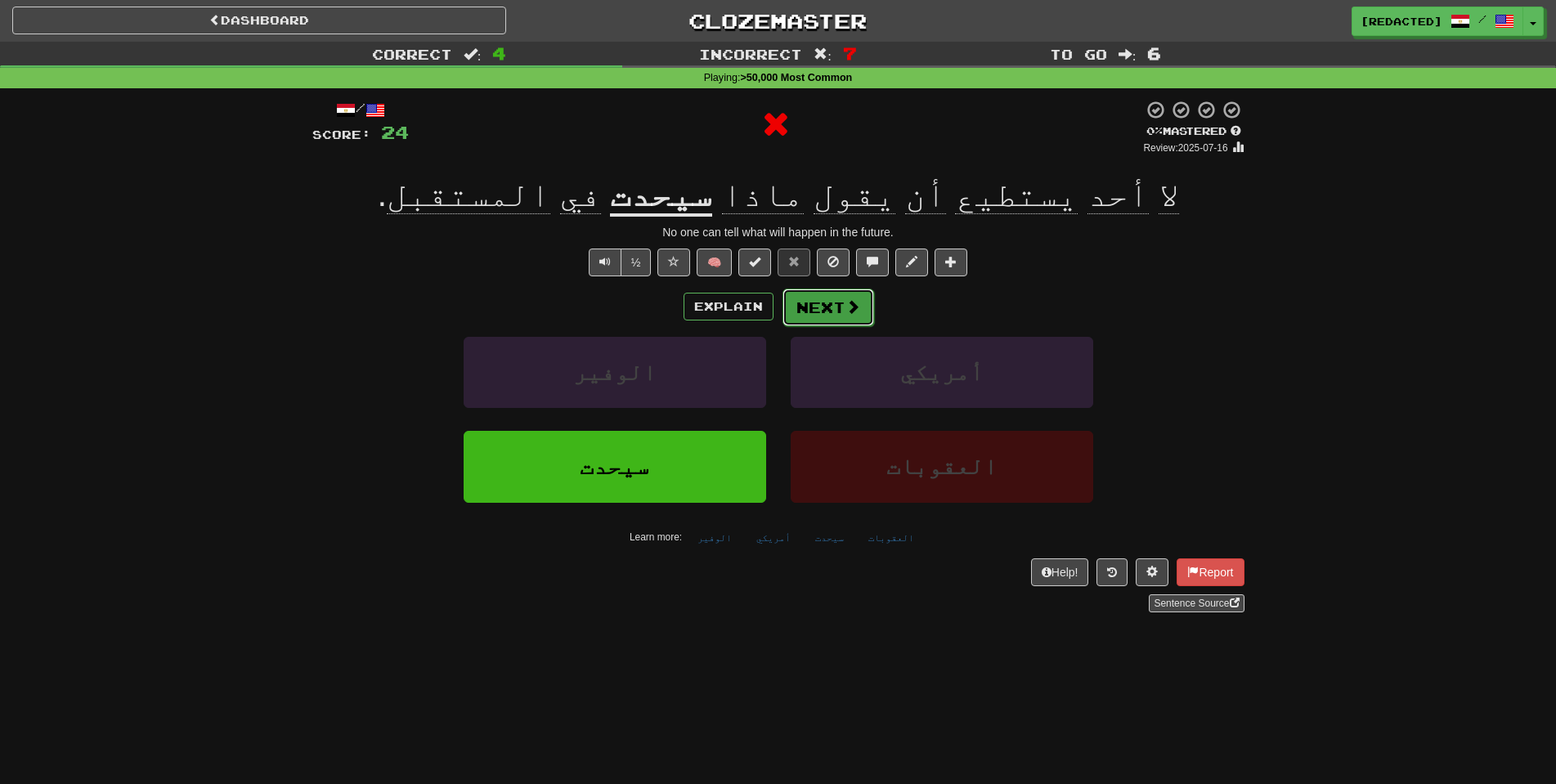 click on "Next" at bounding box center [828, 307] 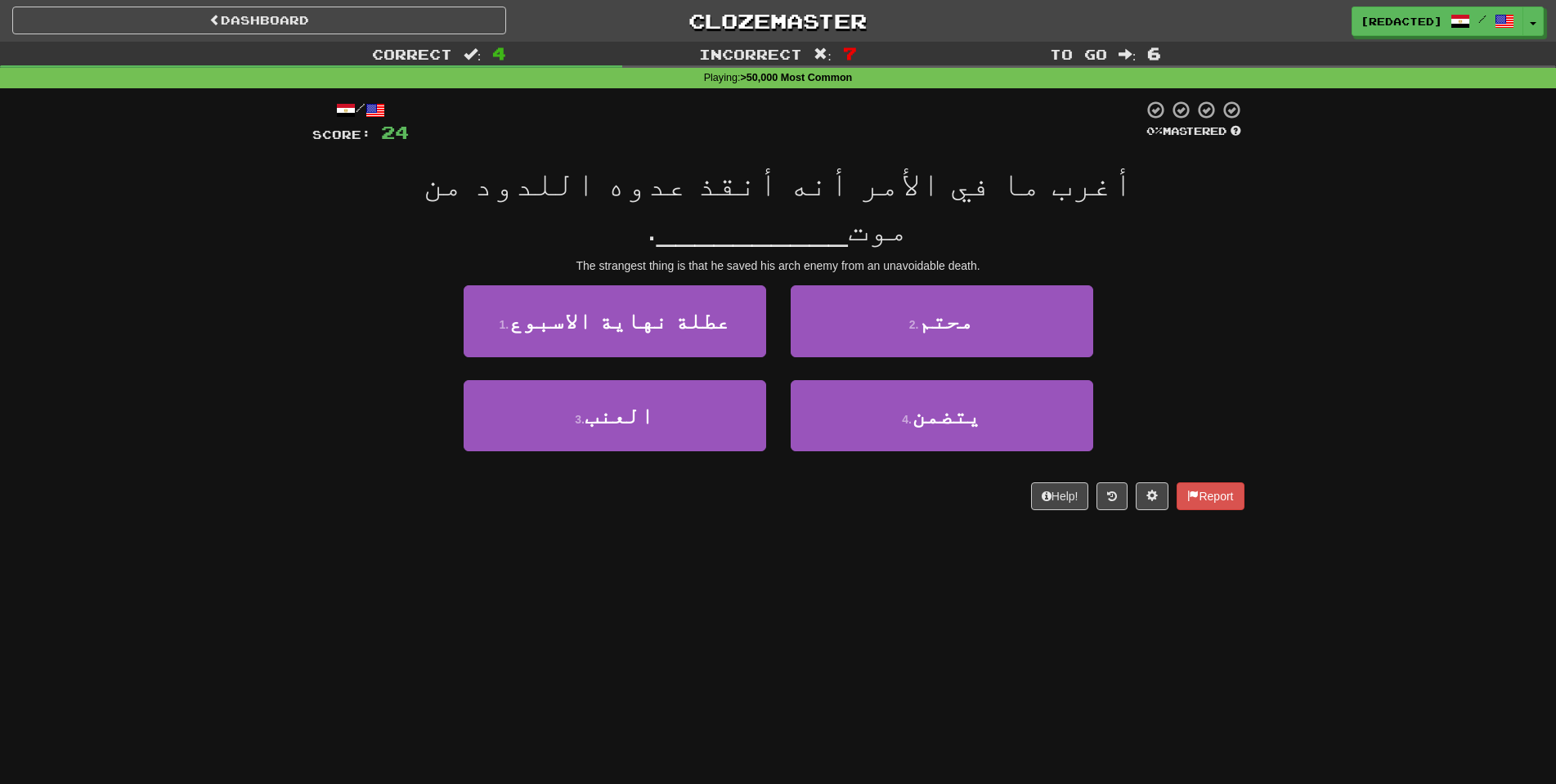 click on "2 .  محتم" at bounding box center (942, 332) 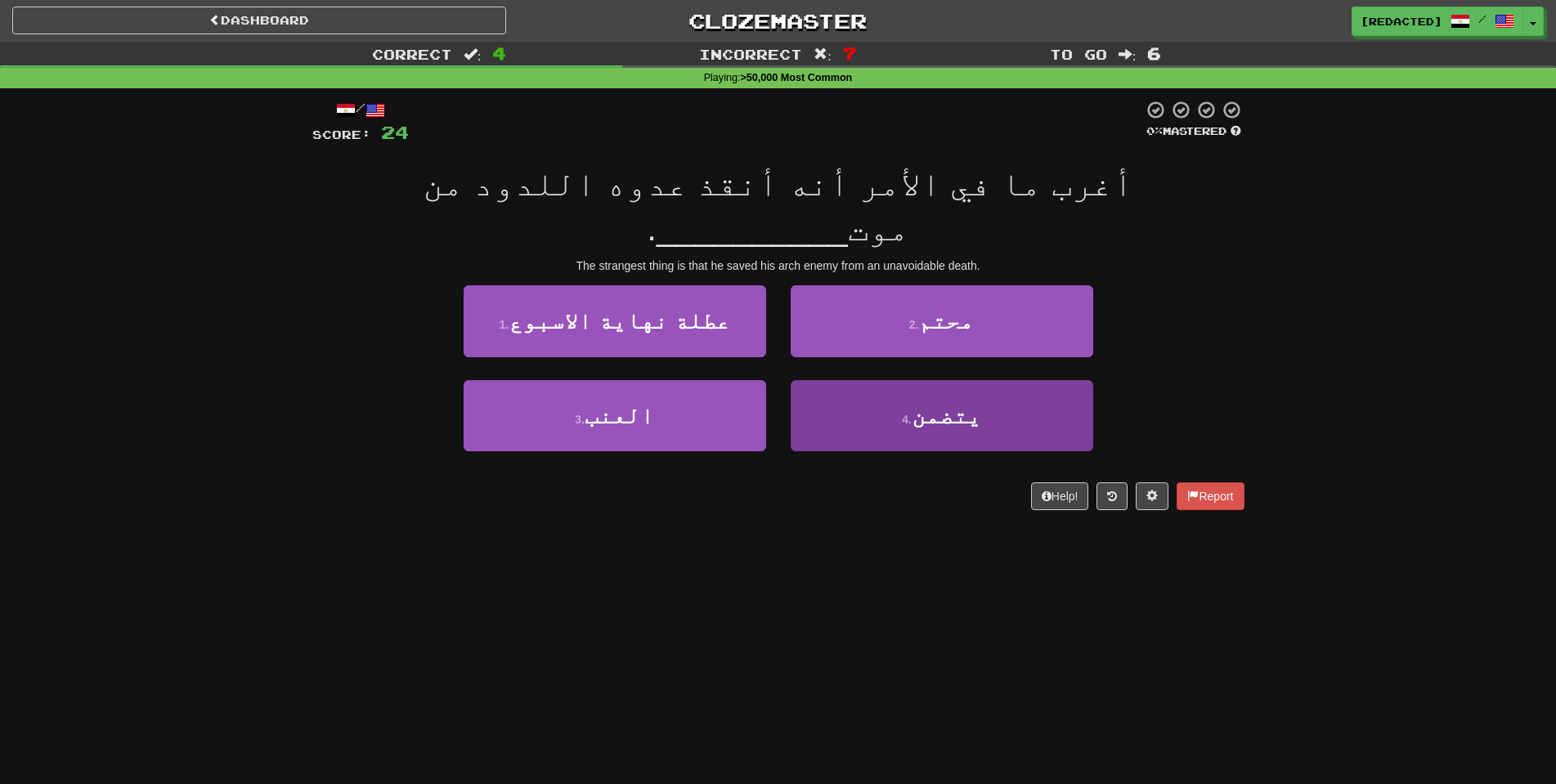 drag, startPoint x: 816, startPoint y: 414, endPoint x: 814, endPoint y: 341, distance: 73.02739 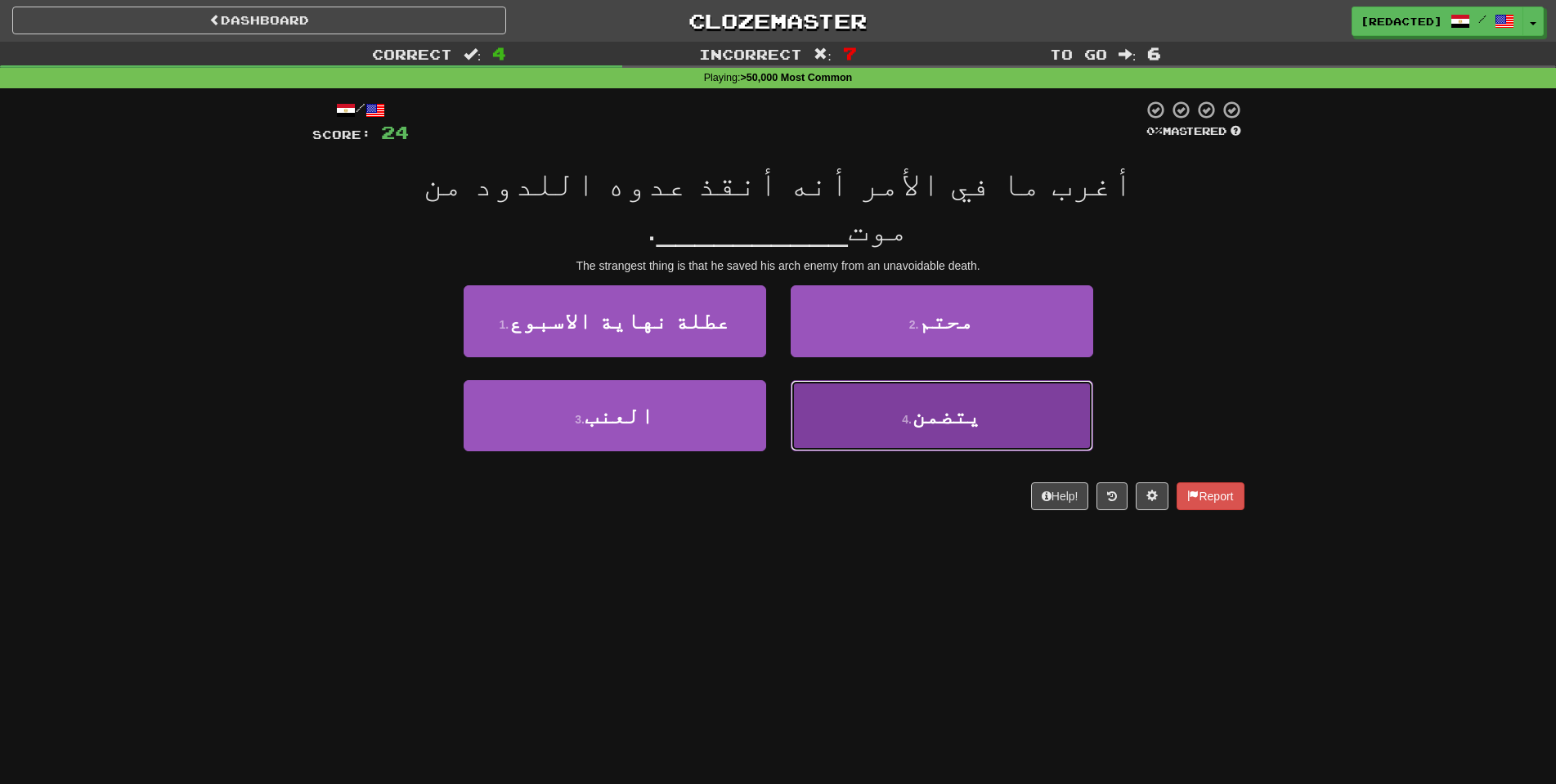 drag, startPoint x: 819, startPoint y: 379, endPoint x: 819, endPoint y: 363, distance: 16 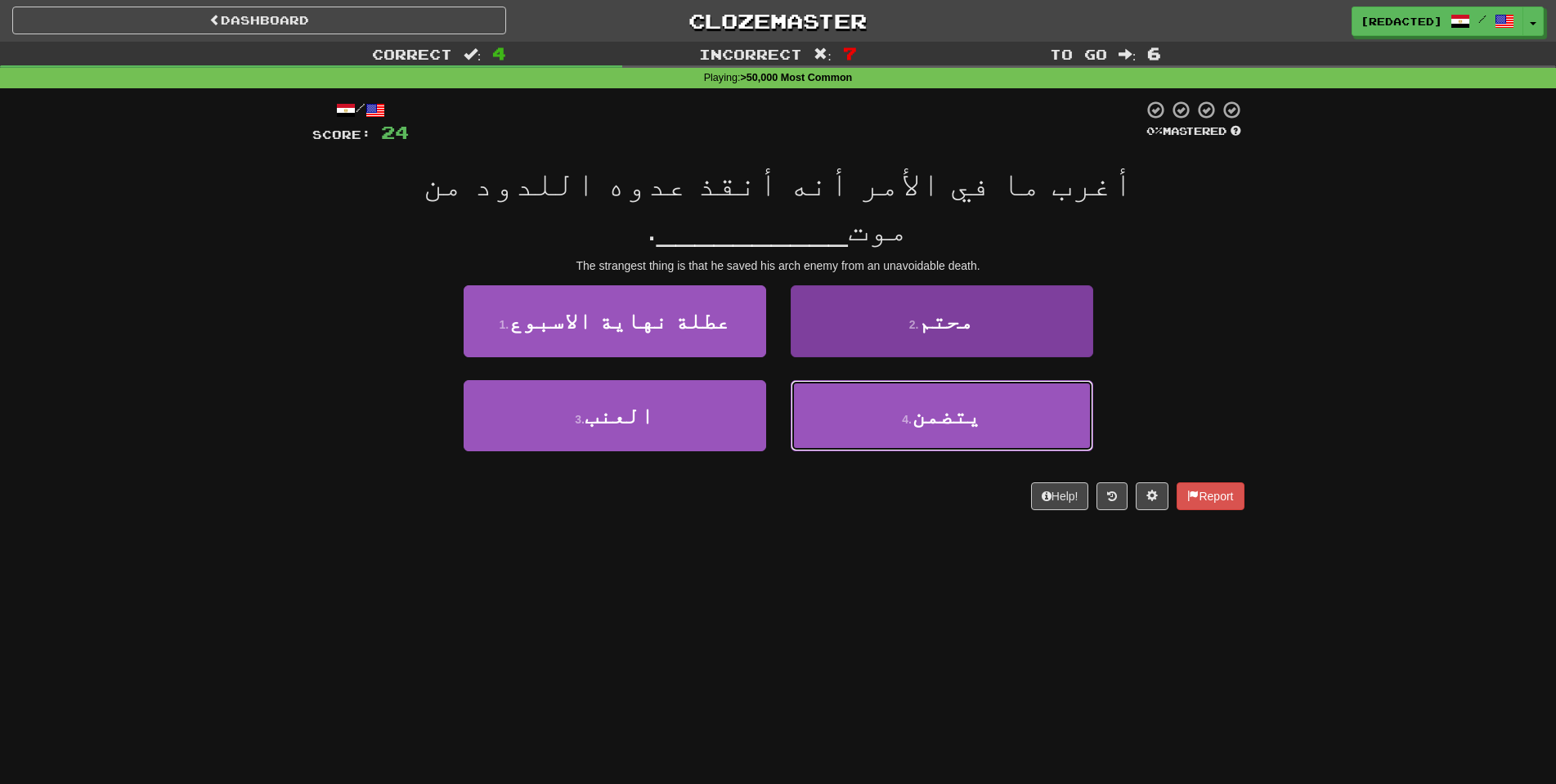 click on "4 .  يتضمن" at bounding box center [942, 415] 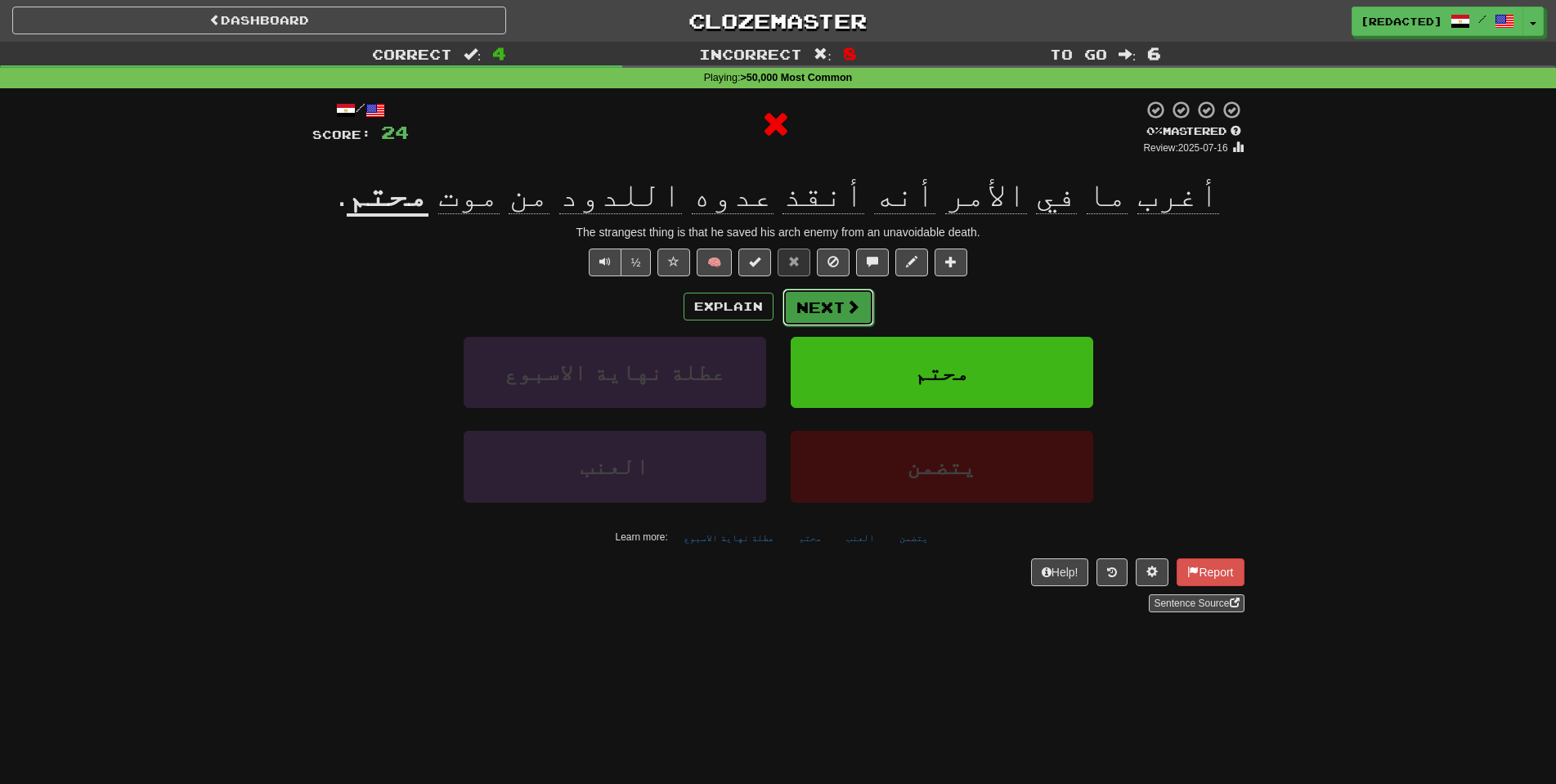 click on "Next" at bounding box center [828, 307] 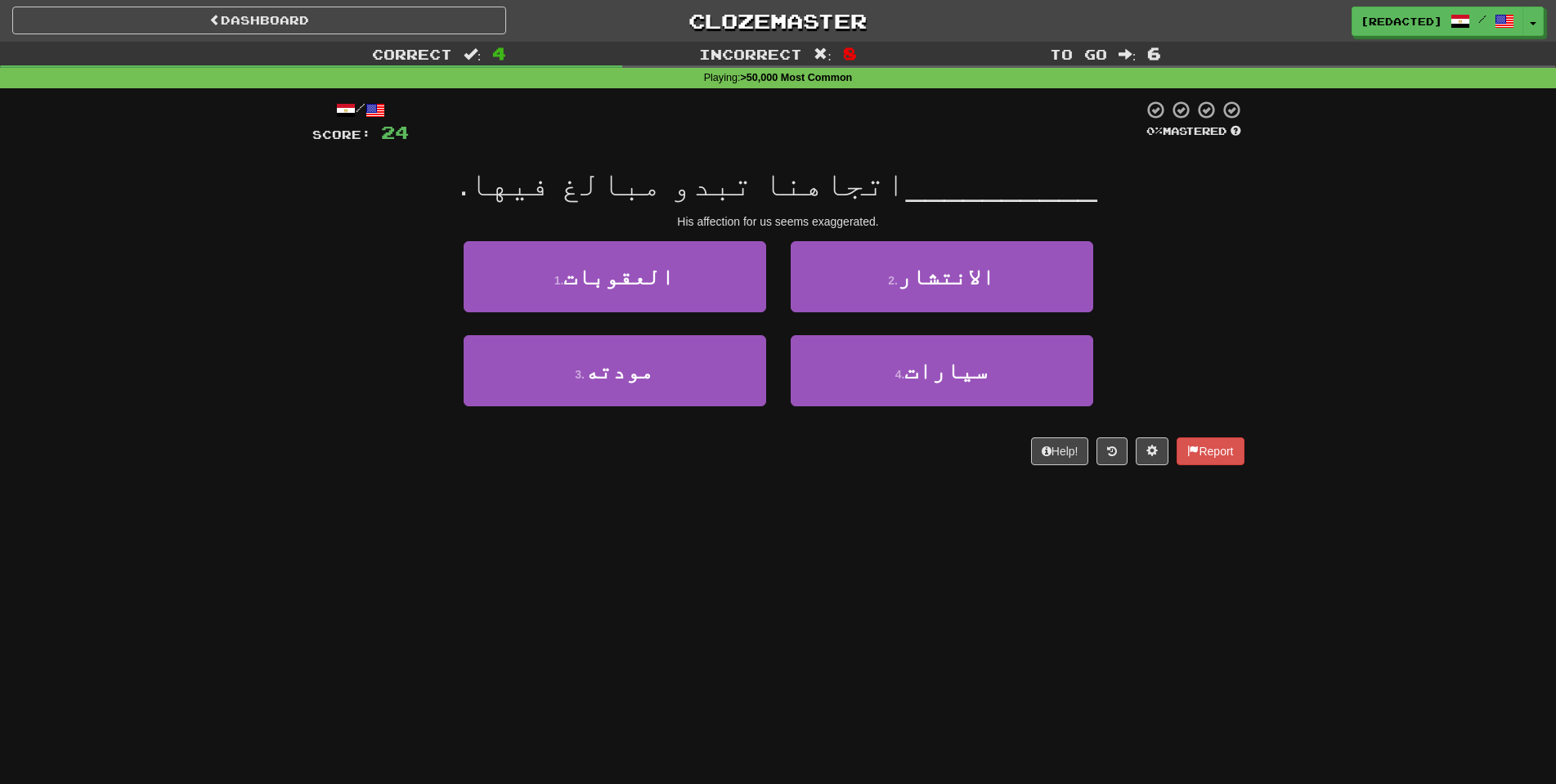 click on "1 .  العقوبات" at bounding box center (615, 288) 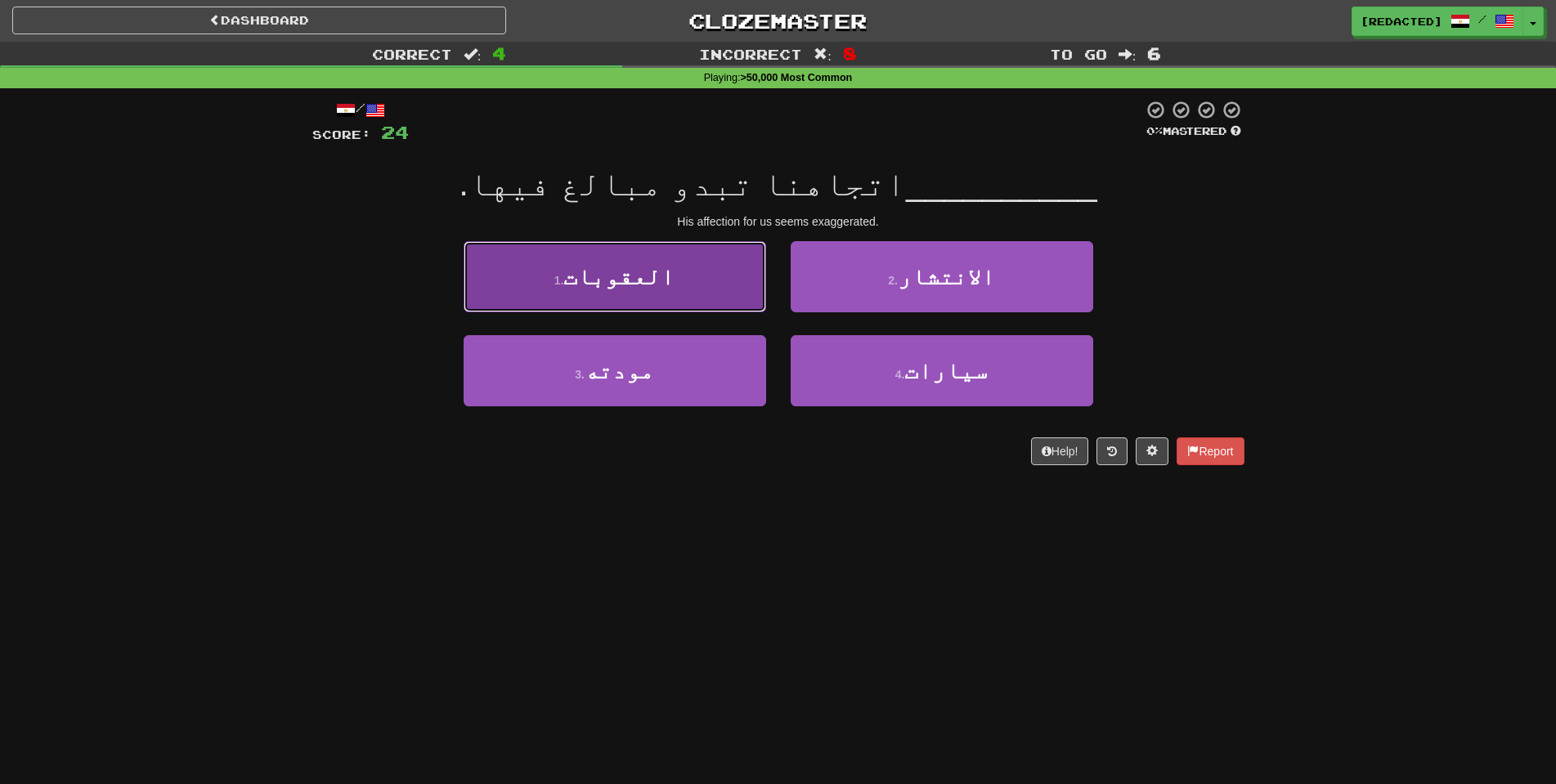click on "1 .  العقوبات" at bounding box center (615, 276) 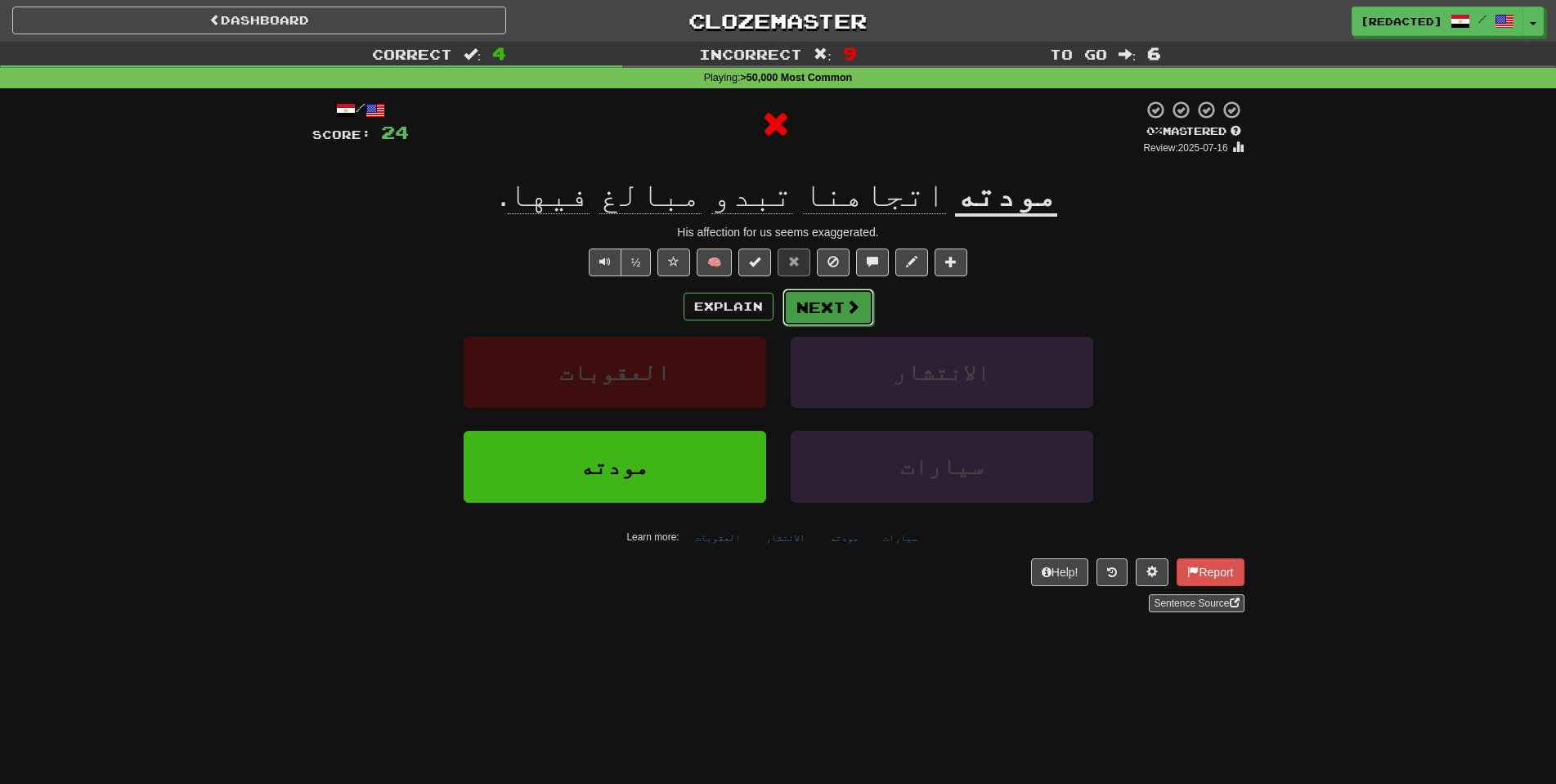 click on "Next" at bounding box center (828, 307) 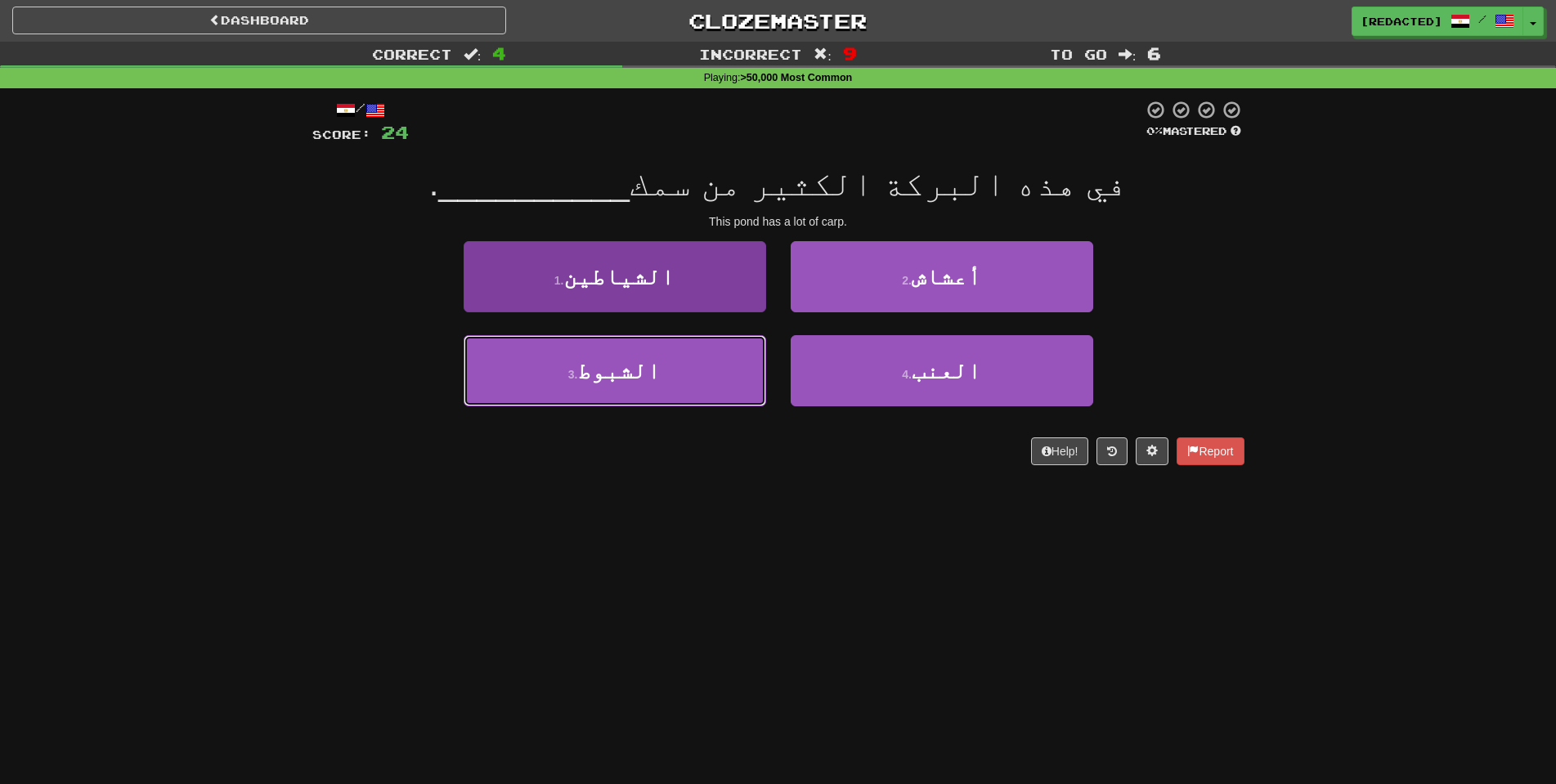 click on "3 .  الشبوط" at bounding box center [615, 370] 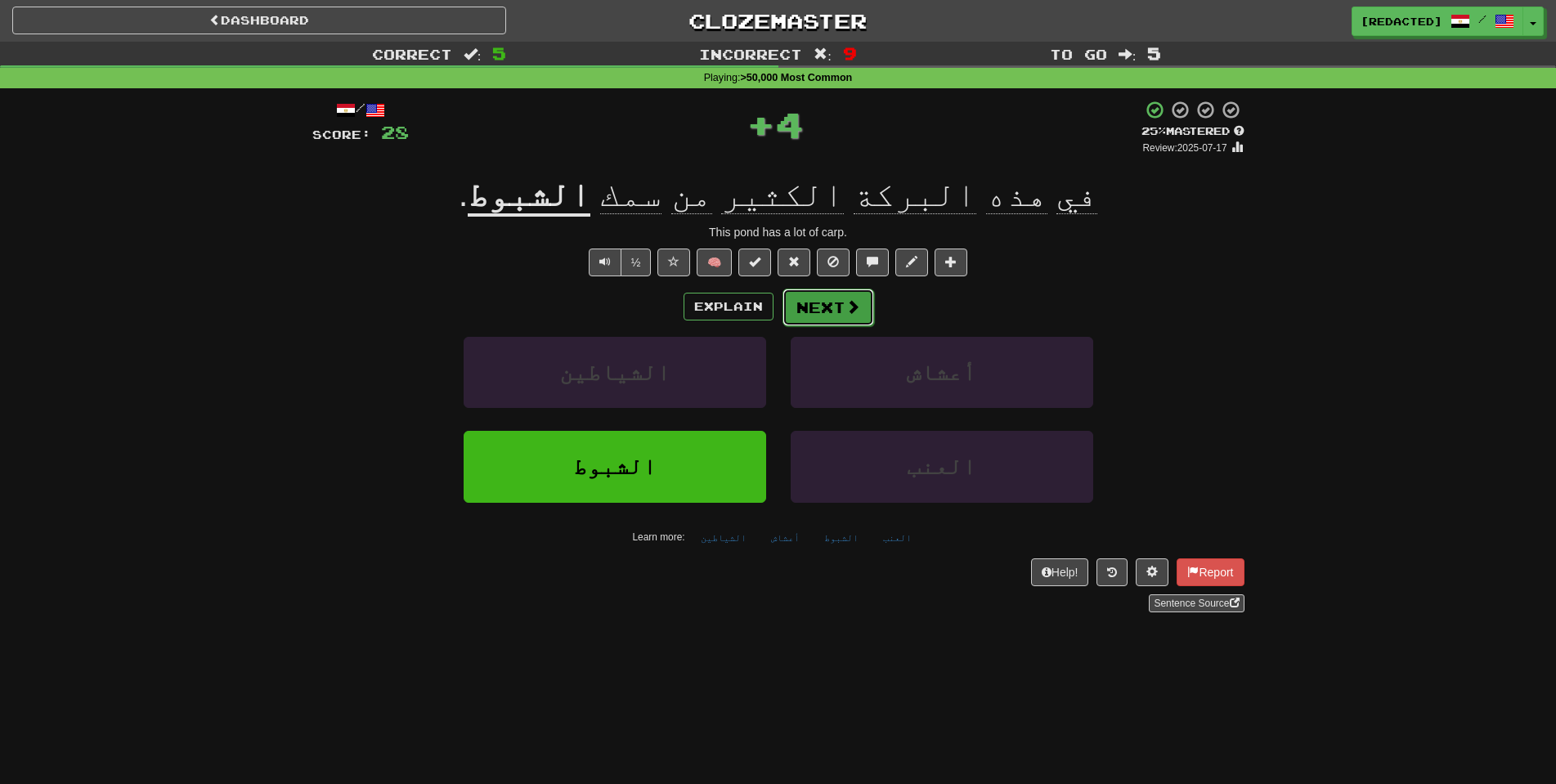 click on "Next" at bounding box center [828, 307] 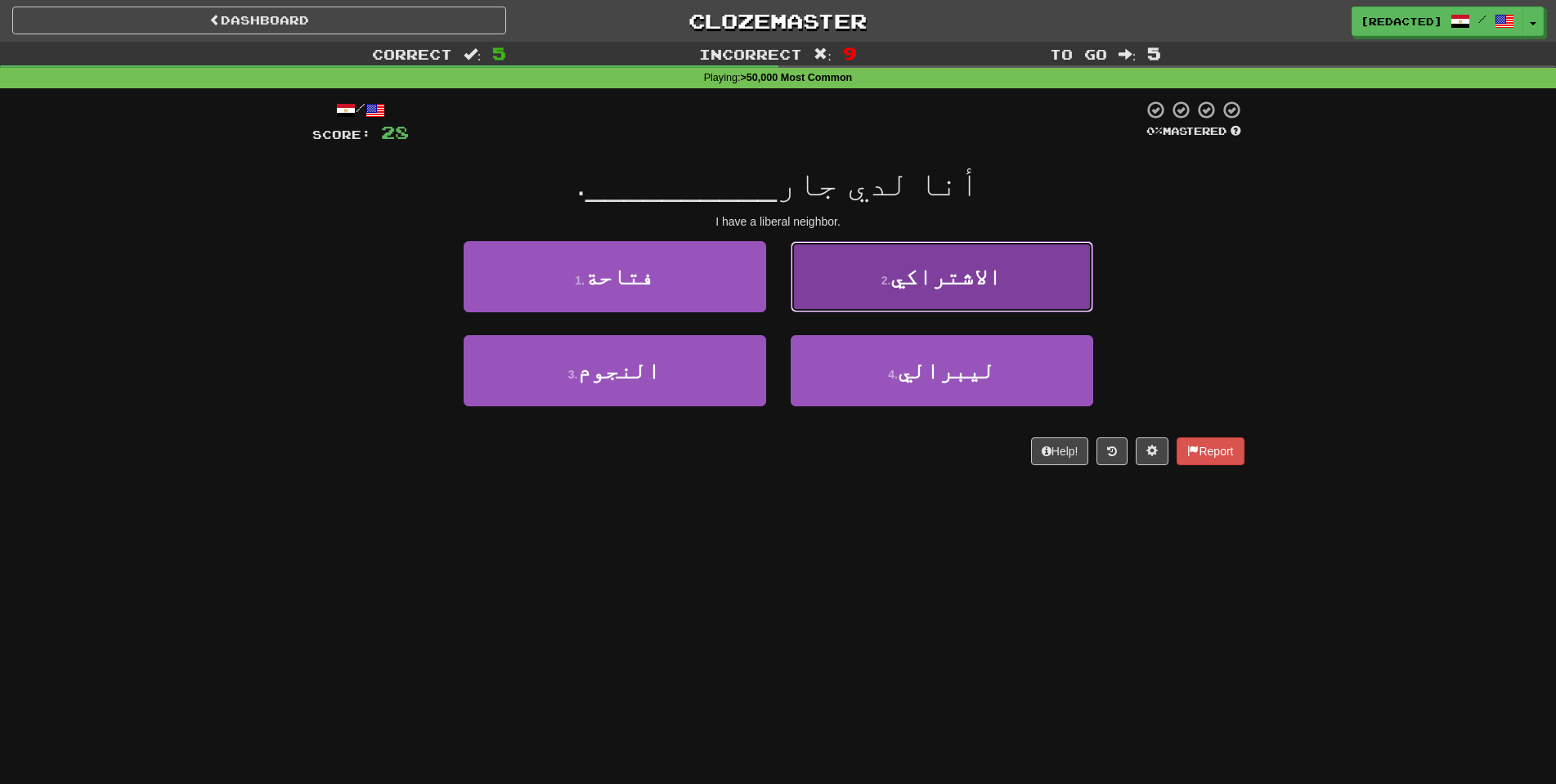 click on "2 .  الاشتراكي" at bounding box center (942, 276) 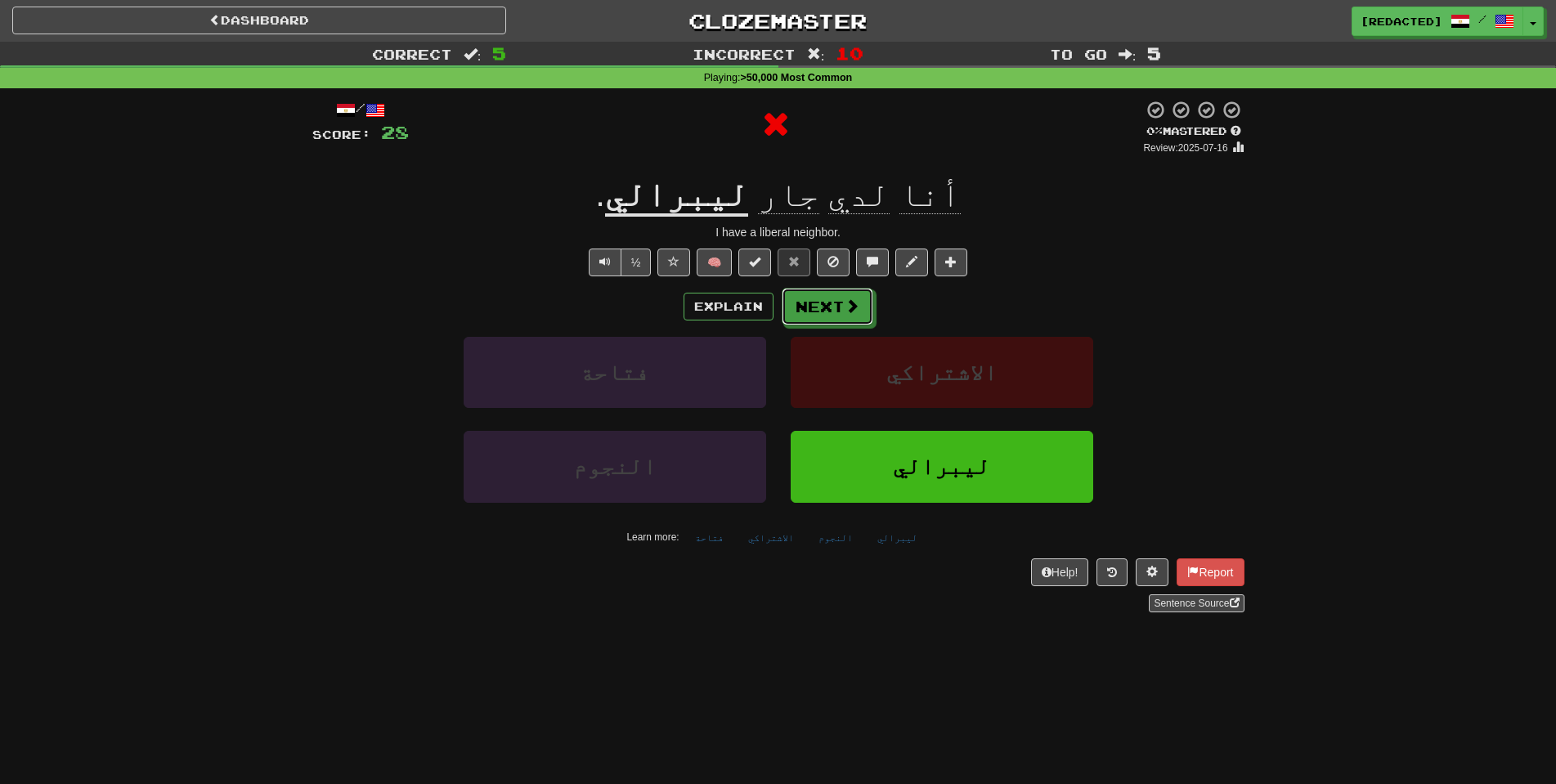 click on "Next" at bounding box center (827, 307) 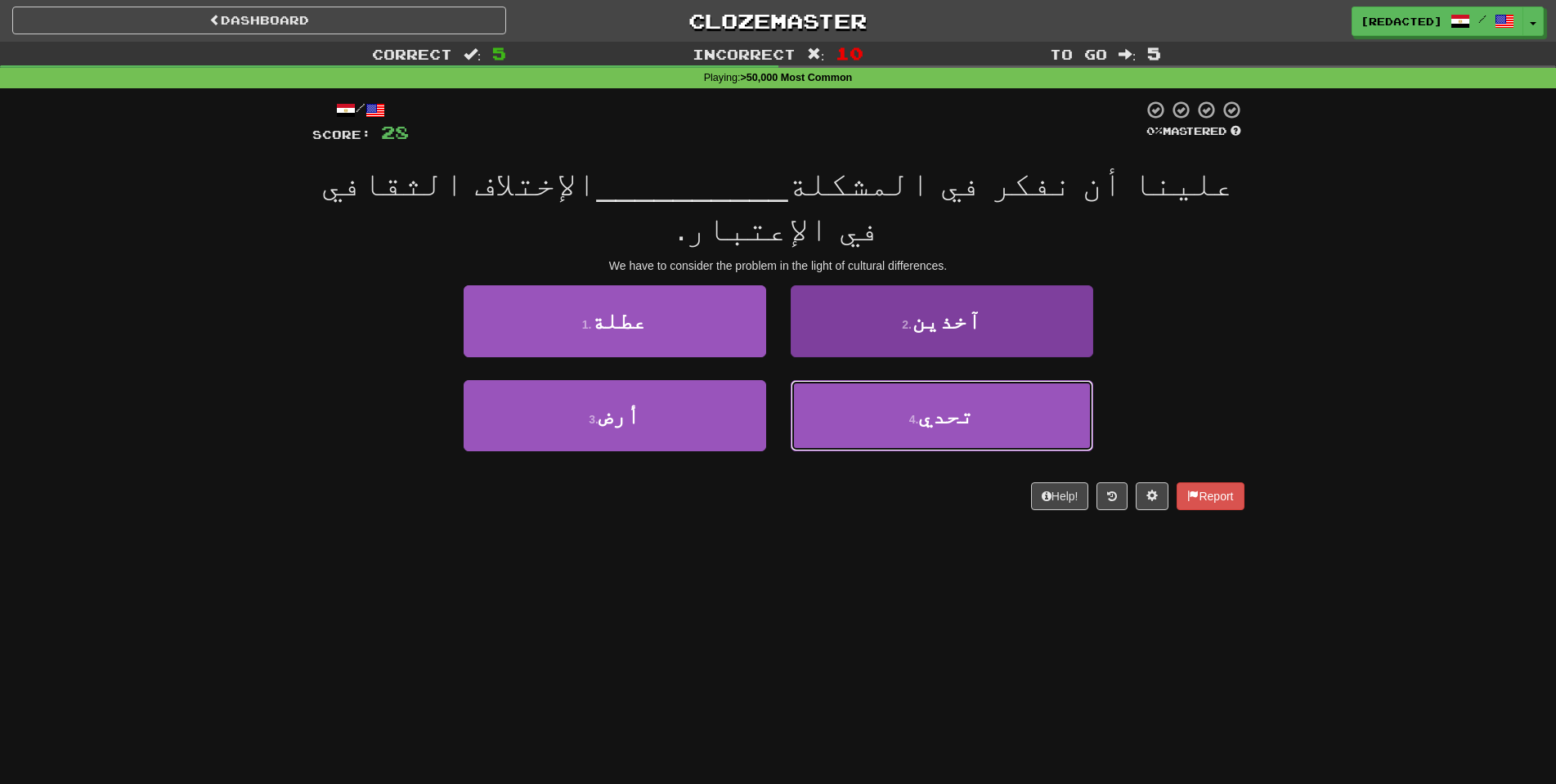 drag, startPoint x: 809, startPoint y: 383, endPoint x: 806, endPoint y: 364, distance: 19.235384 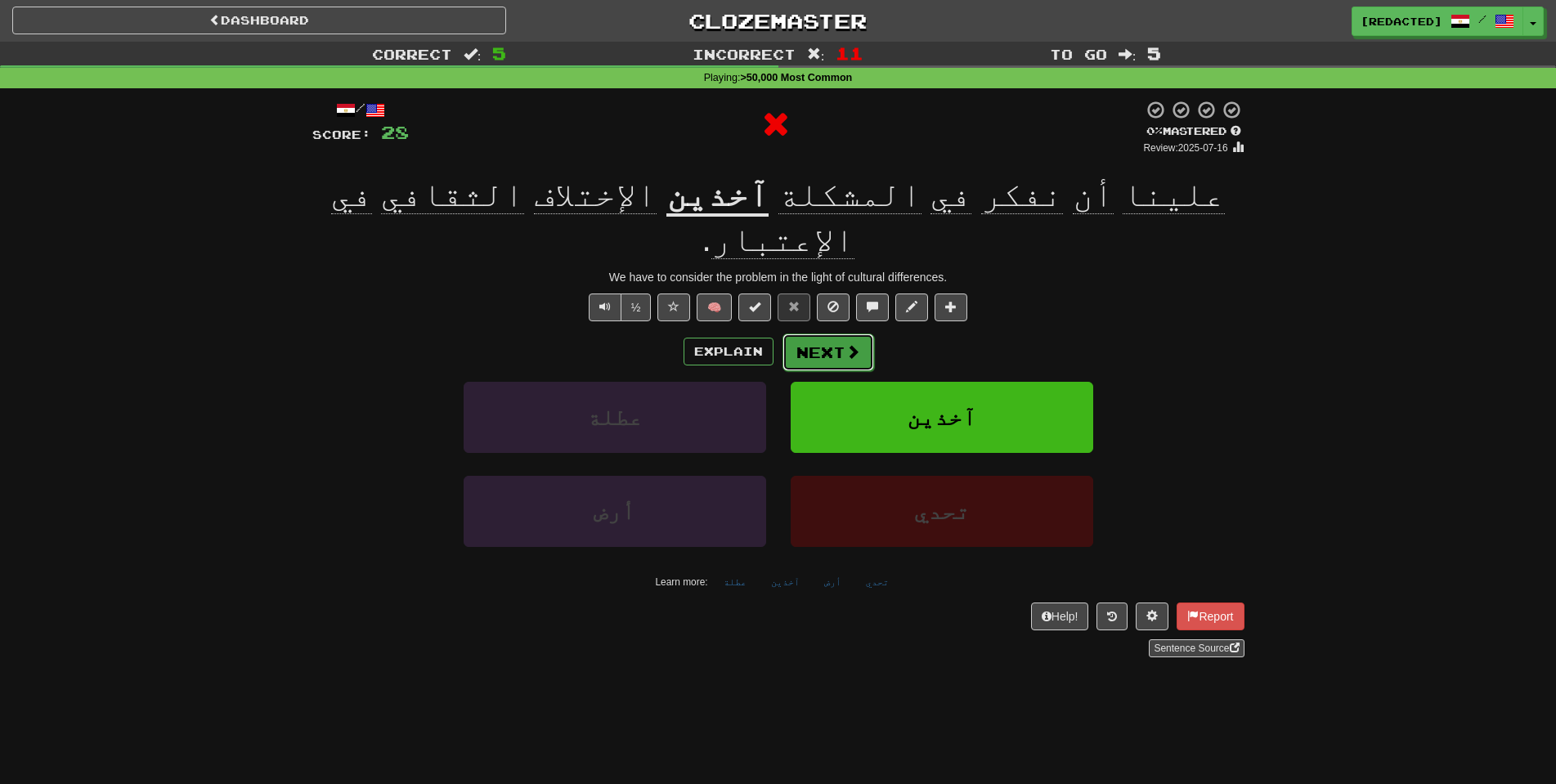 click on "Next" at bounding box center (828, 352) 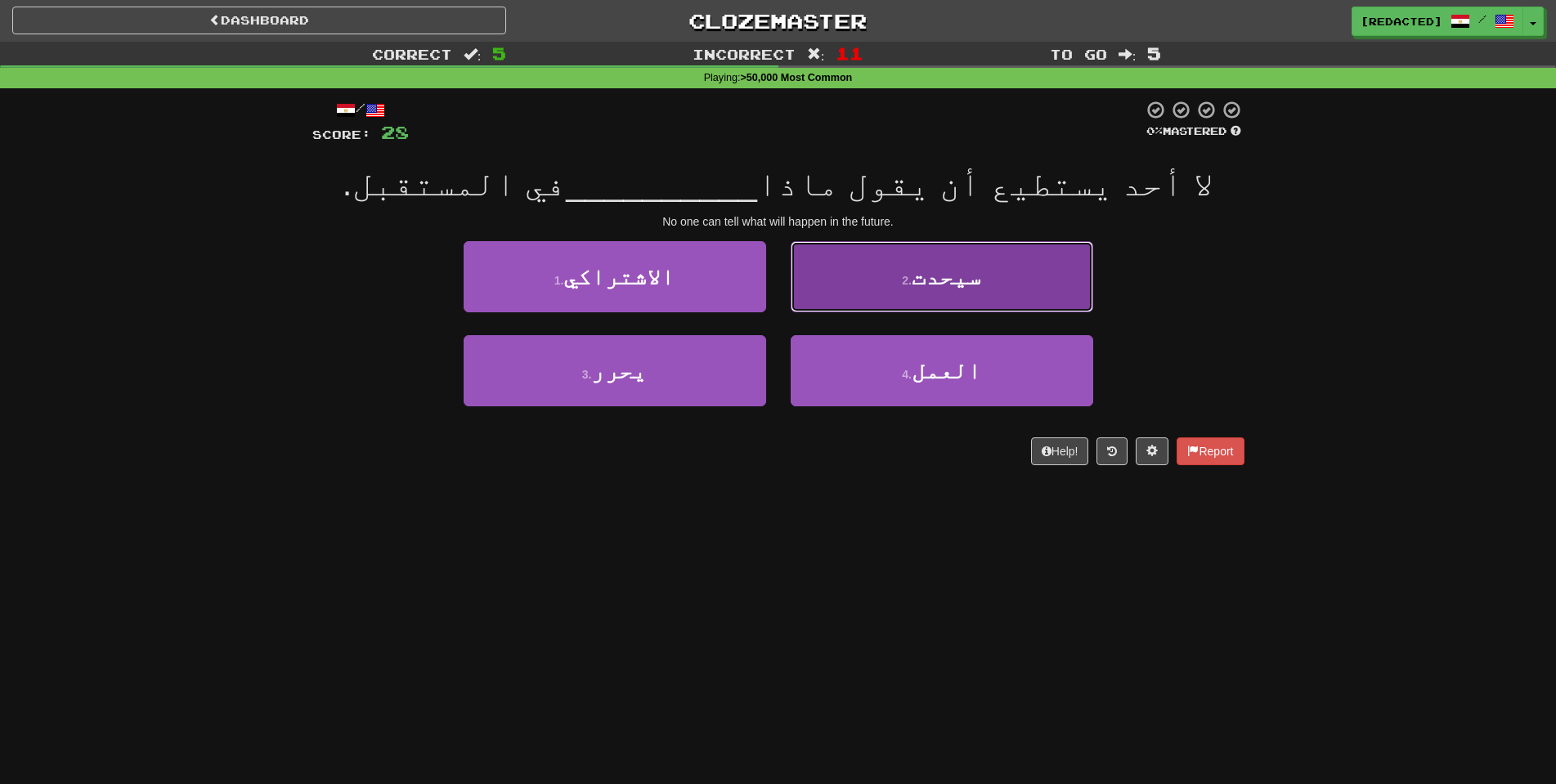 click on "2 .  سيحدت" at bounding box center (942, 276) 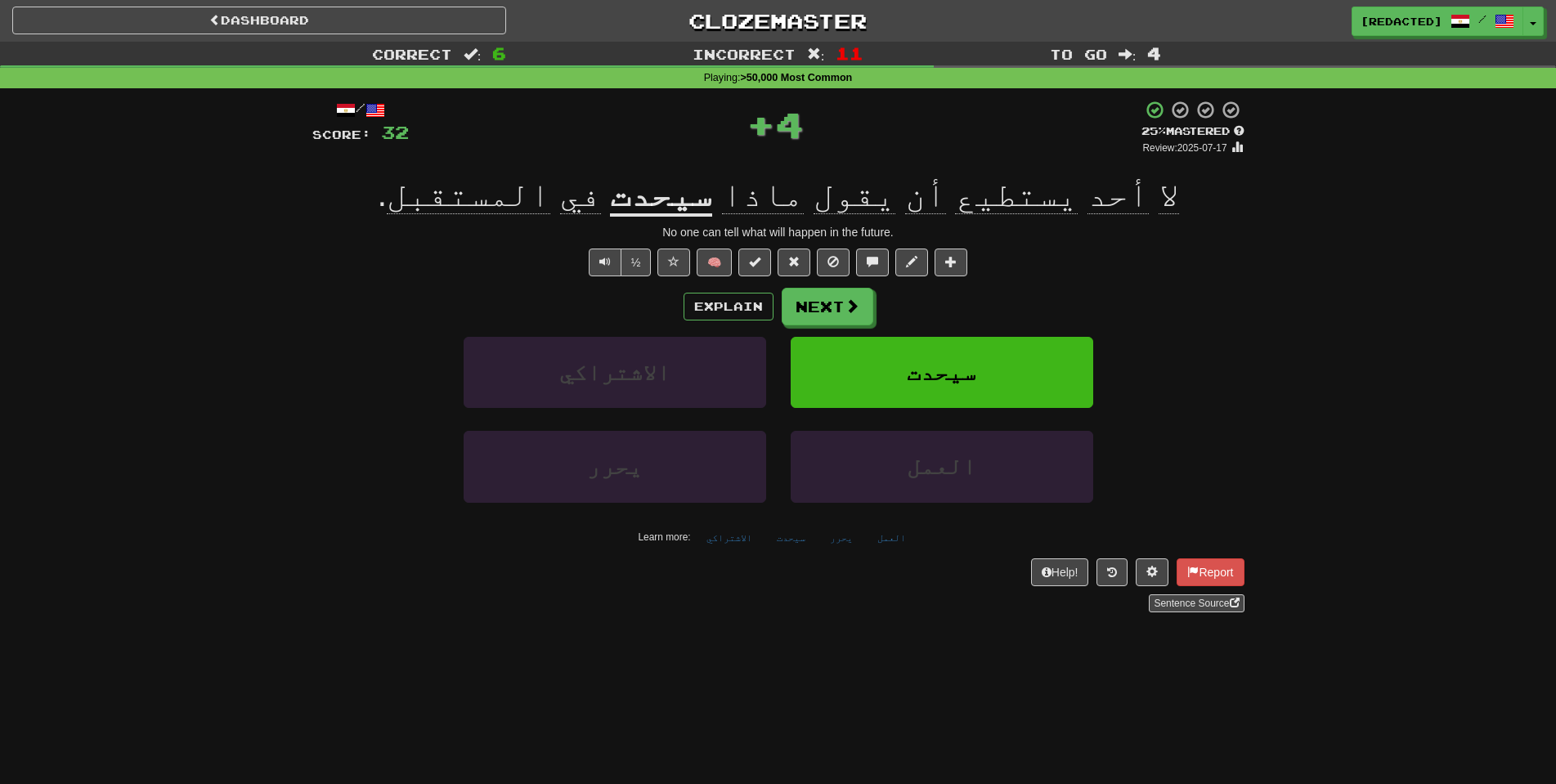 click on "Next" at bounding box center [827, 307] 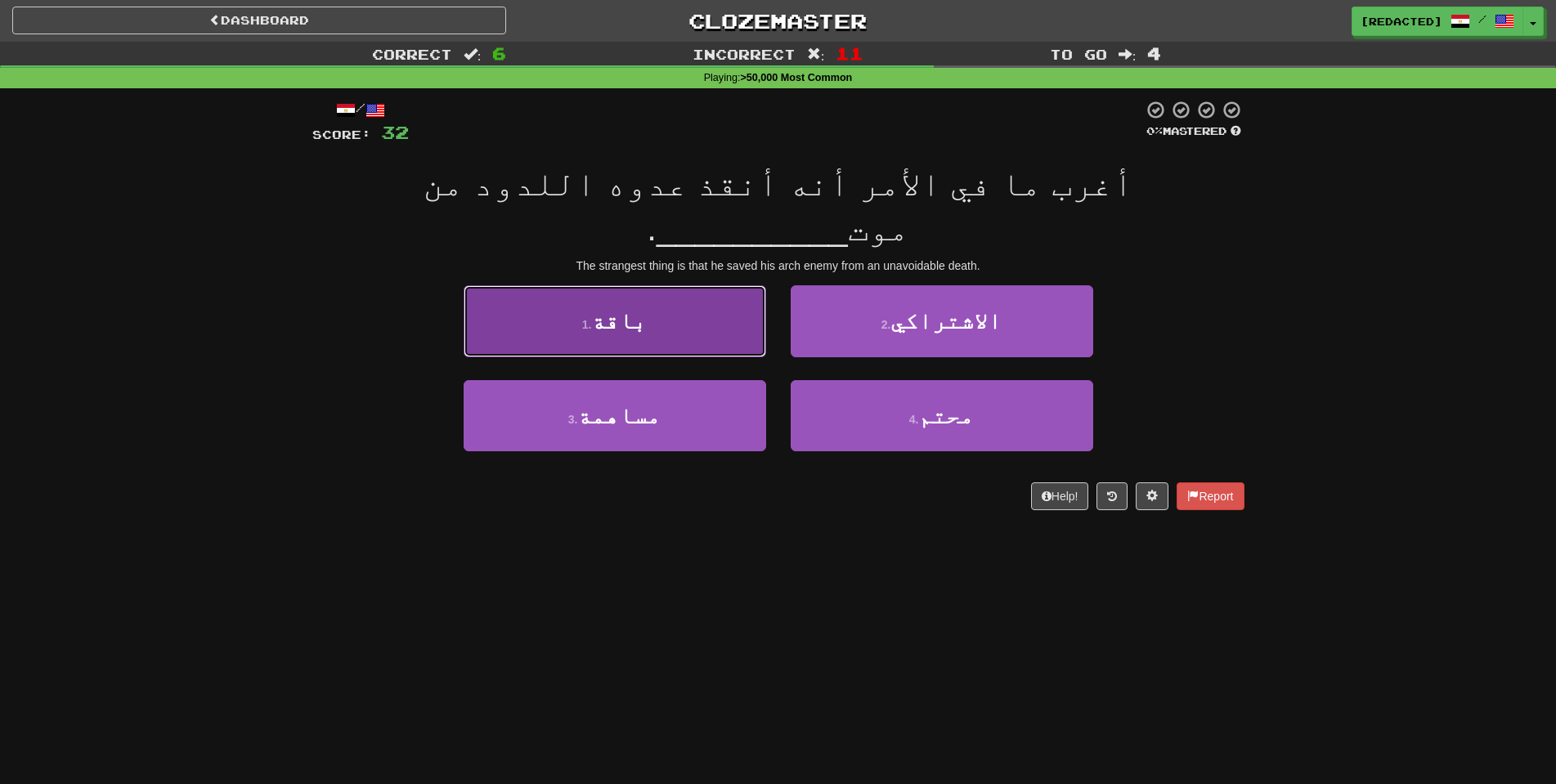 click on "1 .  باقة" at bounding box center [615, 320] 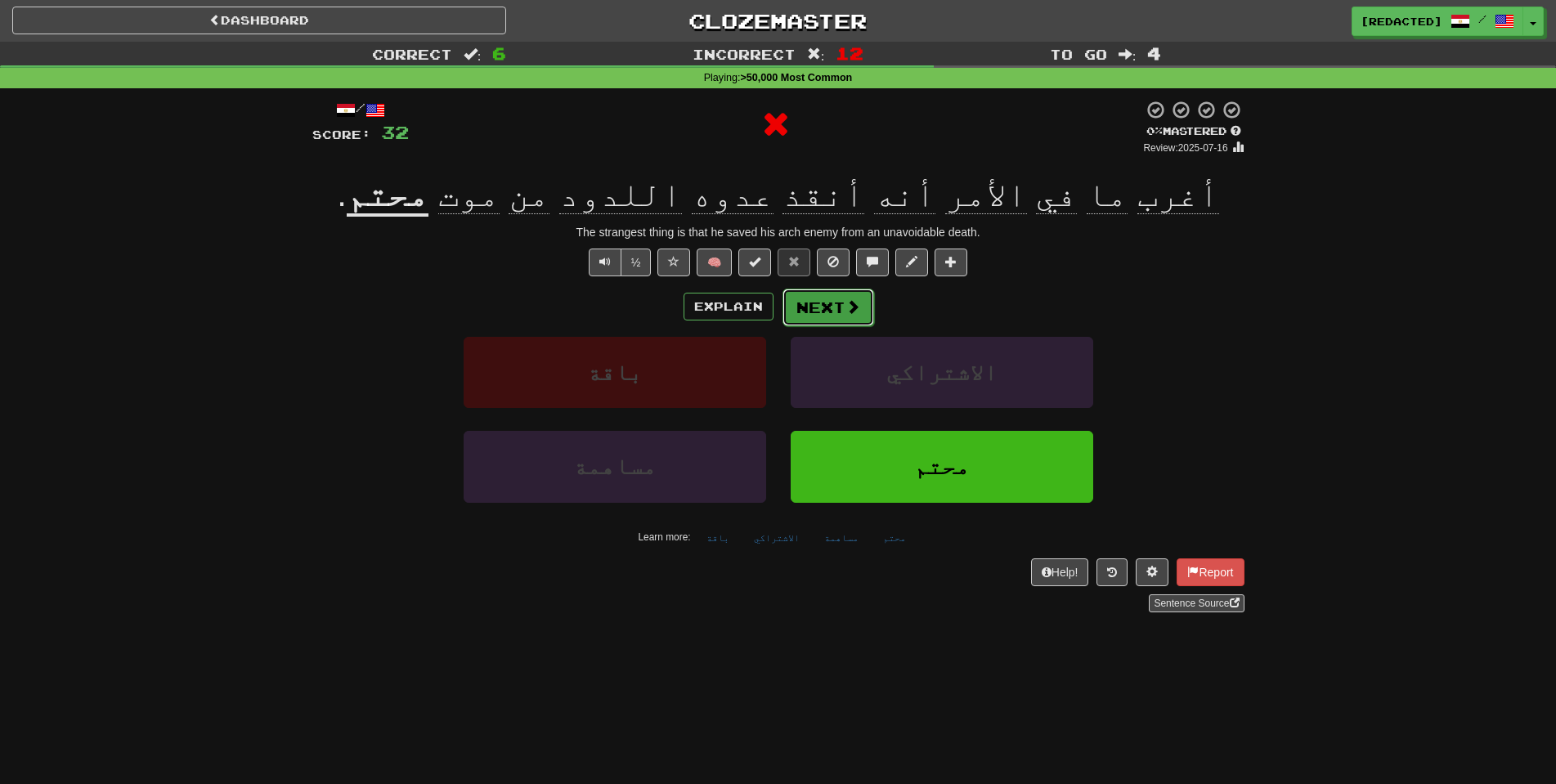click on "Next" at bounding box center (828, 307) 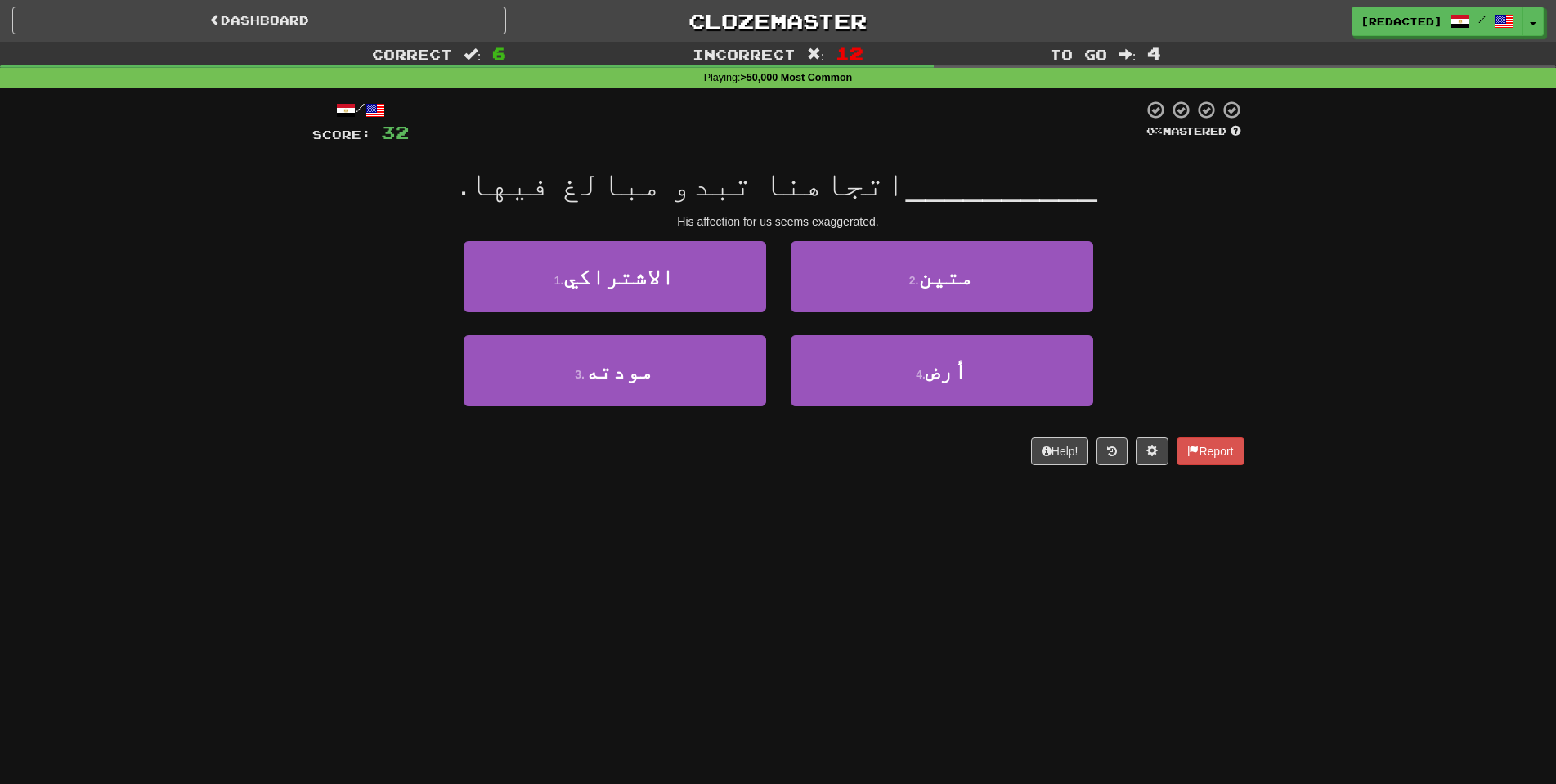click on "1 .  الاشتراكي 2 .  متين 3 .  مودته 4 .  أرض" at bounding box center (778, 335) 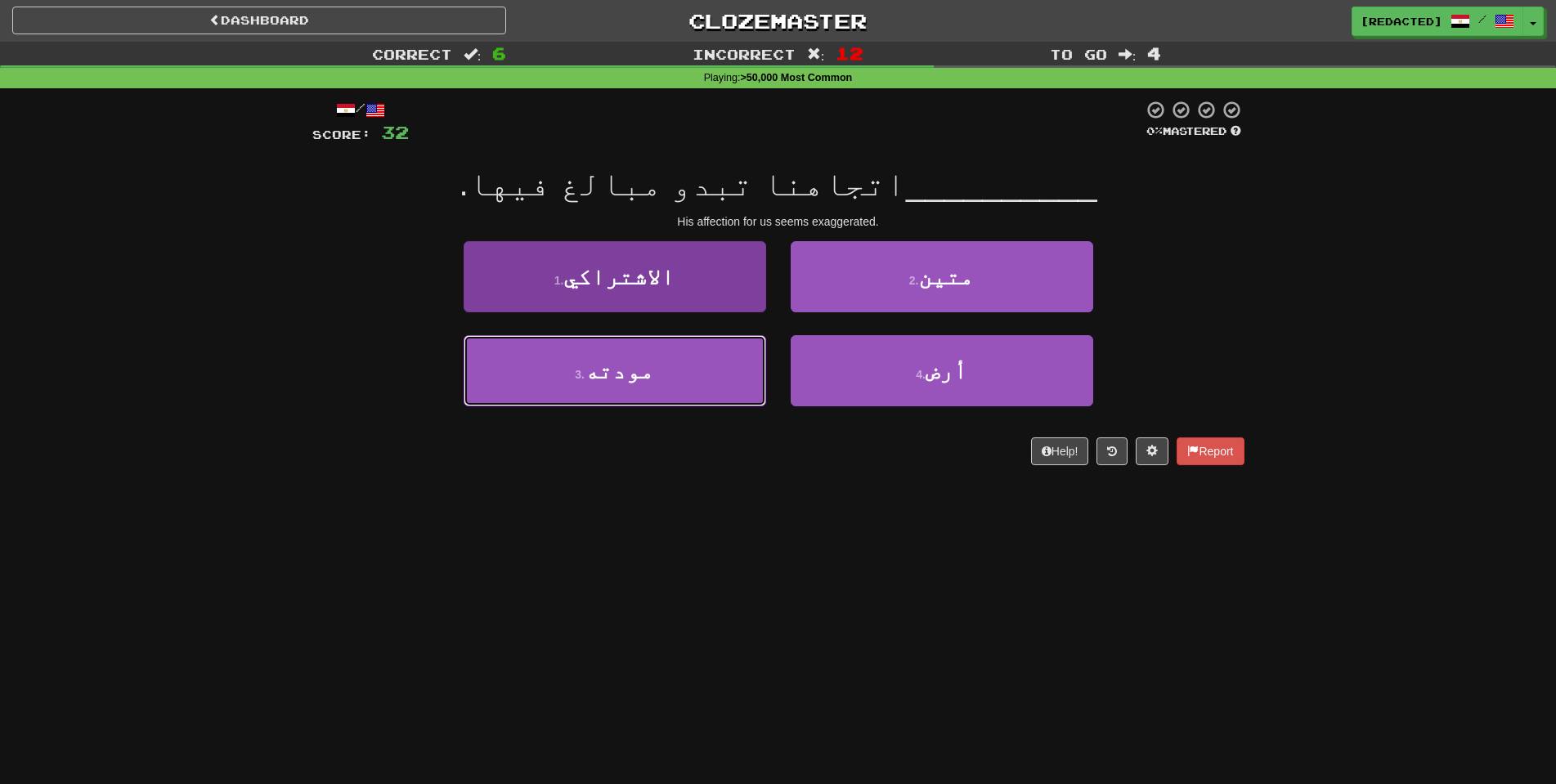 click on "3 .  مودته" at bounding box center [615, 370] 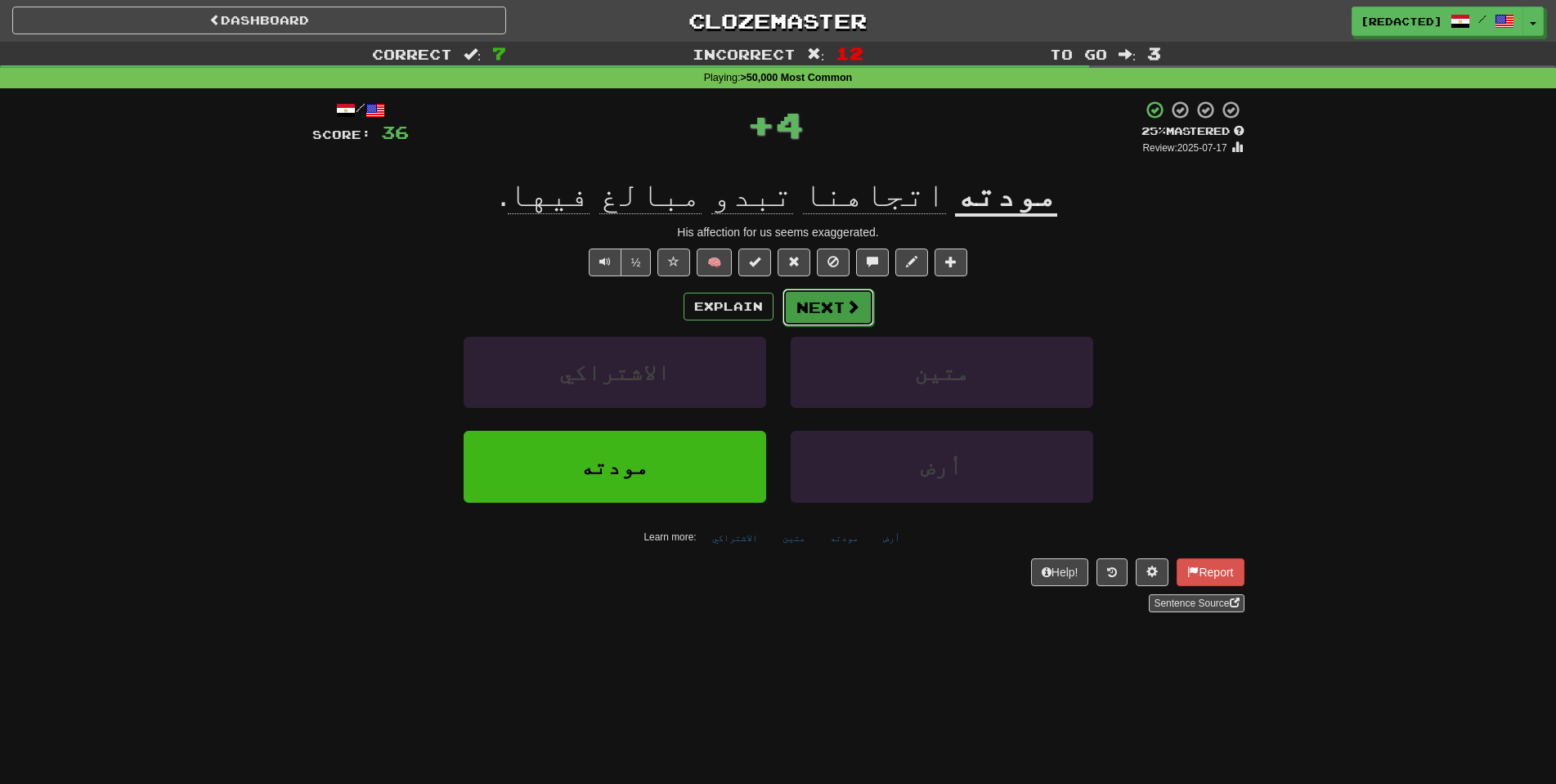 click on "Next" at bounding box center (828, 307) 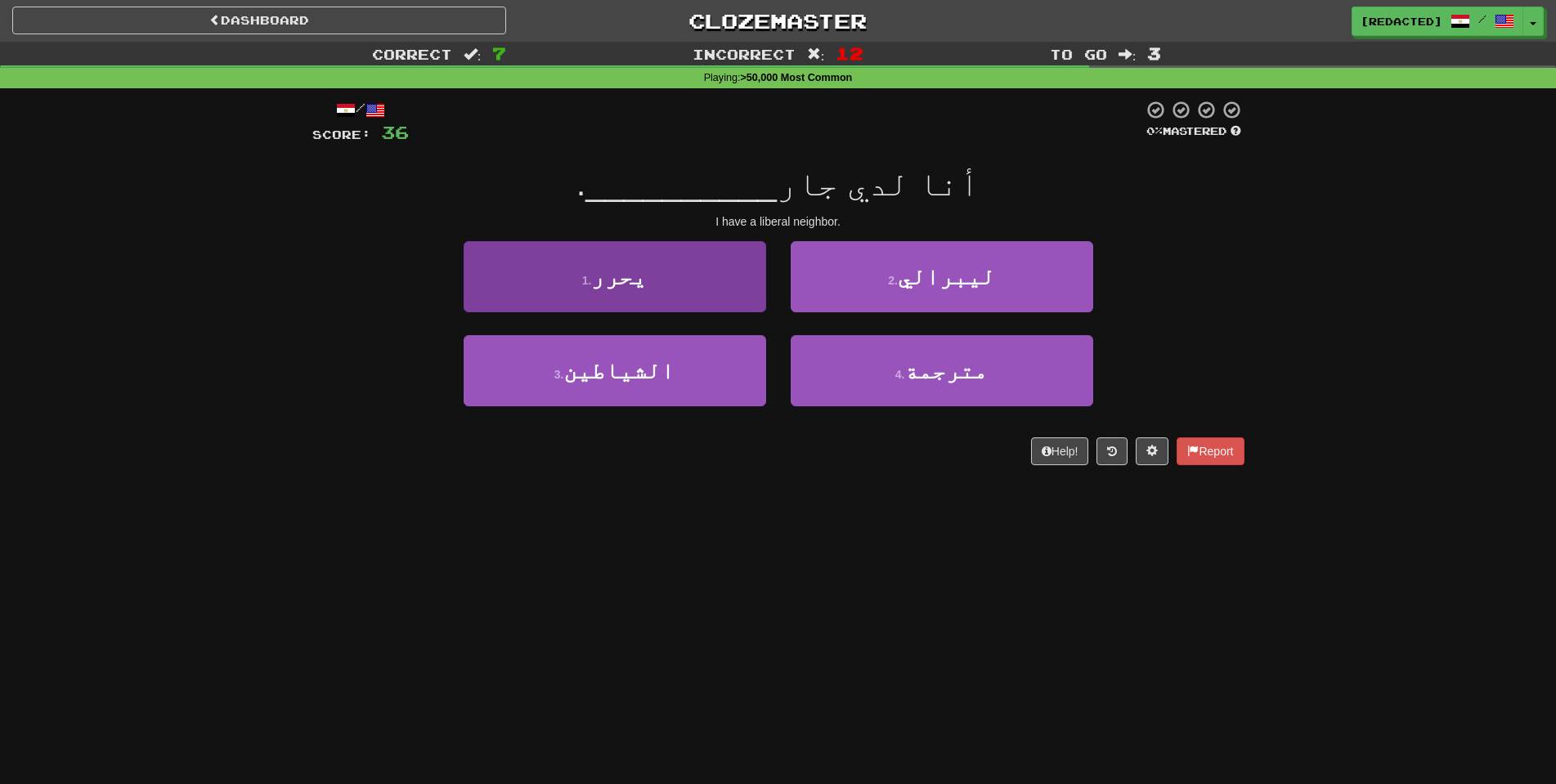 drag, startPoint x: 771, startPoint y: 292, endPoint x: 760, endPoint y: 294, distance: 11.18034 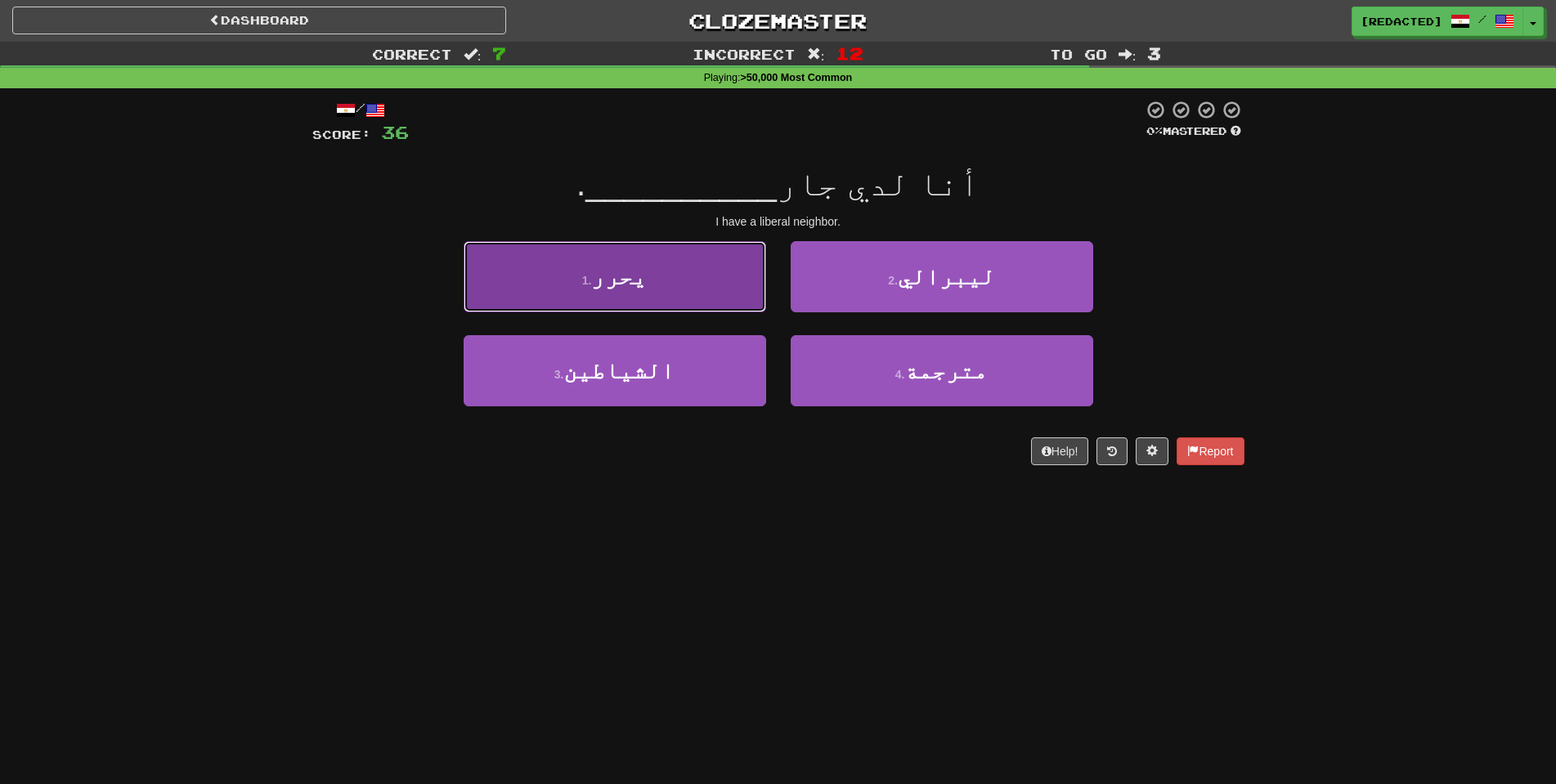 click on "1 .  يحرر" at bounding box center (615, 276) 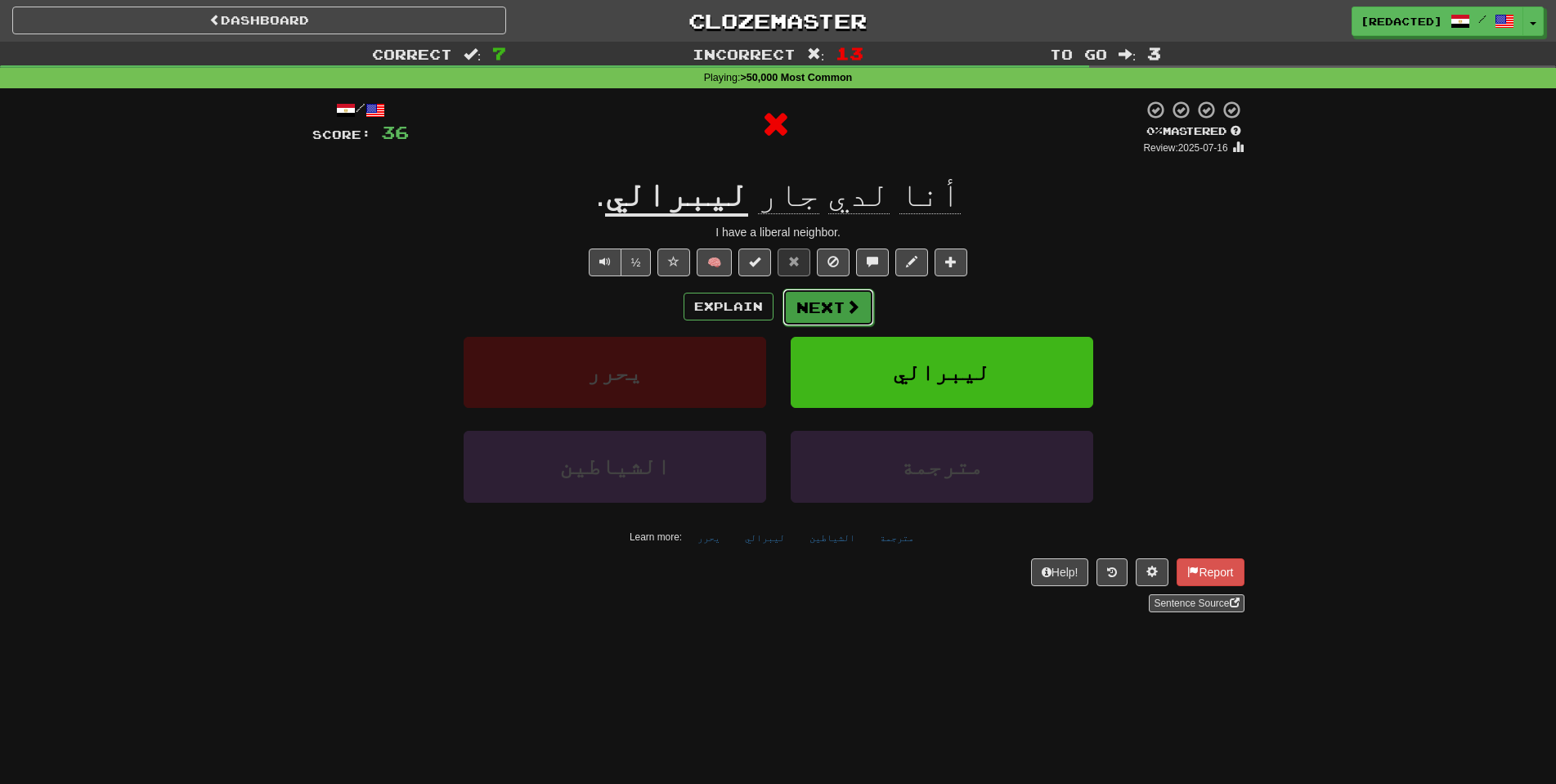 click on "Next" at bounding box center (828, 307) 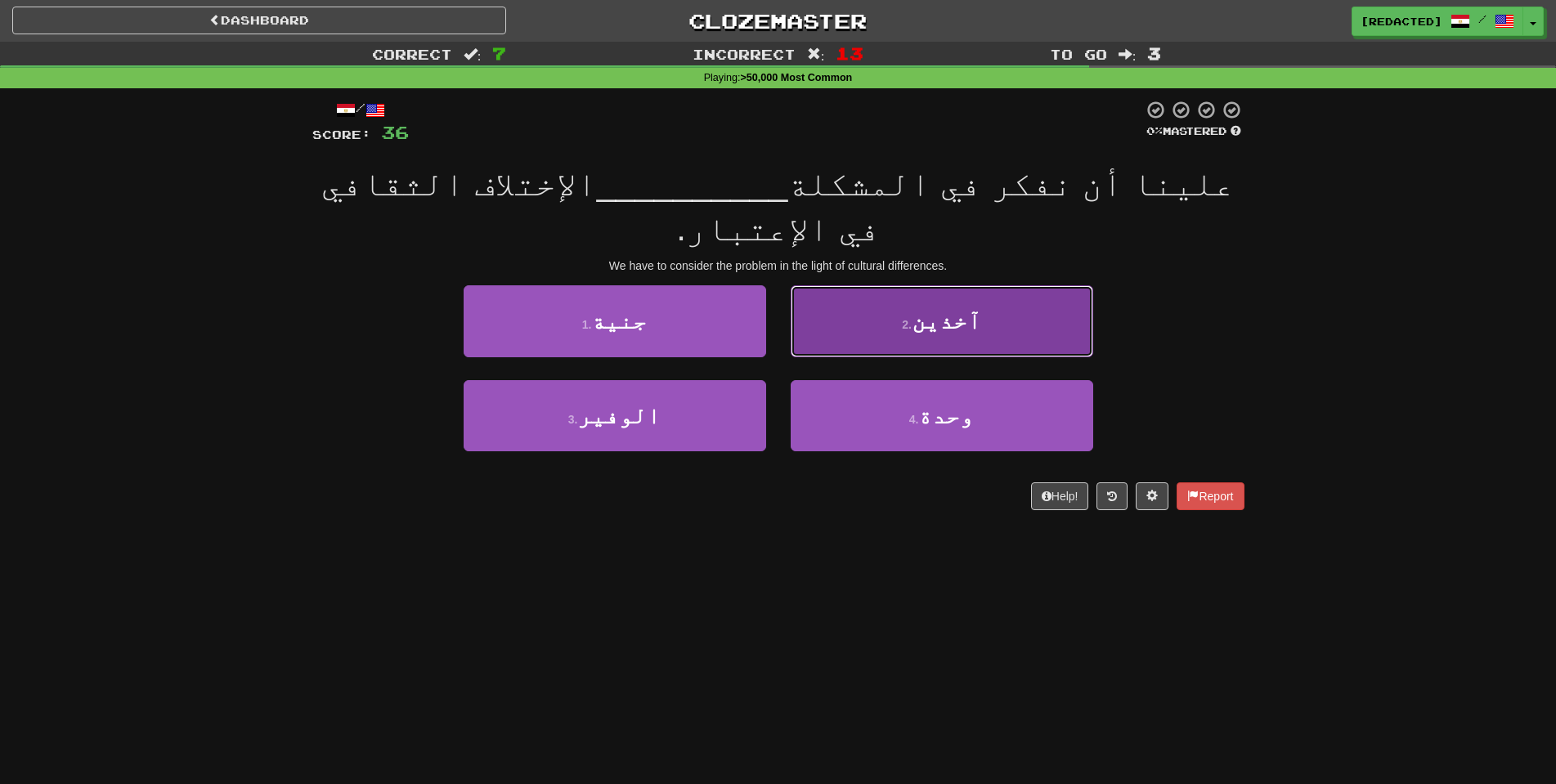 click on "2 .  آخذين" at bounding box center [942, 320] 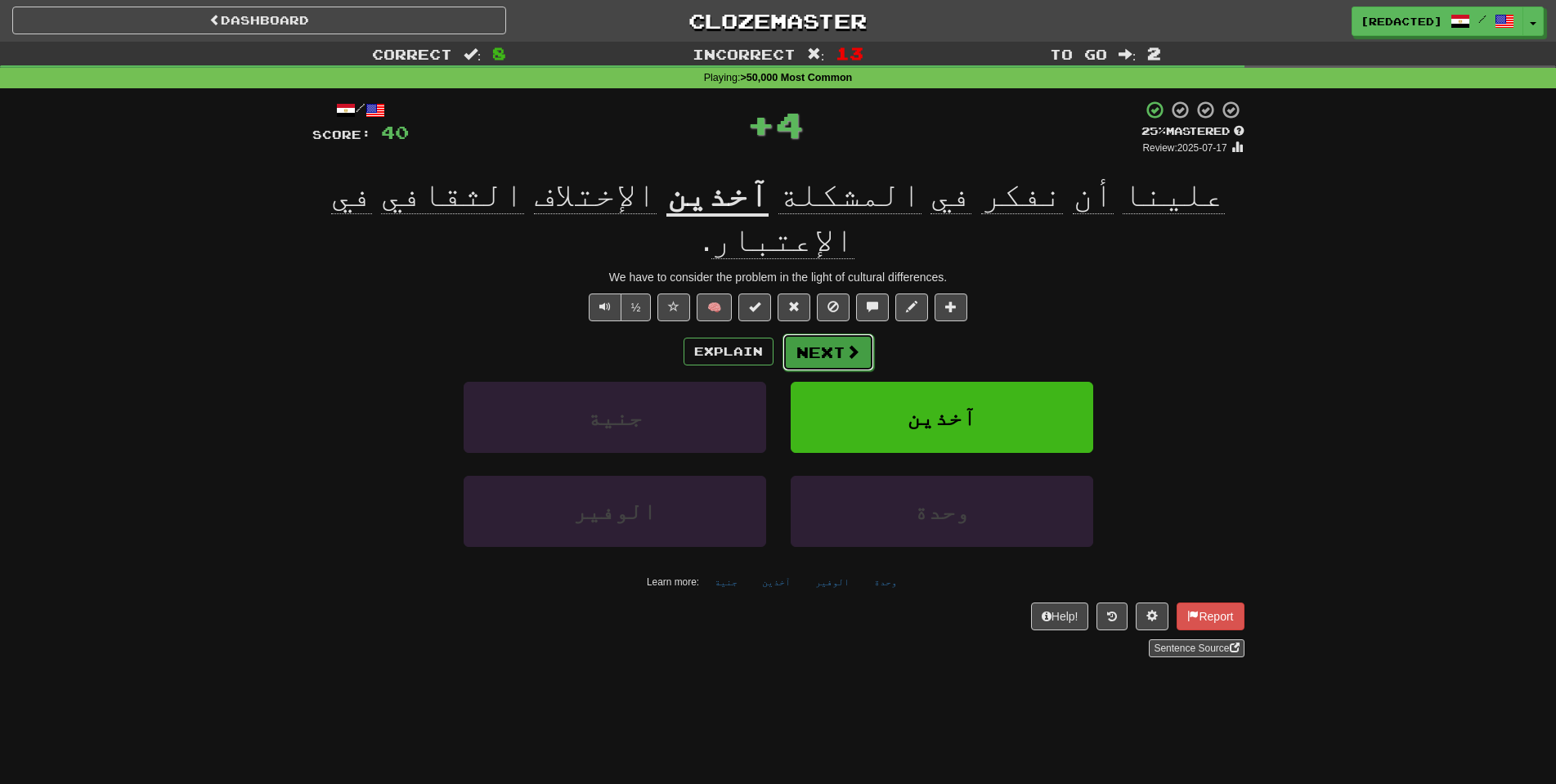 click on "Next" at bounding box center [828, 352] 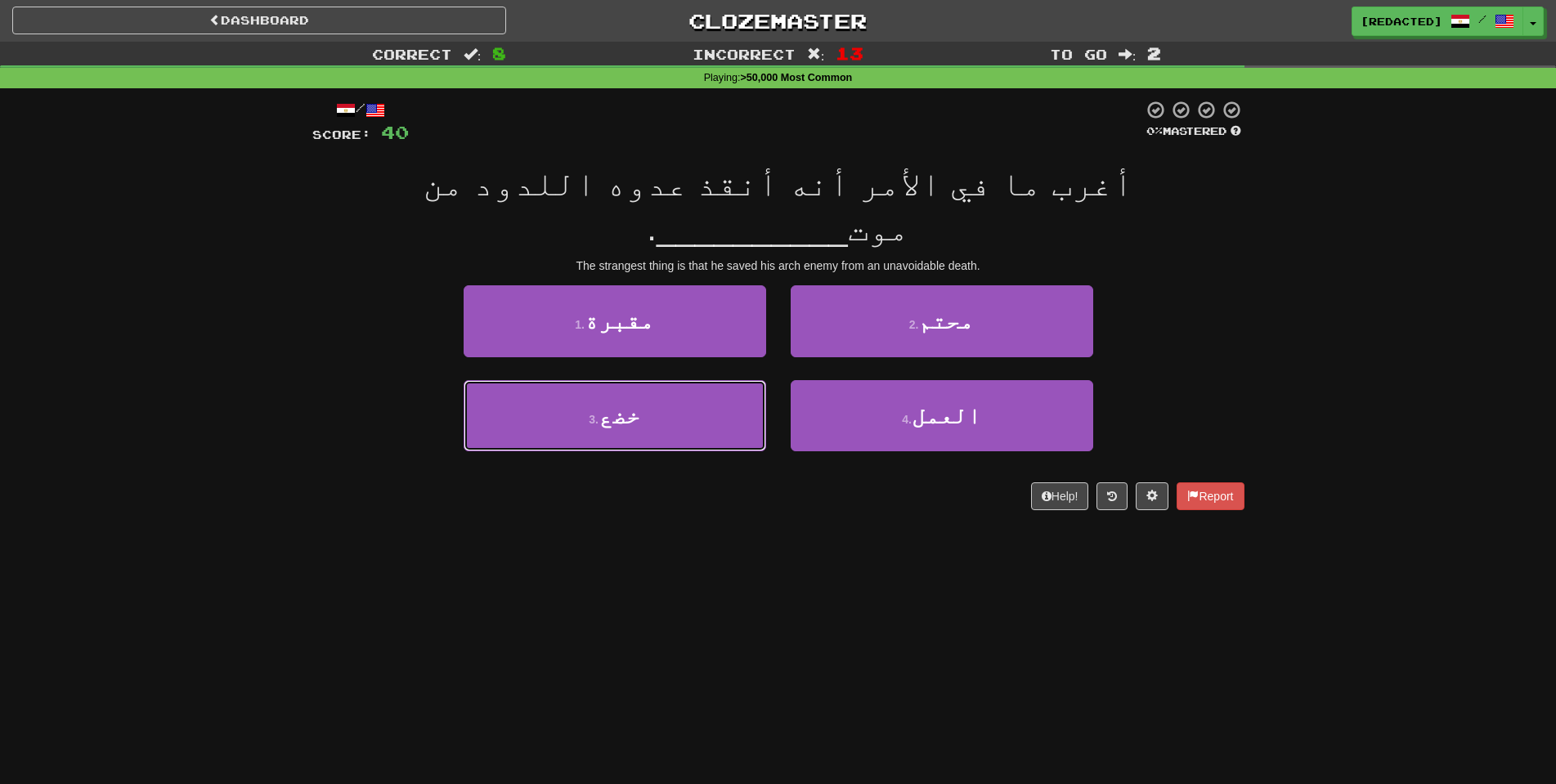 drag, startPoint x: 708, startPoint y: 374, endPoint x: 785, endPoint y: 362, distance: 77.929455 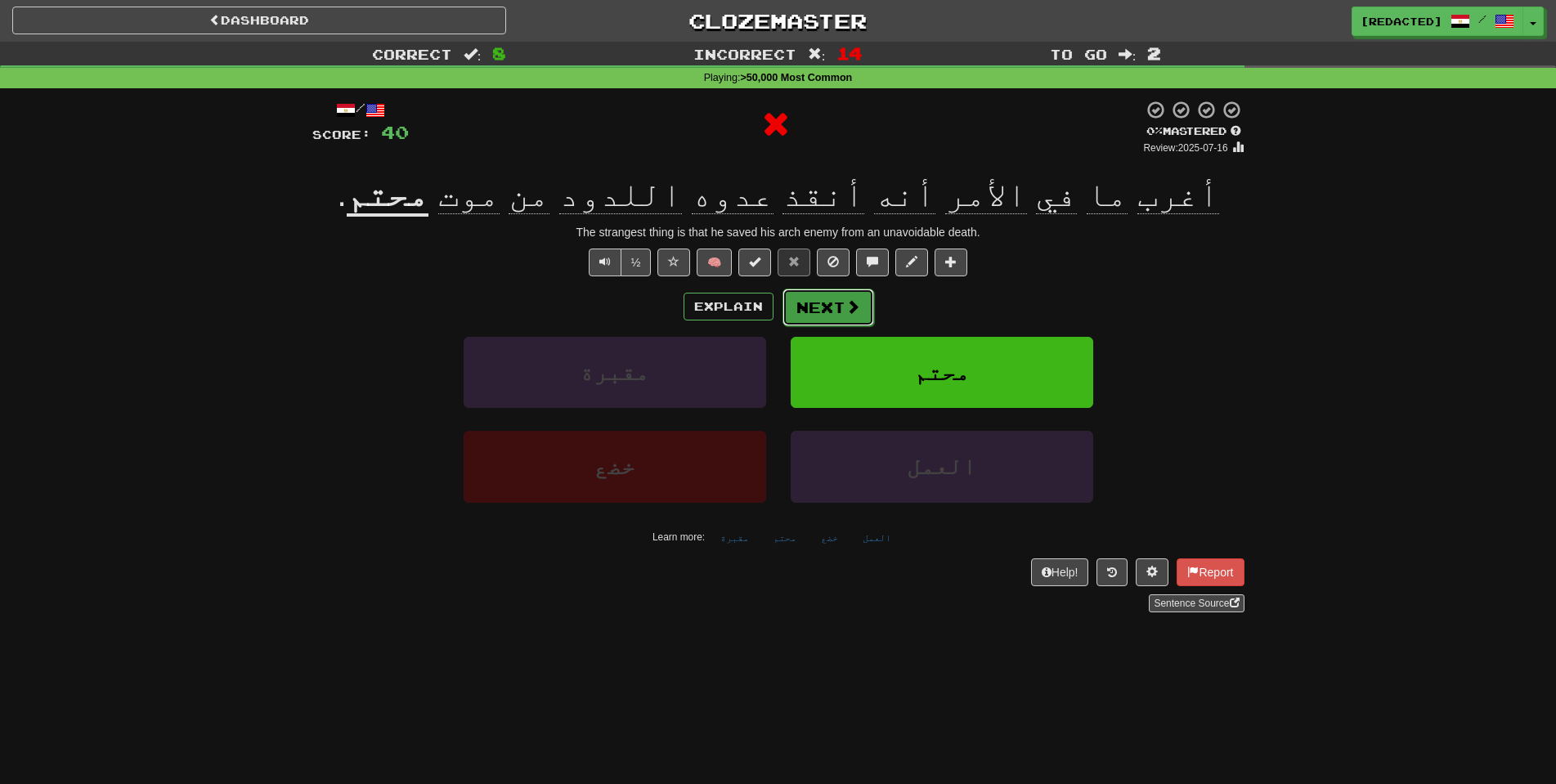 click on "Next" at bounding box center [828, 307] 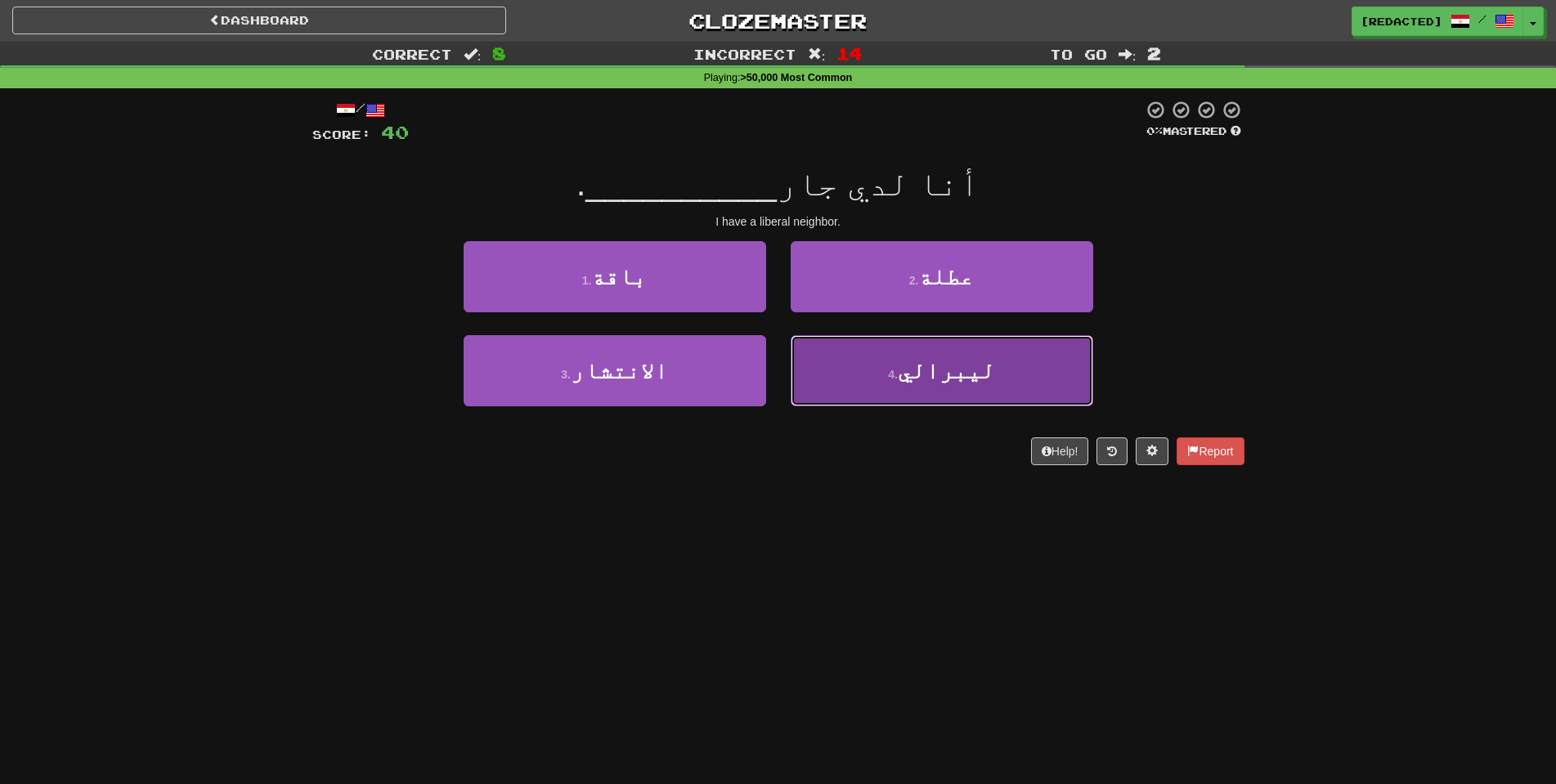 click on "4 .  ليبرالي" at bounding box center (942, 370) 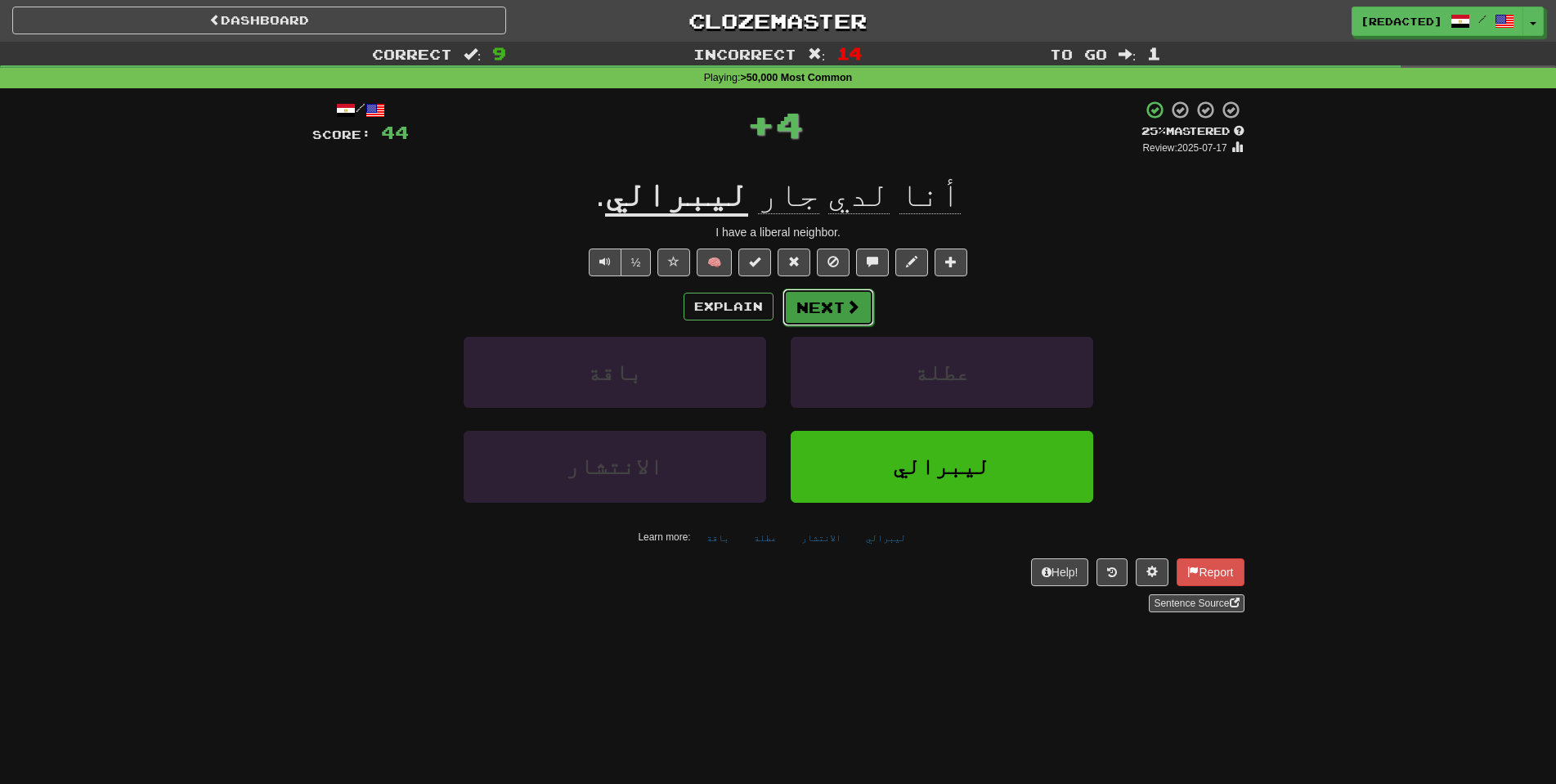 click on "Next" at bounding box center [828, 307] 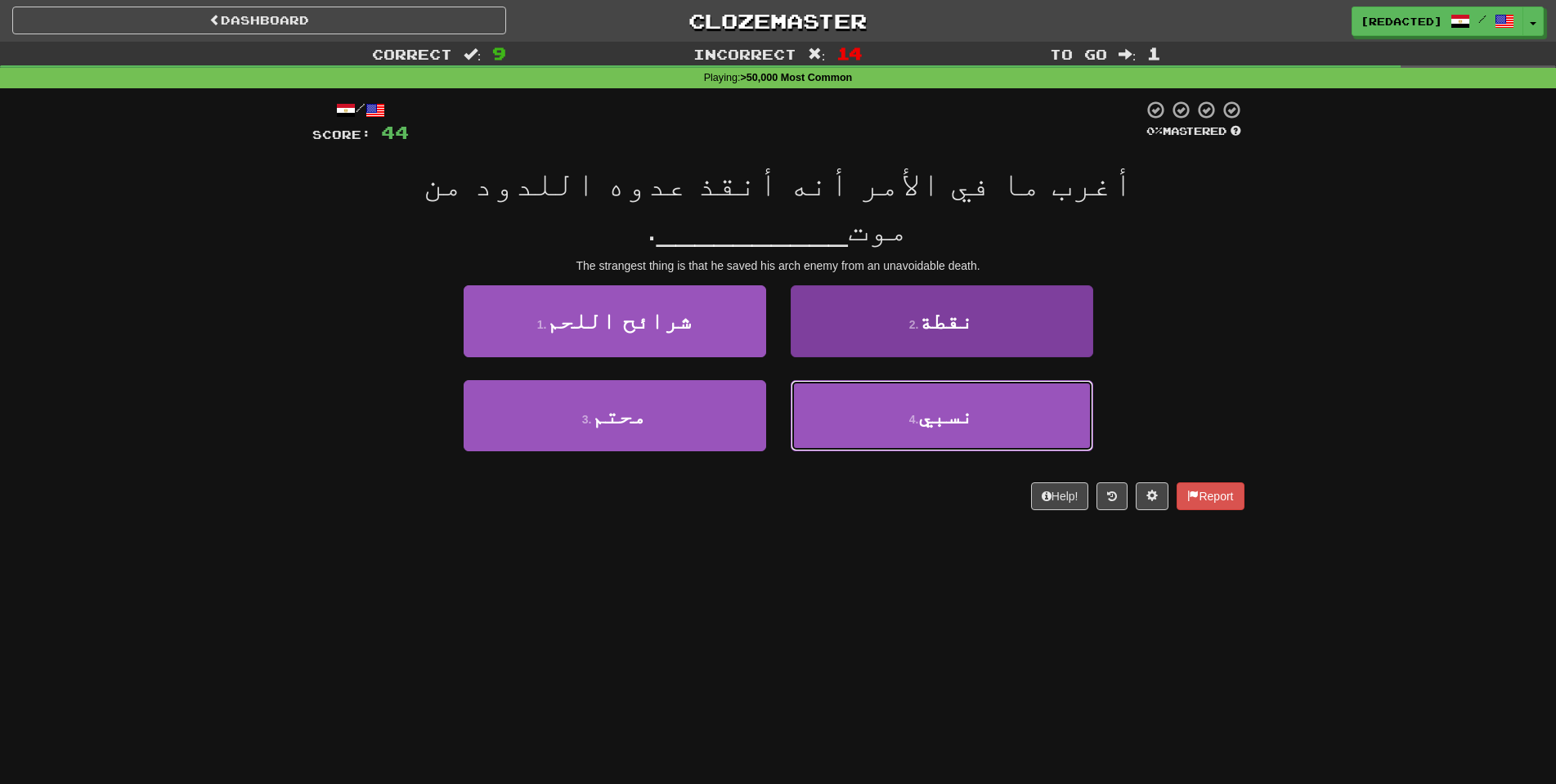 drag, startPoint x: 823, startPoint y: 388, endPoint x: 819, endPoint y: 380, distance: 8.944272 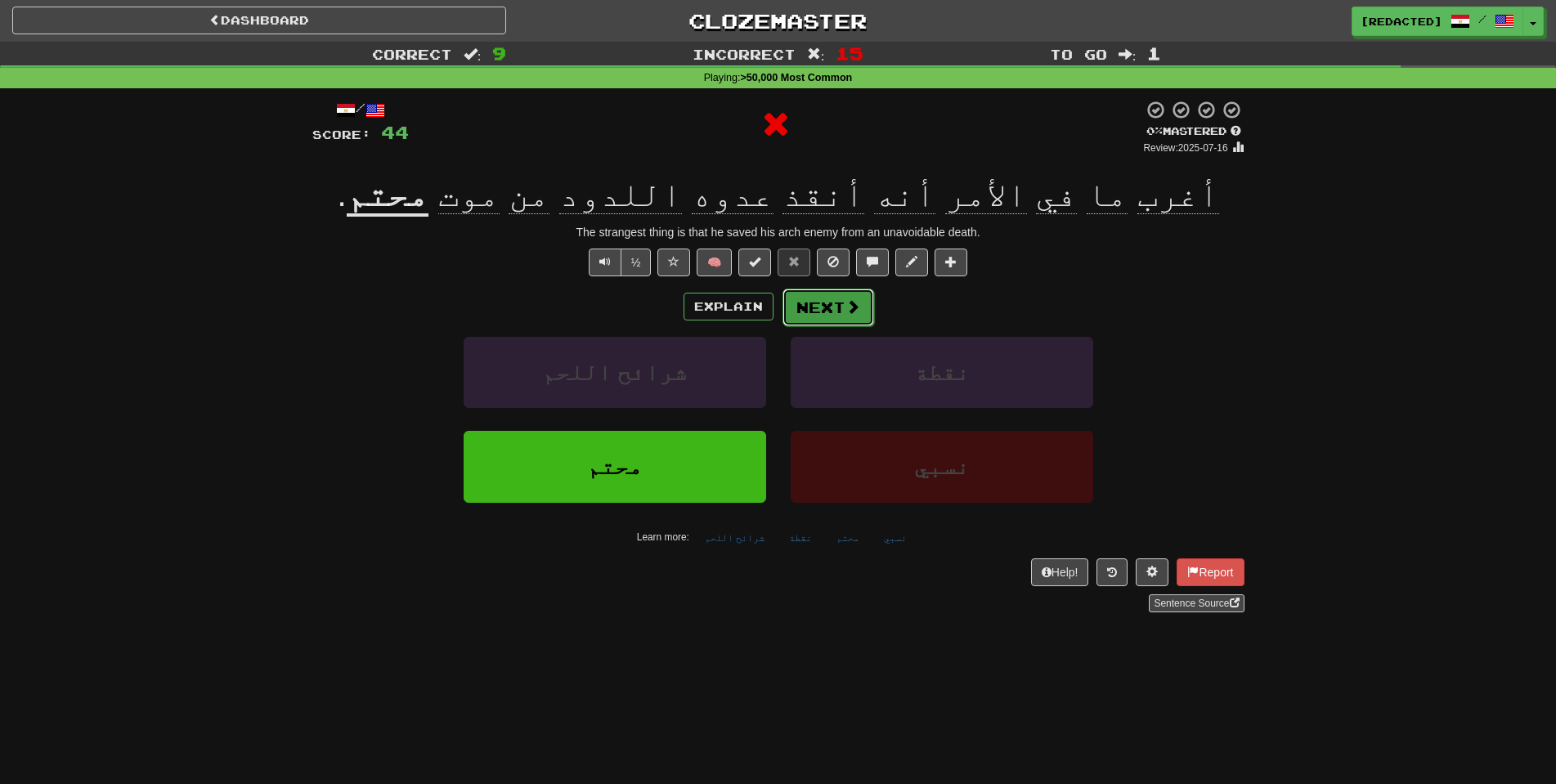 click on "Next" at bounding box center [828, 307] 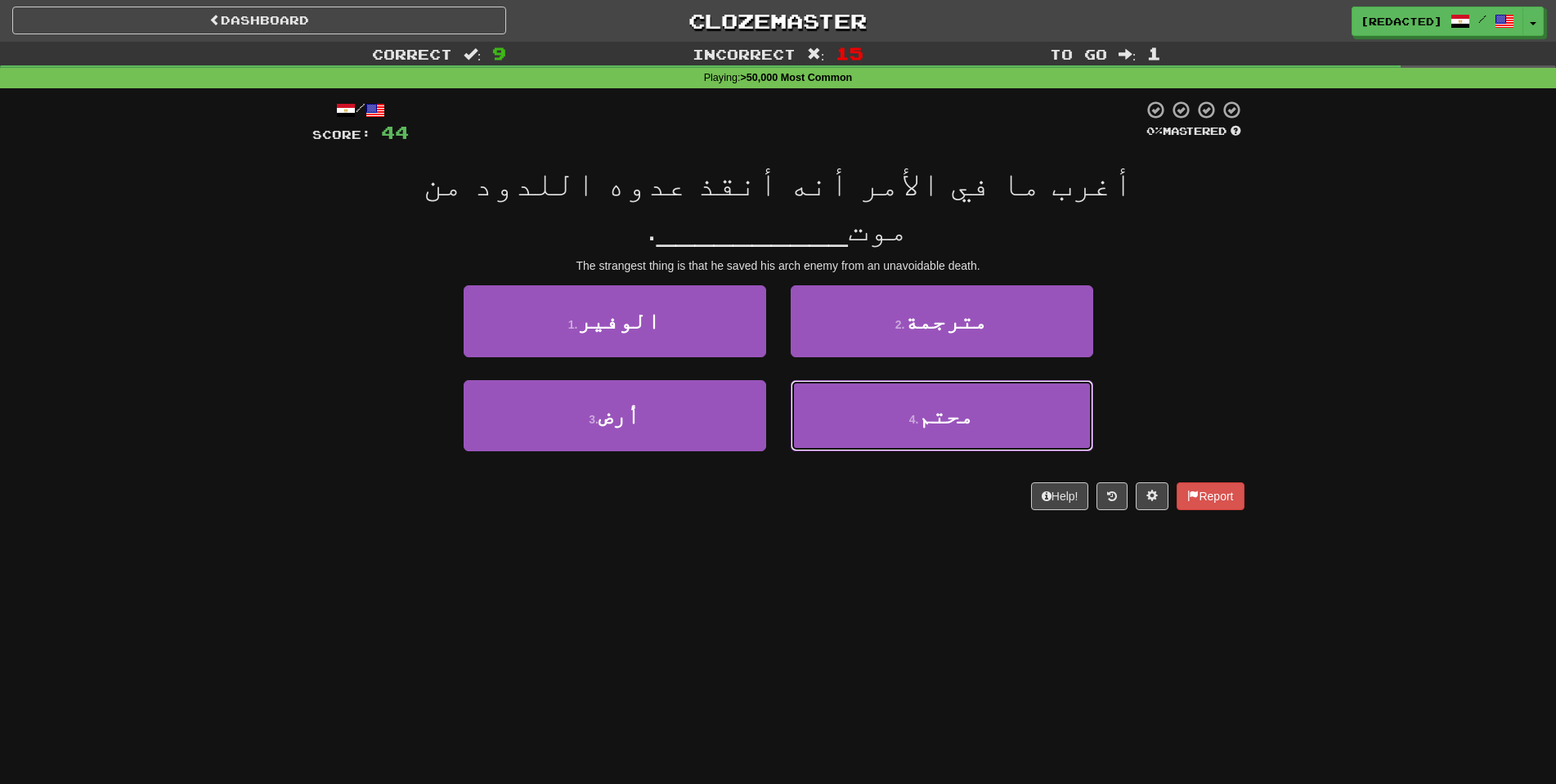 drag, startPoint x: 824, startPoint y: 378, endPoint x: 811, endPoint y: 326, distance: 54 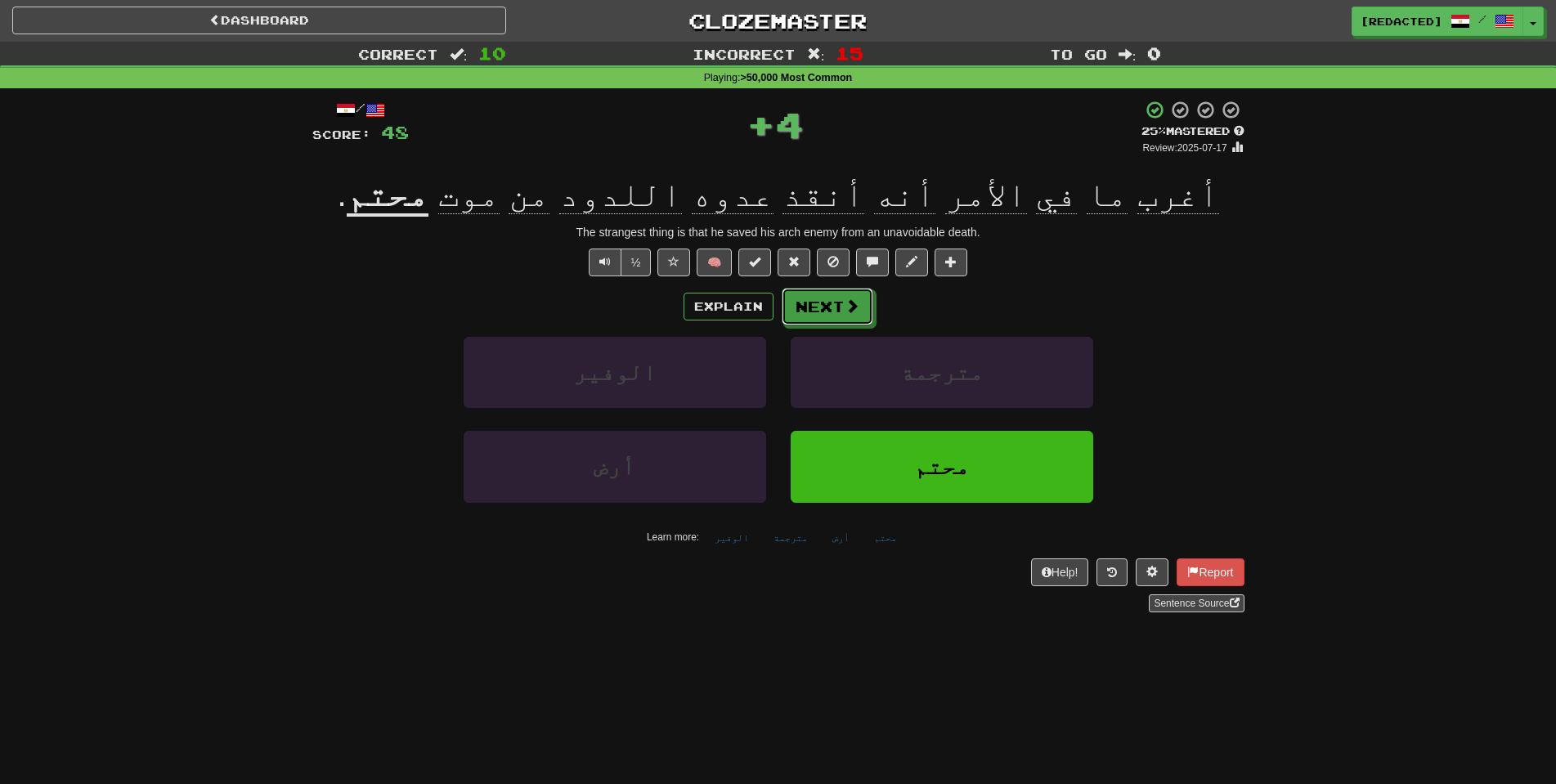 drag, startPoint x: 811, startPoint y: 326, endPoint x: 807, endPoint y: 315, distance: 11.7047 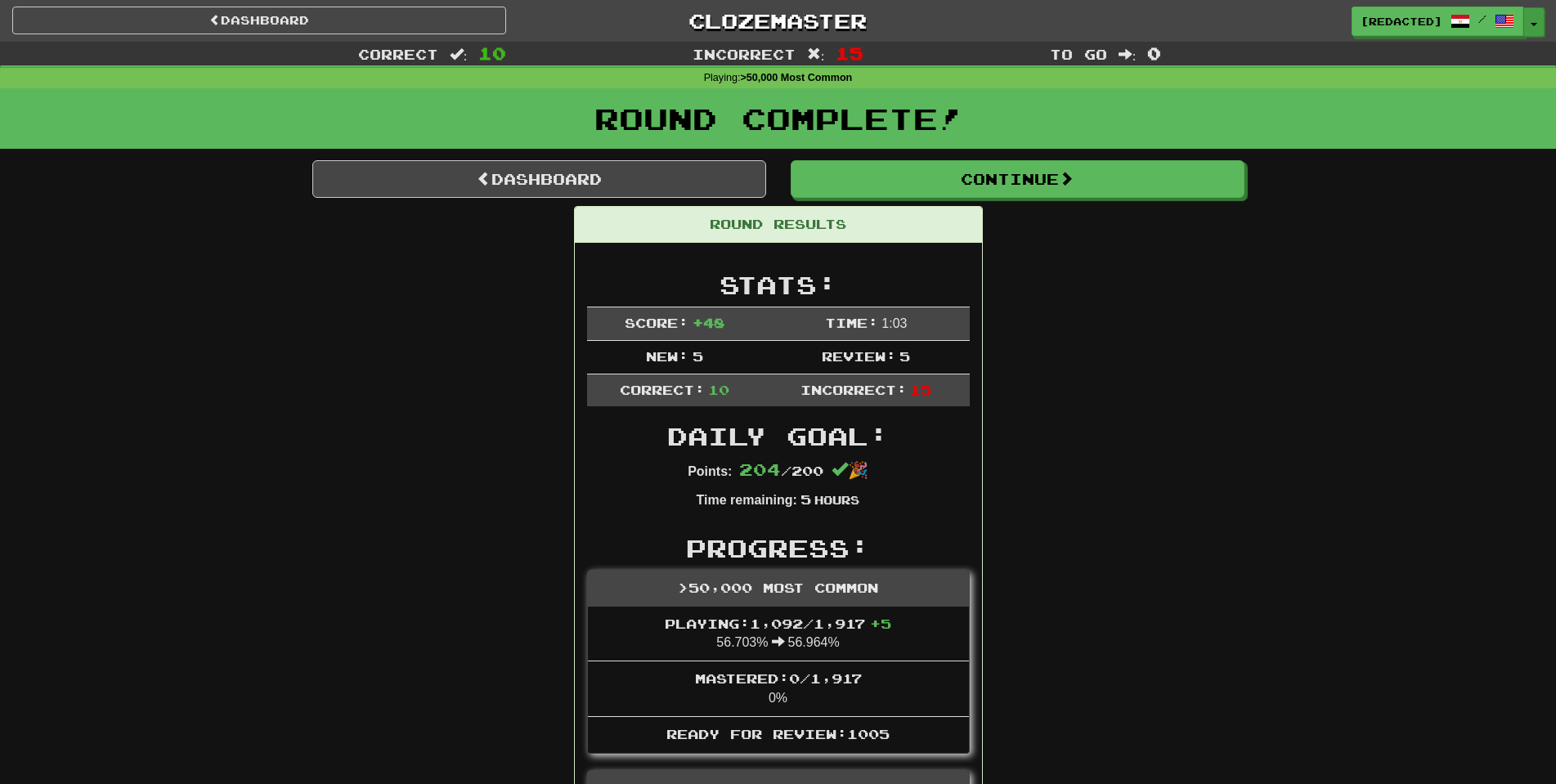 click on "Toggle Dropdown" at bounding box center (1534, 22) 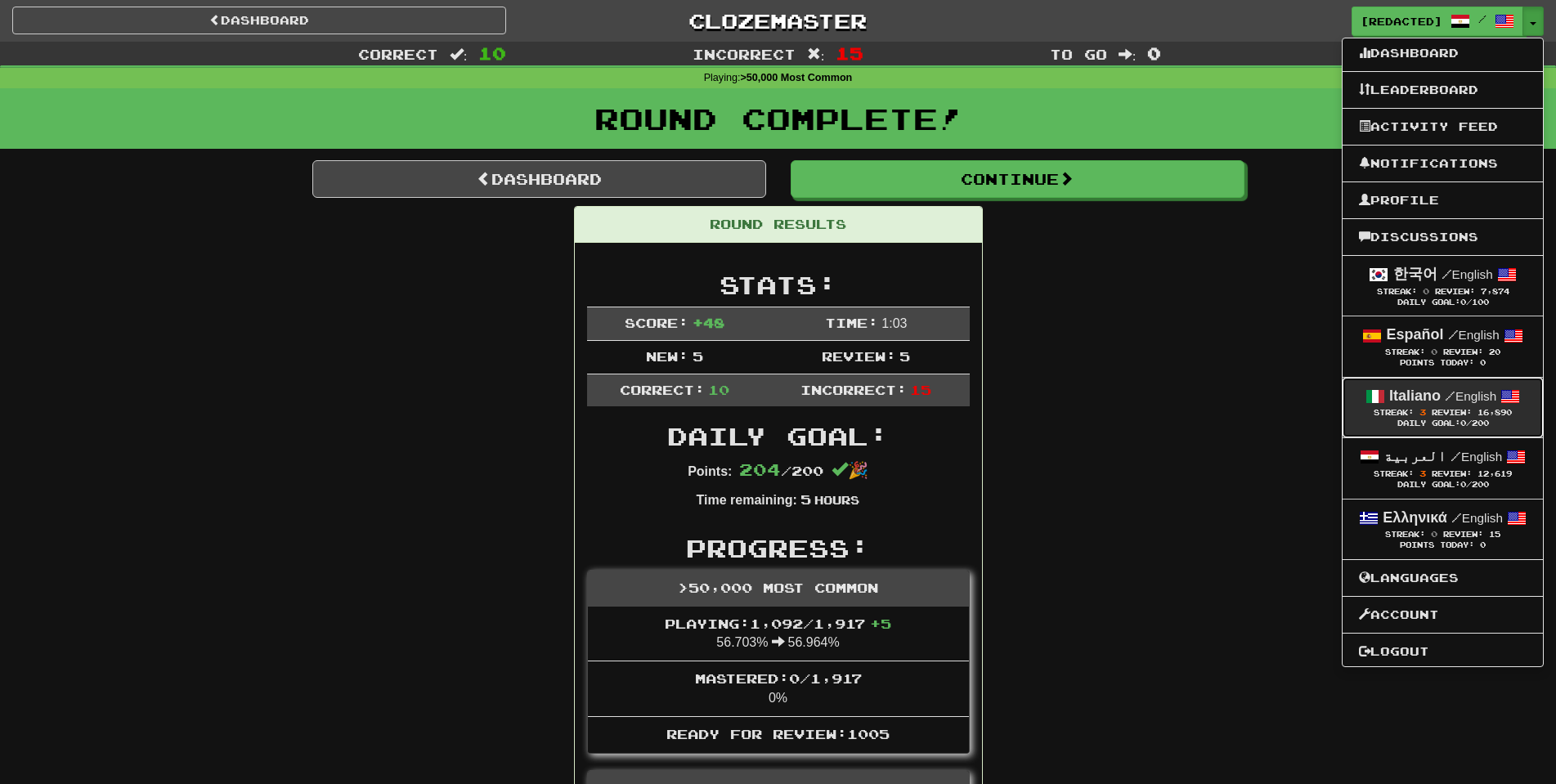 click on "3" at bounding box center (1423, 412) 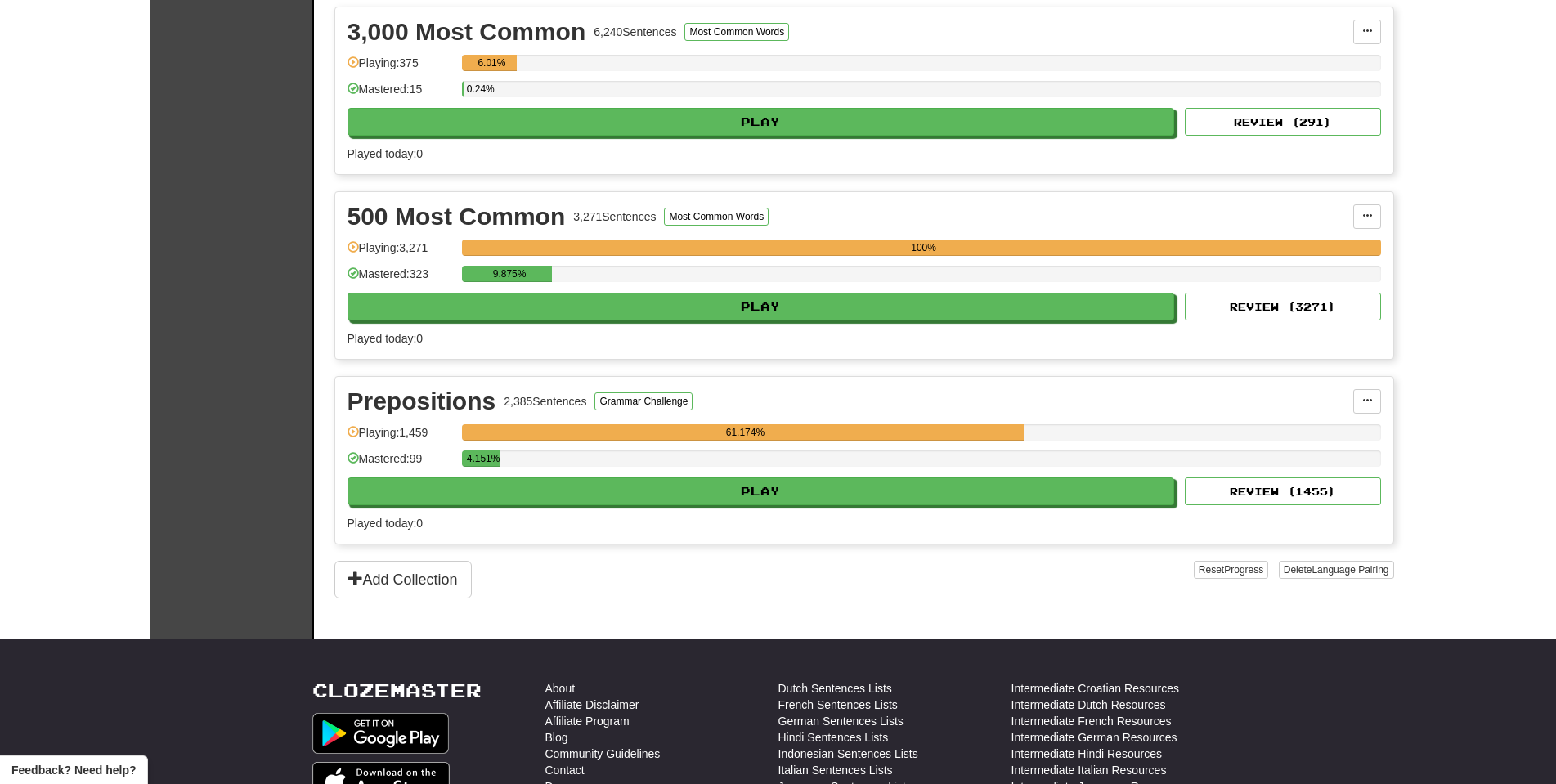 scroll, scrollTop: 981, scrollLeft: 0, axis: vertical 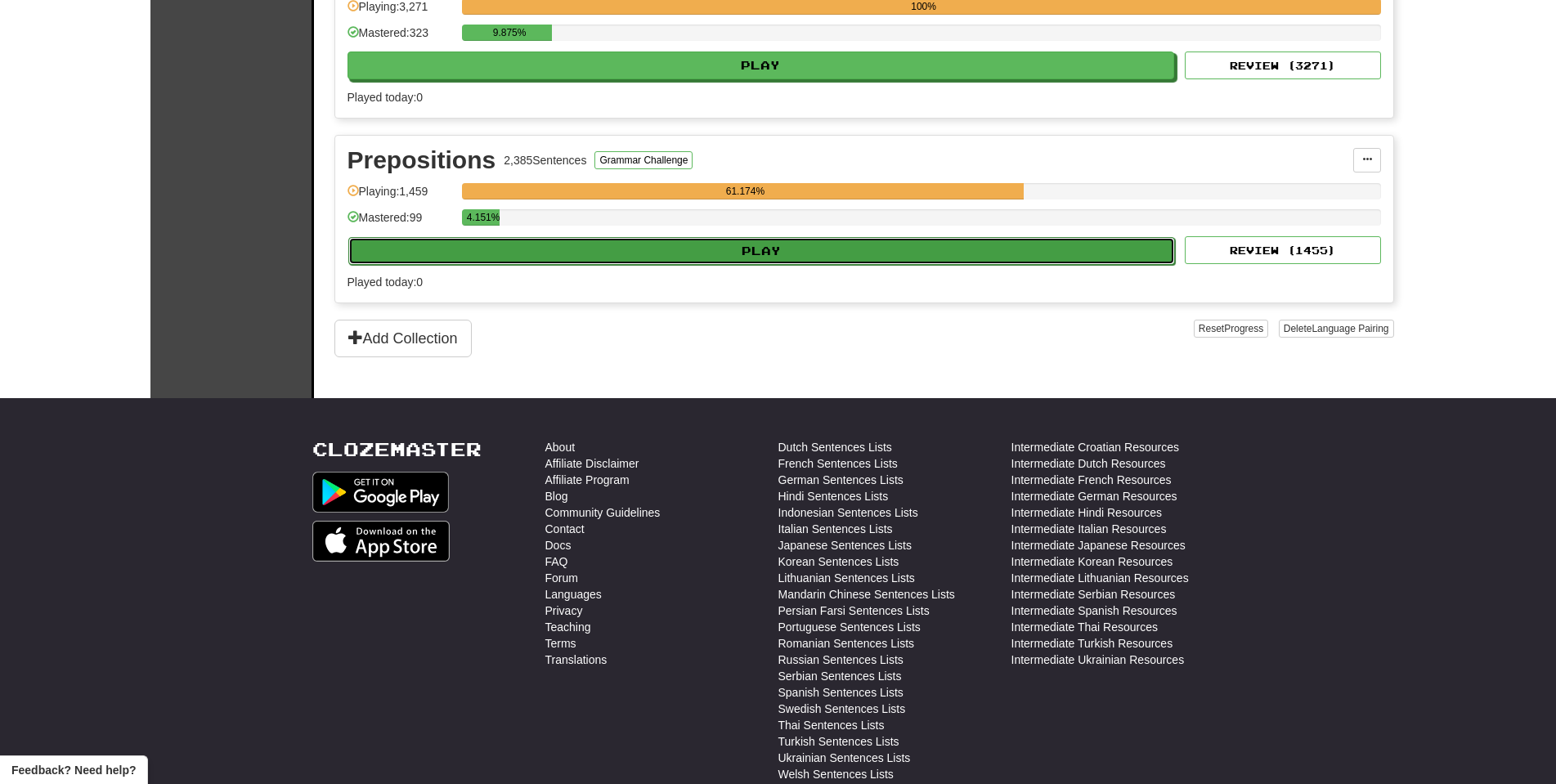 click on "Play" at bounding box center (762, 251) 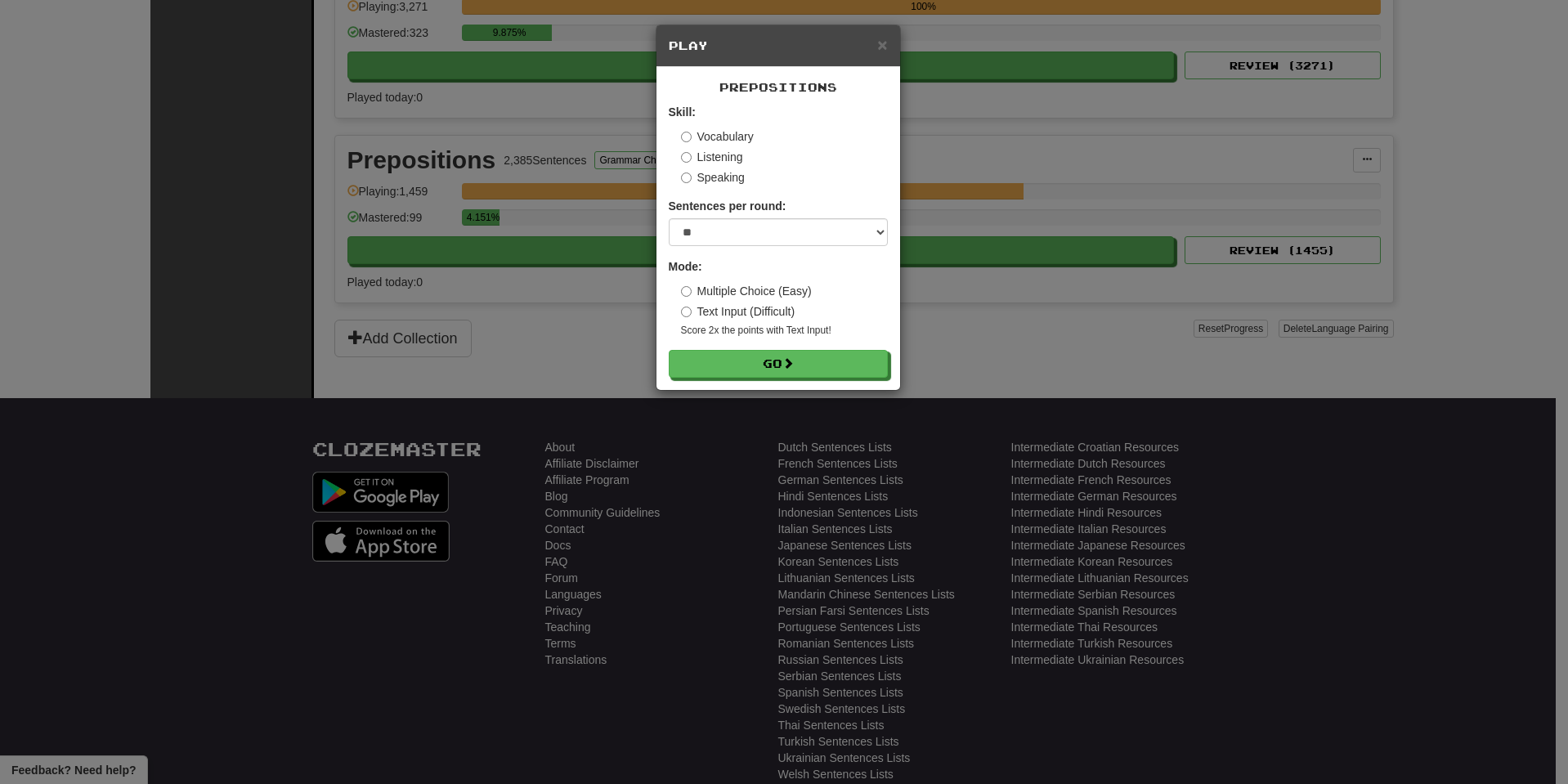 click on "× Play Prepositions Skill: Vocabulary Listening Speaking Sentences per round: * ** ** ** ** ** *** ******** Mode: Multiple Choice (Easy) Text Input (Difficult) Score 2x the points with Text Input ! Go" at bounding box center [784, 392] 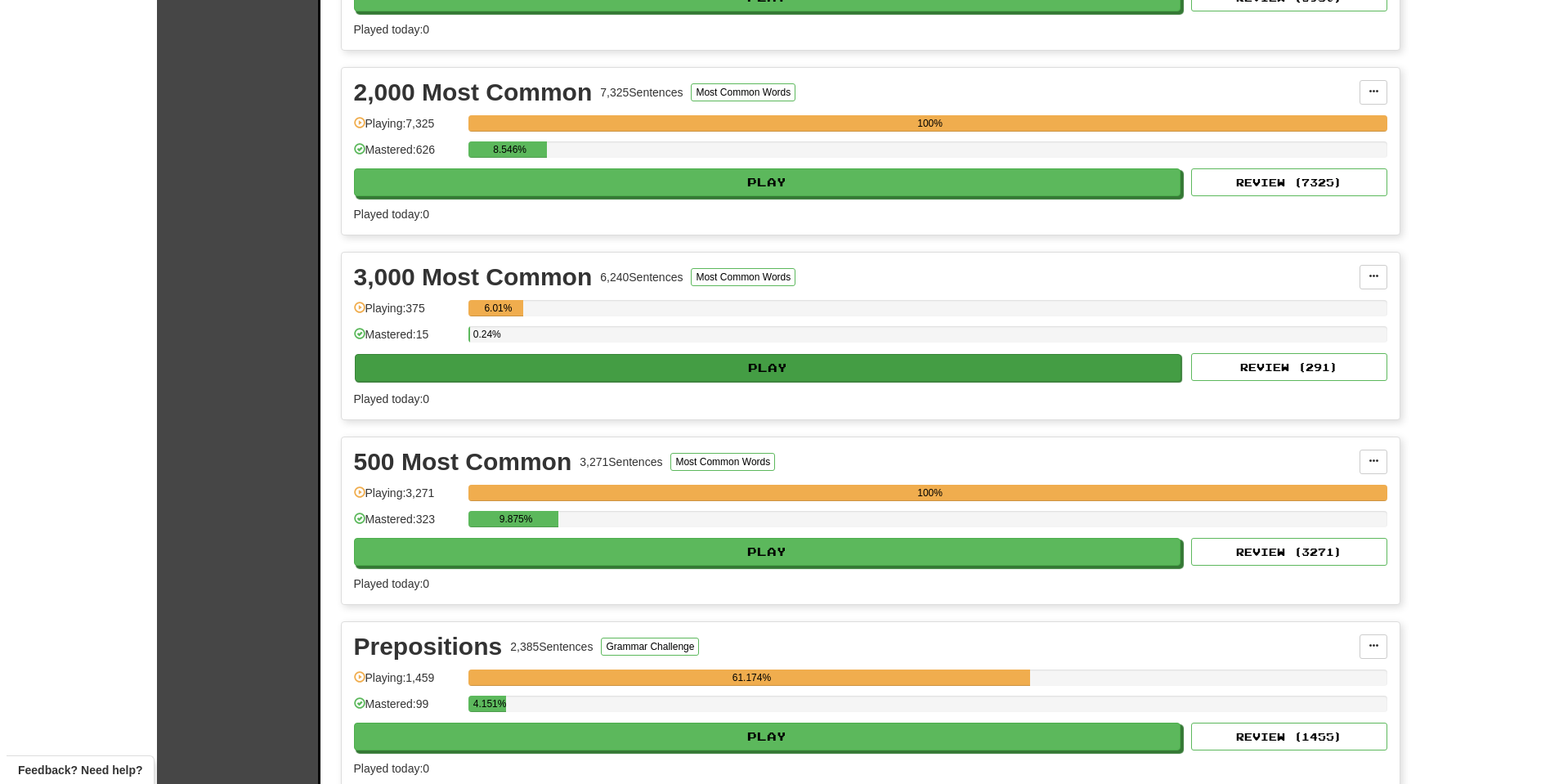 scroll, scrollTop: 491, scrollLeft: 0, axis: vertical 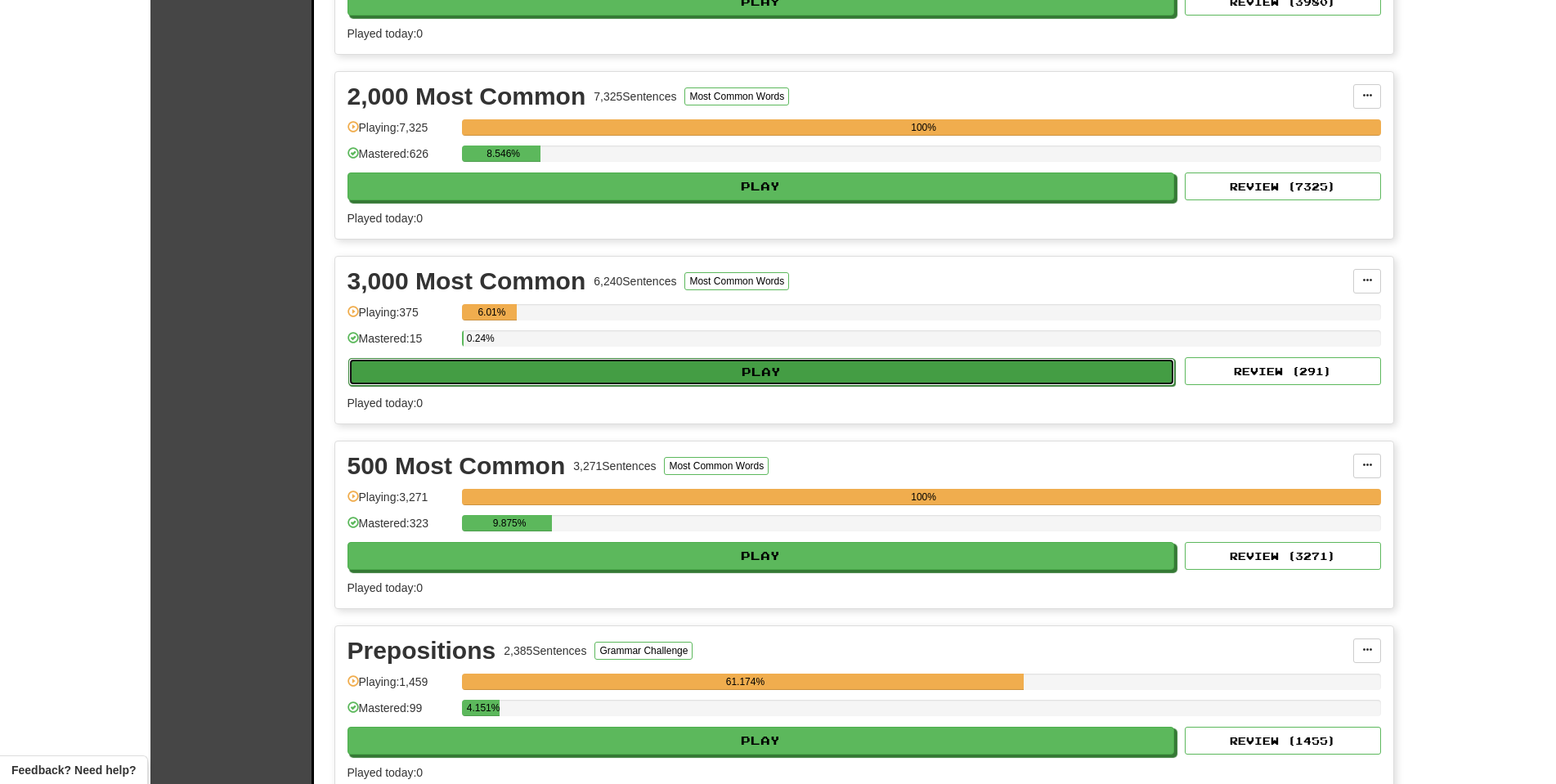 click on "Play" at bounding box center [762, 372] 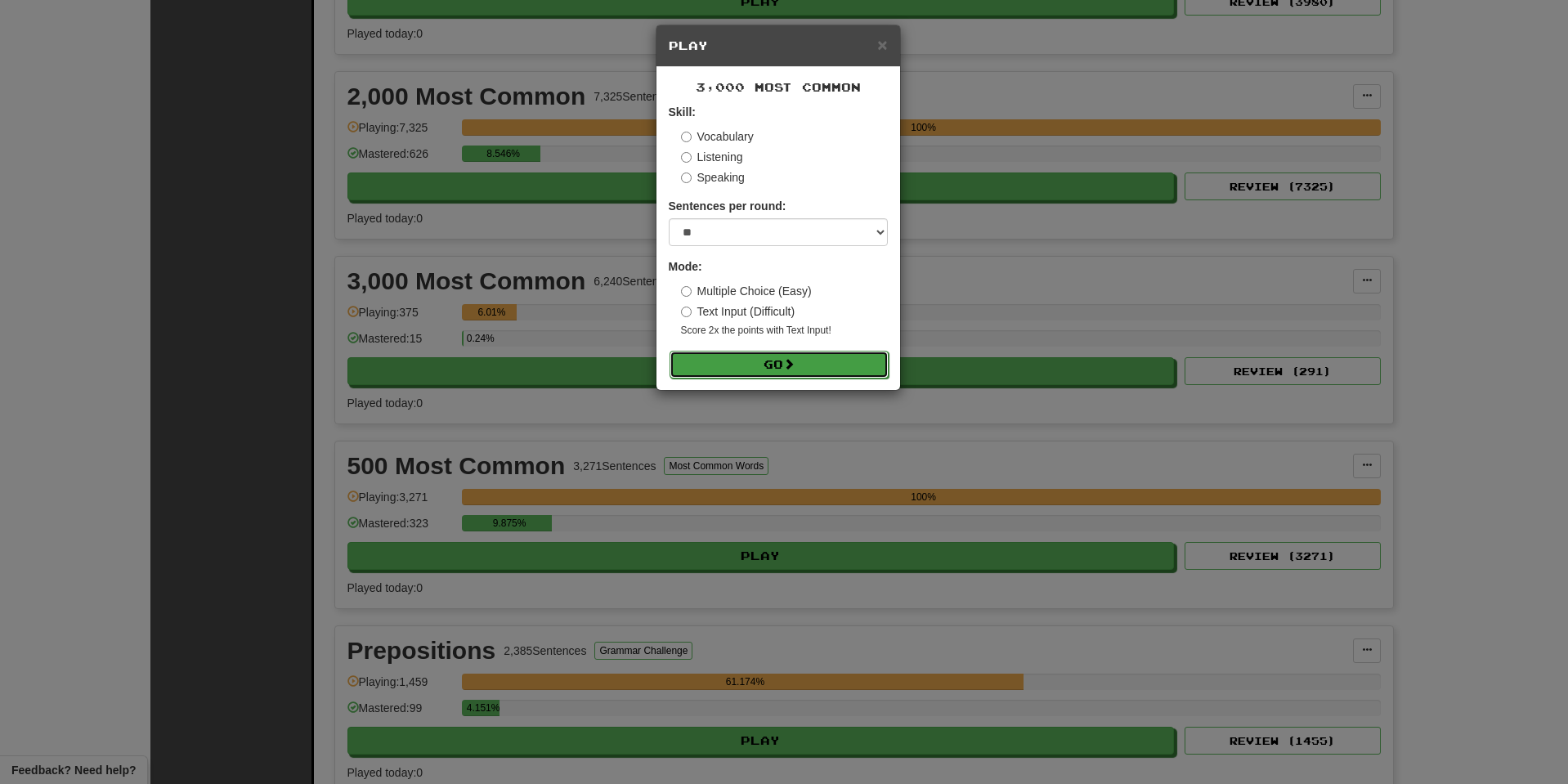 click on "Go" at bounding box center [779, 365] 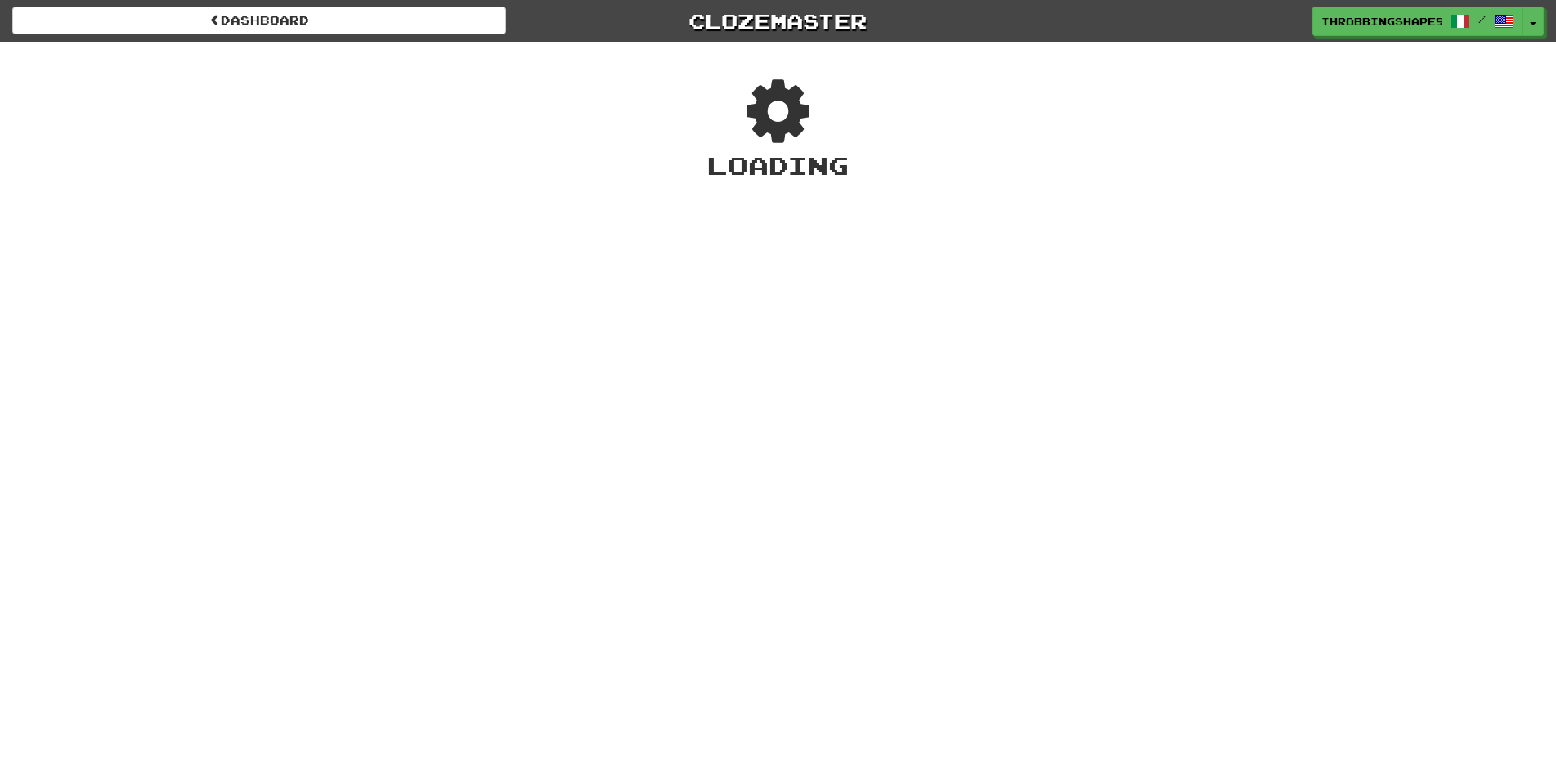 scroll, scrollTop: 0, scrollLeft: 0, axis: both 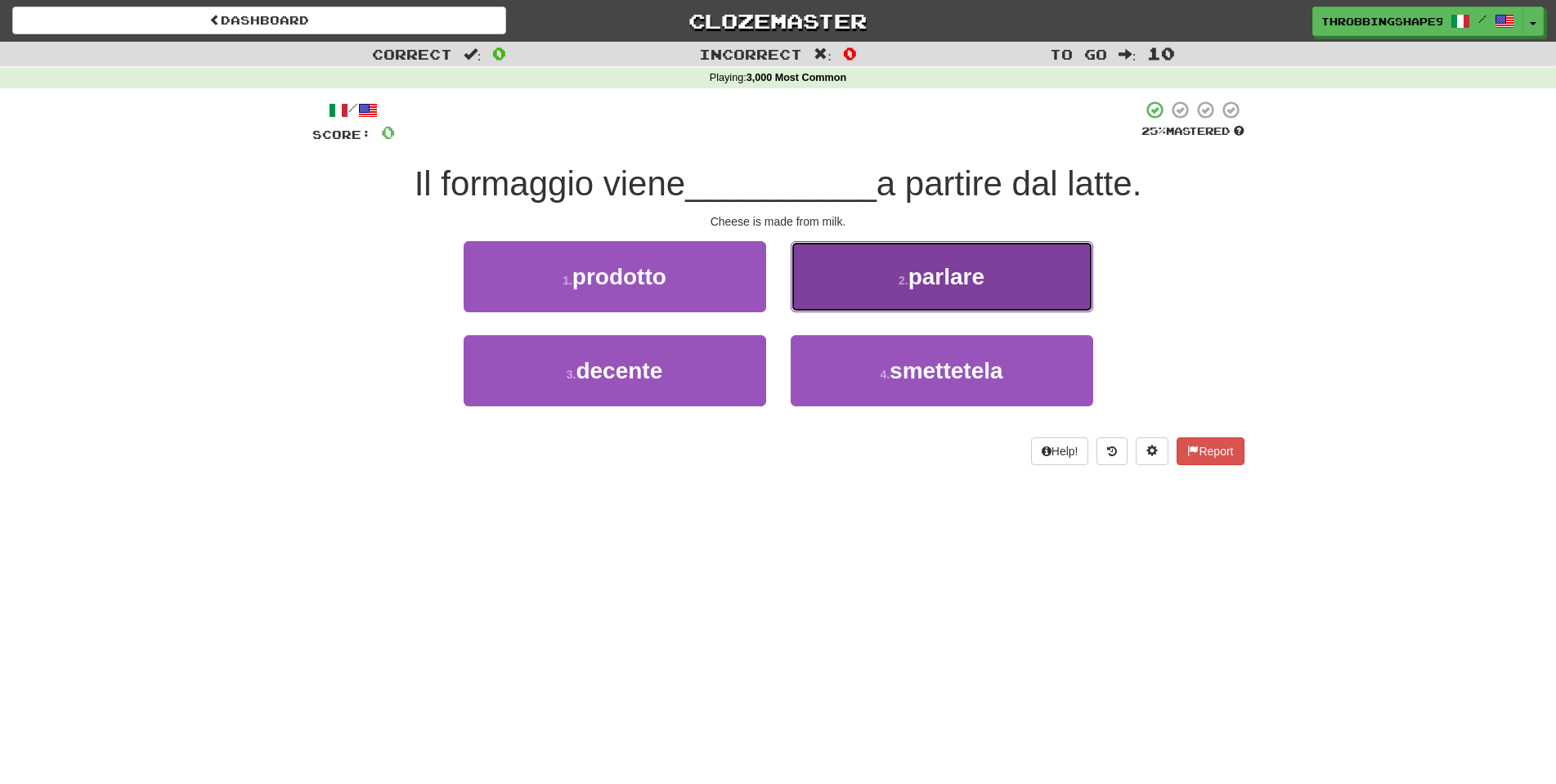 click on "[NUMBER] . parlare" at bounding box center [942, 276] 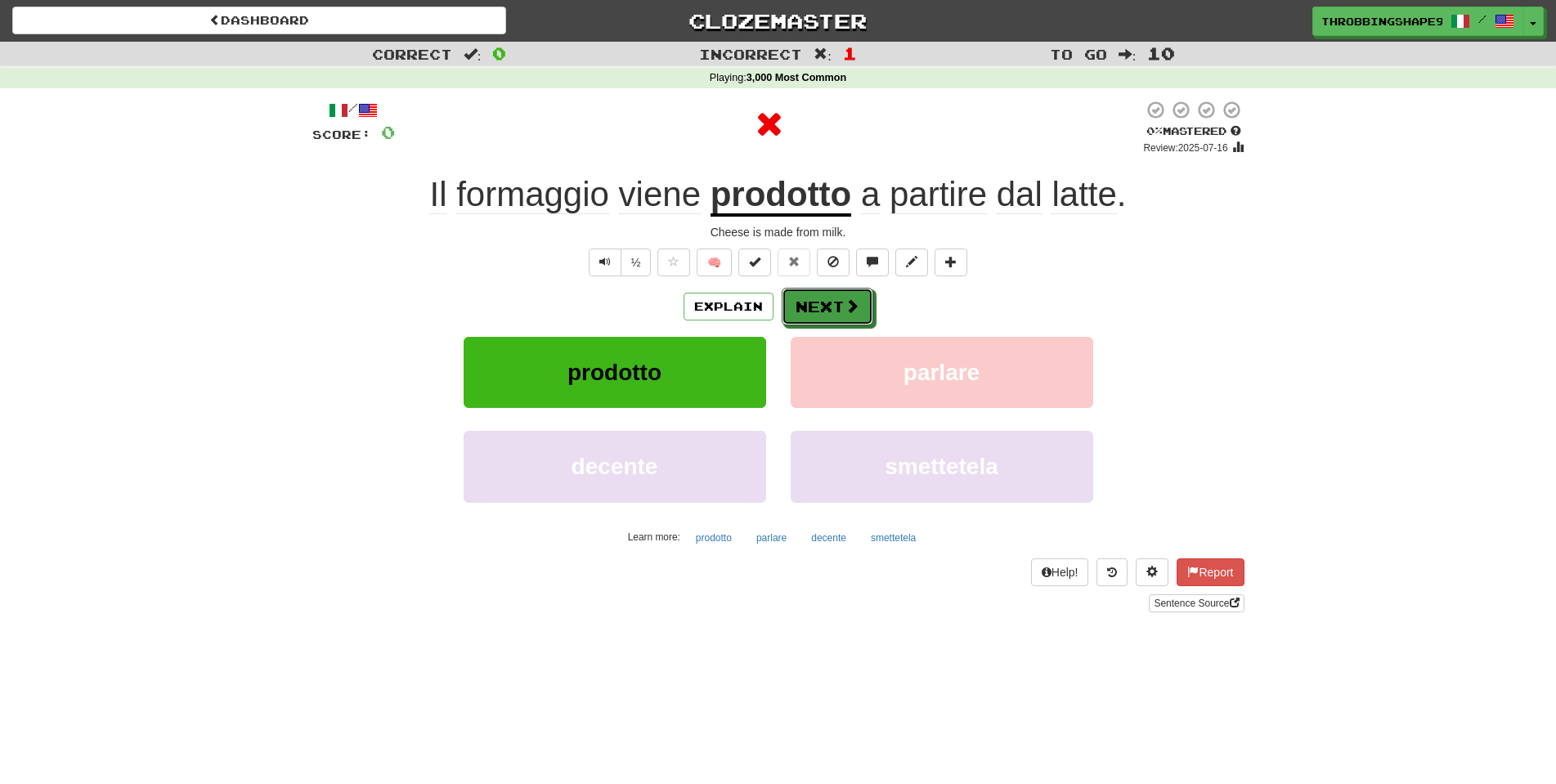 click on "Next" at bounding box center [827, 307] 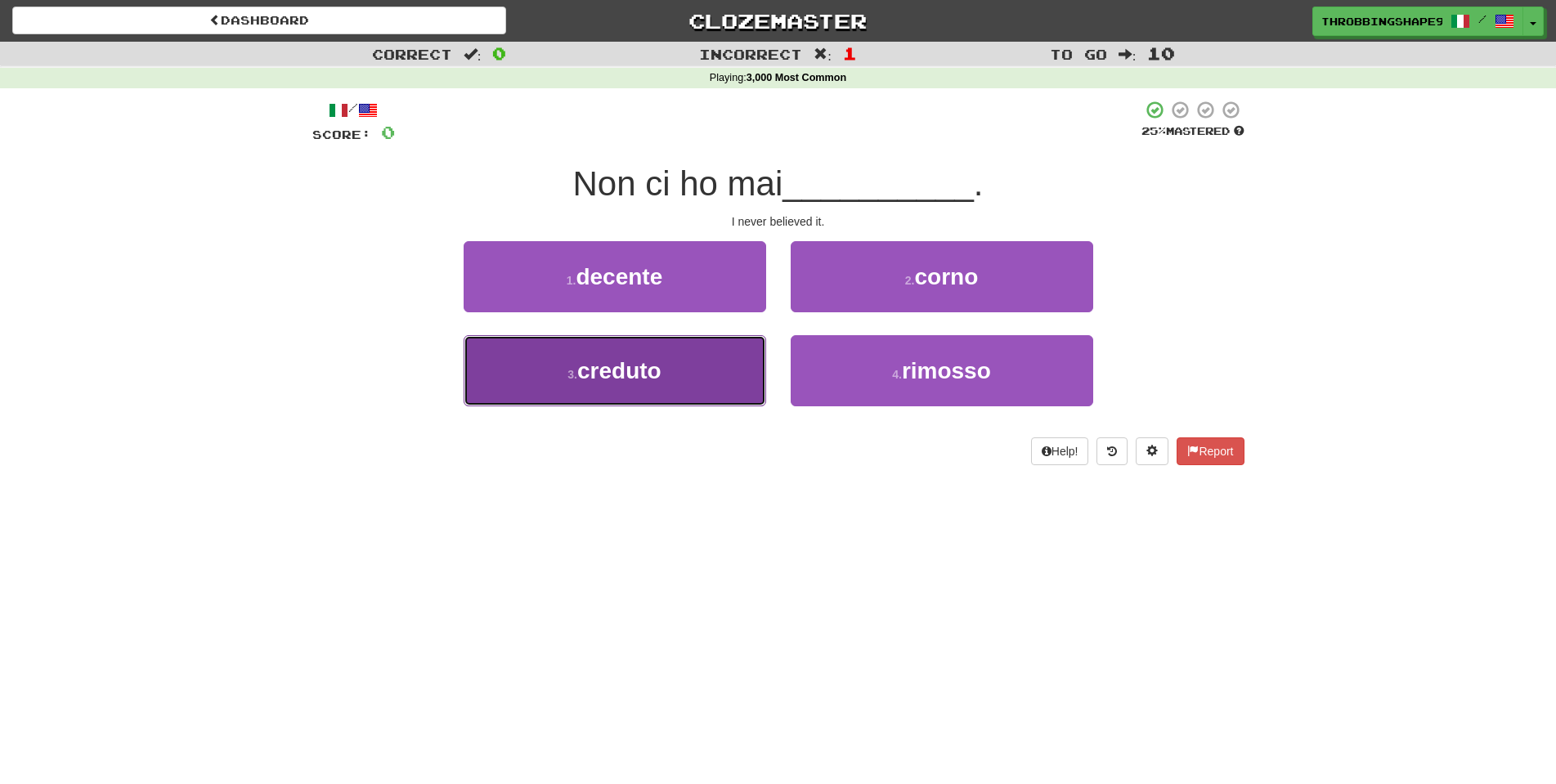 click on "3 .  creduto" at bounding box center [615, 370] 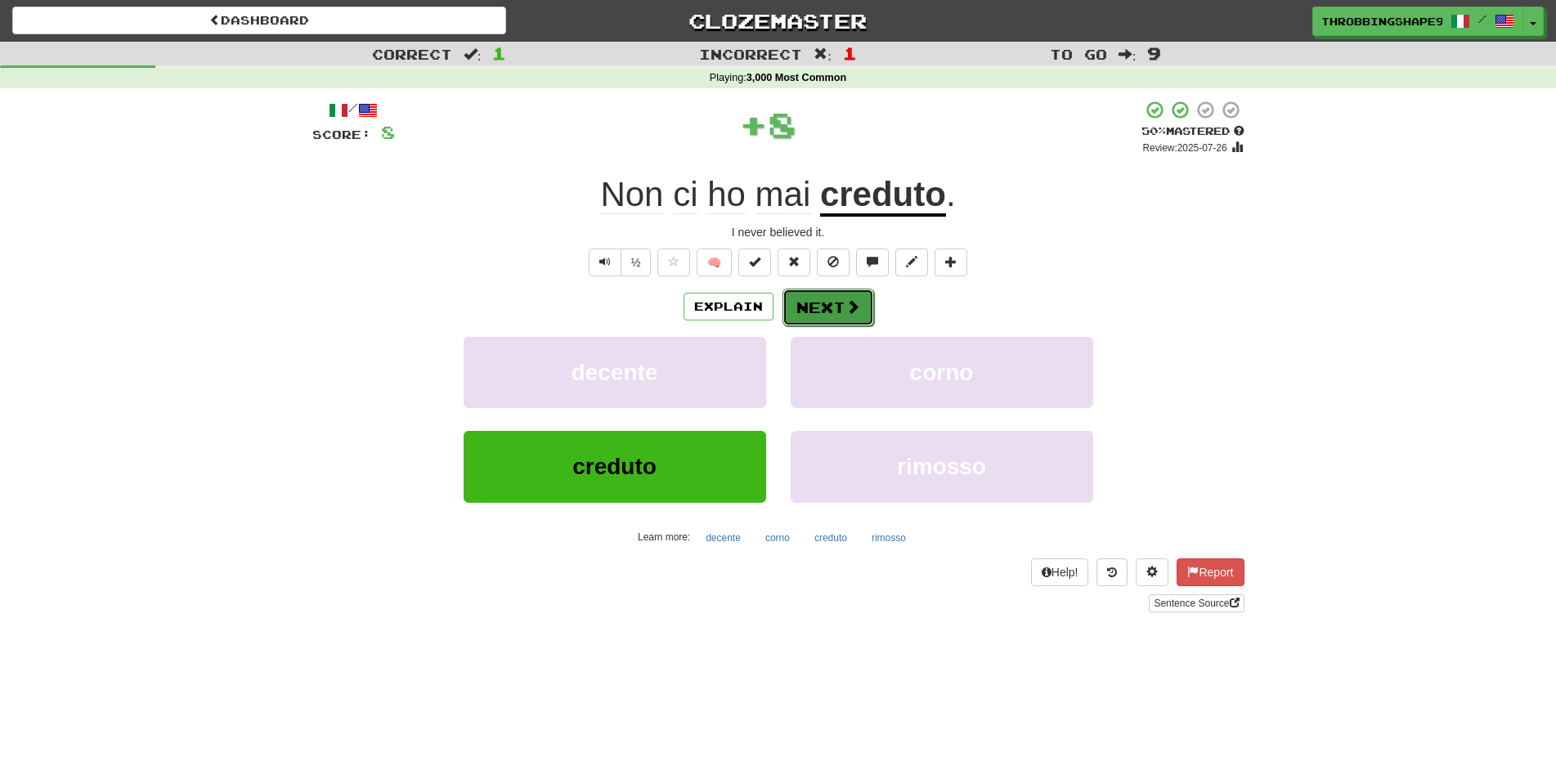 click on "Next" at bounding box center [828, 307] 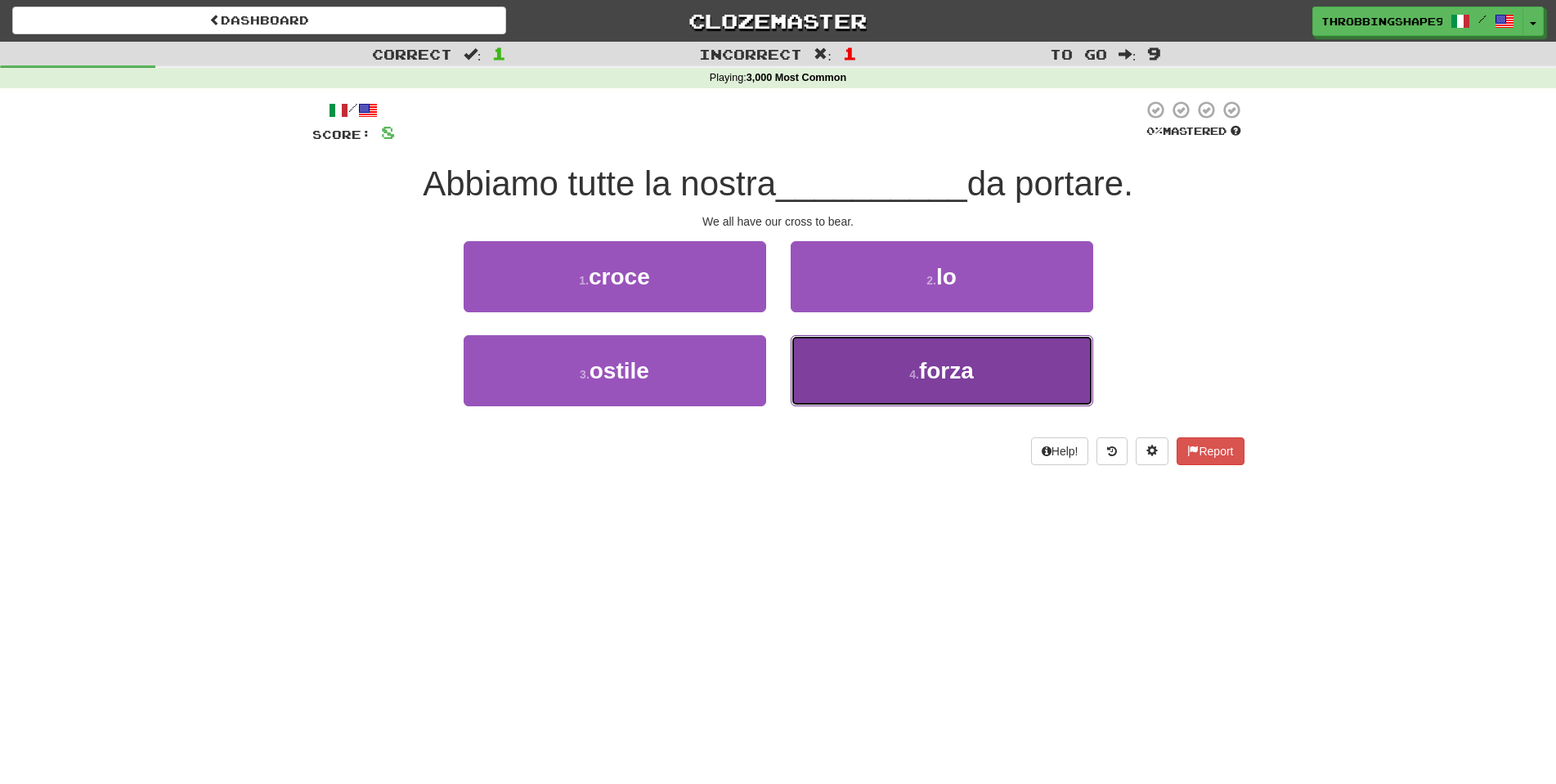 click on "4 .  forza" at bounding box center [942, 370] 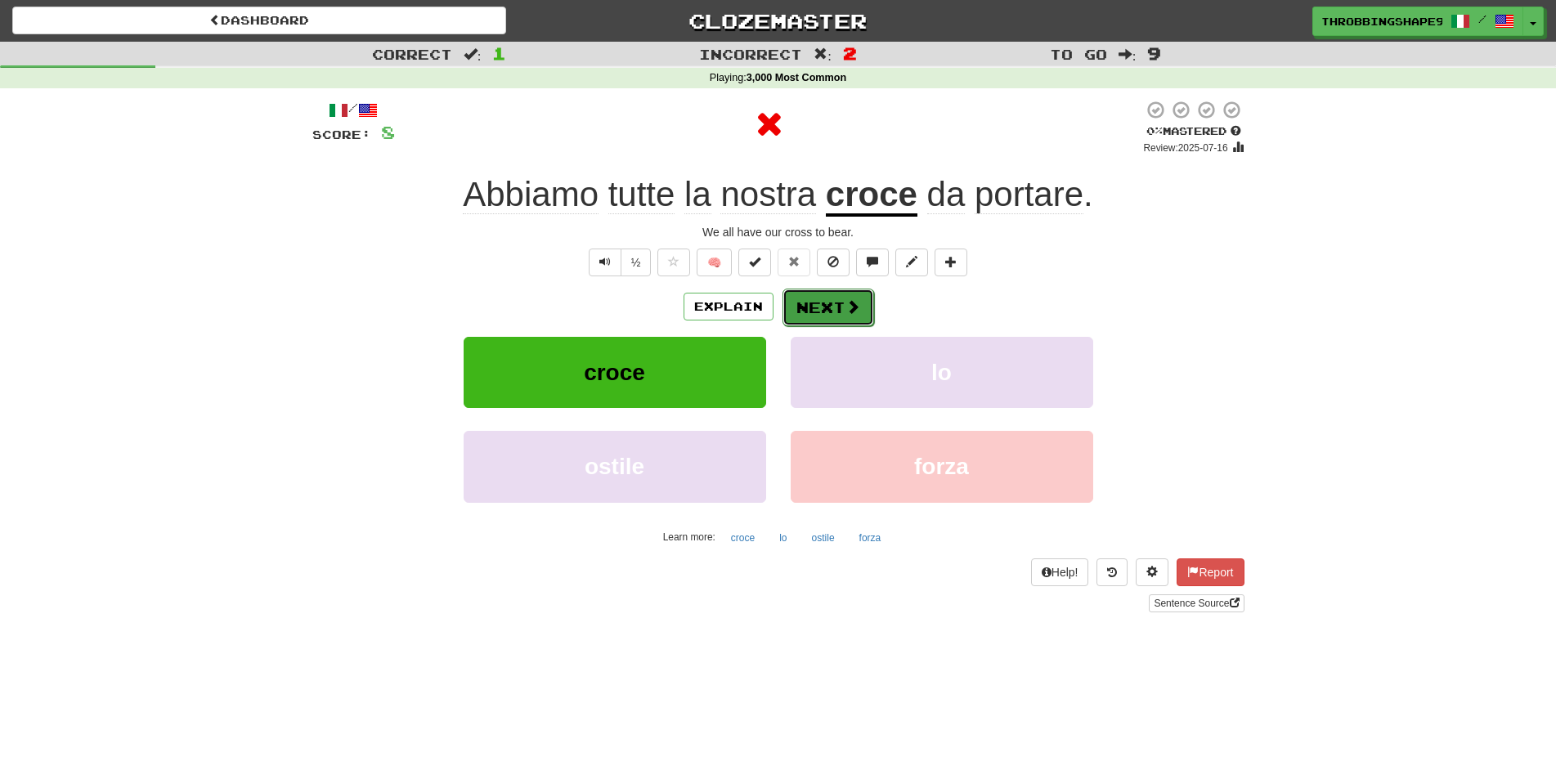 drag, startPoint x: 825, startPoint y: 327, endPoint x: 800, endPoint y: 296, distance: 39.8246 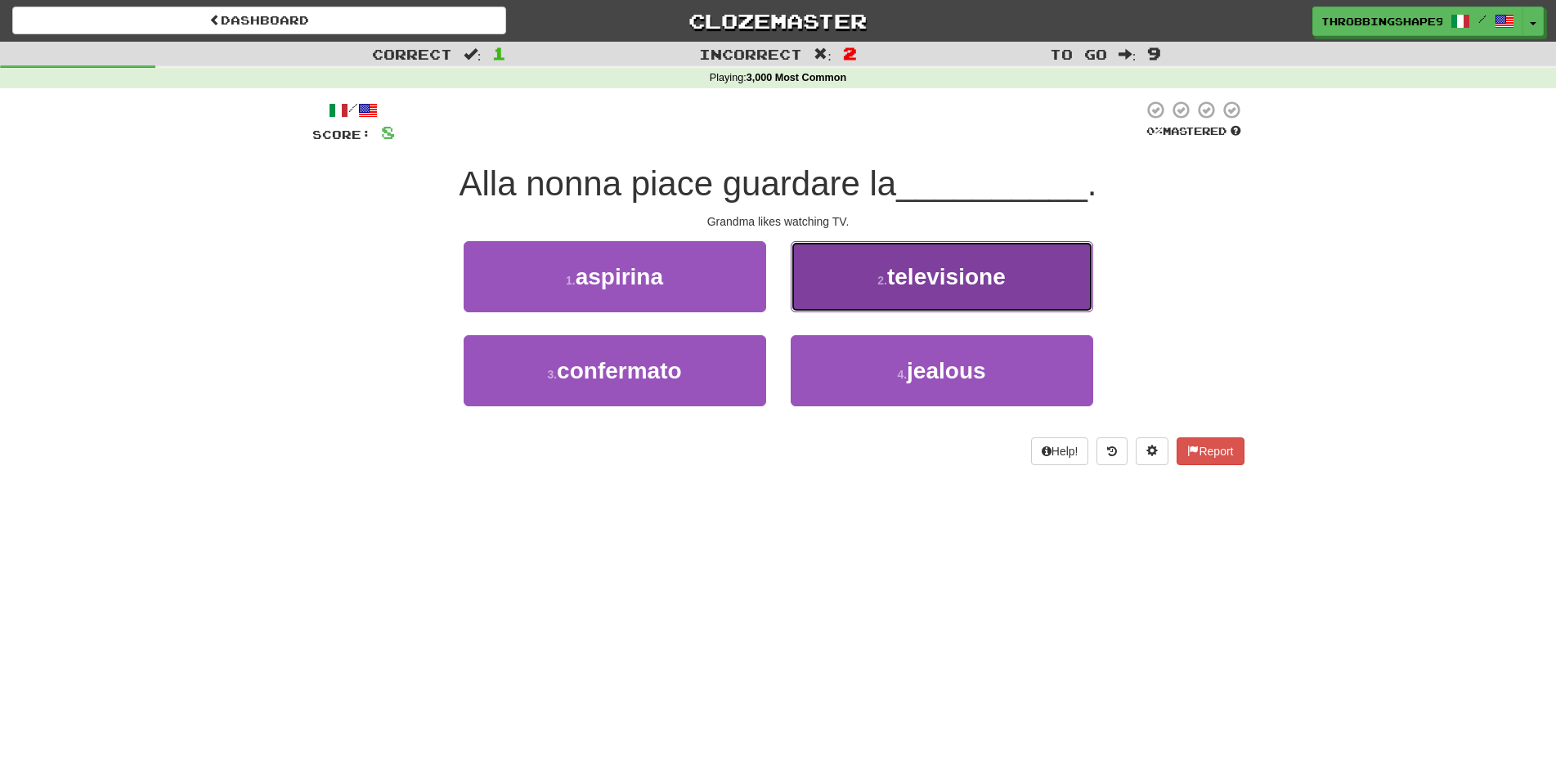 click on "2 .  televisione" at bounding box center [942, 276] 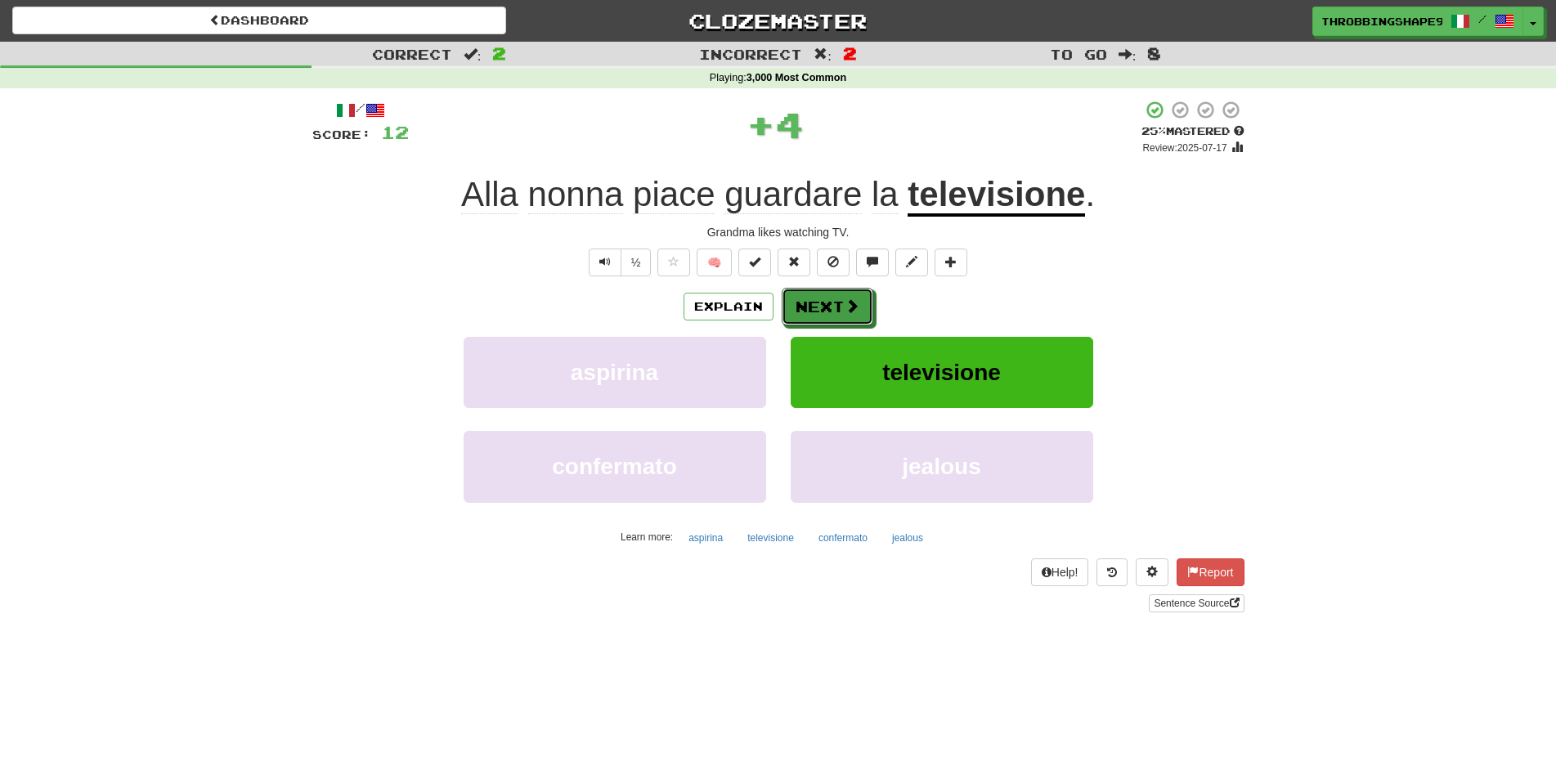 click on "Next" at bounding box center [827, 307] 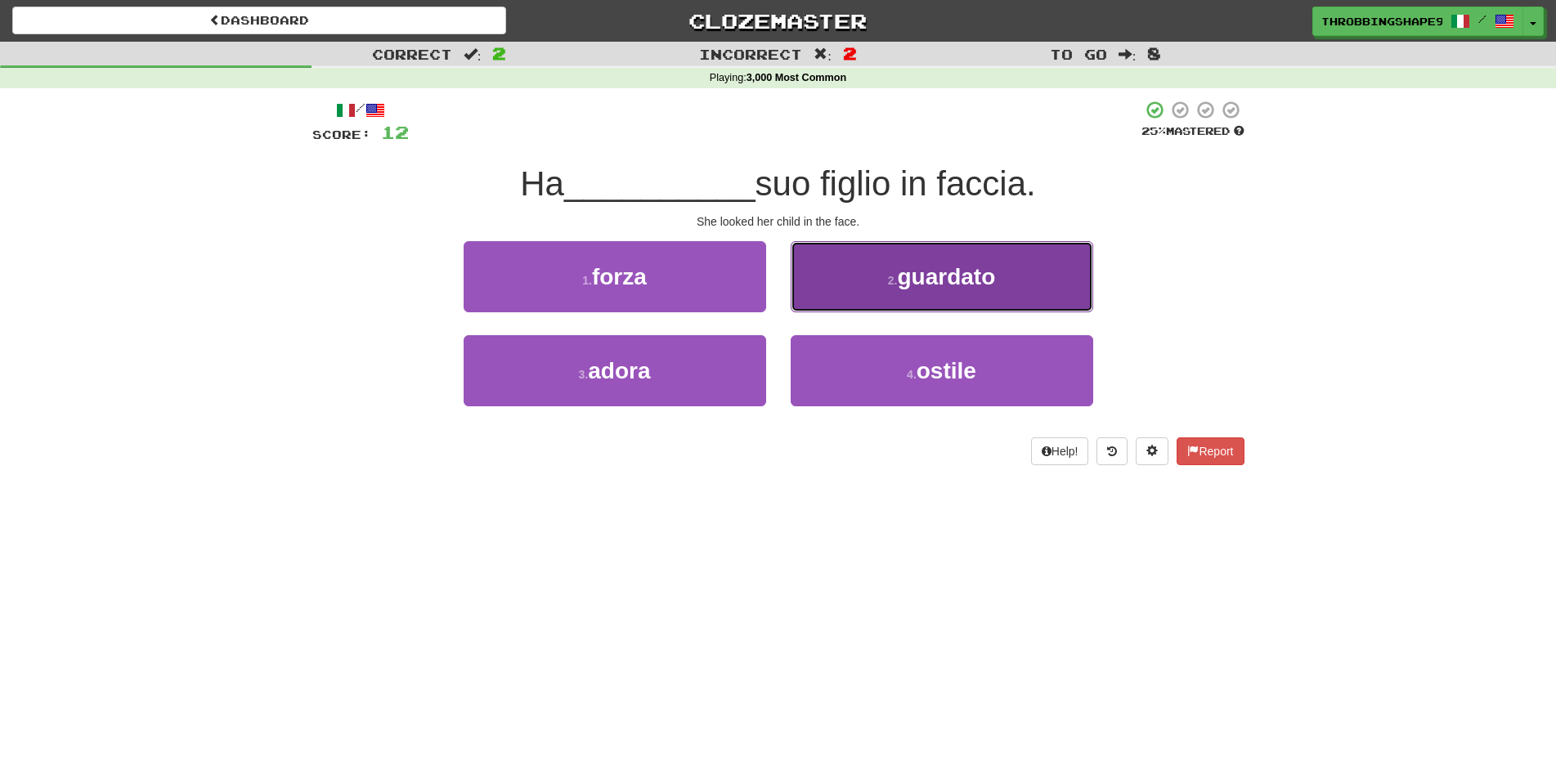 click on "2 .  guardato" at bounding box center [942, 276] 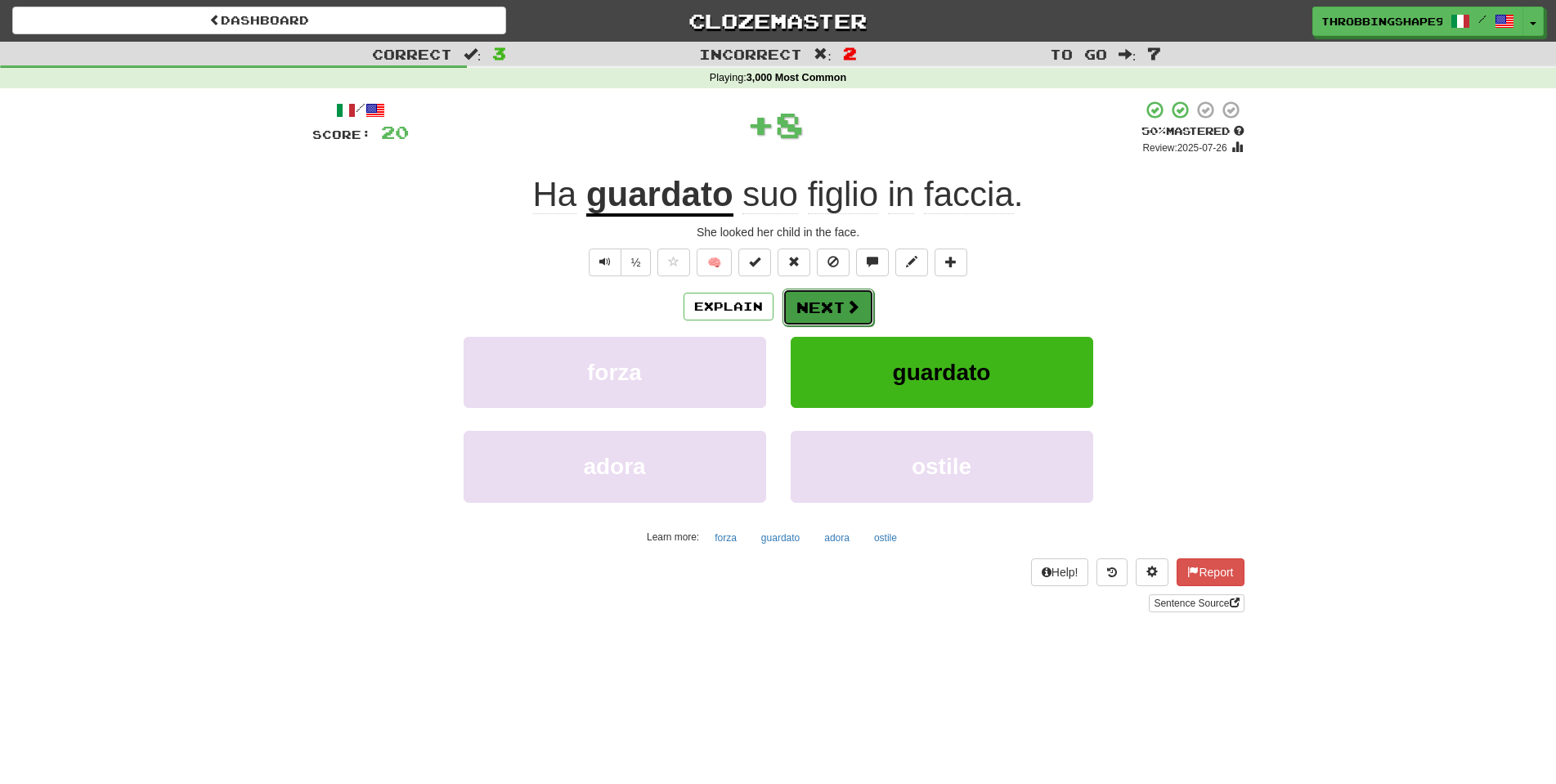 click on "Next" at bounding box center (828, 307) 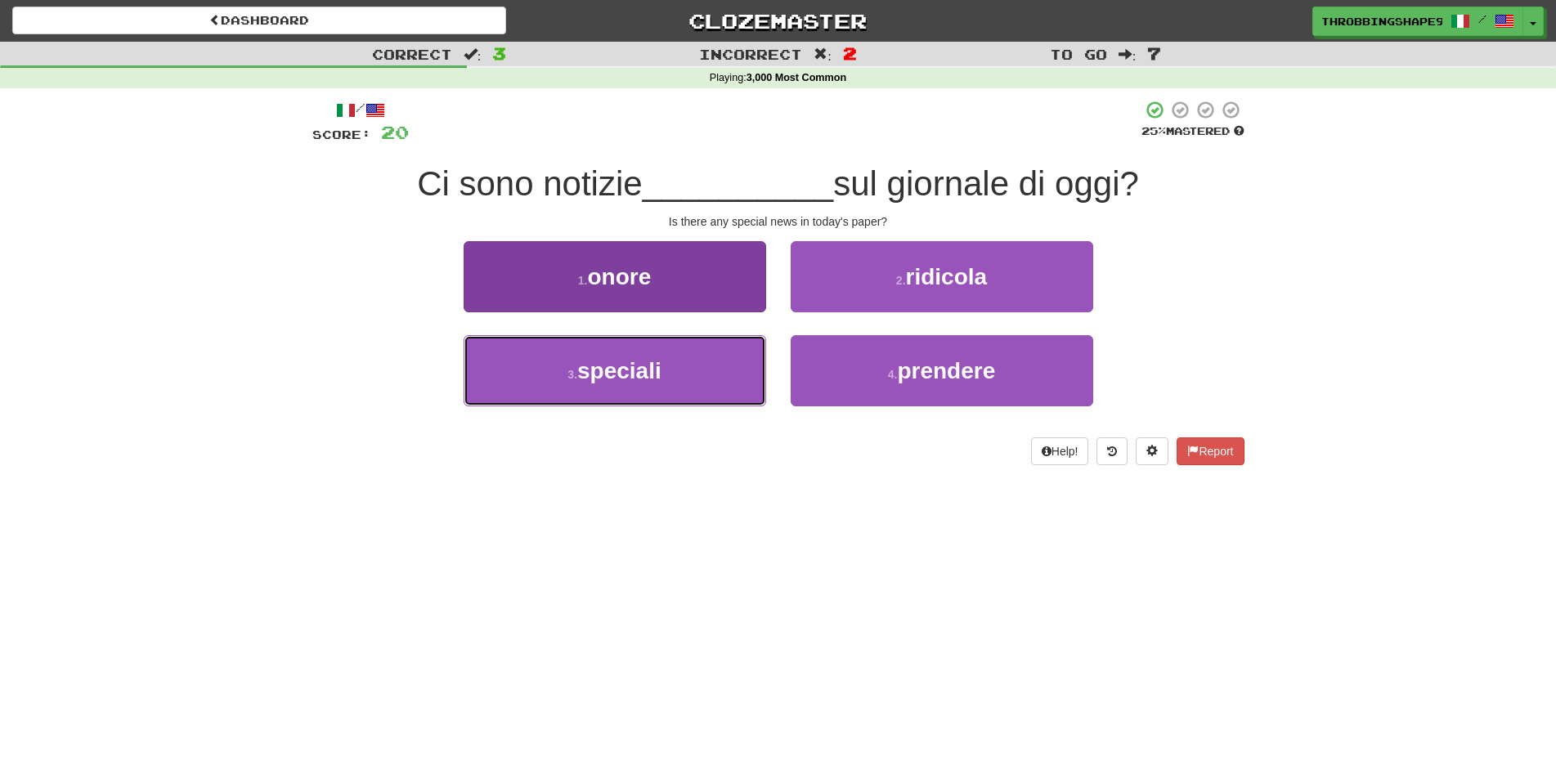 click on "3 .  speciali" at bounding box center [615, 370] 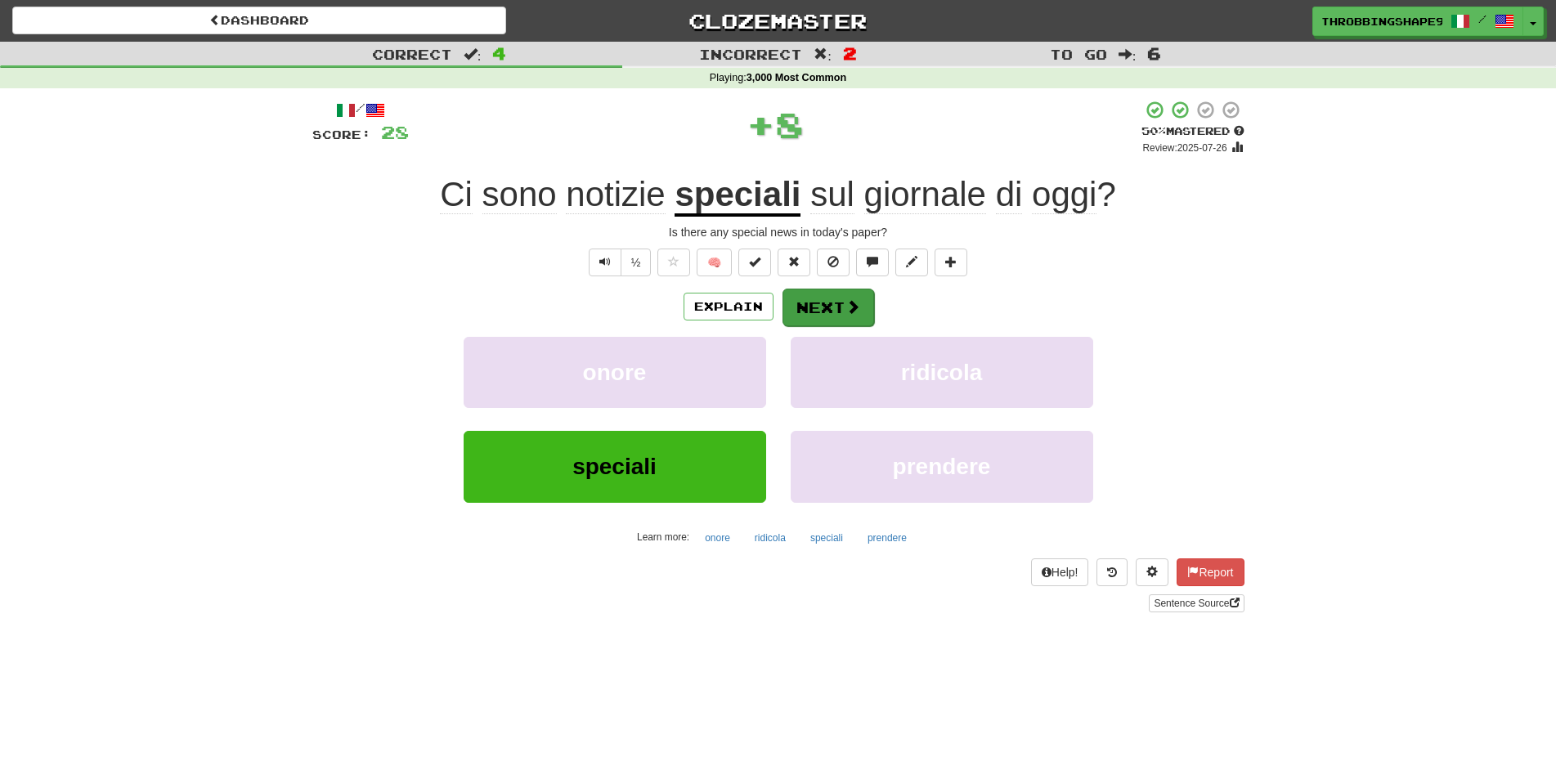 click on "/  Score:   28 + 8 50 %  Mastered Review:  2025-07-26 Ci   sono   notizie   speciali   sul   giornale   di   oggi ? Is there any special news in today's paper? ½ 🧠 Explain Next onore ridicola speciali prendere Learn more: onore ridicola speciali prendere  Help!  Report Sentence Source" at bounding box center [778, 356] 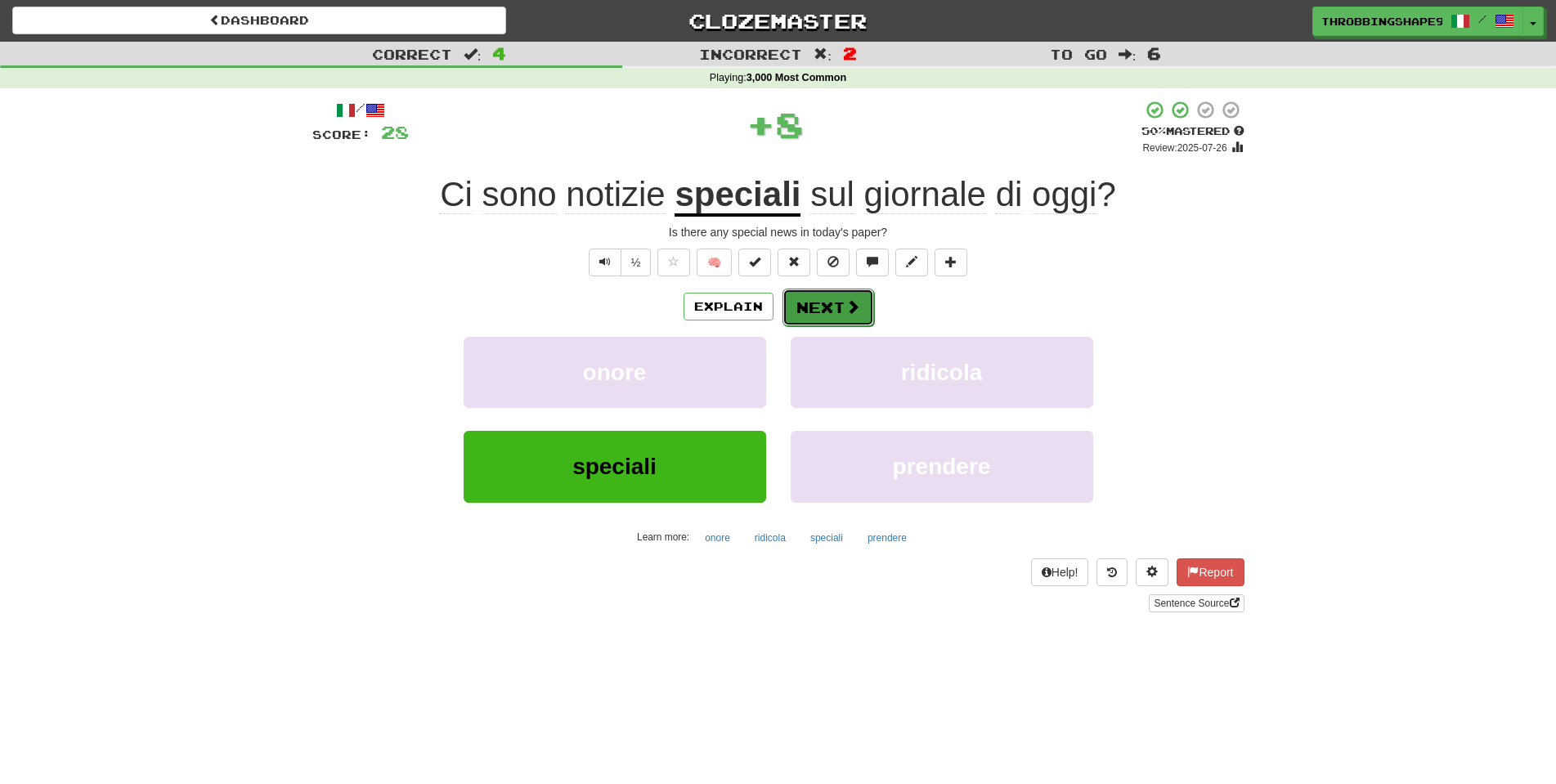 click on "Next" at bounding box center (828, 307) 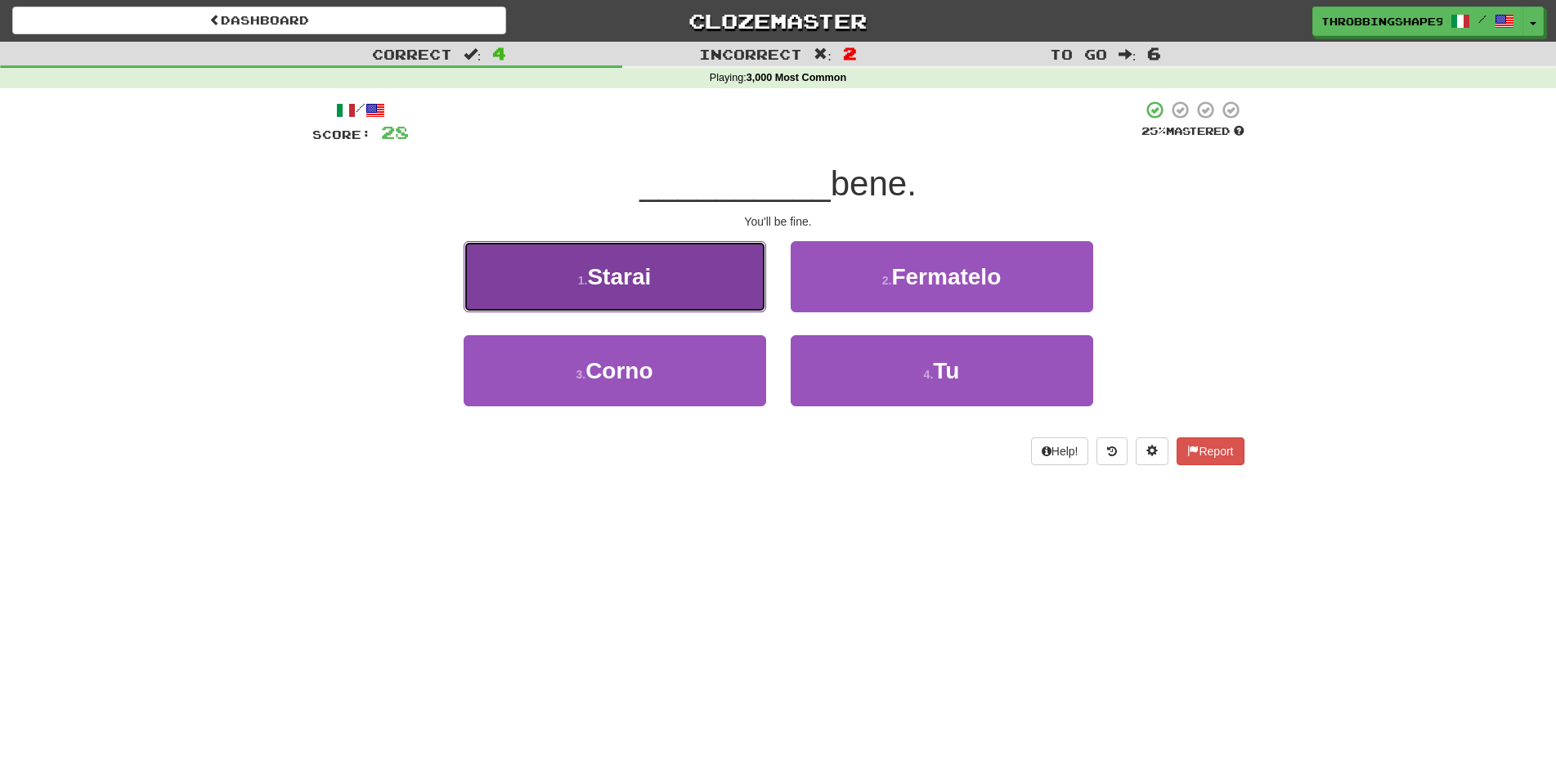 click on "1 .  Starai" at bounding box center (615, 276) 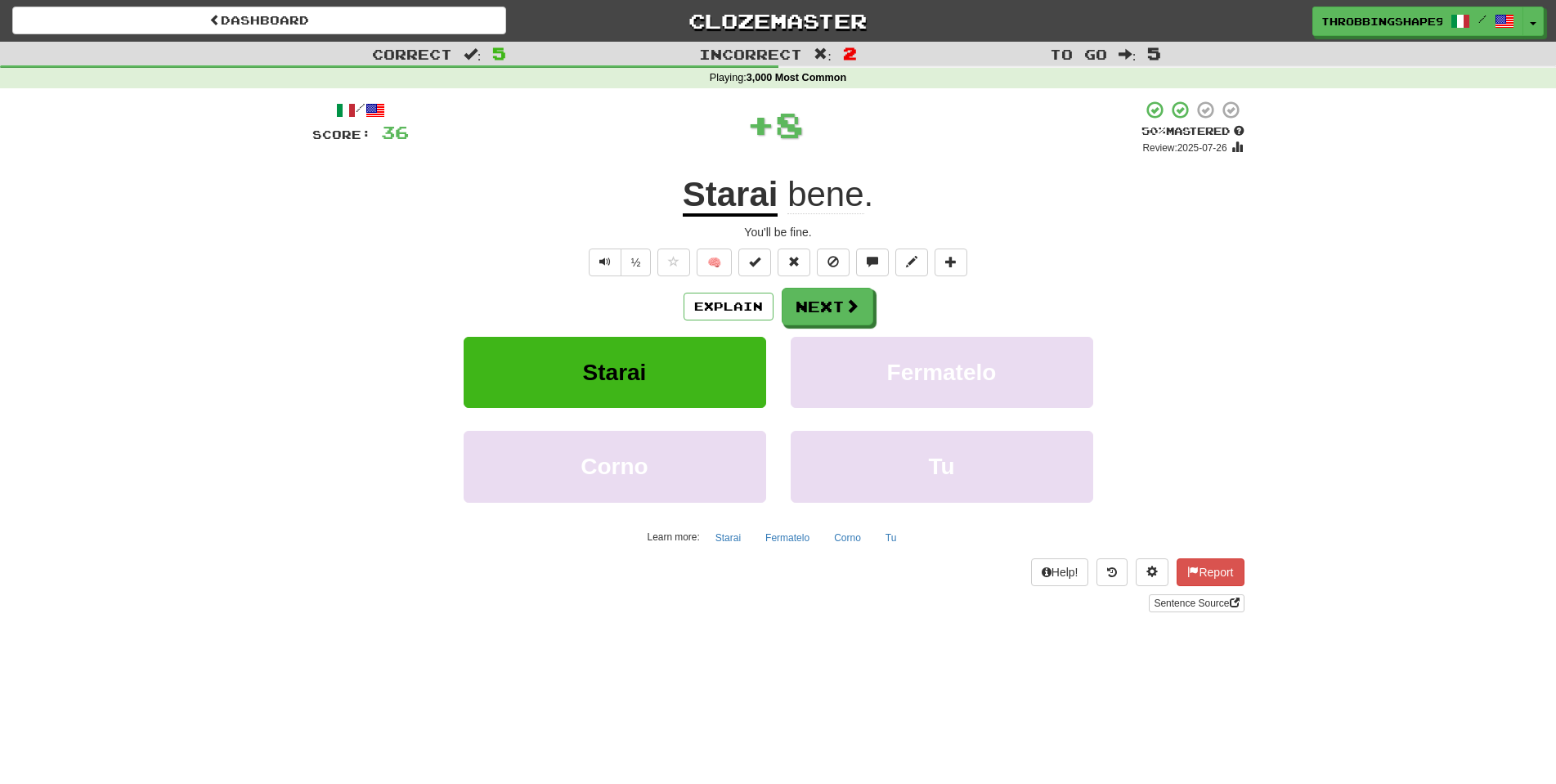 click on "Next" at bounding box center [827, 307] 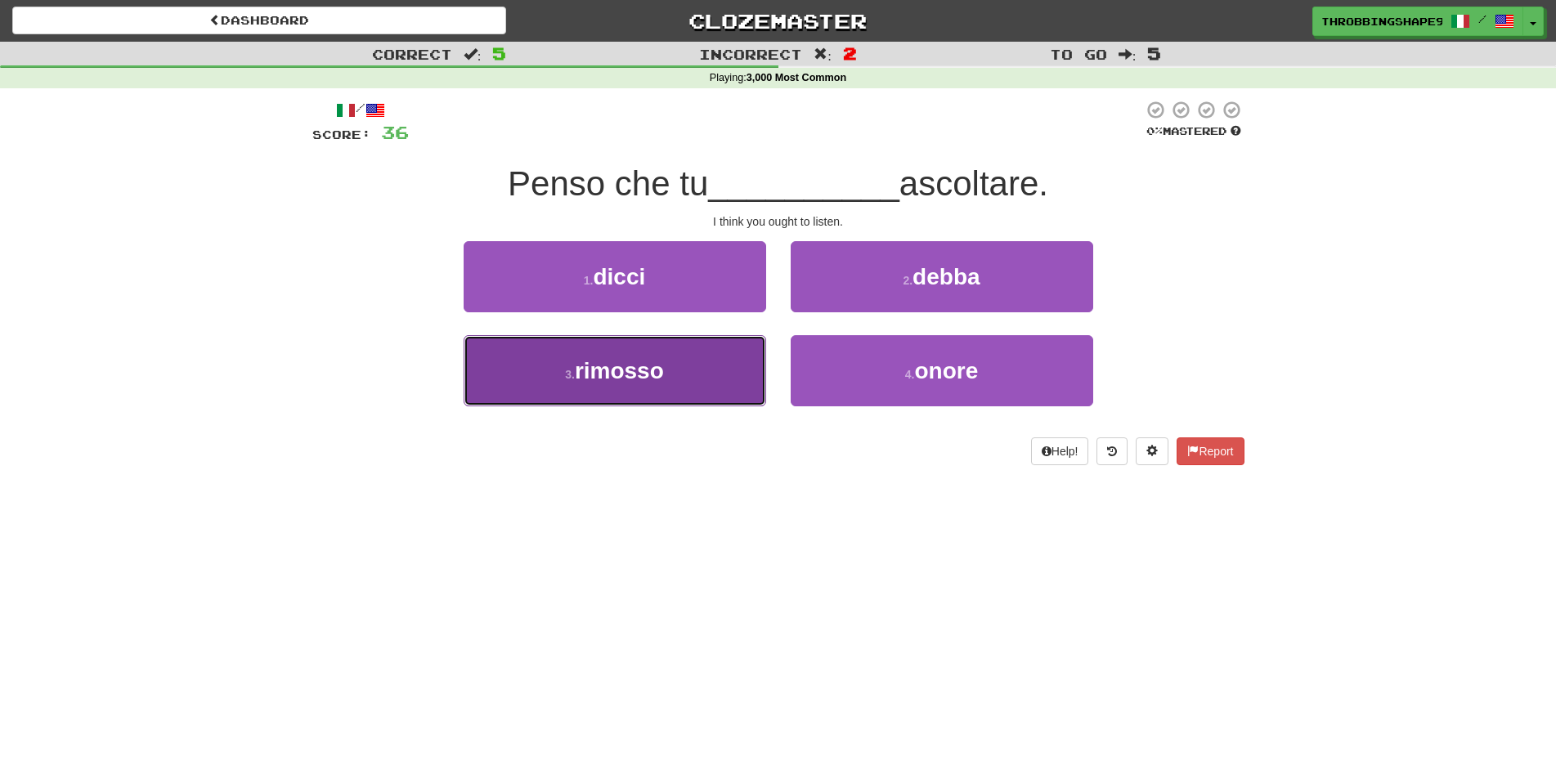 click on "3 .  rimosso" at bounding box center [615, 370] 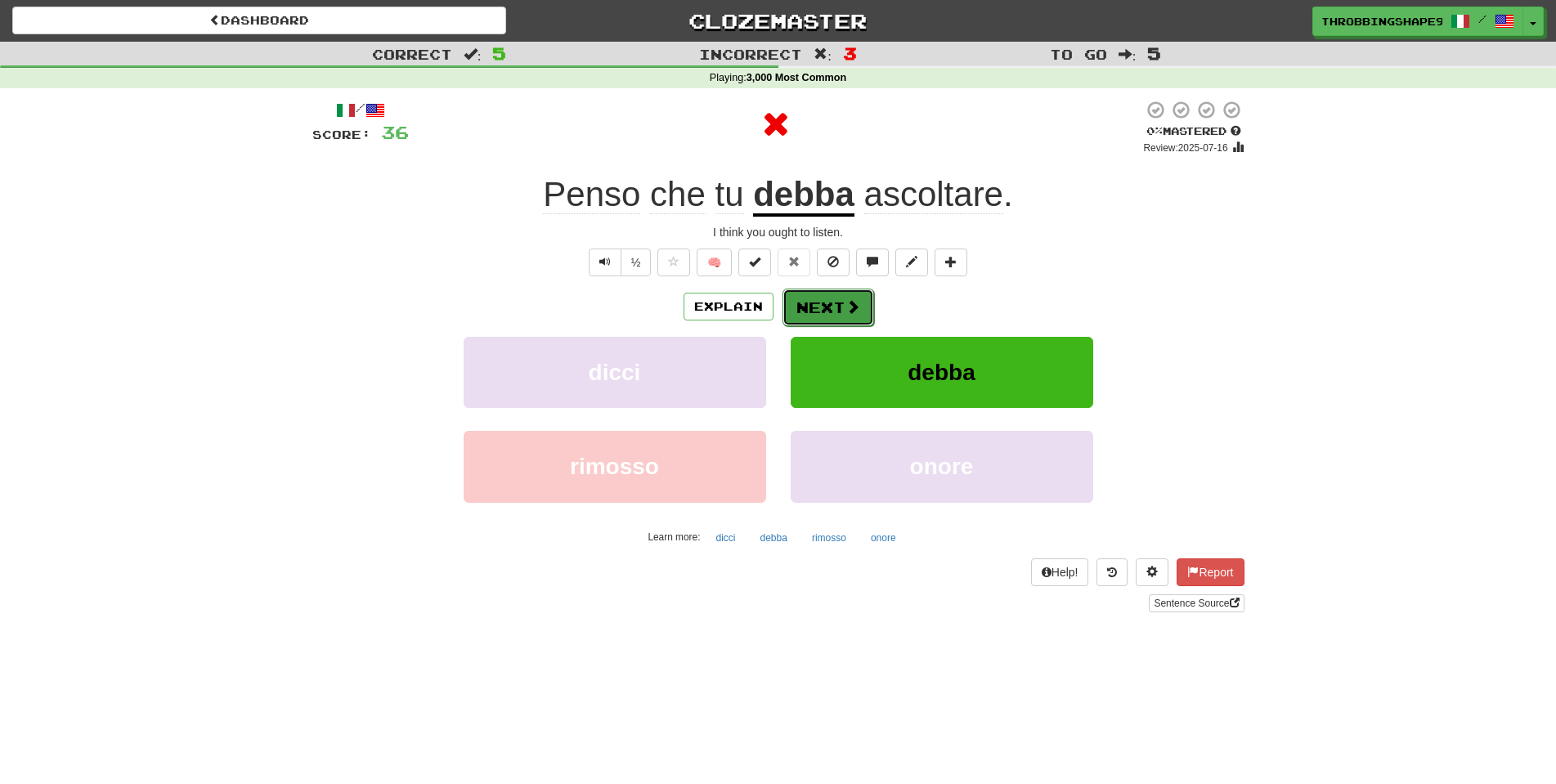 click on "Next" at bounding box center [828, 307] 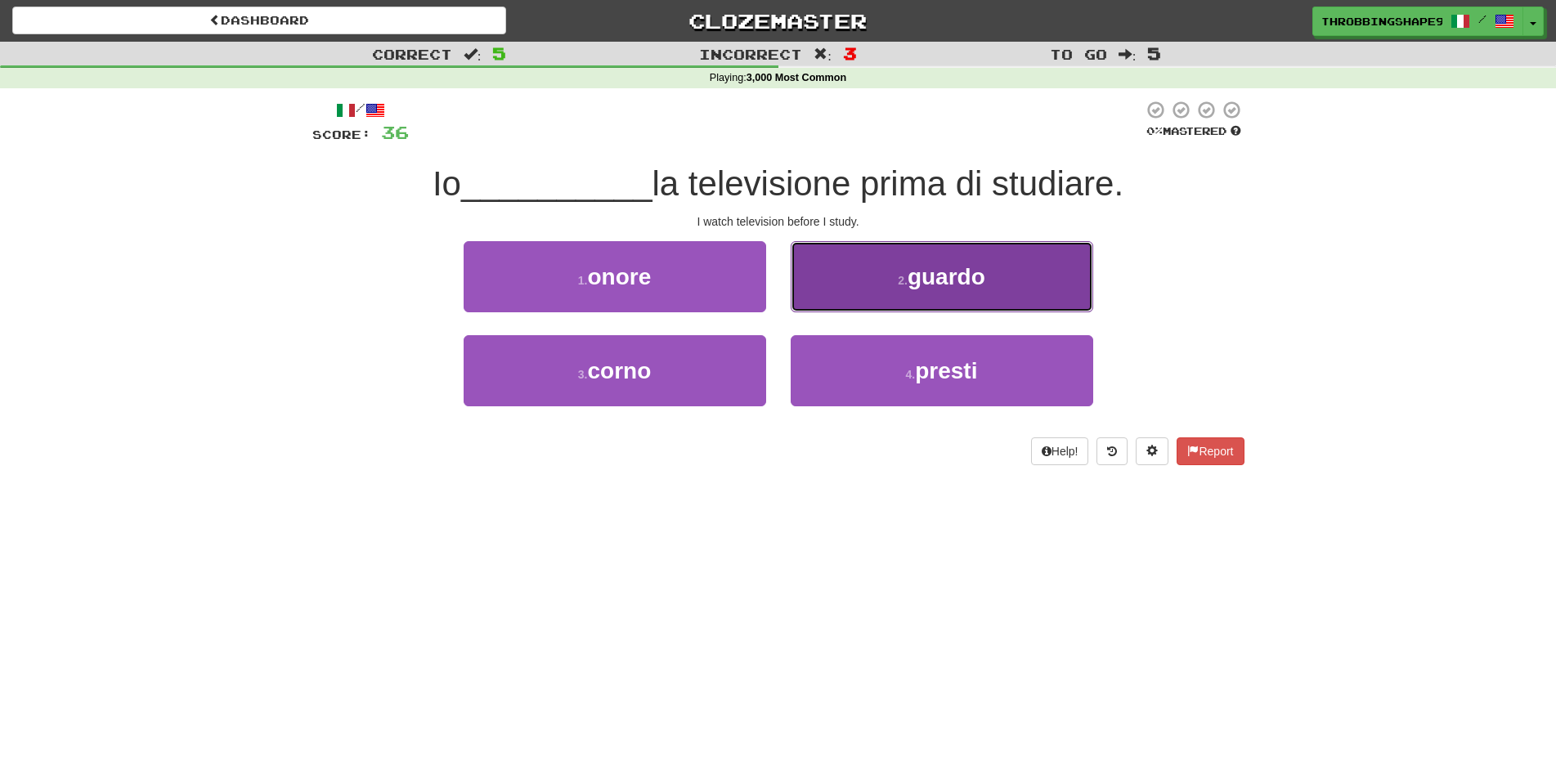 click on "2 .  guardo" at bounding box center (942, 276) 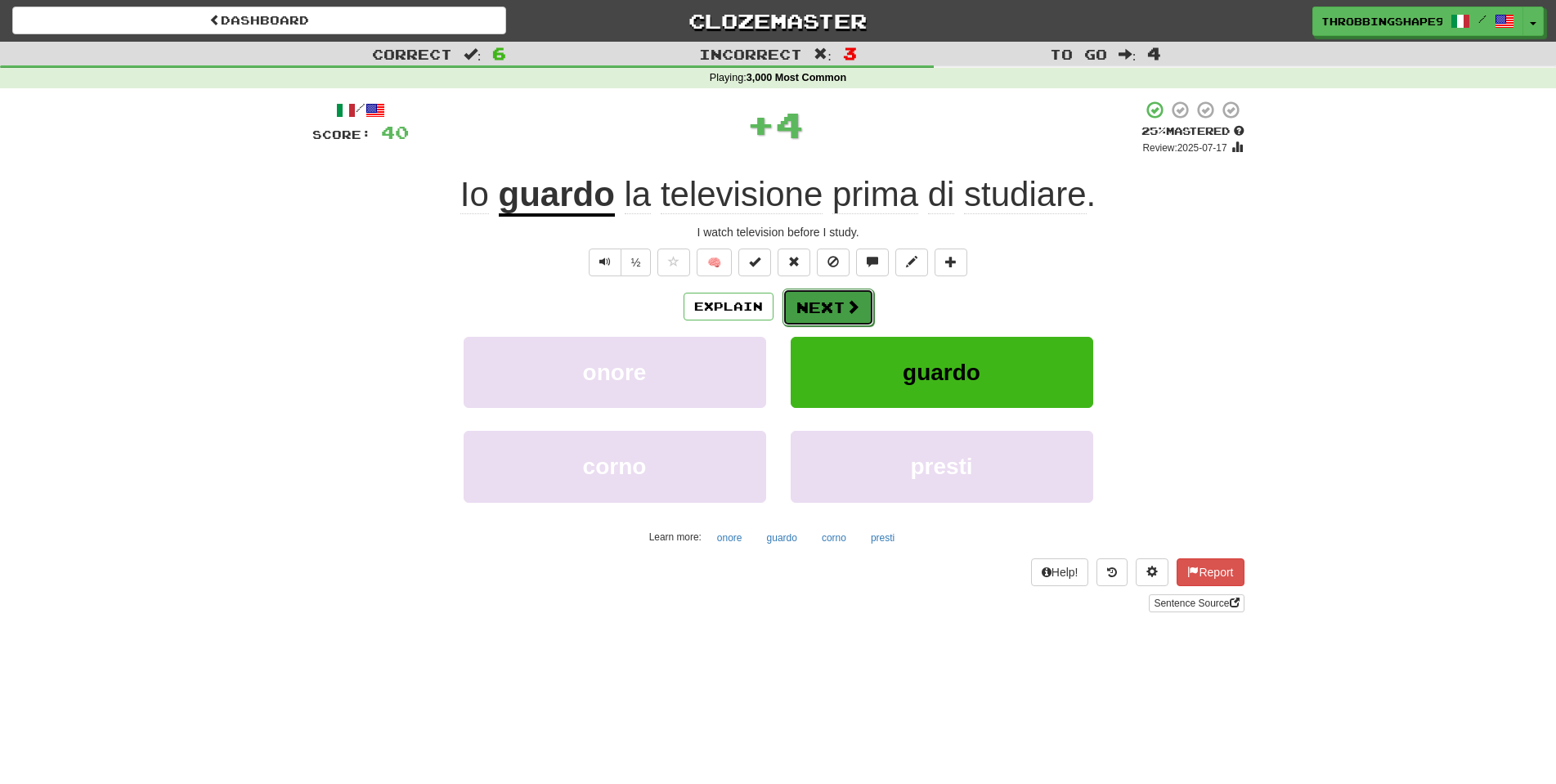 click on "Next" at bounding box center [828, 307] 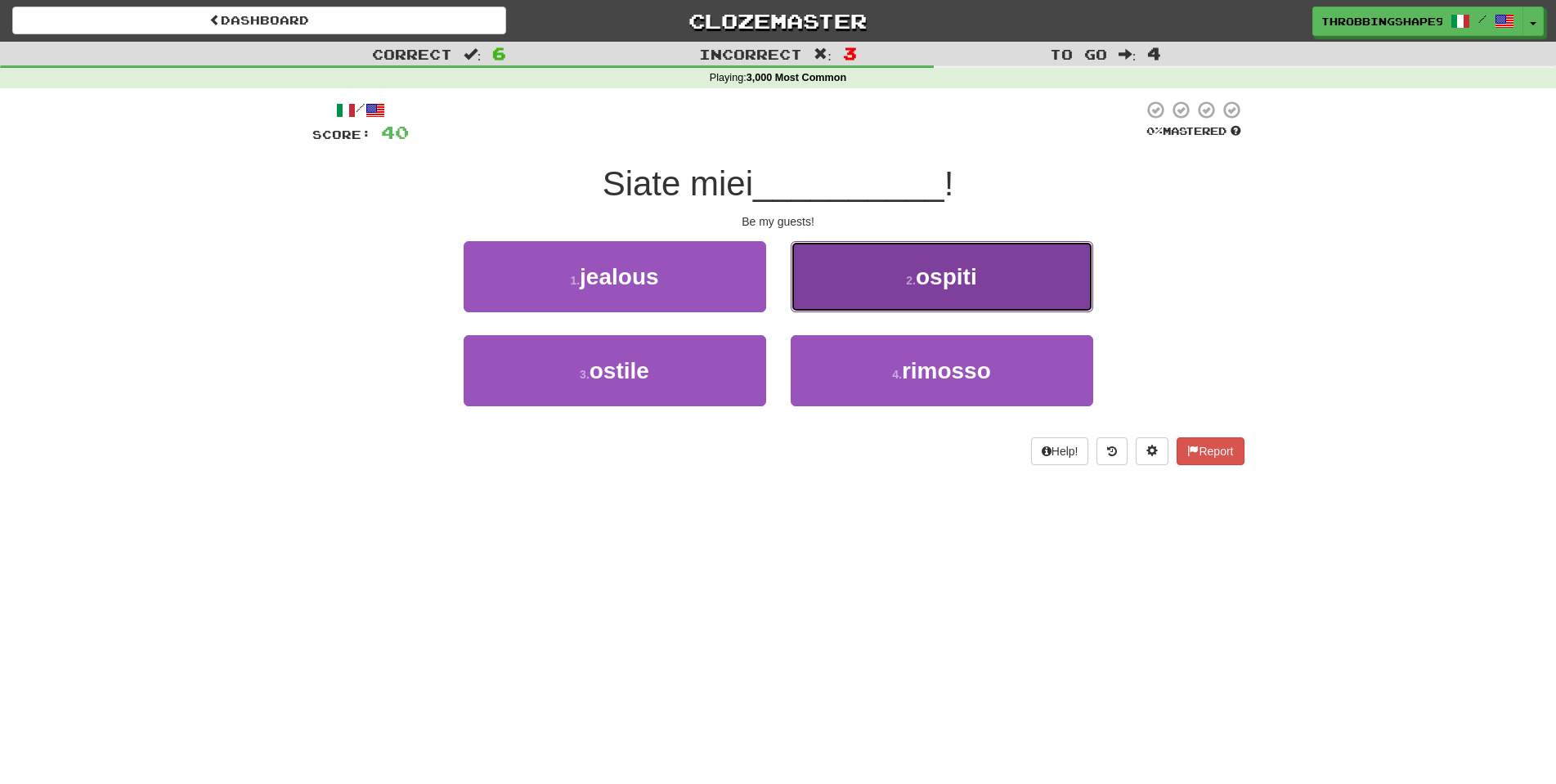 click on "2 .  ospiti" at bounding box center (942, 276) 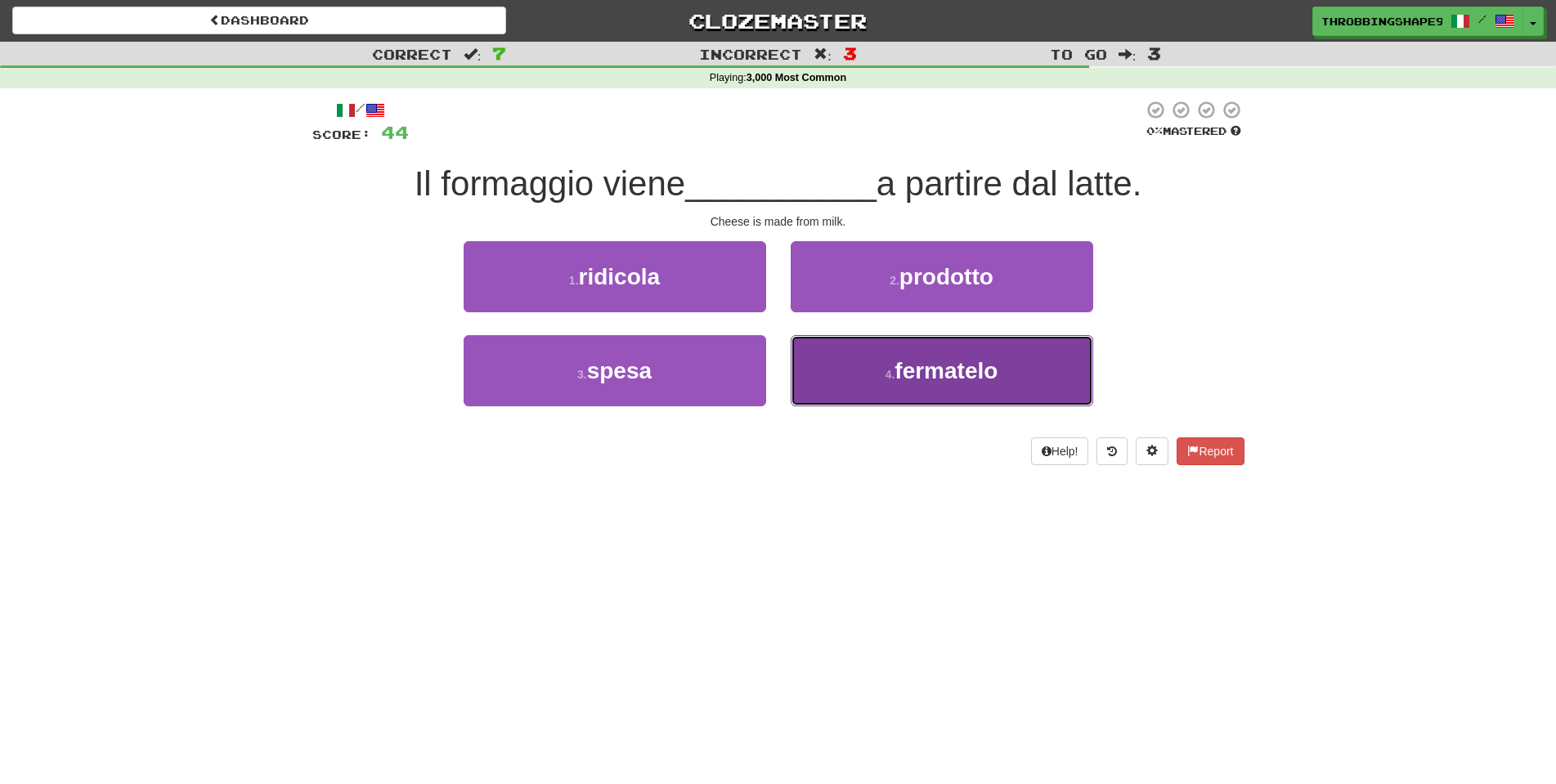 click on "4 .  fermatelo" at bounding box center [942, 370] 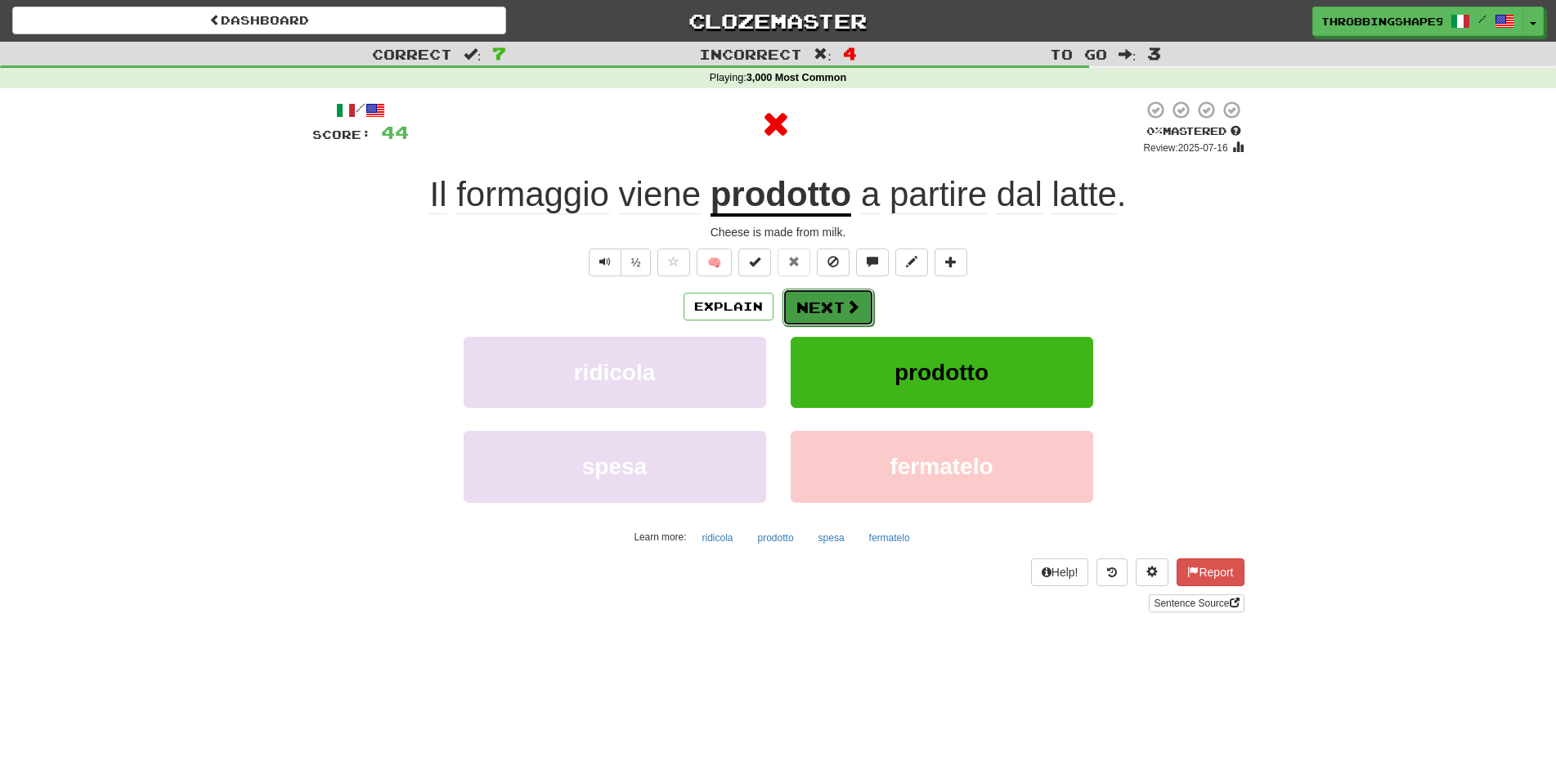 click on "Next" at bounding box center [828, 307] 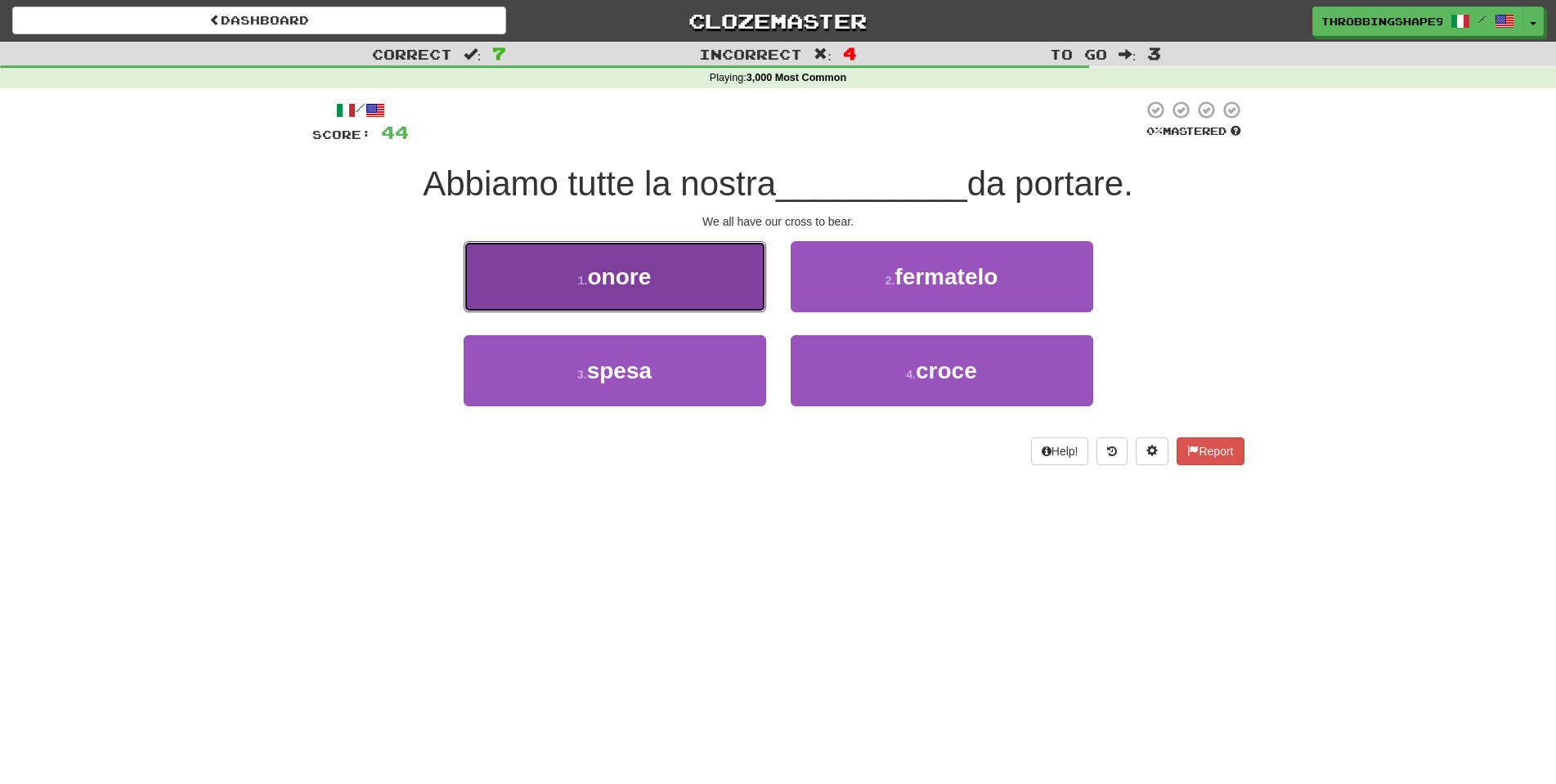 click on "1 .  onore" at bounding box center [615, 276] 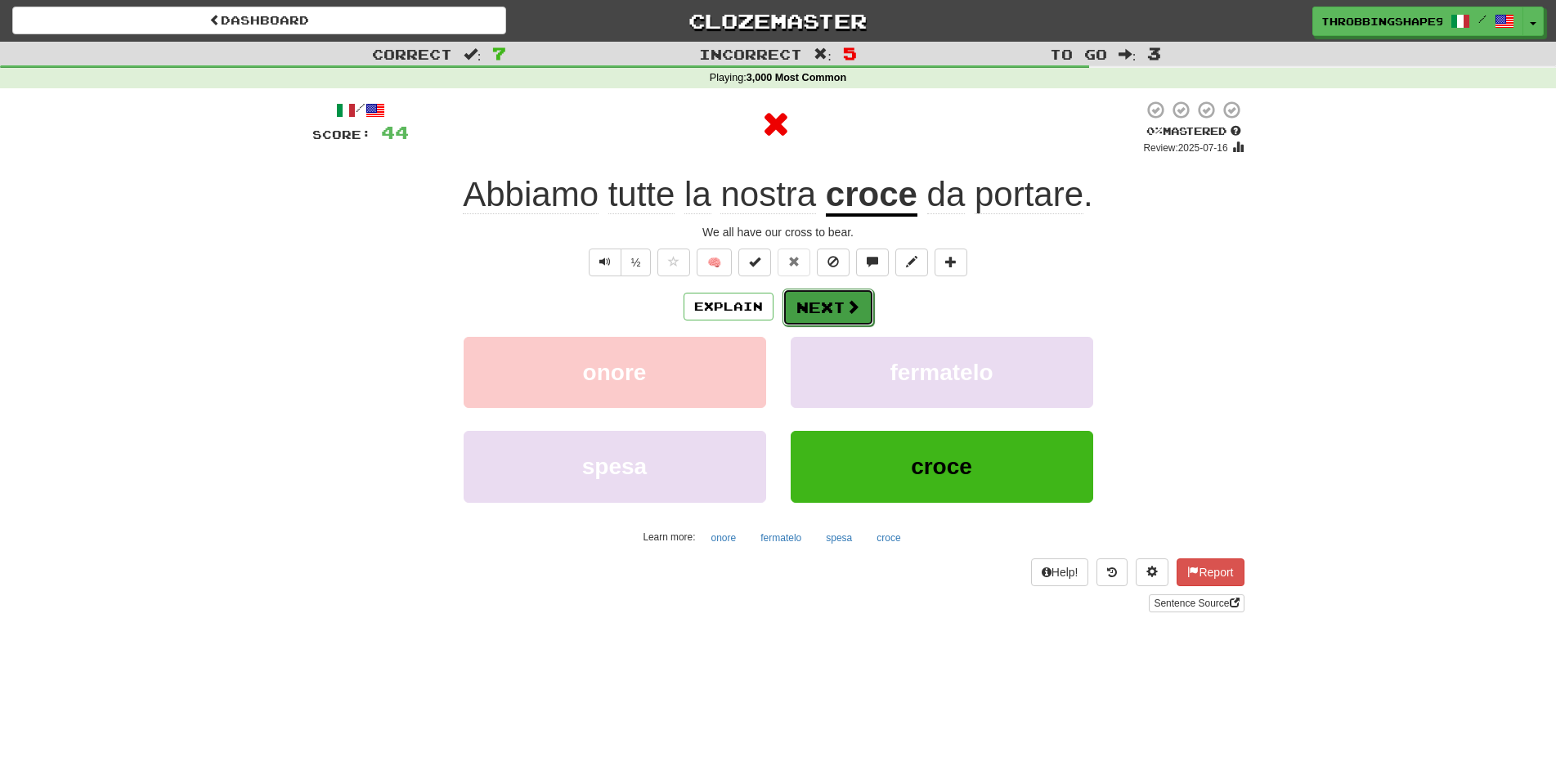 click at bounding box center (853, 307) 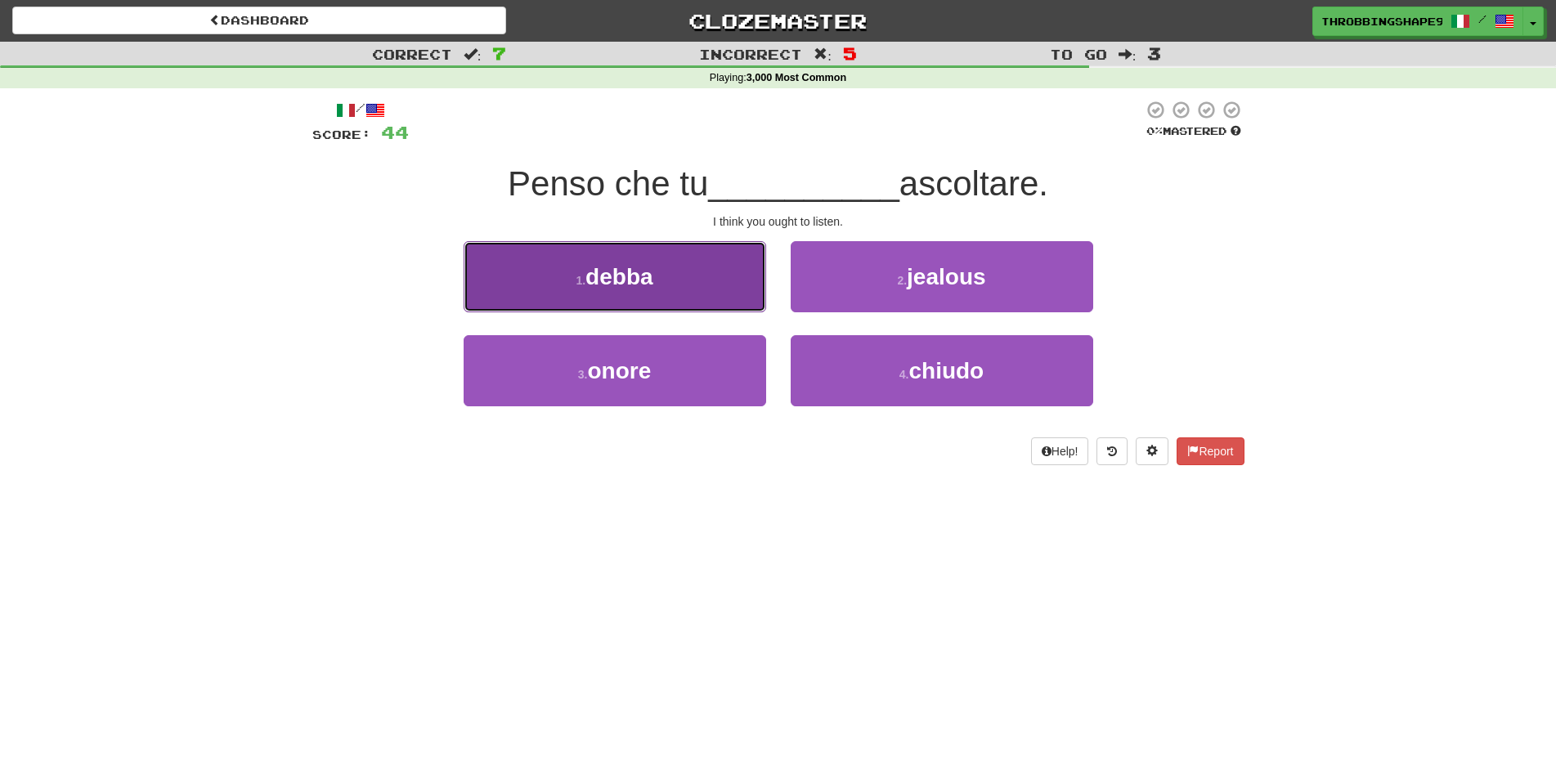click on "1 .  debba" at bounding box center (615, 276) 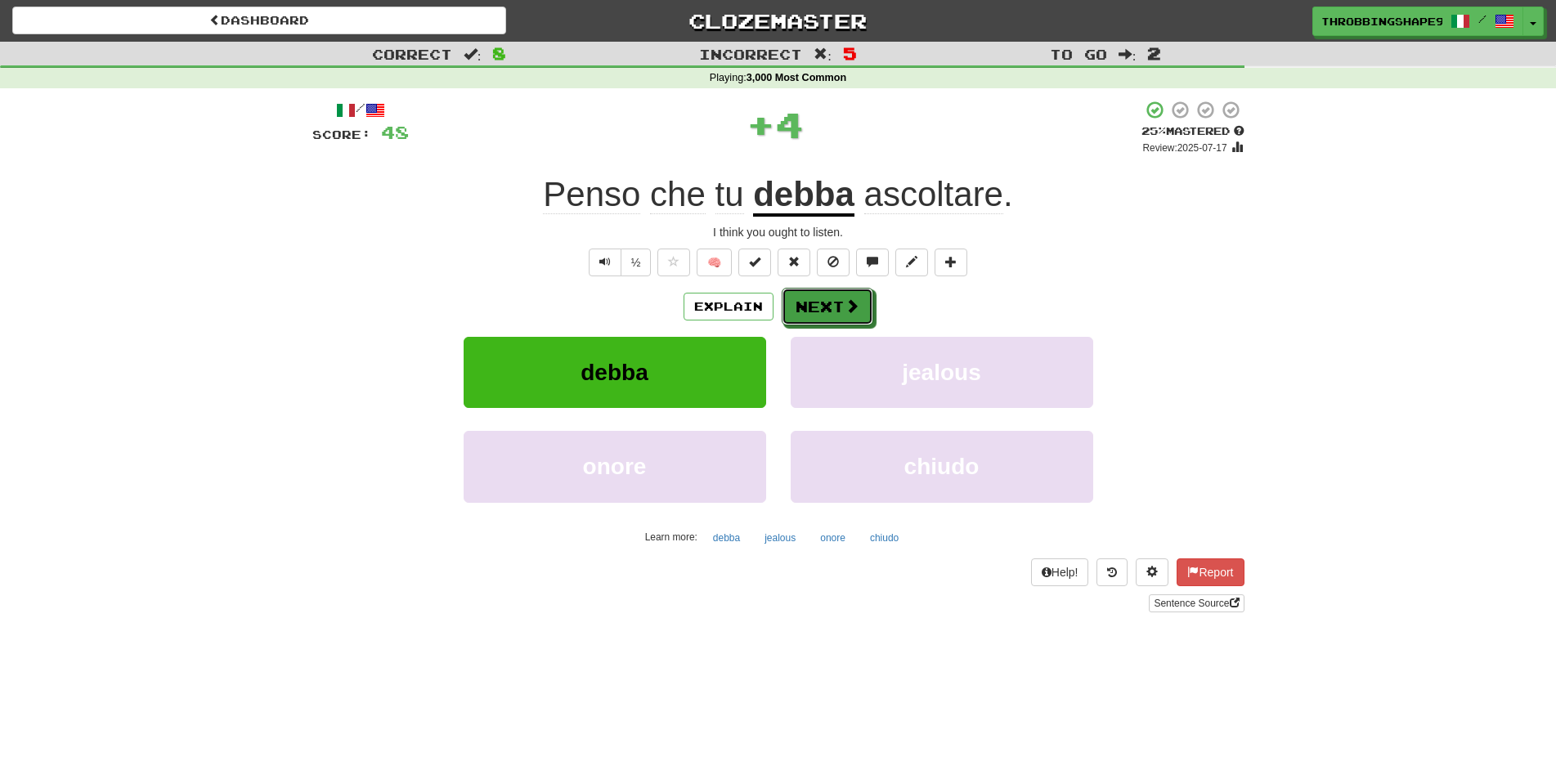 click on "Next" at bounding box center (827, 307) 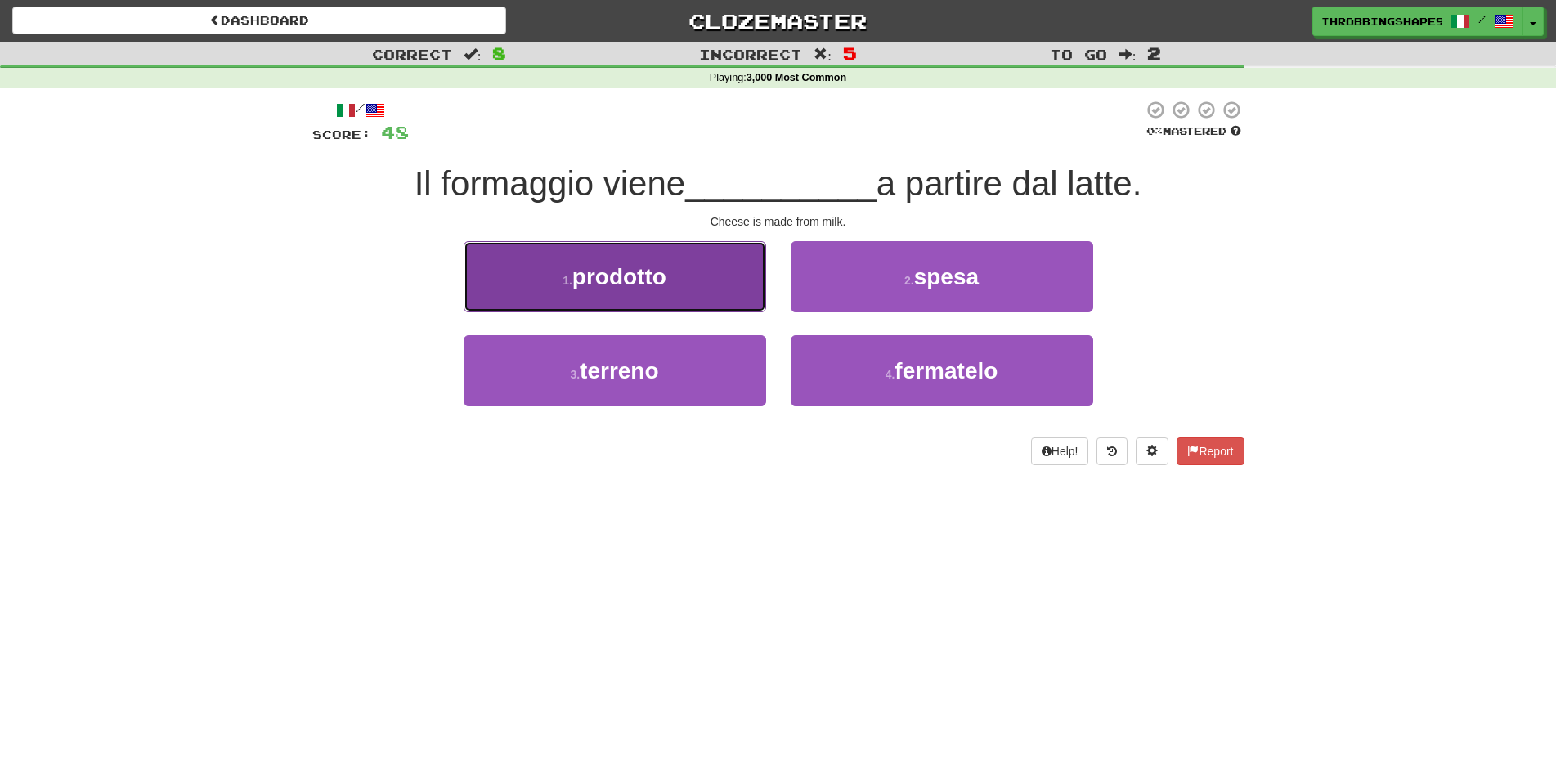 click on "1 .  prodotto" at bounding box center [615, 276] 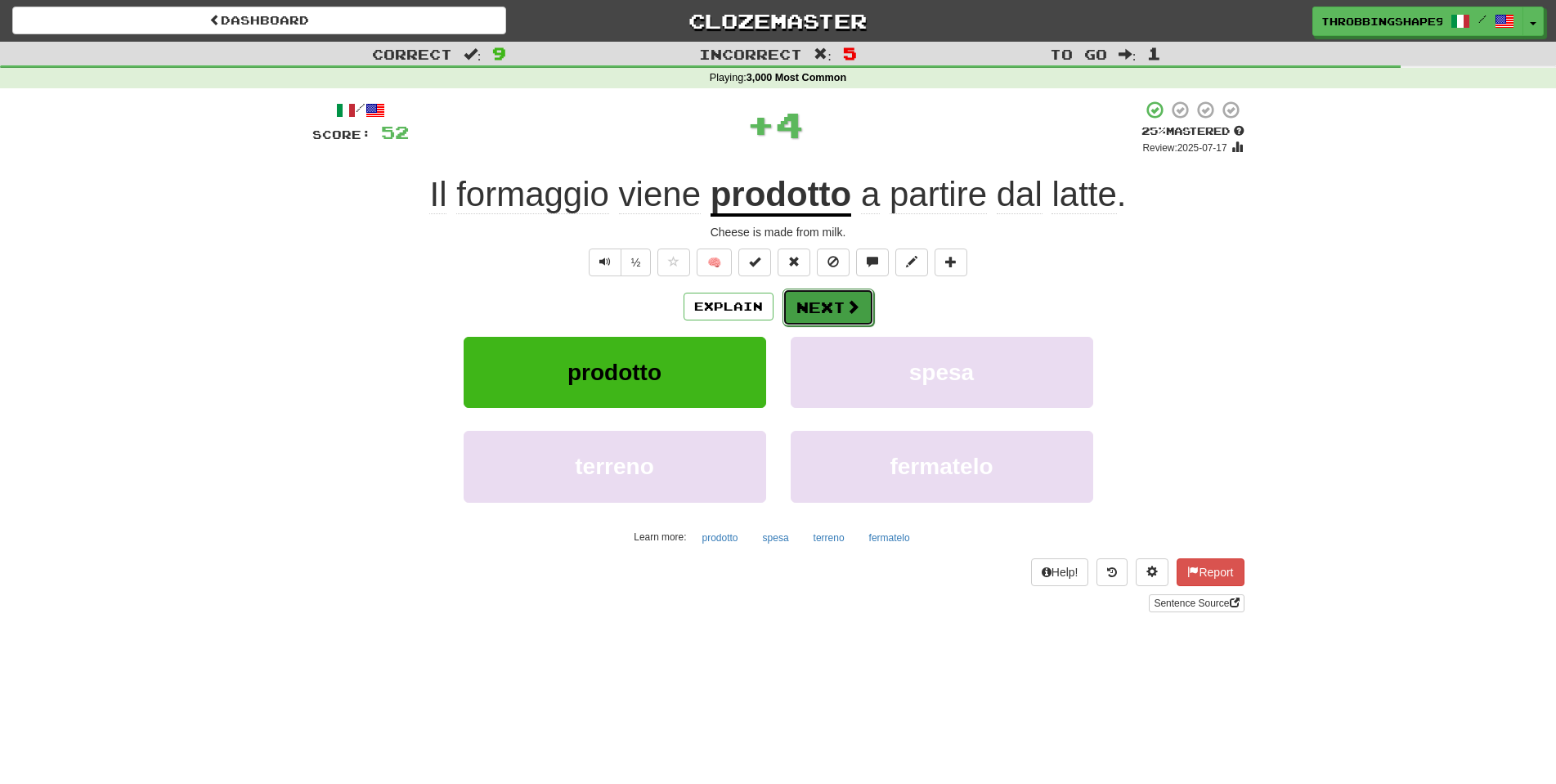 click on "Next" at bounding box center [828, 307] 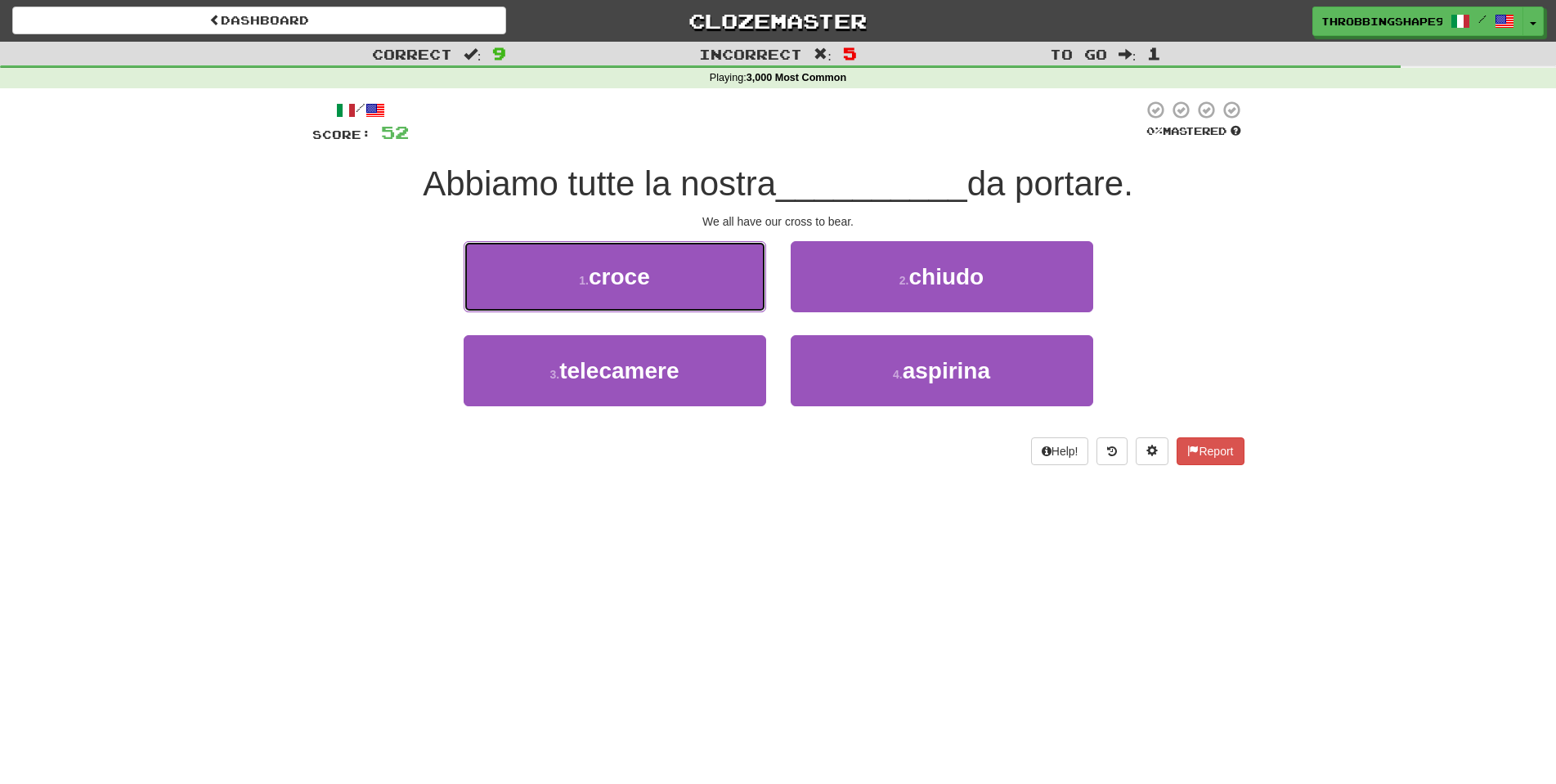 drag, startPoint x: 706, startPoint y: 277, endPoint x: 720, endPoint y: 278, distance: 14.035669 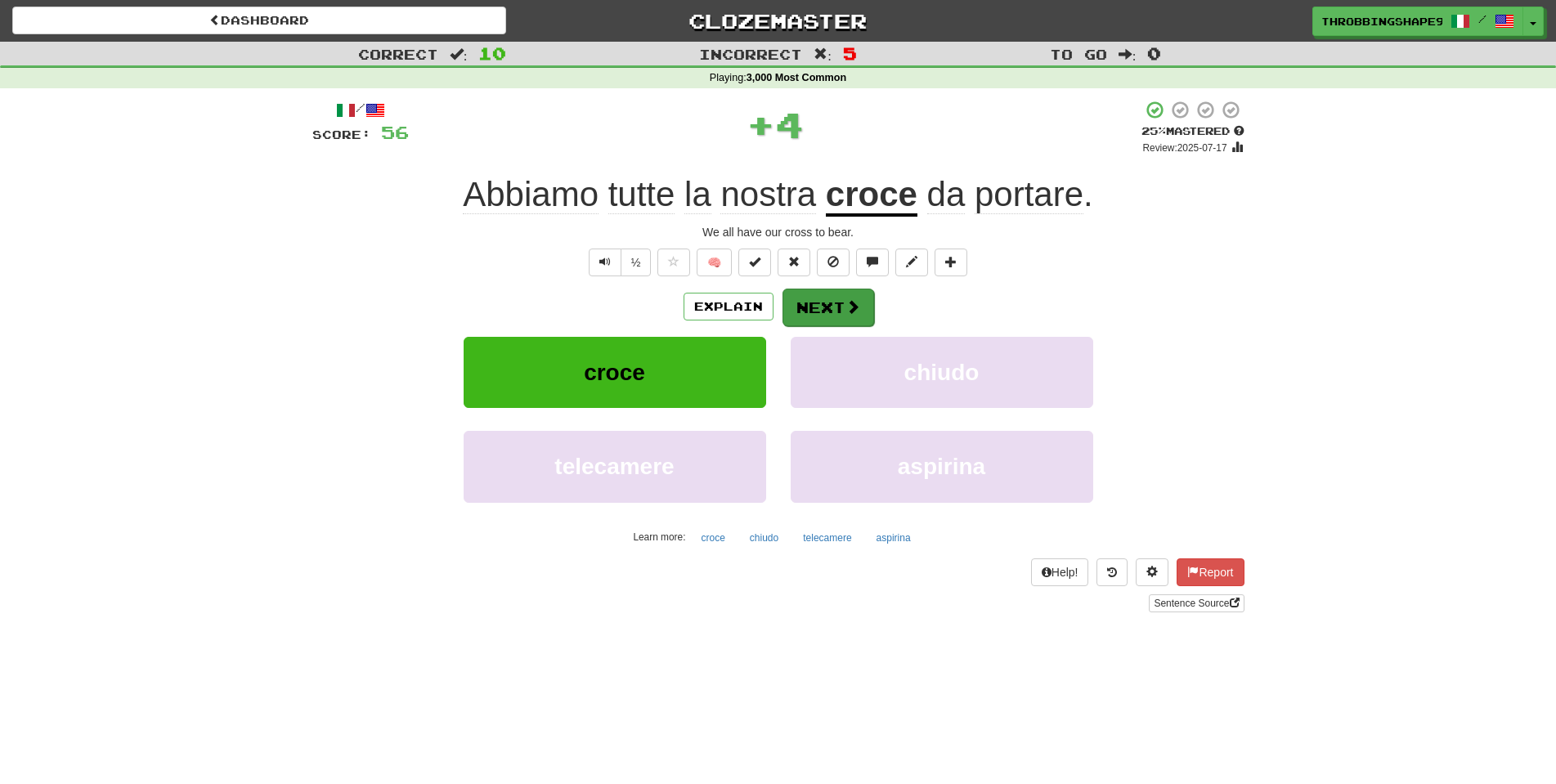 click on "Explain Next croce chiudo telecamere aspirina Learn more: croce chiudo telecamere aspirina" at bounding box center [778, 419] 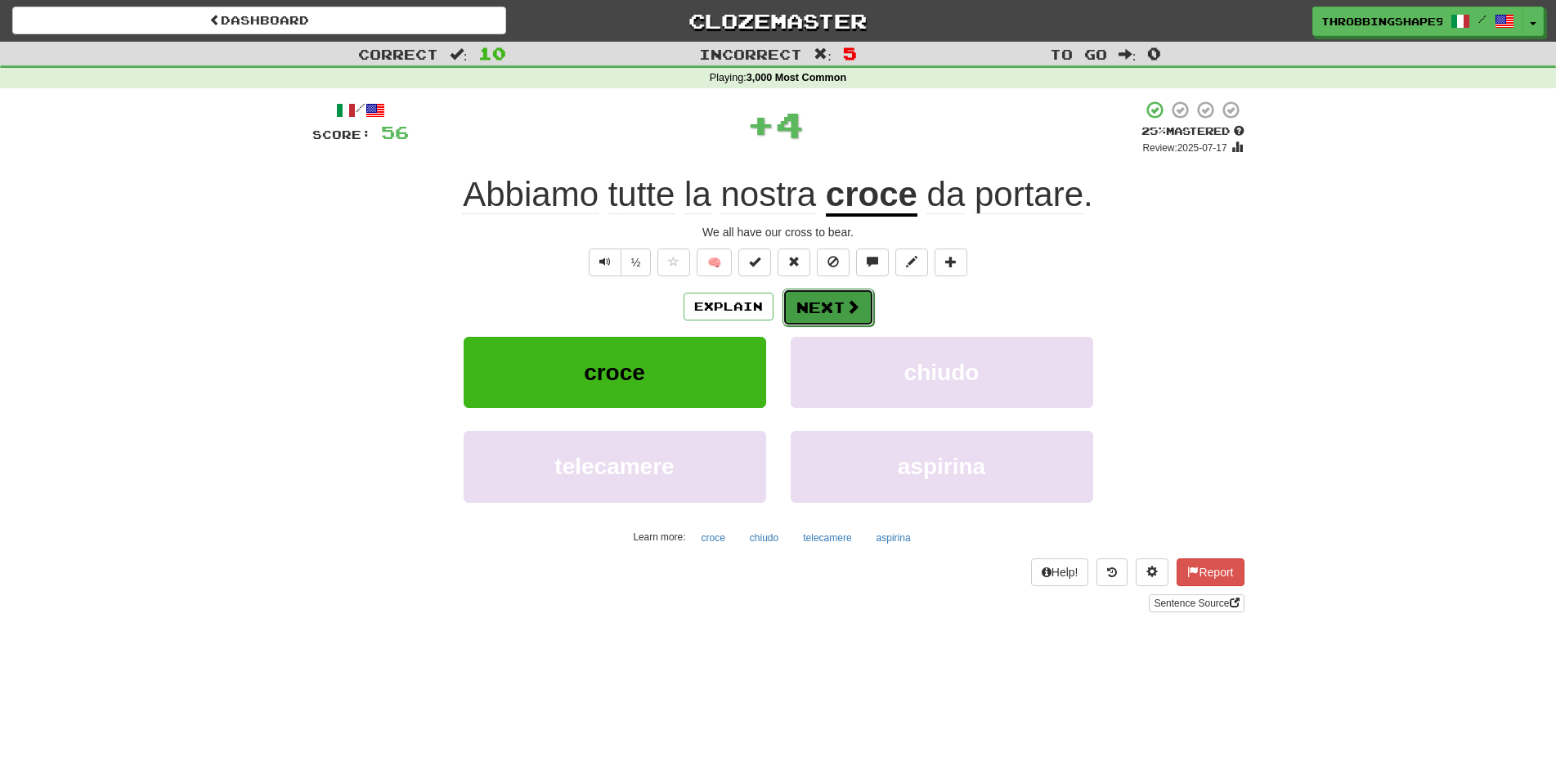 click on "Next" at bounding box center [828, 307] 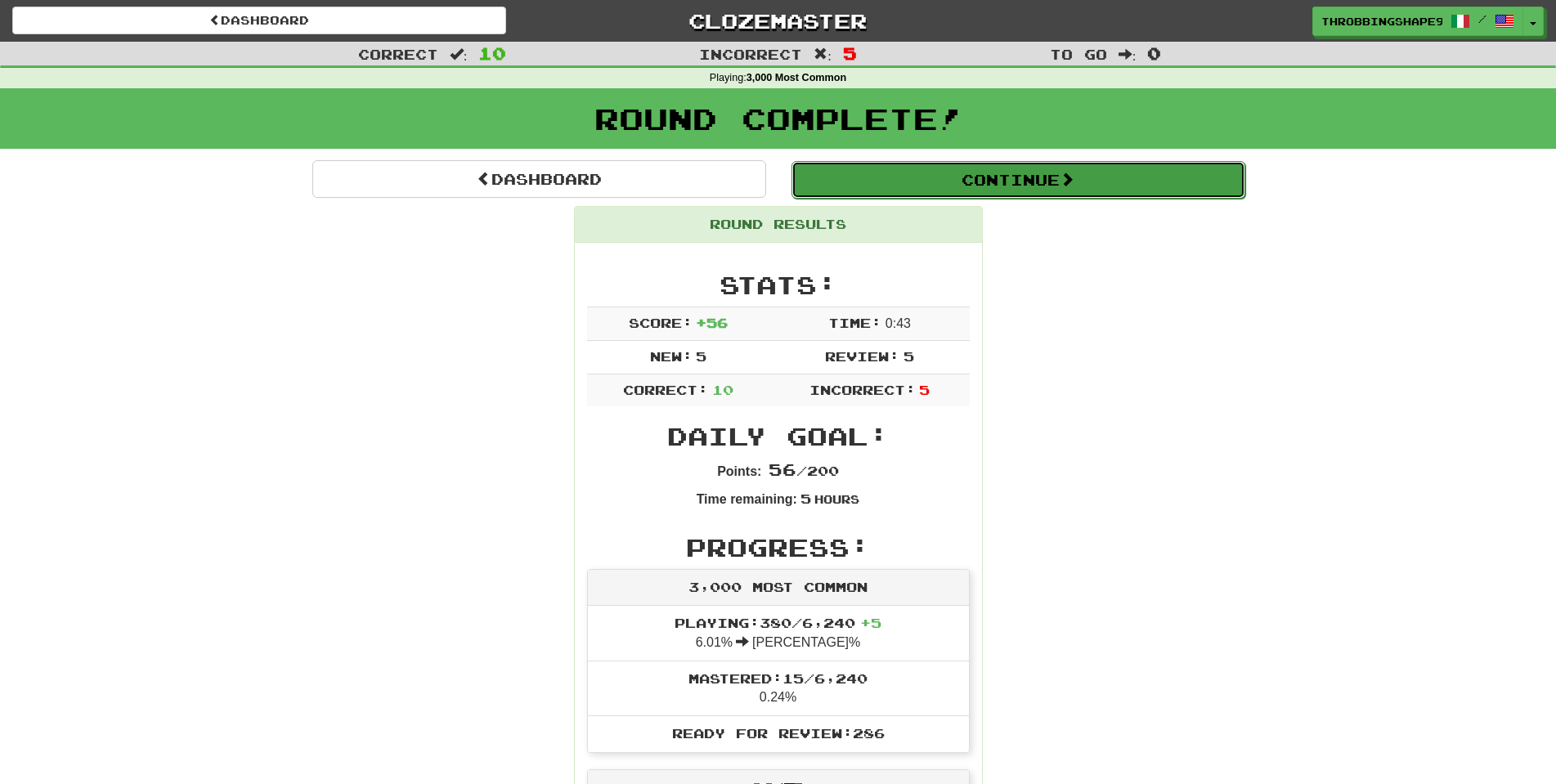 click on "Continue" at bounding box center [1018, 180] 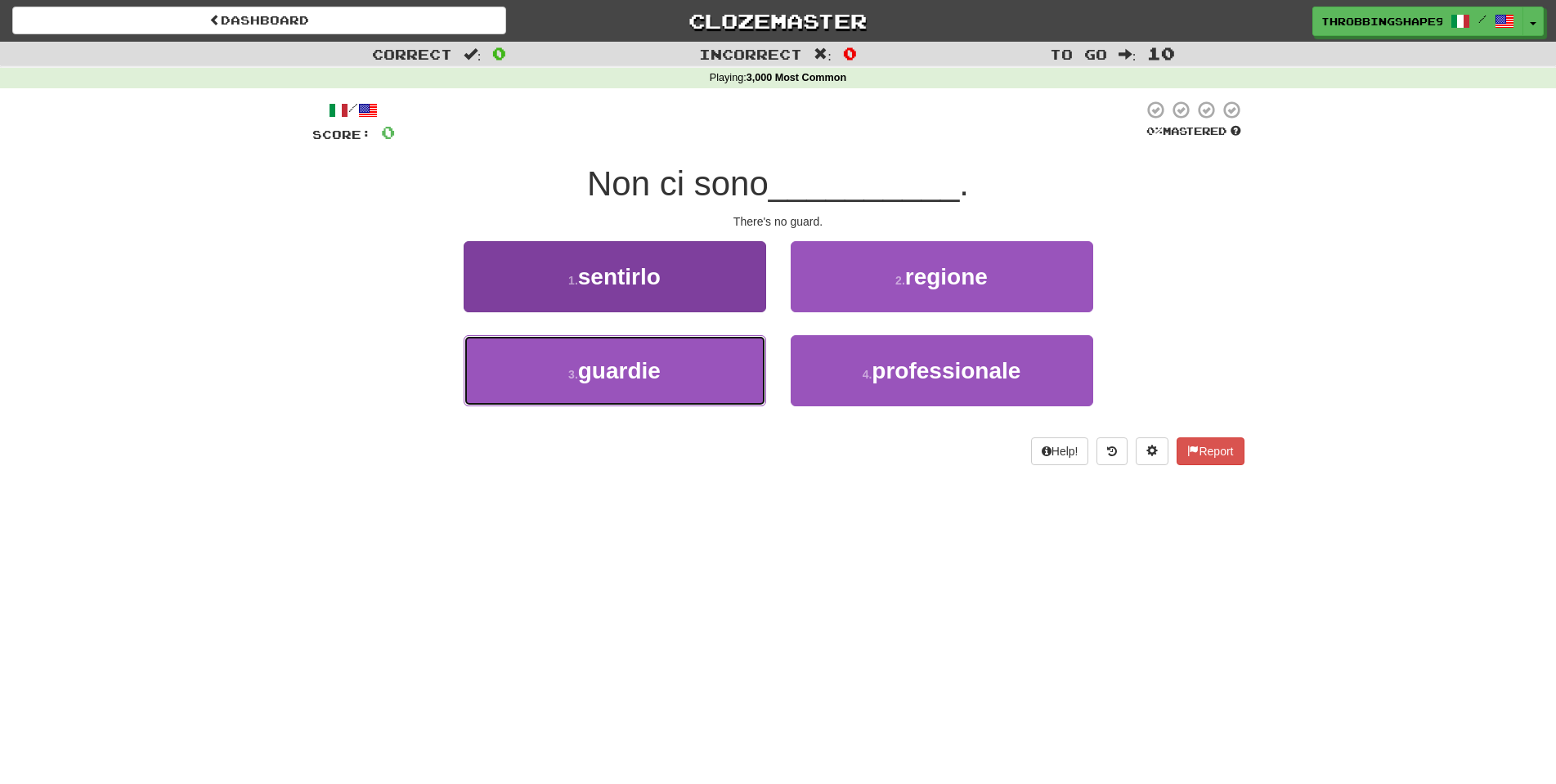 click on "3 .  guardie" at bounding box center (615, 370) 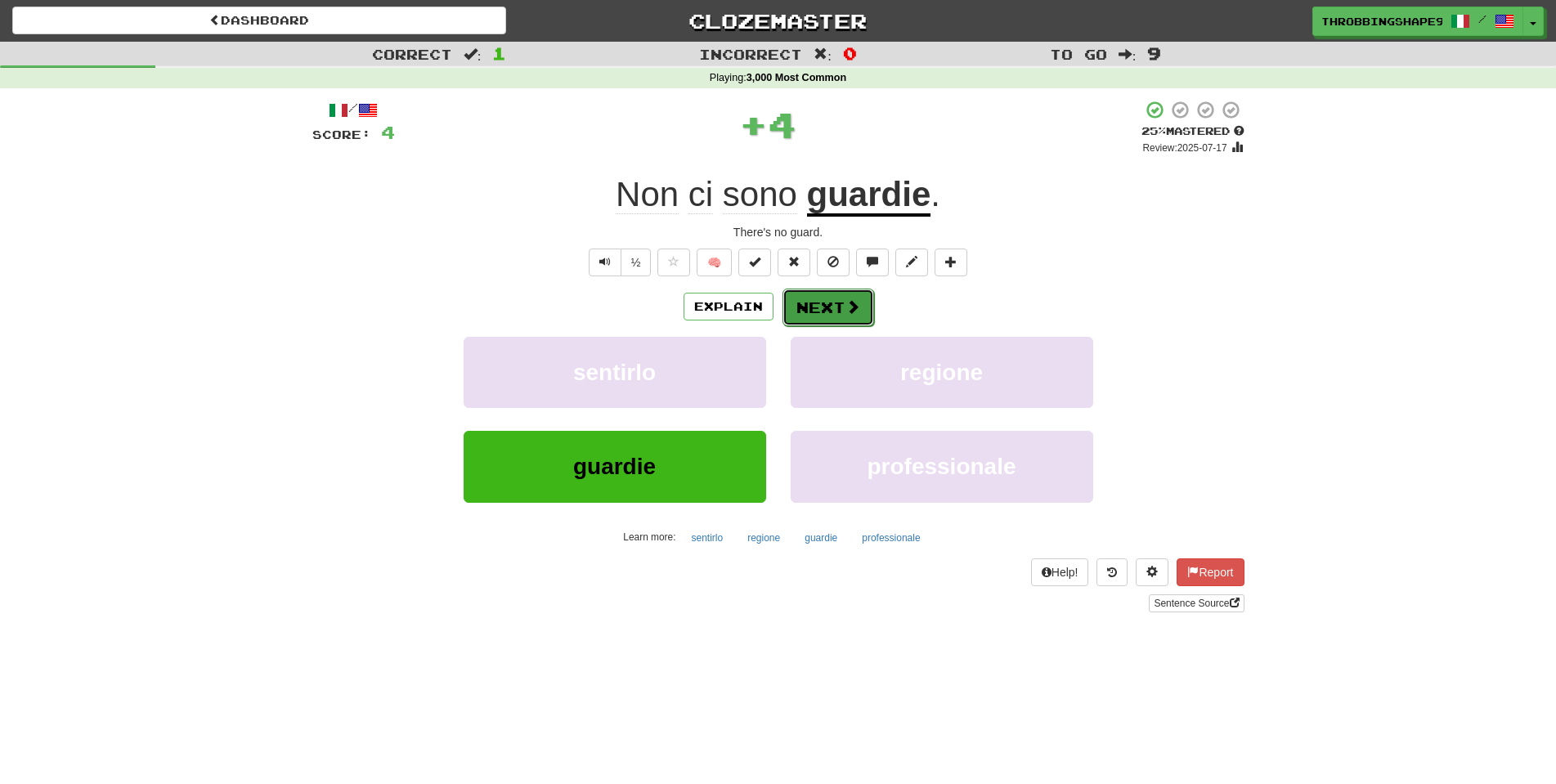 click on "Next" at bounding box center [828, 307] 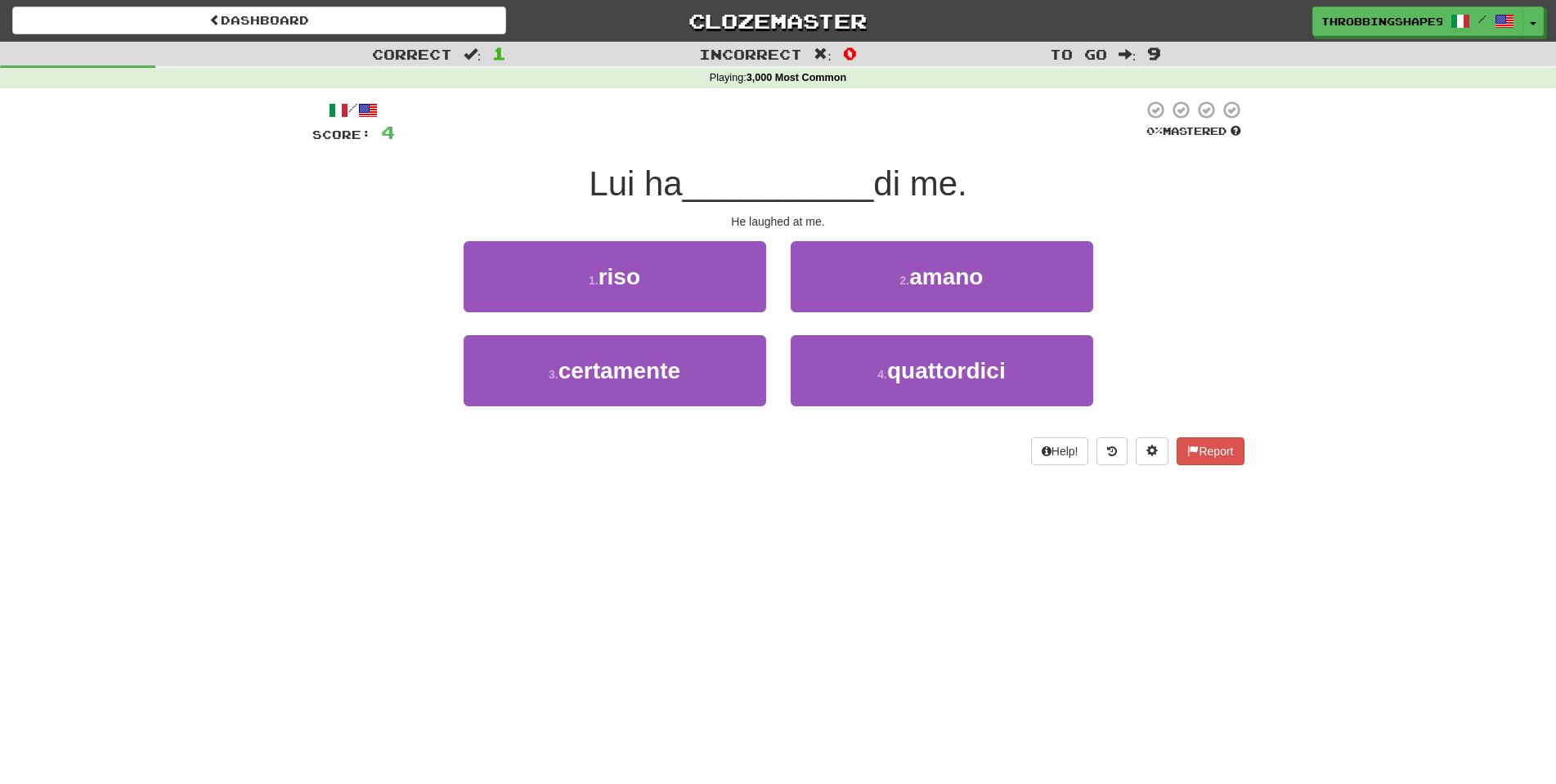 click on "1 .  riso" at bounding box center (615, 288) 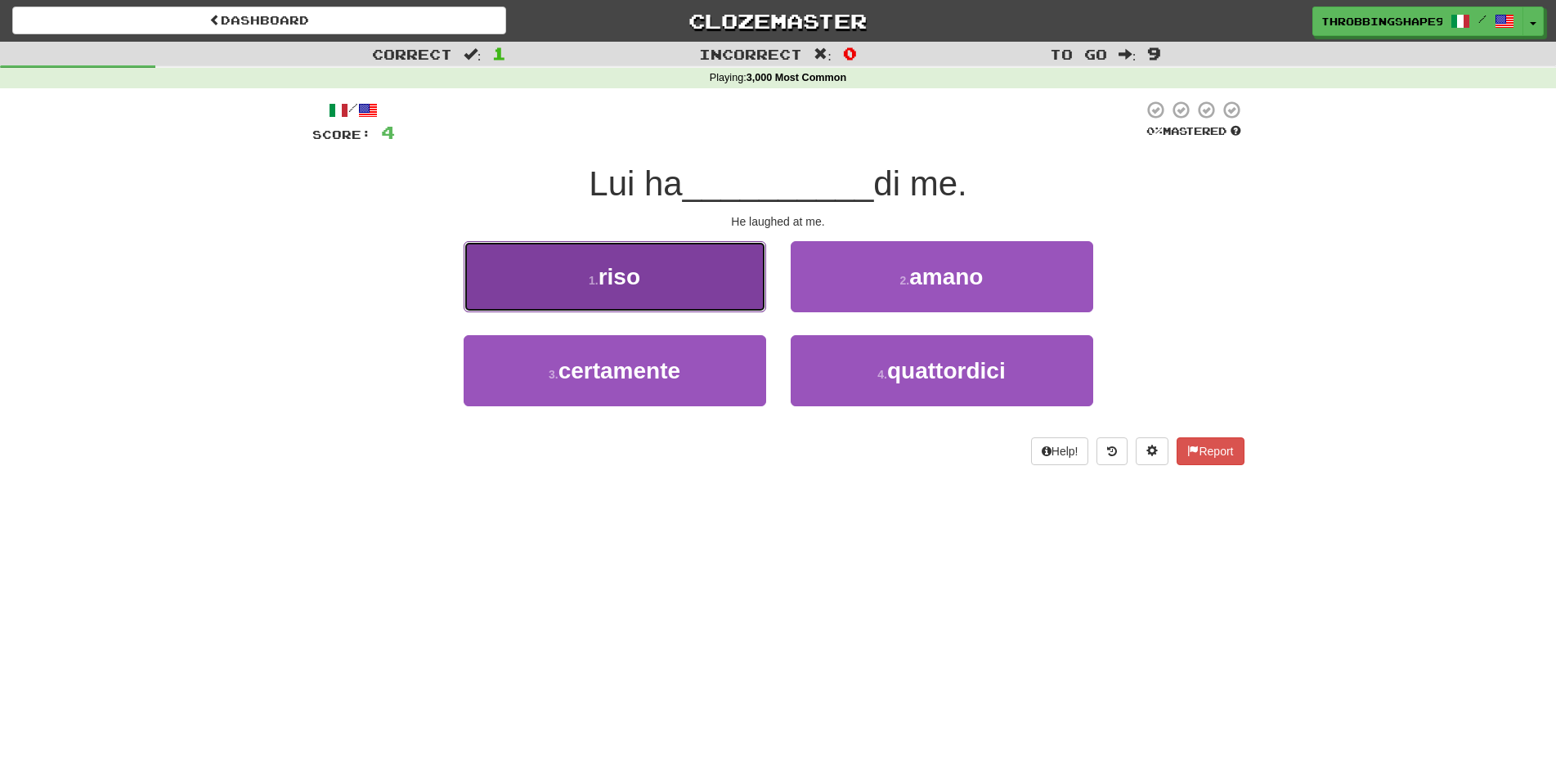 click on "1 .  riso" at bounding box center [615, 276] 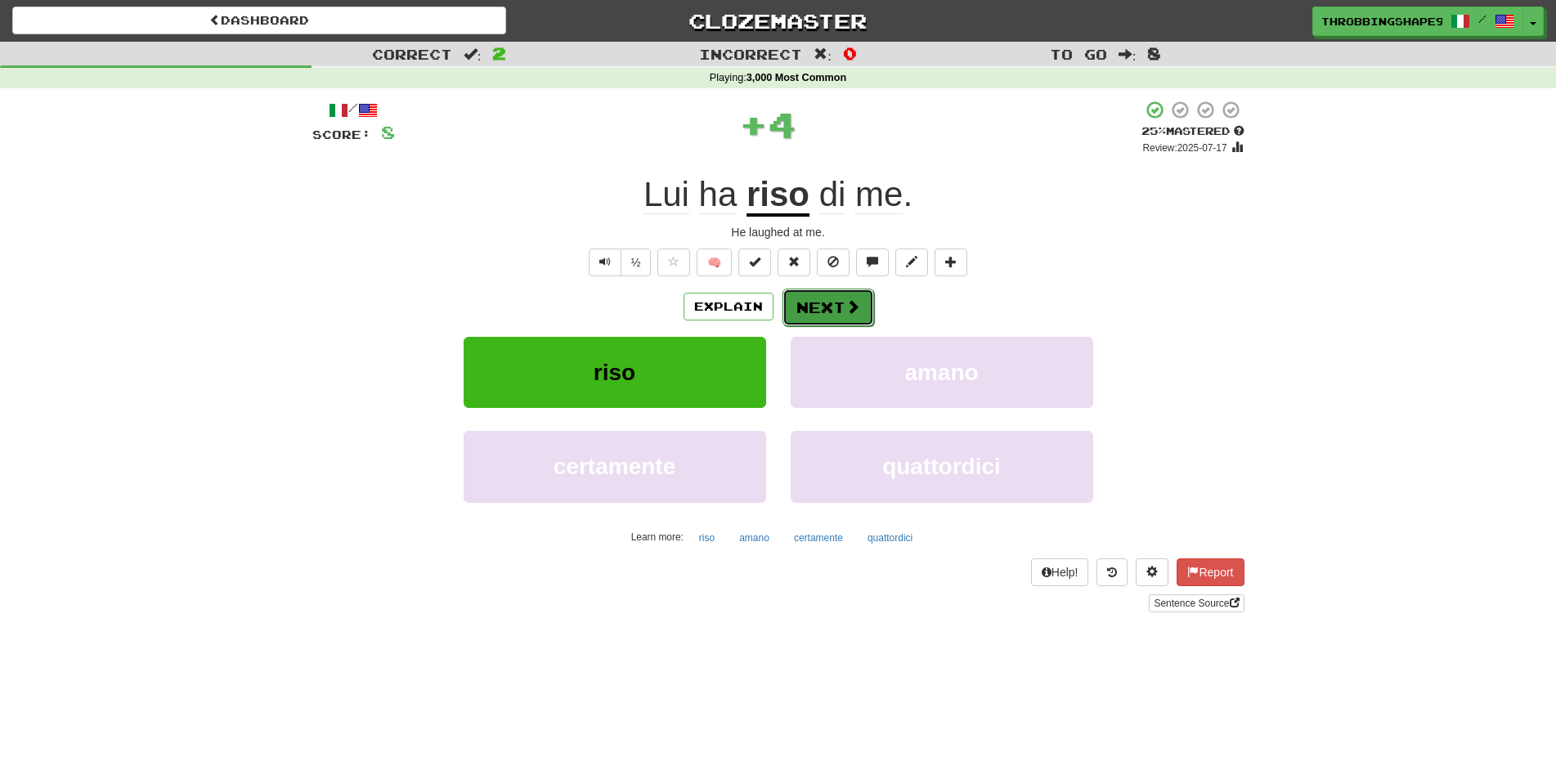 click on "Next" at bounding box center [828, 307] 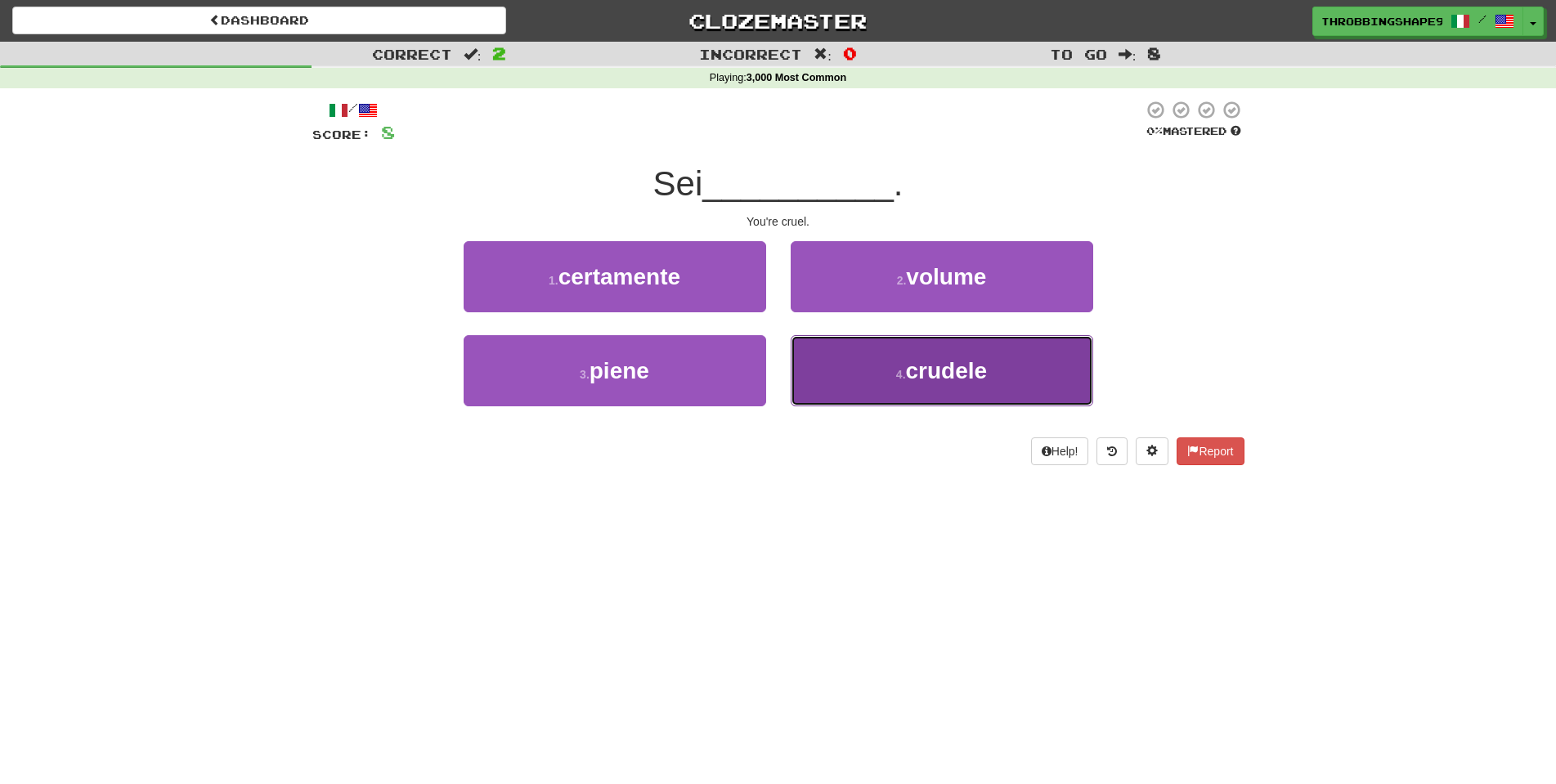click on "4 .  crudele" at bounding box center (942, 370) 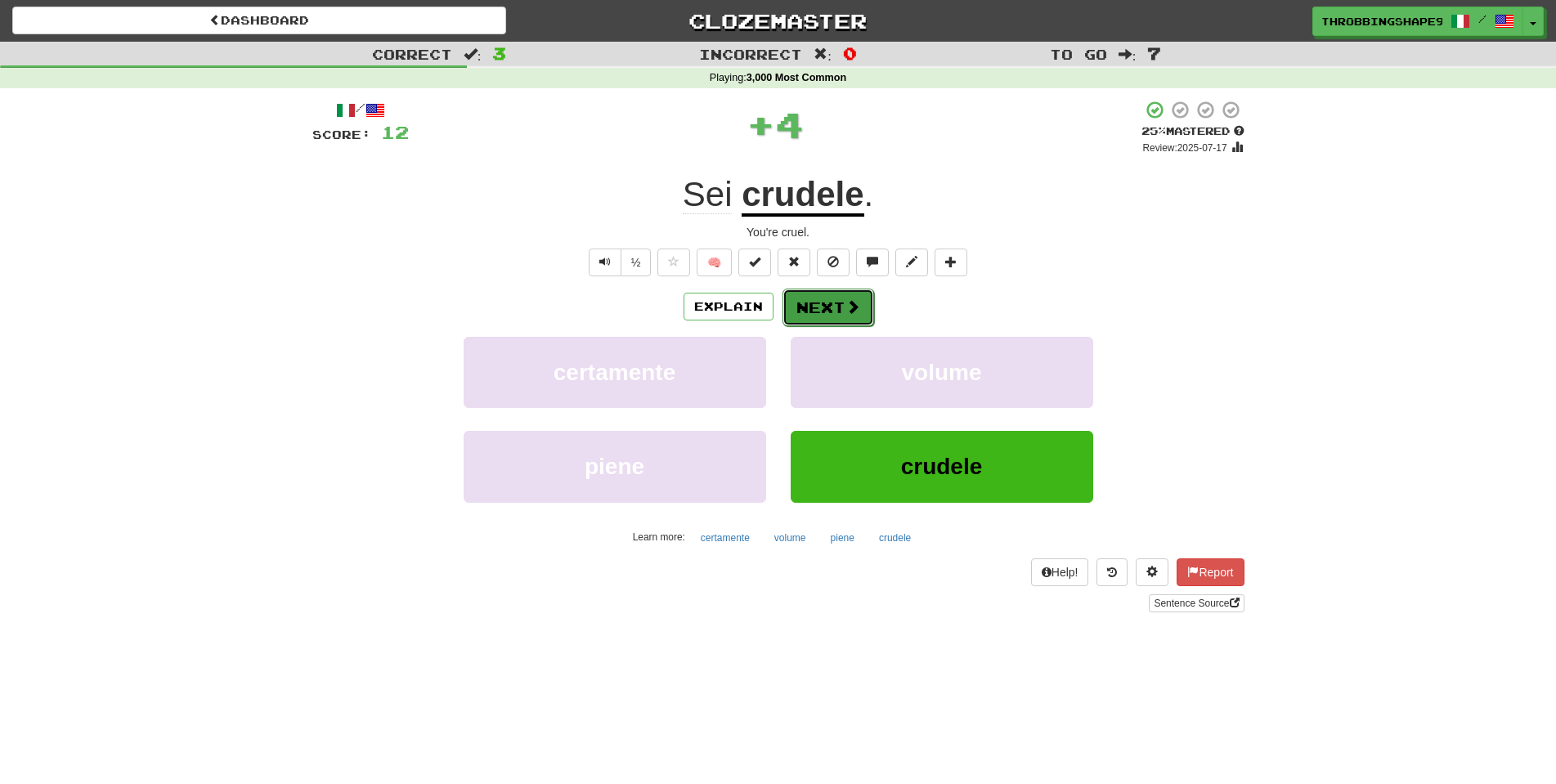 click on "Next" at bounding box center [828, 307] 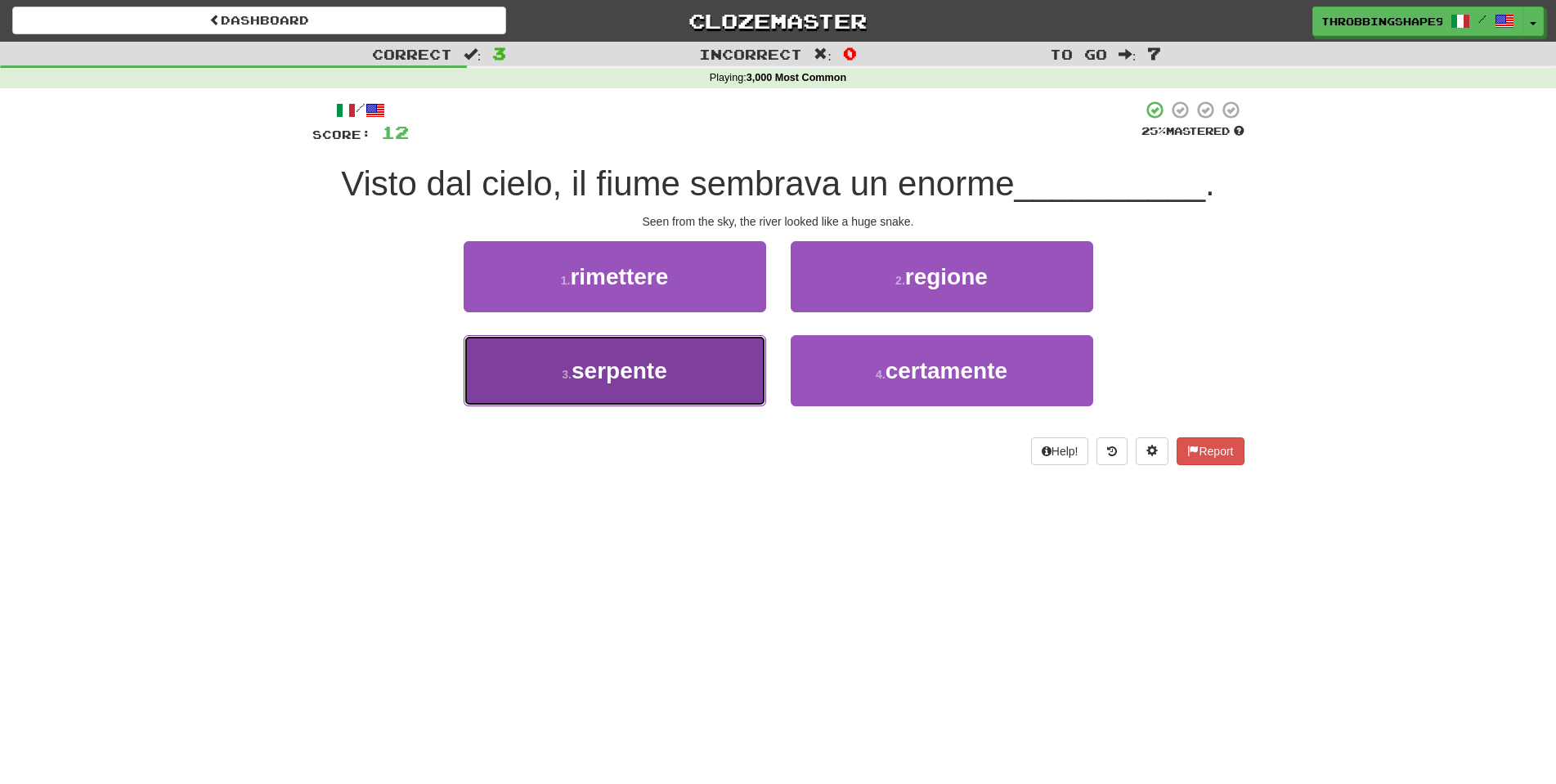 click on "3 .  serpente" at bounding box center [615, 370] 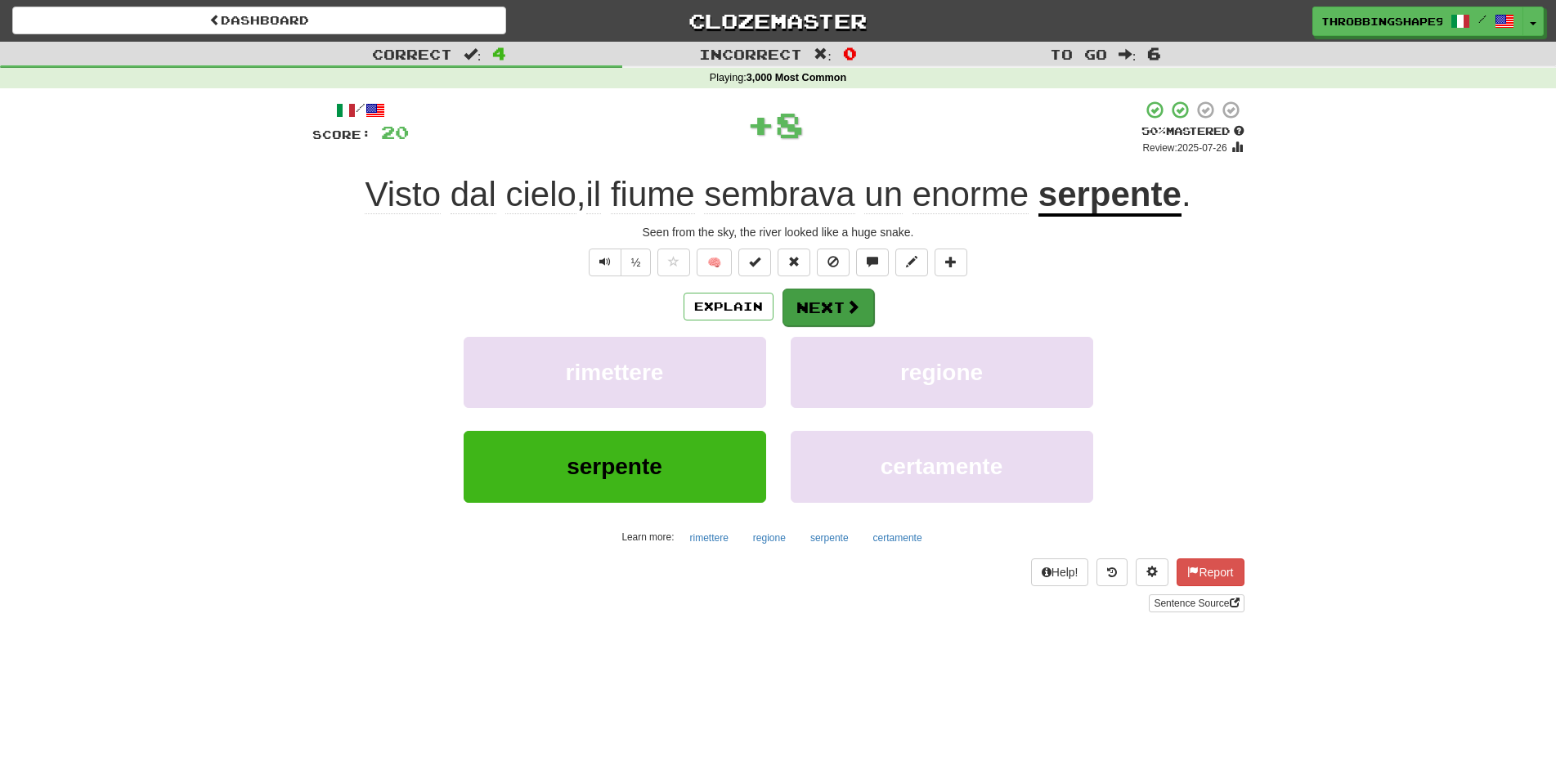 click on "Explain Next" at bounding box center [778, 307] 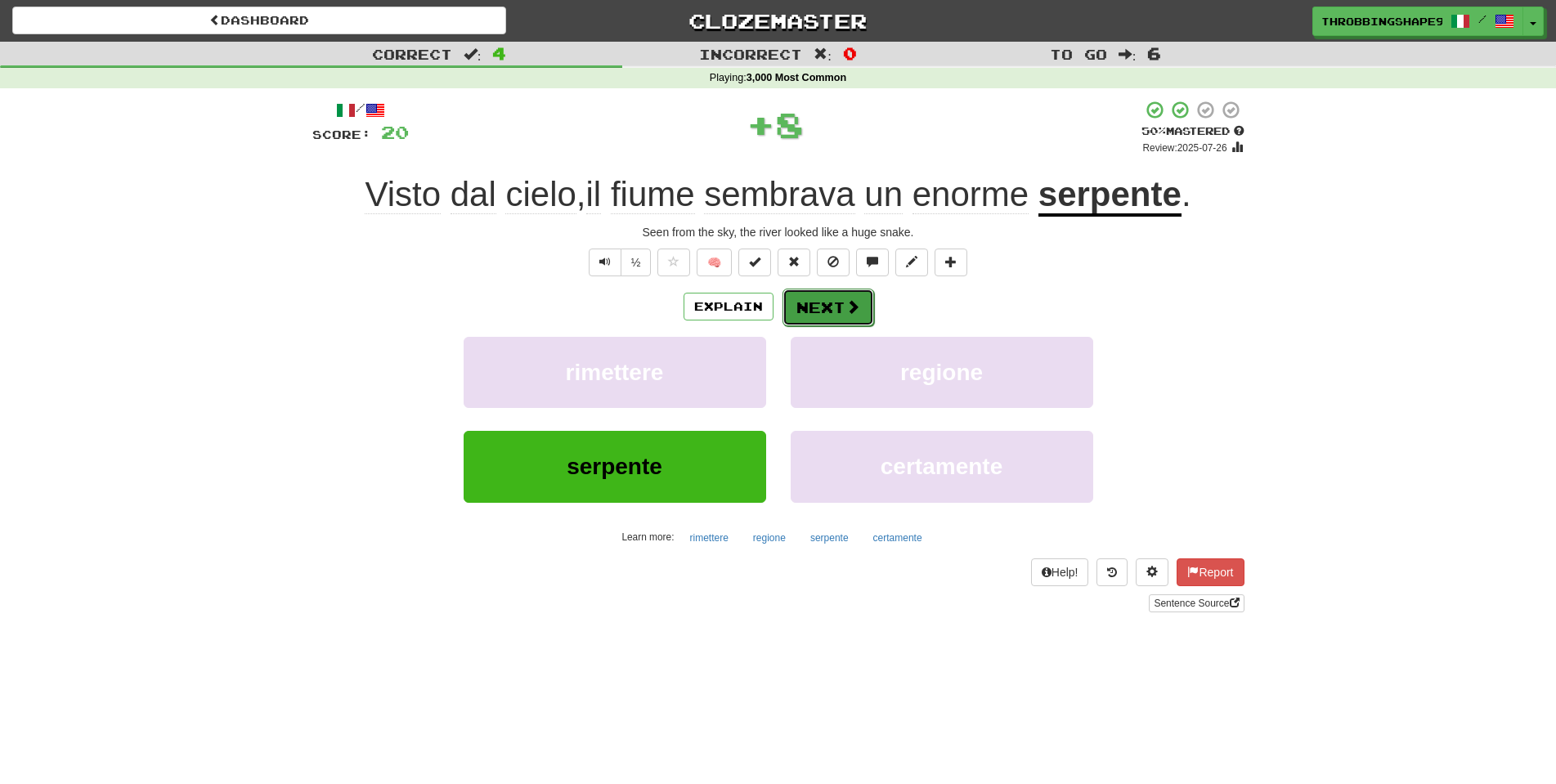 click on "Next" at bounding box center (828, 307) 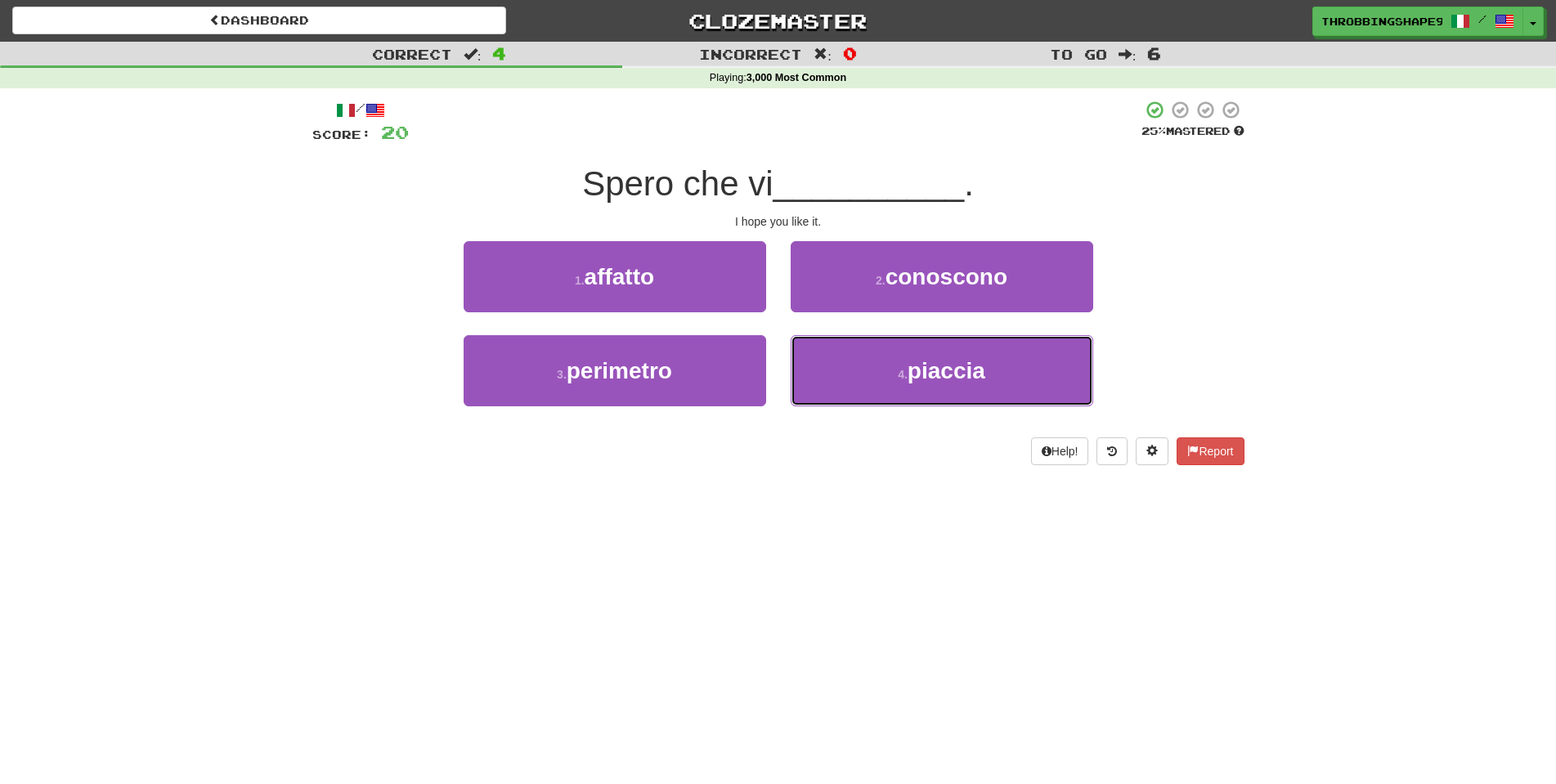 drag, startPoint x: 842, startPoint y: 353, endPoint x: 821, endPoint y: 327, distance: 33.42155 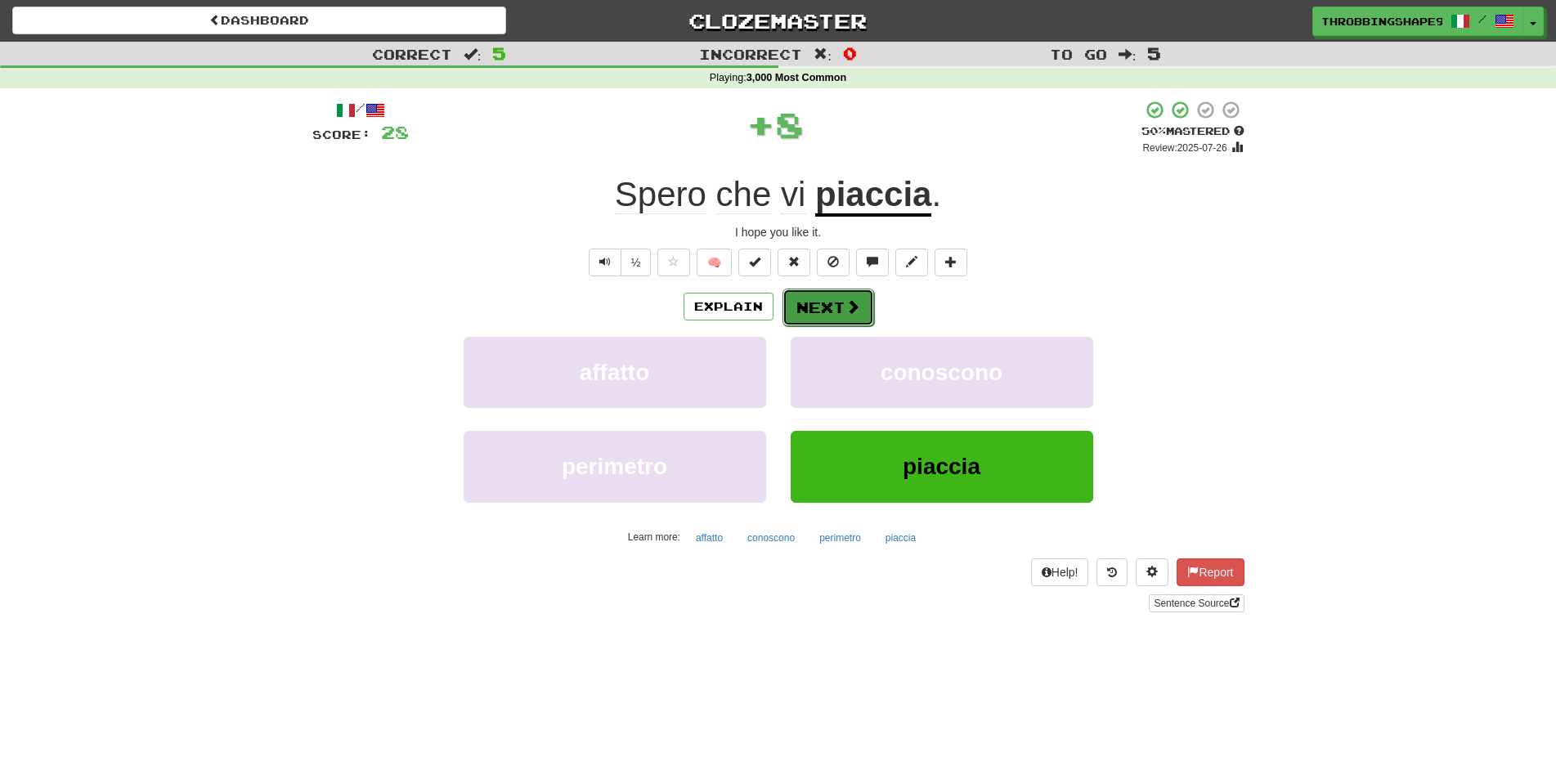 drag, startPoint x: 821, startPoint y: 327, endPoint x: 828, endPoint y: 302, distance: 25.96151 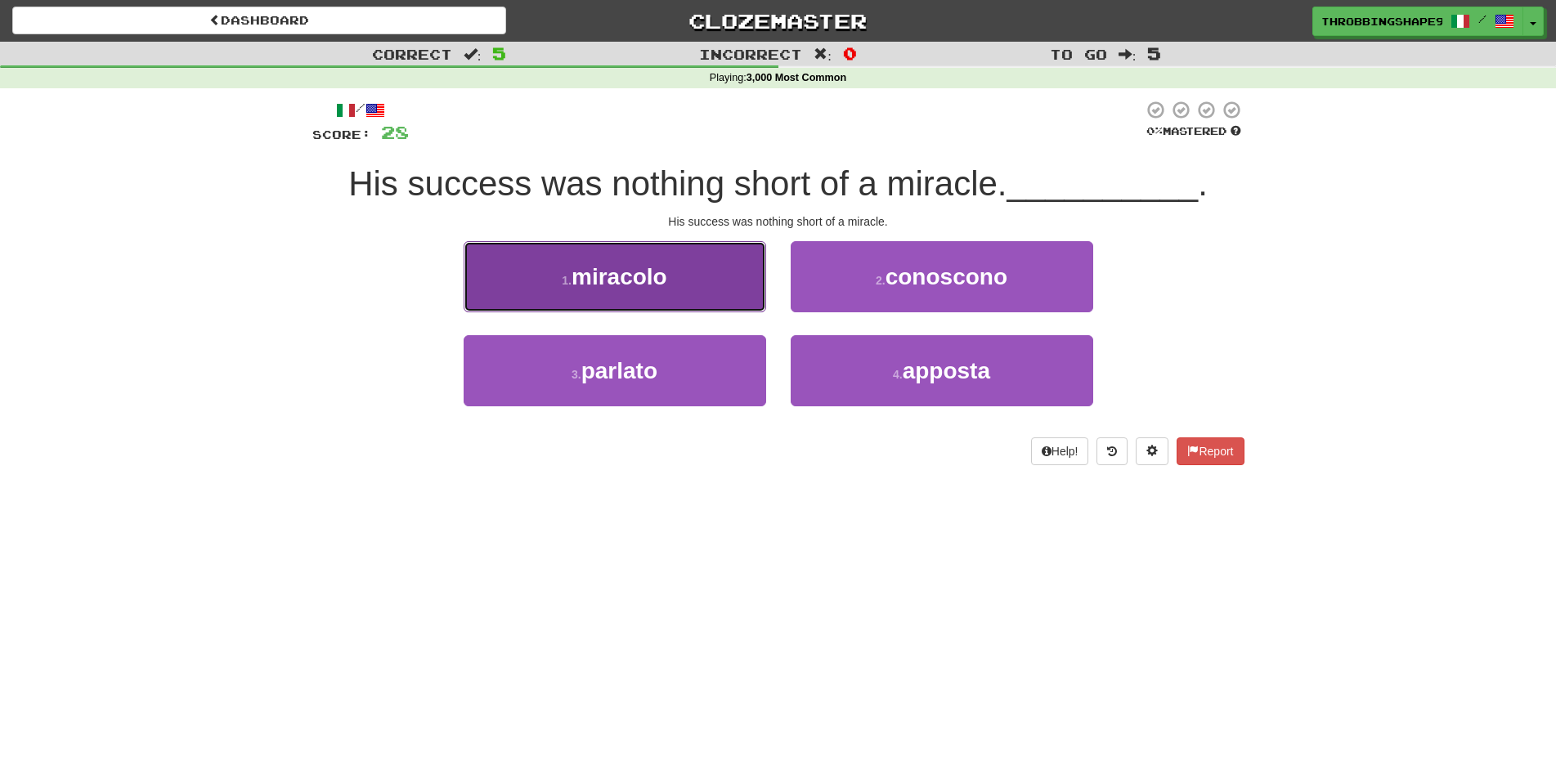 click on "1 .  miracolo" at bounding box center [615, 276] 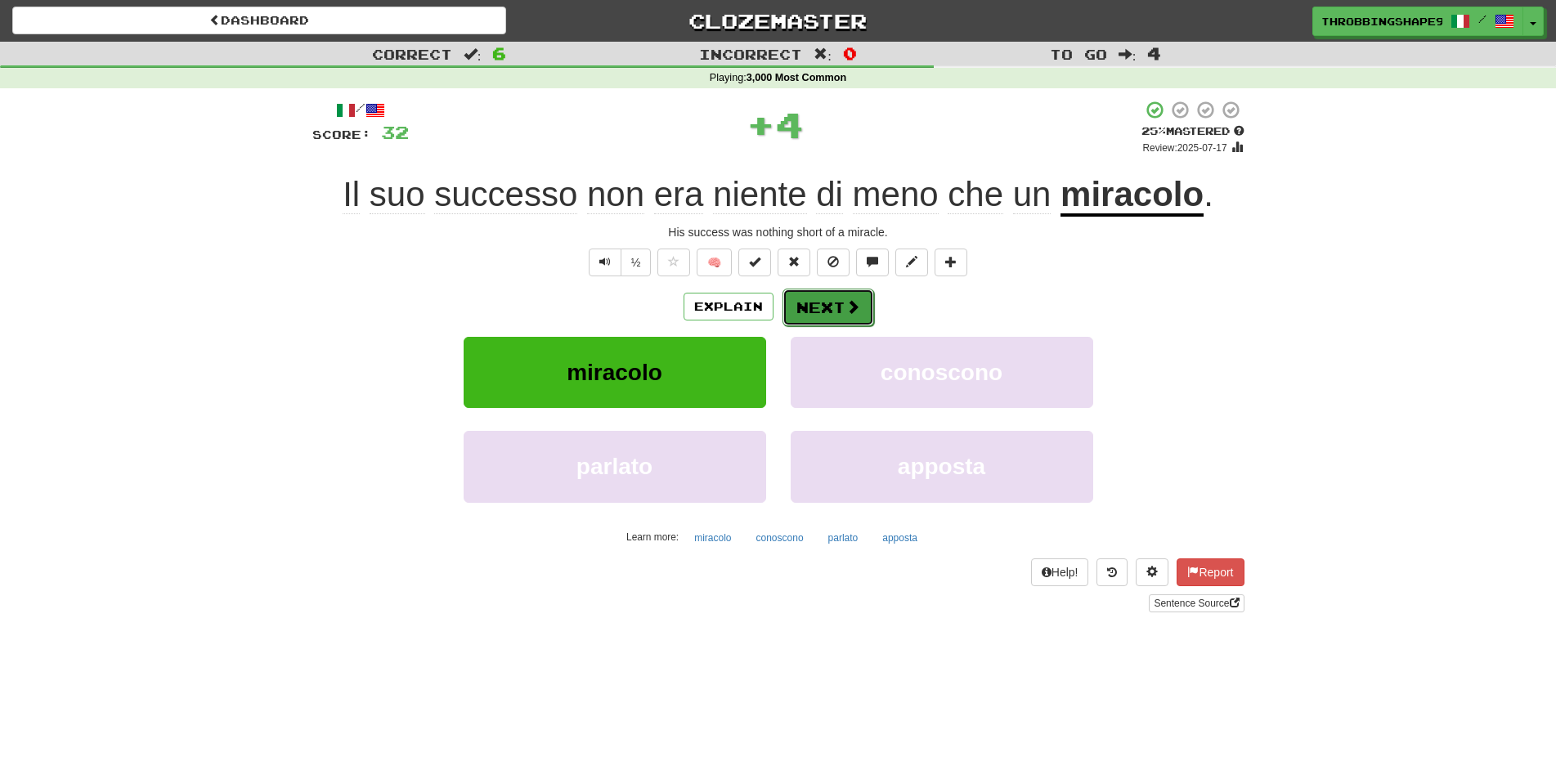 click on "Next" at bounding box center [828, 307] 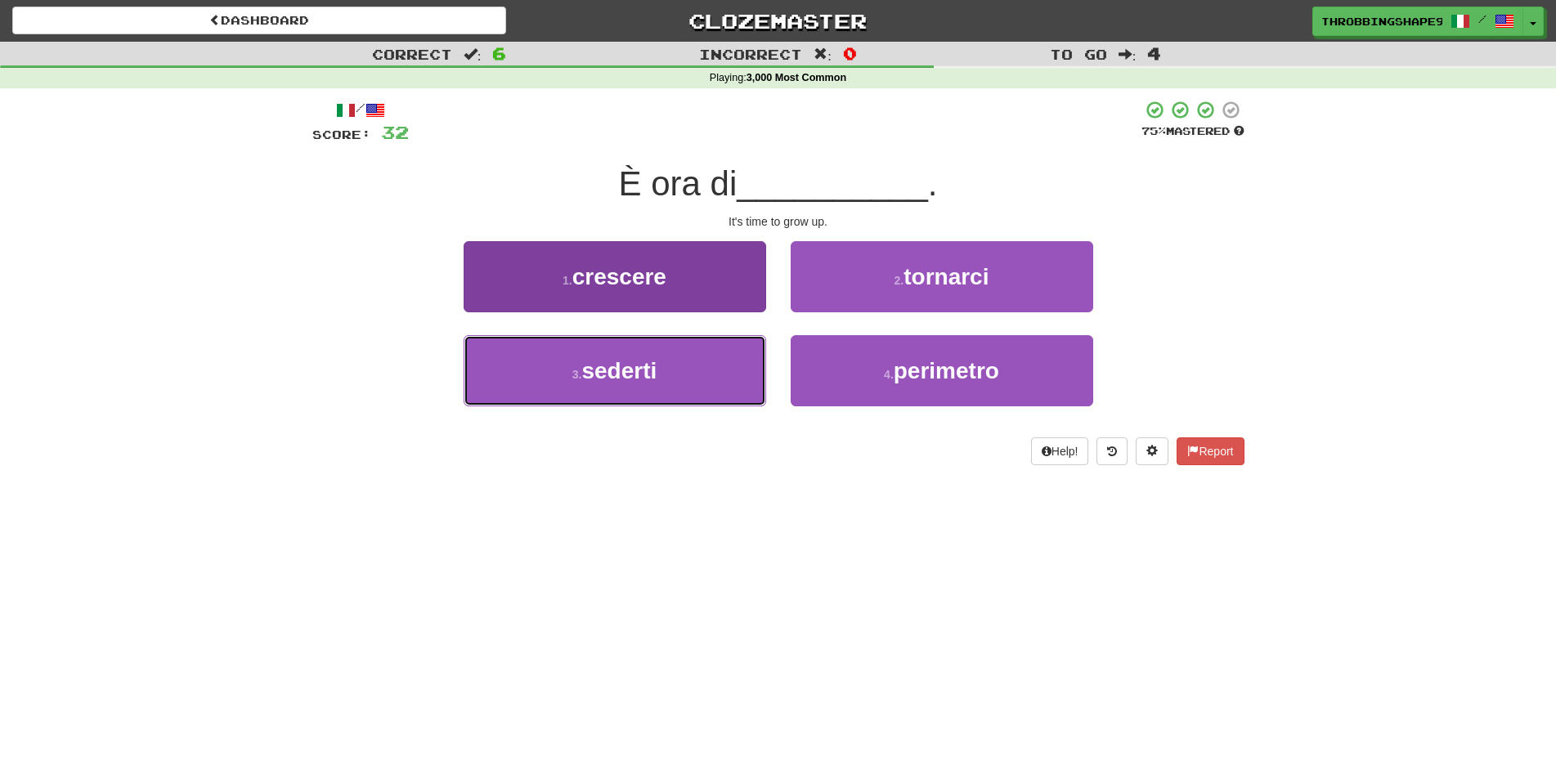 click on "3 .  sederti" at bounding box center [615, 370] 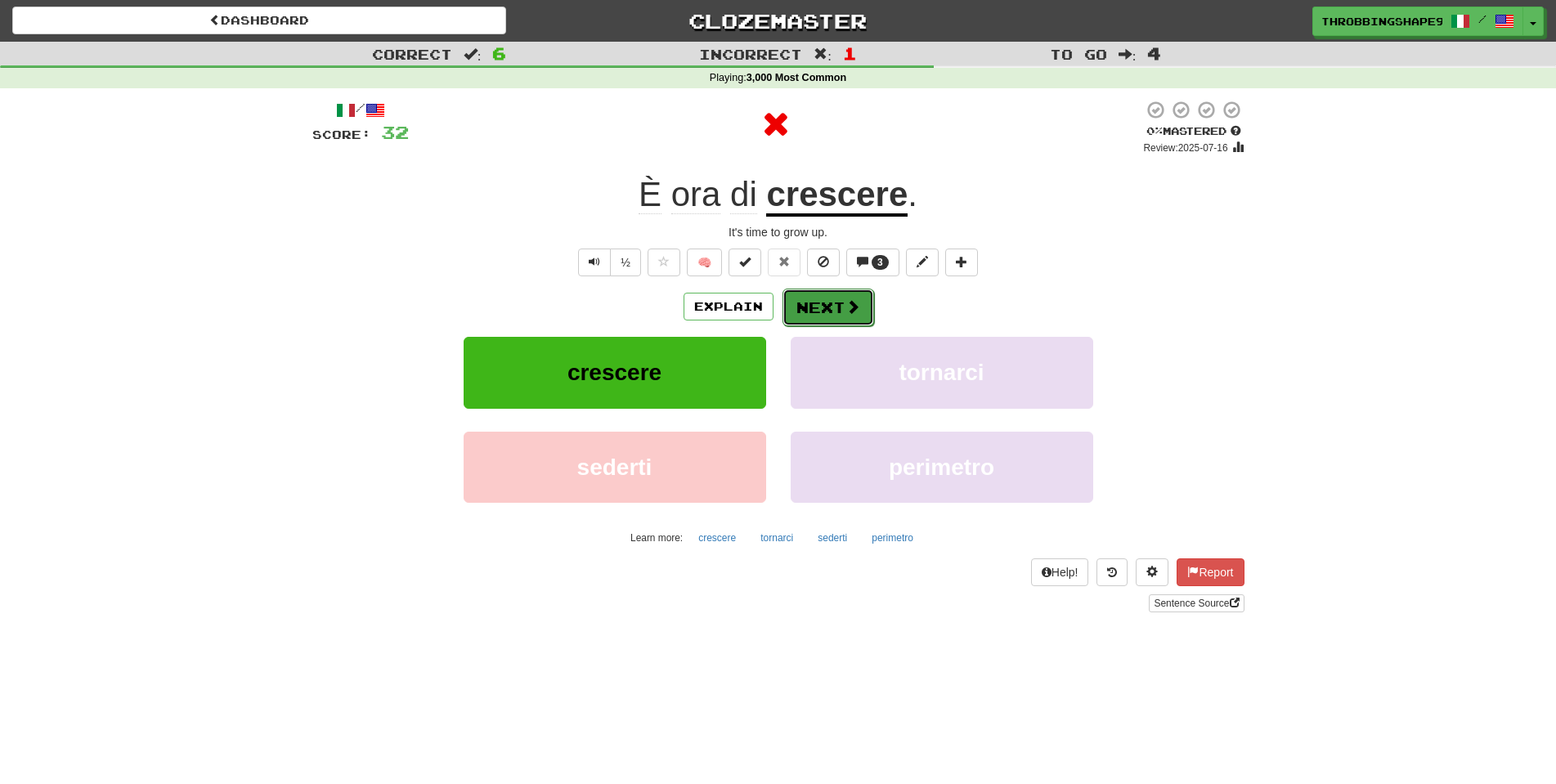 click on "Next" at bounding box center (828, 307) 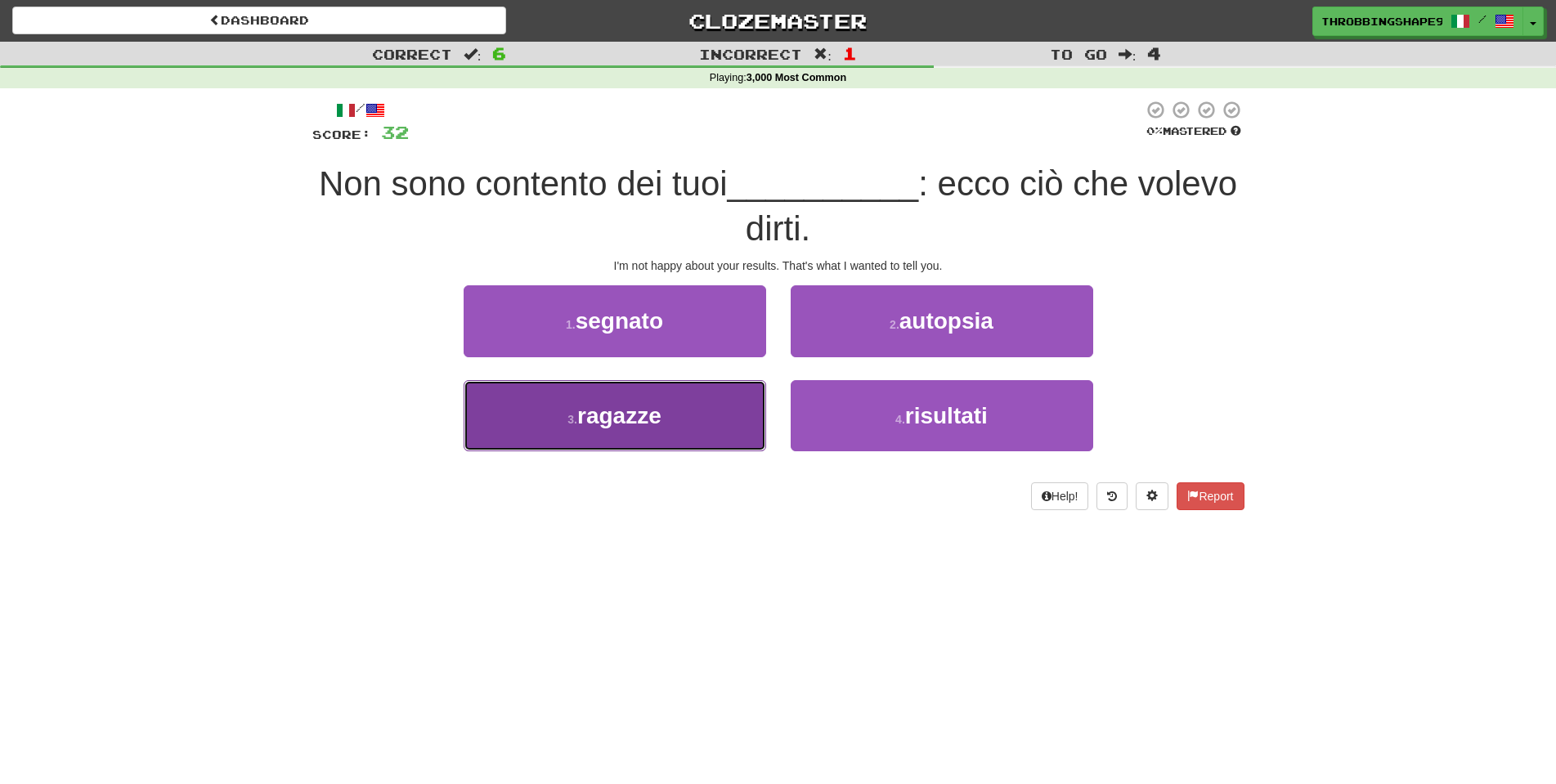 click on "3 .  ragazze" at bounding box center [615, 415] 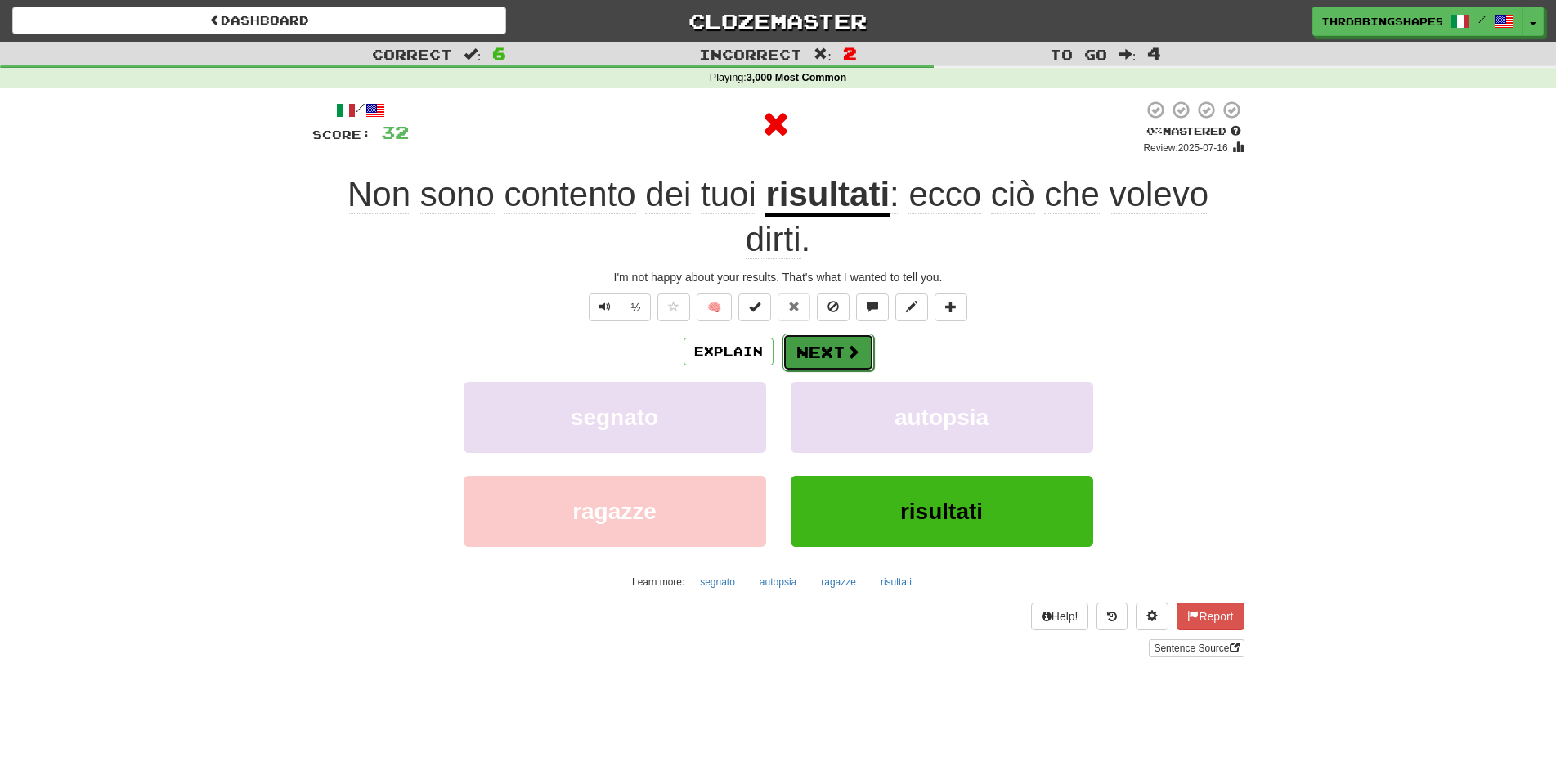 click at bounding box center (853, 352) 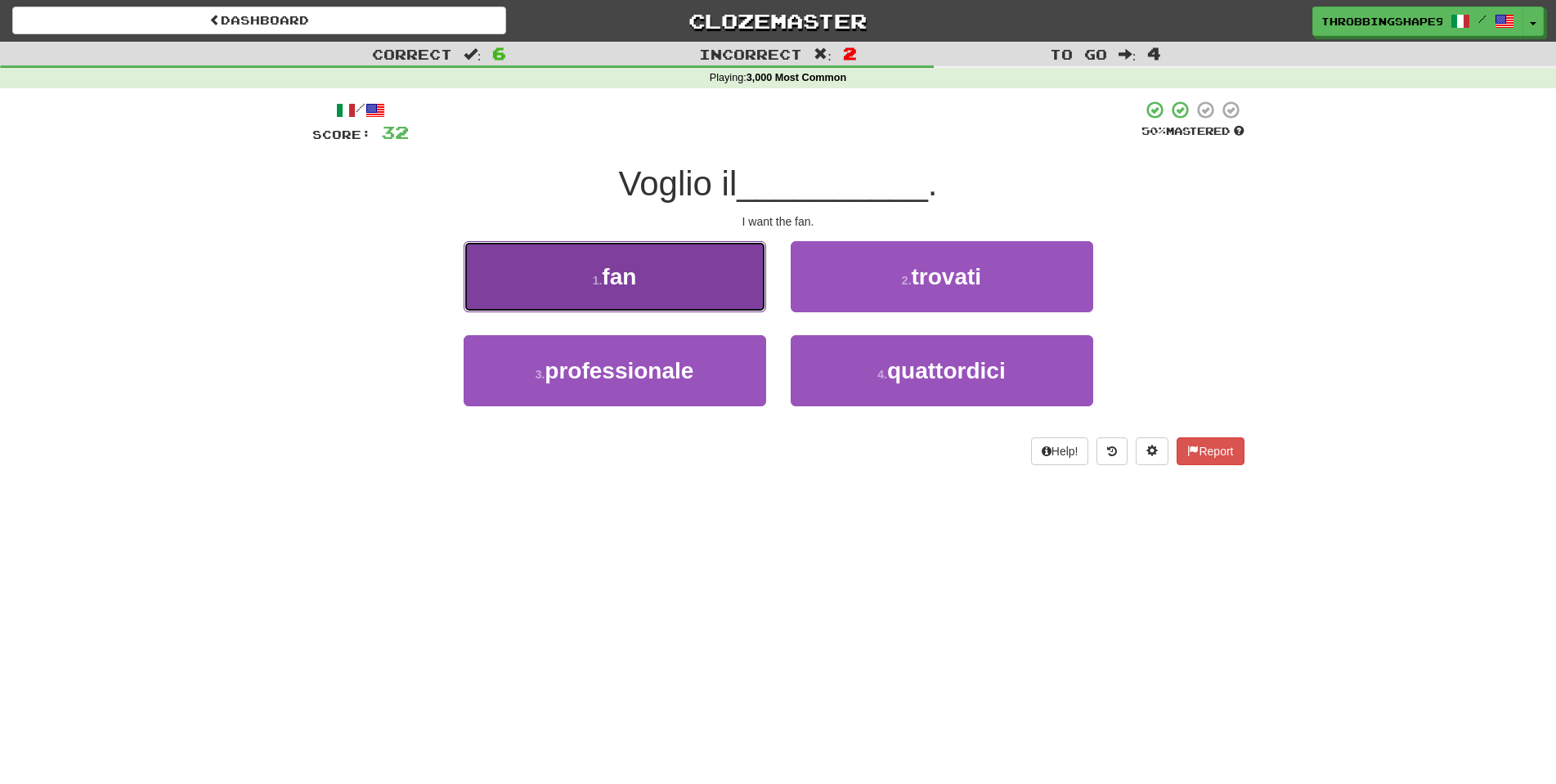 click on "1 .  fan" at bounding box center [615, 276] 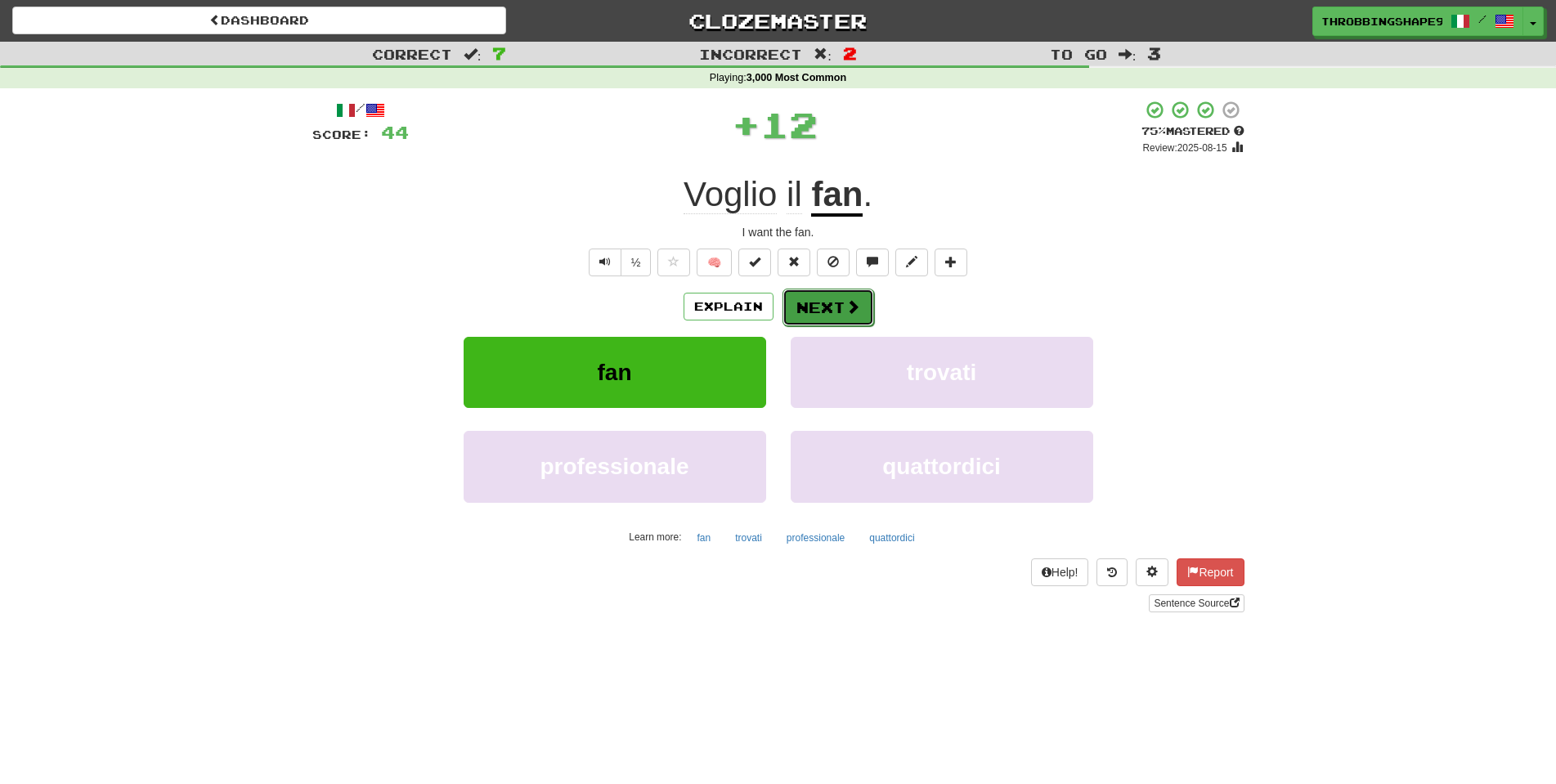 click on "Next" at bounding box center (828, 307) 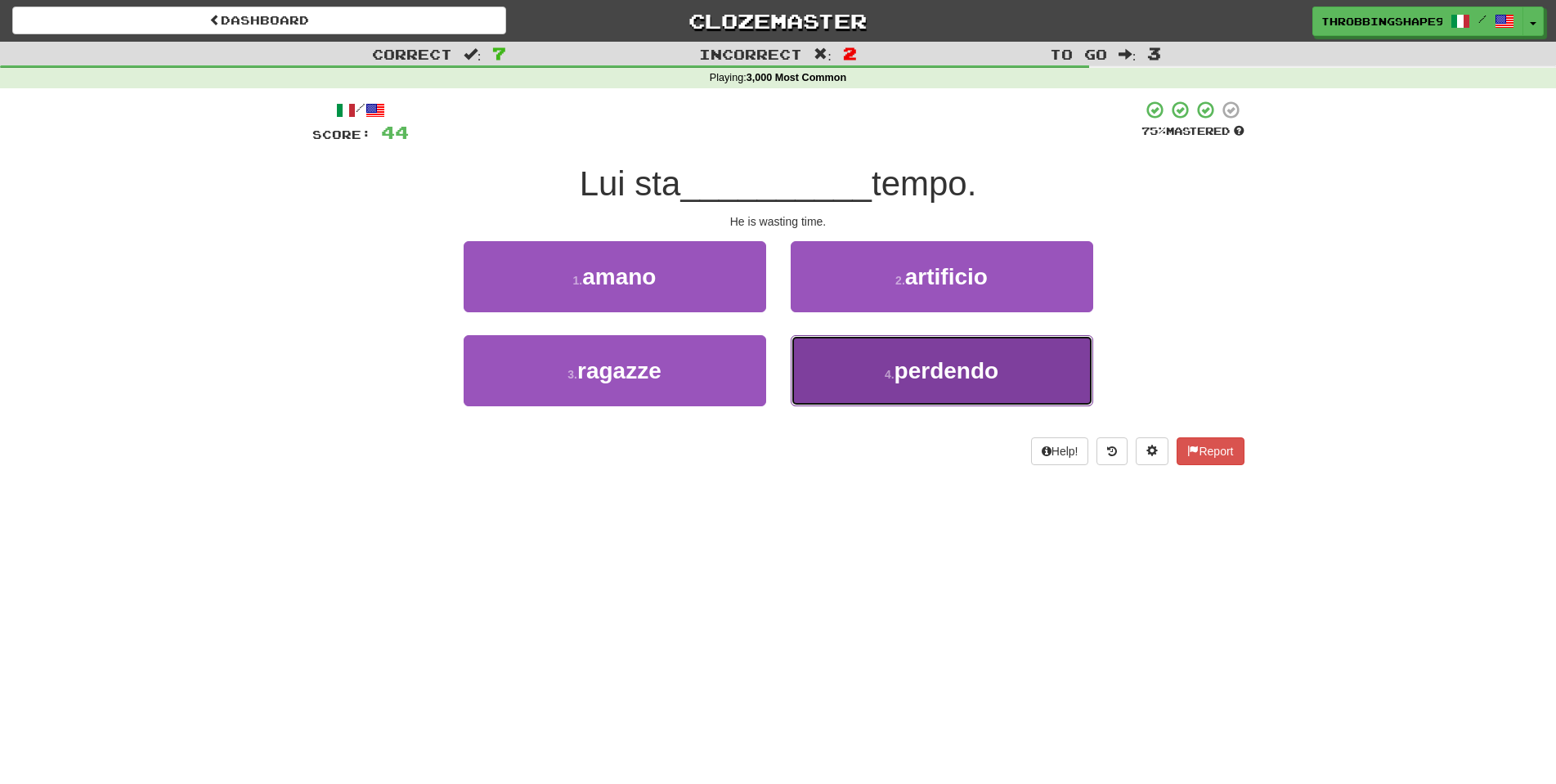 click on "4 .  perdendo" at bounding box center [942, 370] 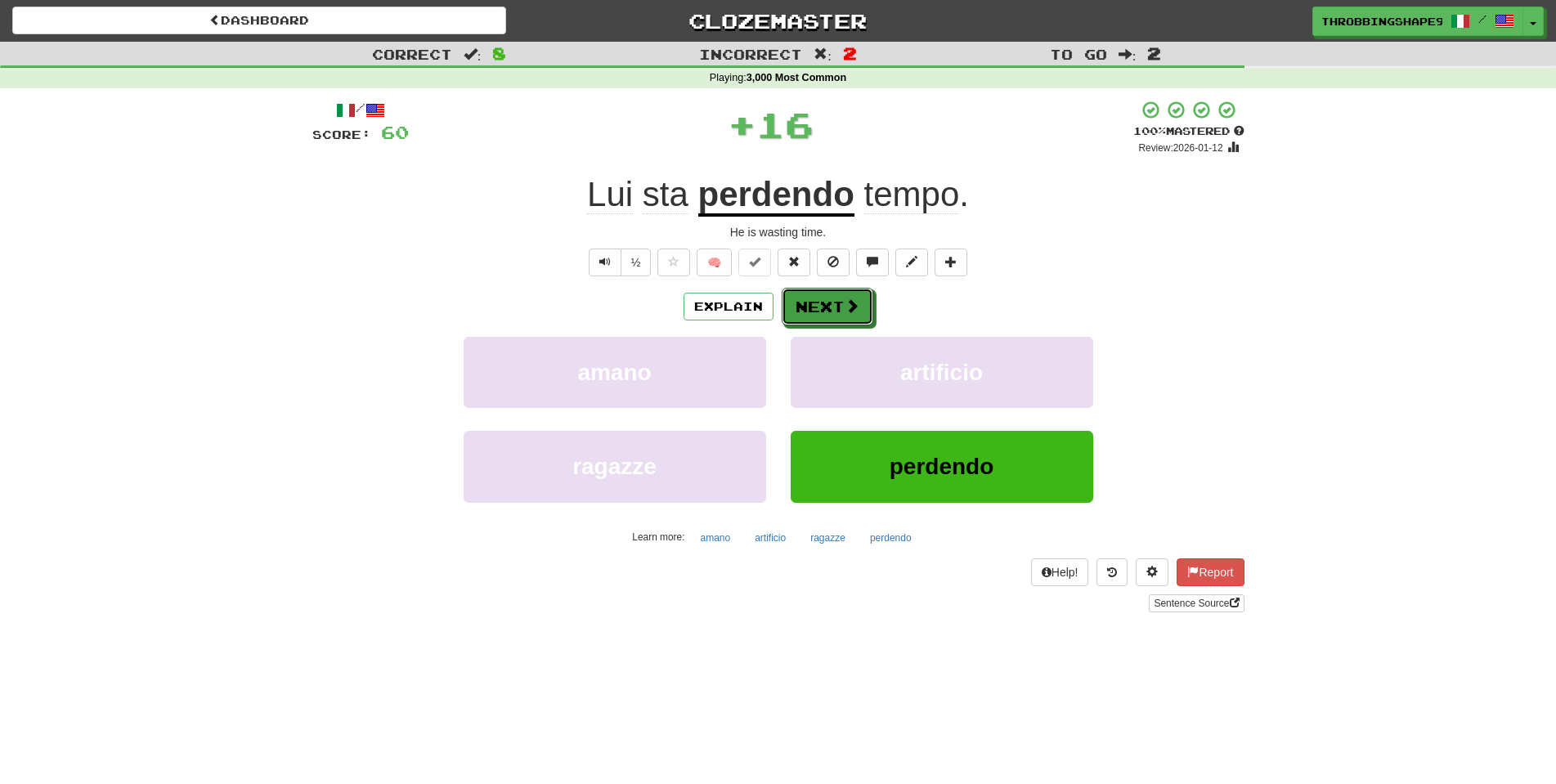 click on "Next" at bounding box center (827, 307) 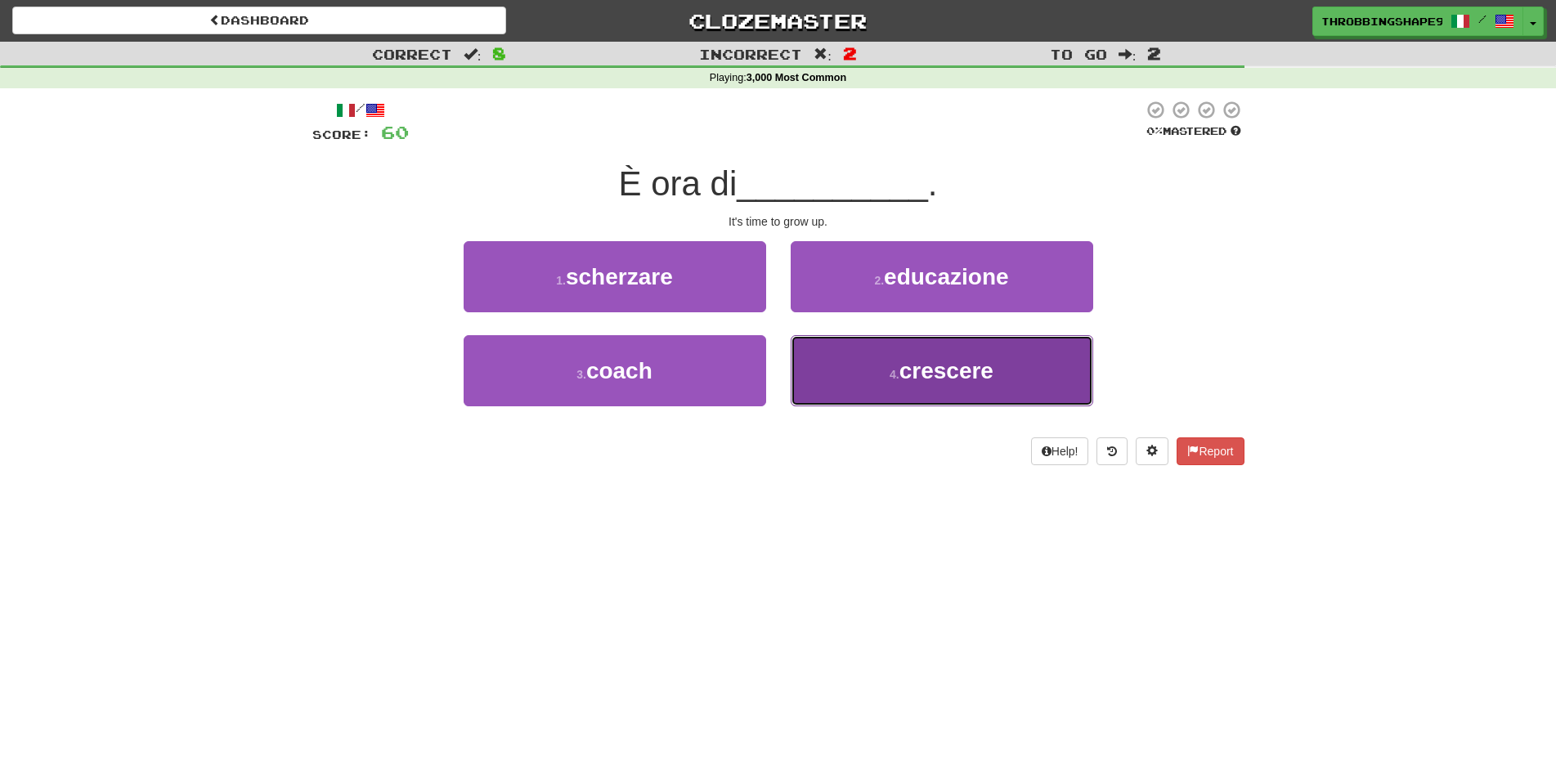 click on "4 .  crescere" at bounding box center (942, 370) 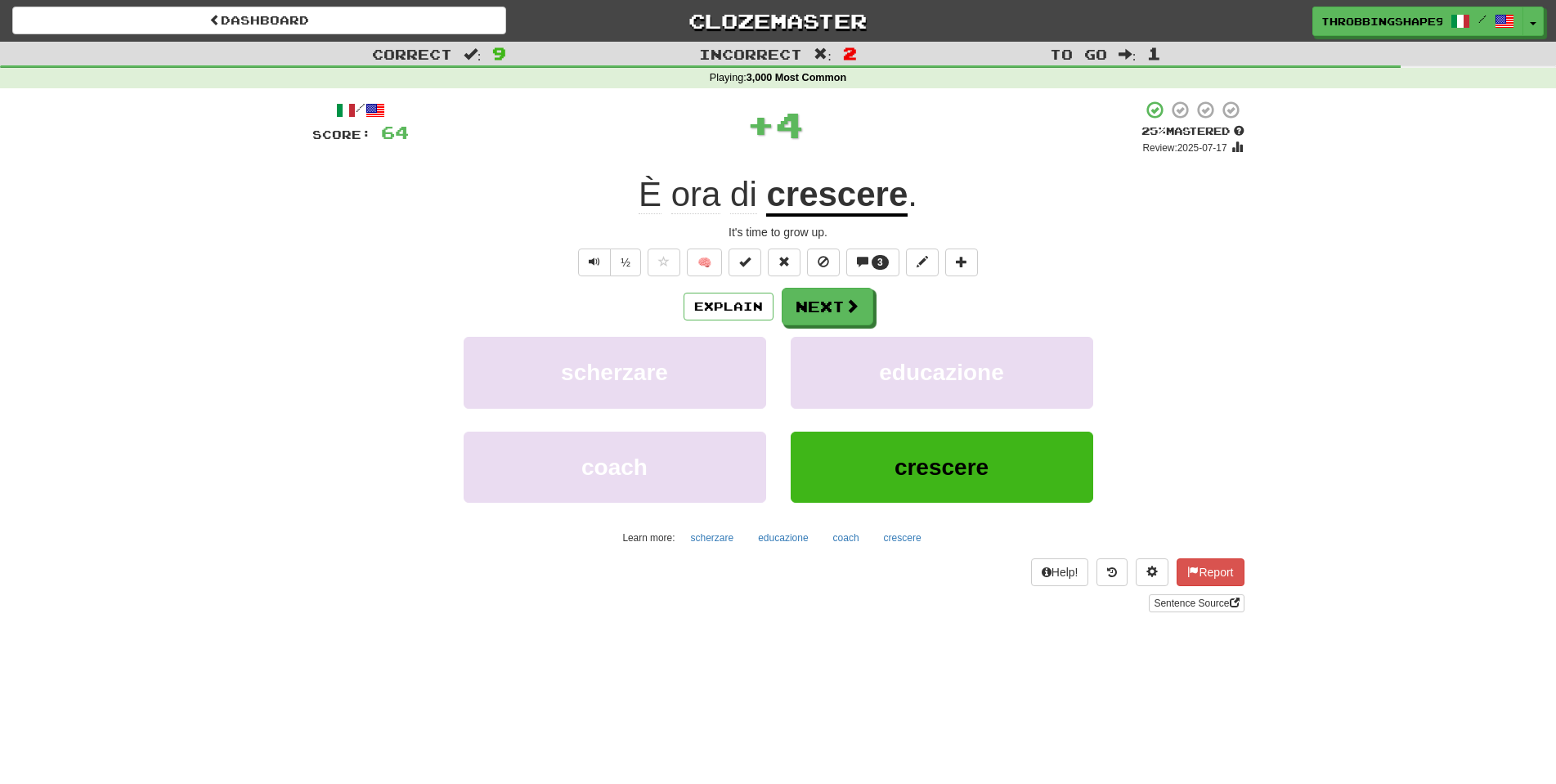 click on "Next" at bounding box center [827, 307] 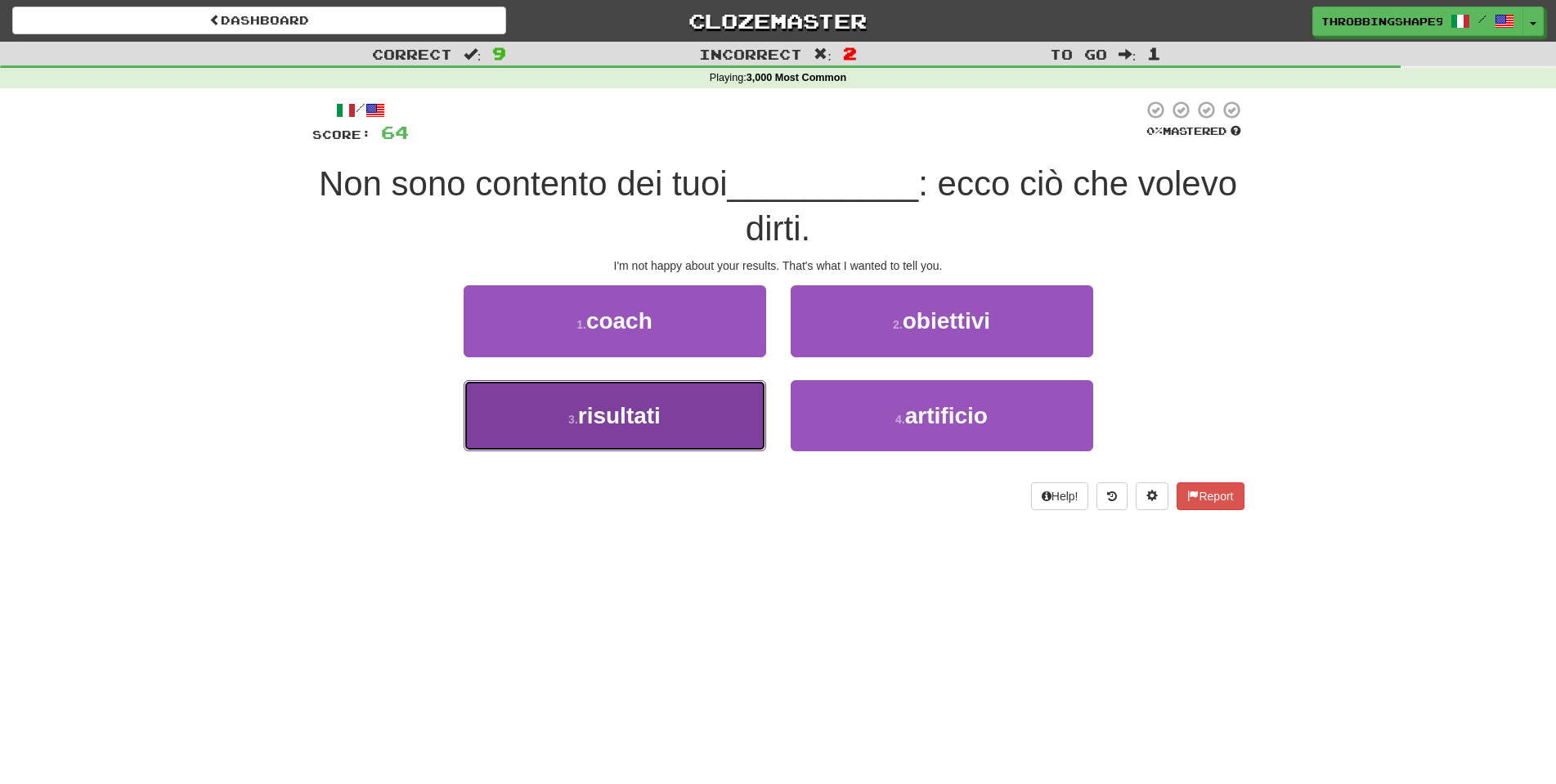 click on "3 .  risultati" at bounding box center [615, 415] 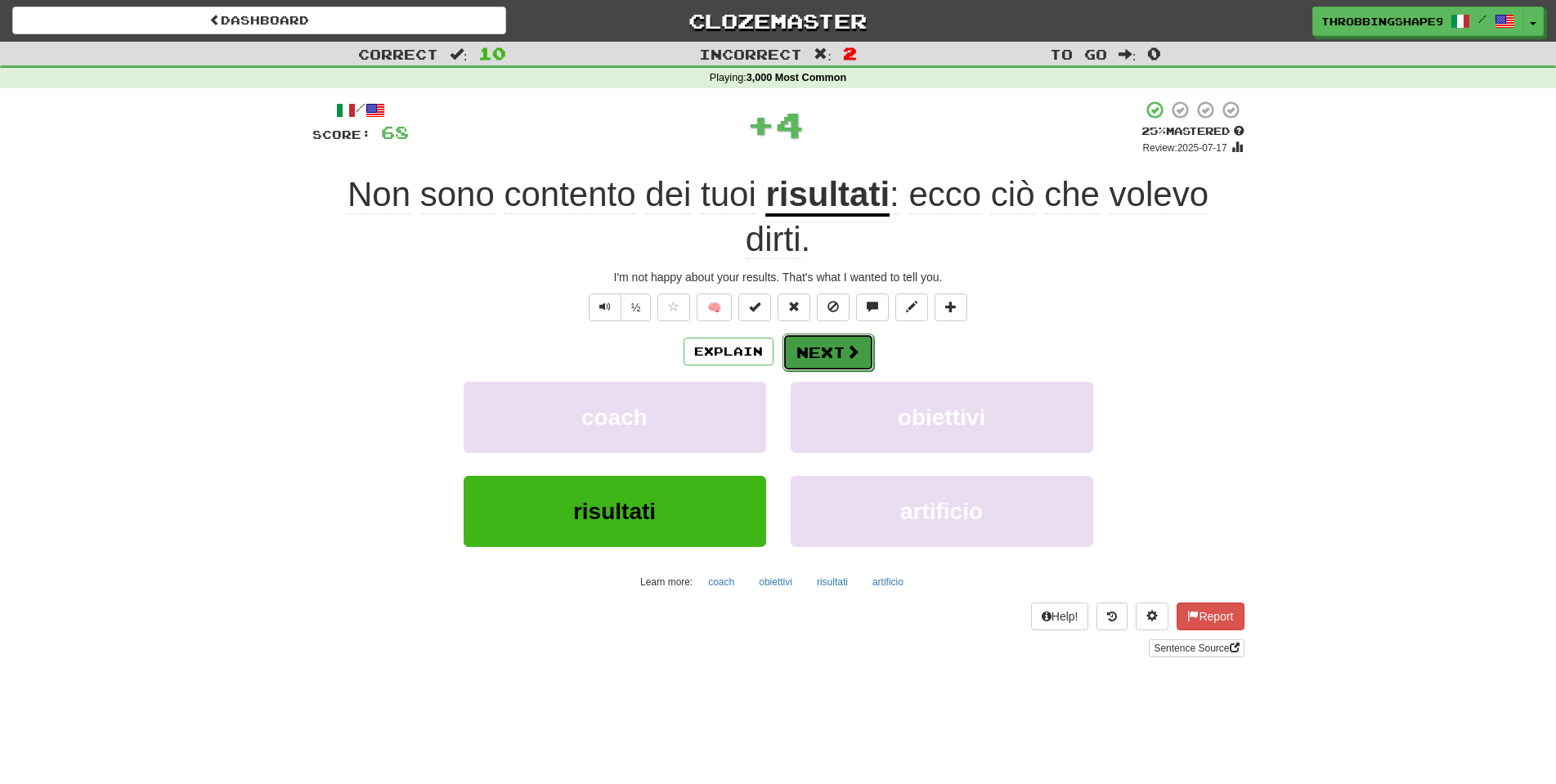 click on "Next" at bounding box center [828, 352] 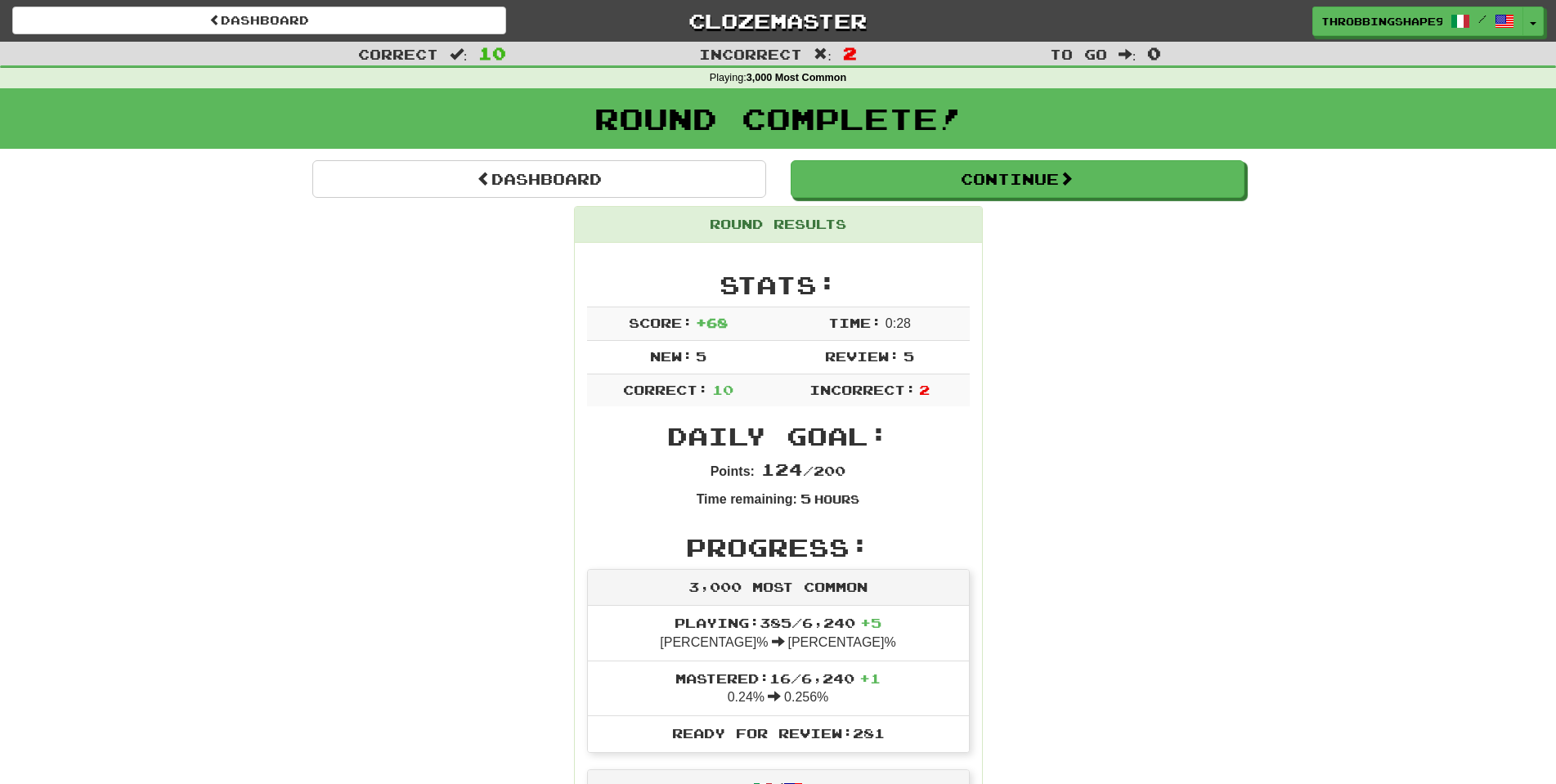 click on "Dashboard Continue  Round Results Stats: Score:   + 68 Time:   0 : 28 New:   5 Review:   5 Correct:   10 Incorrect:   2 Daily Goal: Points:   124  /  200 Time remaining: 5   Hours Progress: 3,000 Most Common Playing:  385  /  6,240 + 5 6.09% 6.17% Mastered:  16  /  6,240 + 1 0.24% 0.256% Ready for Review:  281  /  Level:  112 2,183  points to level  113  - keep going! Sentences:  Report Non ci sono  guardie . There's no guard.  Report Lui ha  riso  di me. He laughed at me.  Report Sei  crudele . You're cruel.  Report Visto dal cielo, il fiume sembrava un enorme  serpente . Seen from the sky, the river looked like a huge snake.  Report Spero che vi  piaccia . I hope you like it.  Report Il suo successo non era niente di meno che un  miracolo . His success was nothing short of a miracle. 3  Report È ora di  crescere . It's time to grow up.  Report Non sono contento dei tuoi  risultati : ecco ciò che volevo dirti. I'm not happy about your results. That's what I wanted to tell you.  Report Voglio il  fan ." at bounding box center (778, 968) 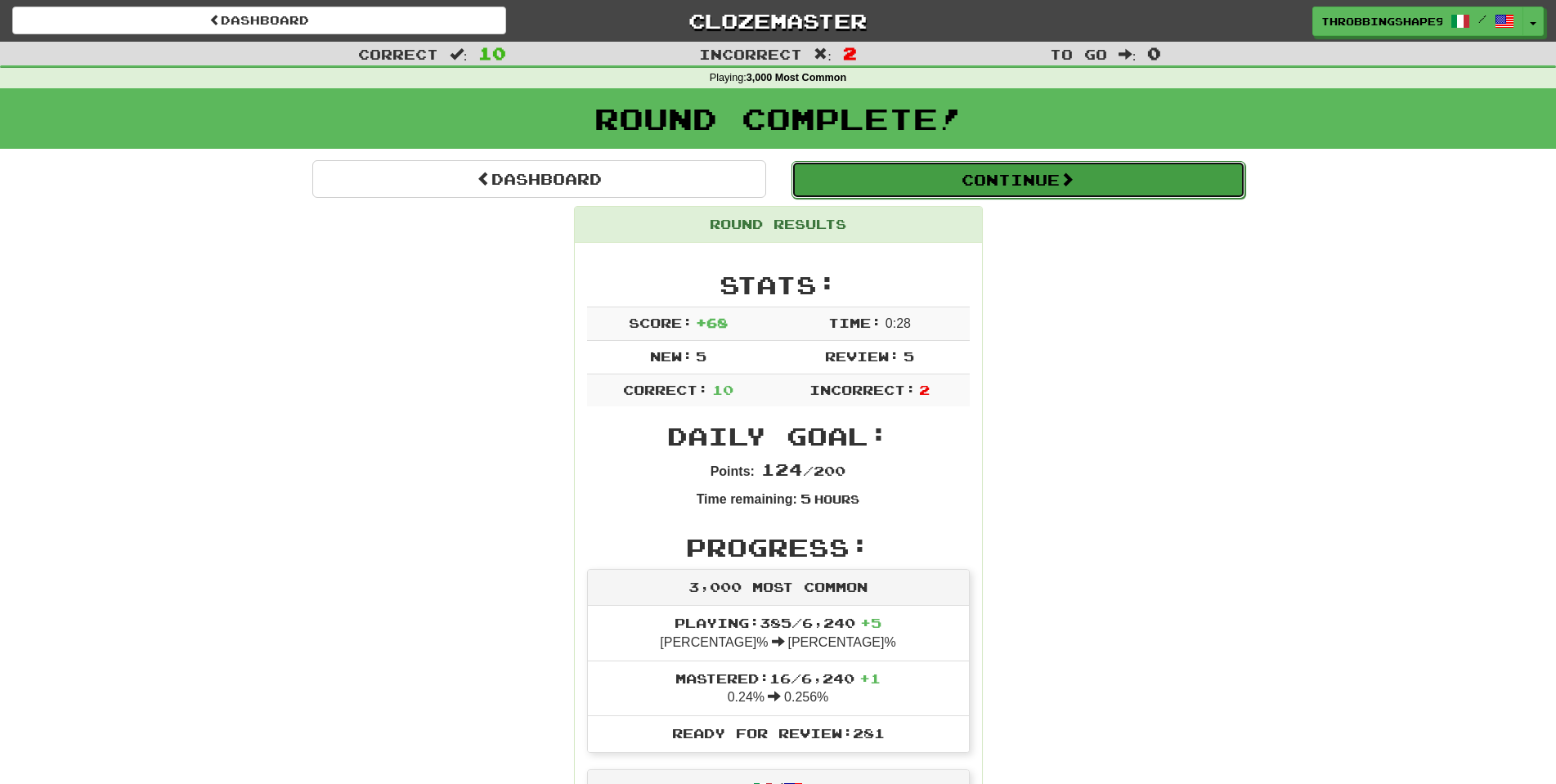 click on "Continue" at bounding box center [1018, 180] 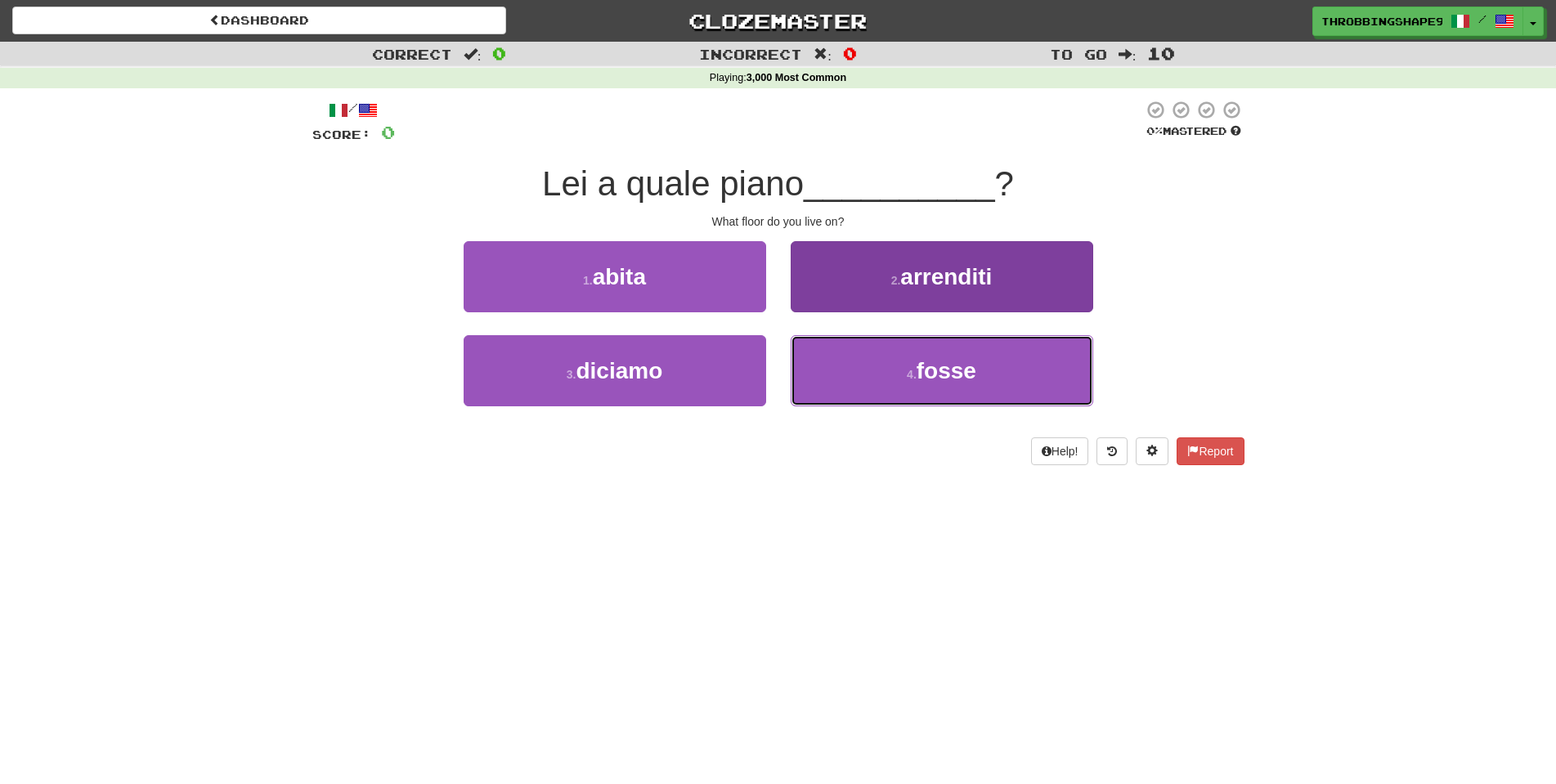 drag, startPoint x: 836, startPoint y: 399, endPoint x: 832, endPoint y: 391, distance: 8.94427 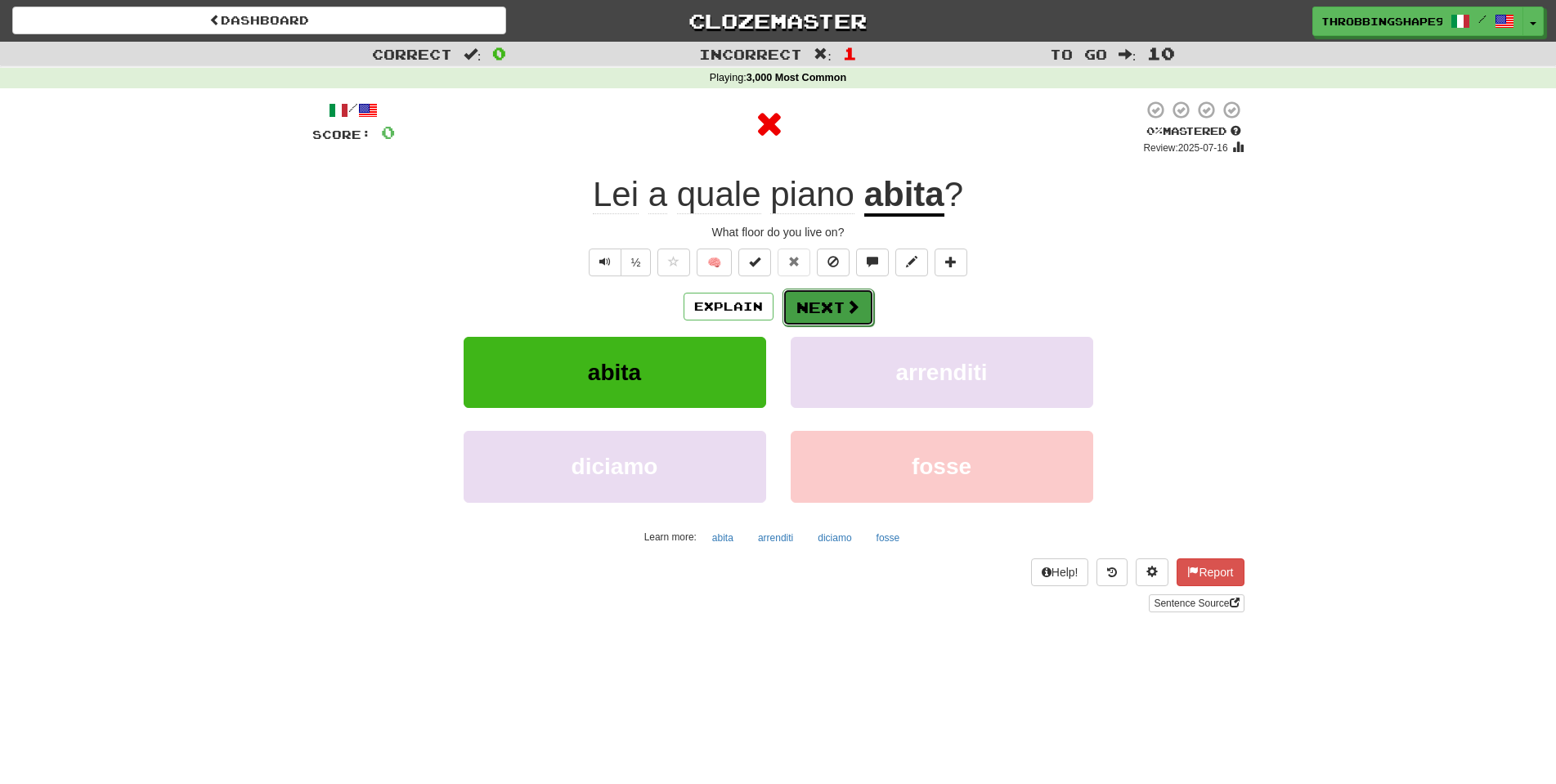 click on "Next" at bounding box center [828, 307] 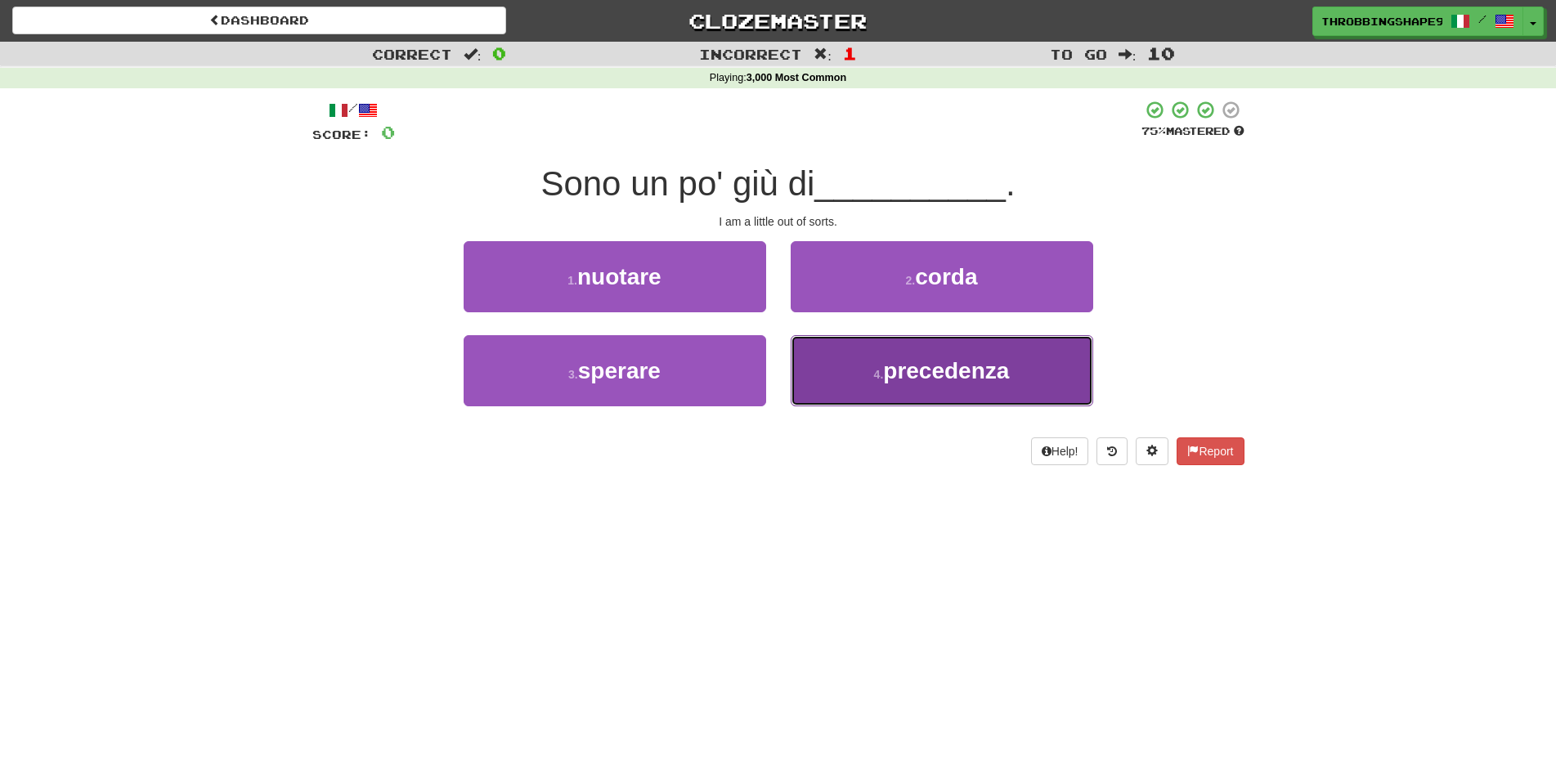 drag, startPoint x: 852, startPoint y: 351, endPoint x: 848, endPoint y: 333, distance: 18.439089 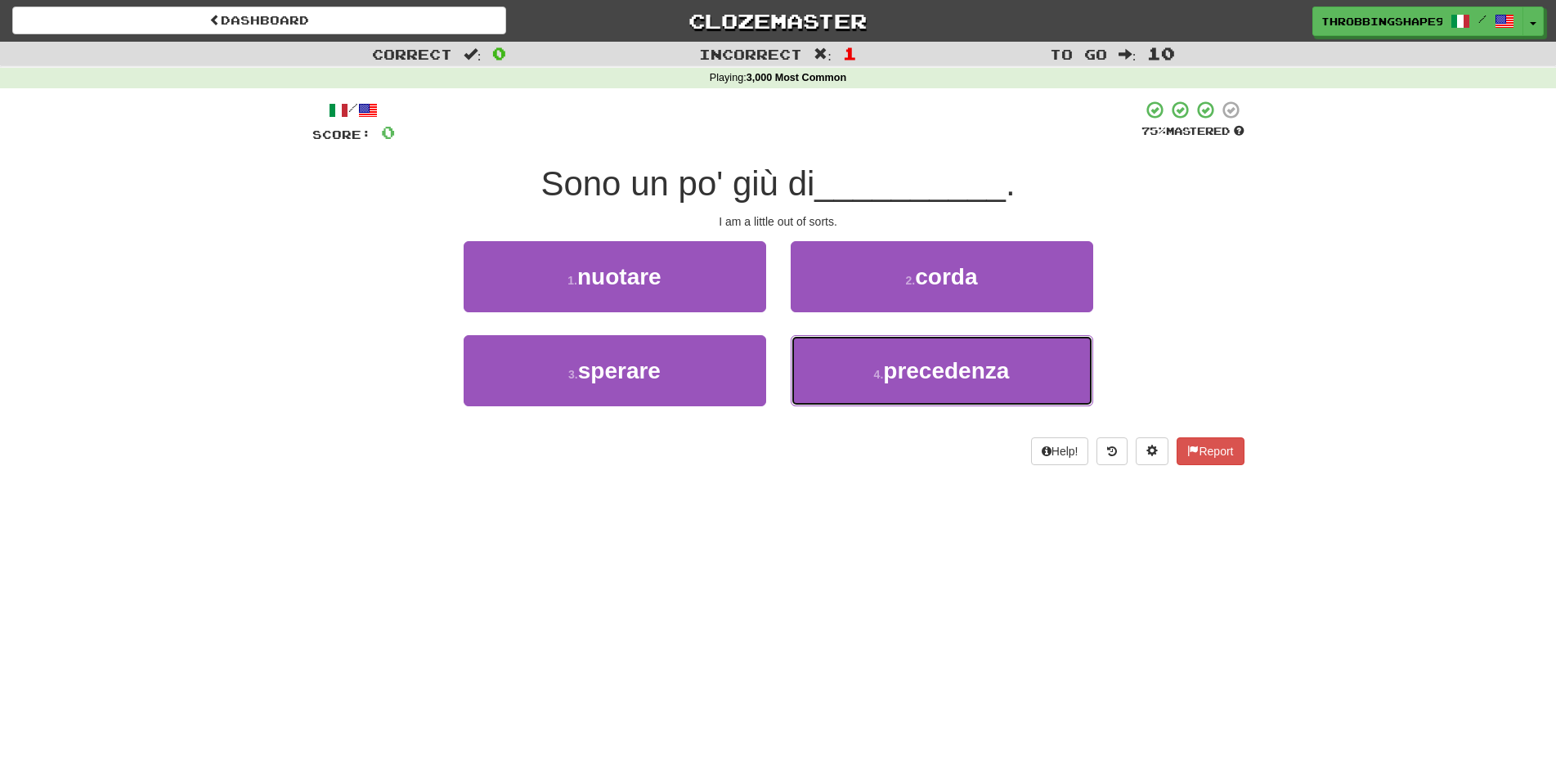 click on "4 .  precedenza" at bounding box center [942, 370] 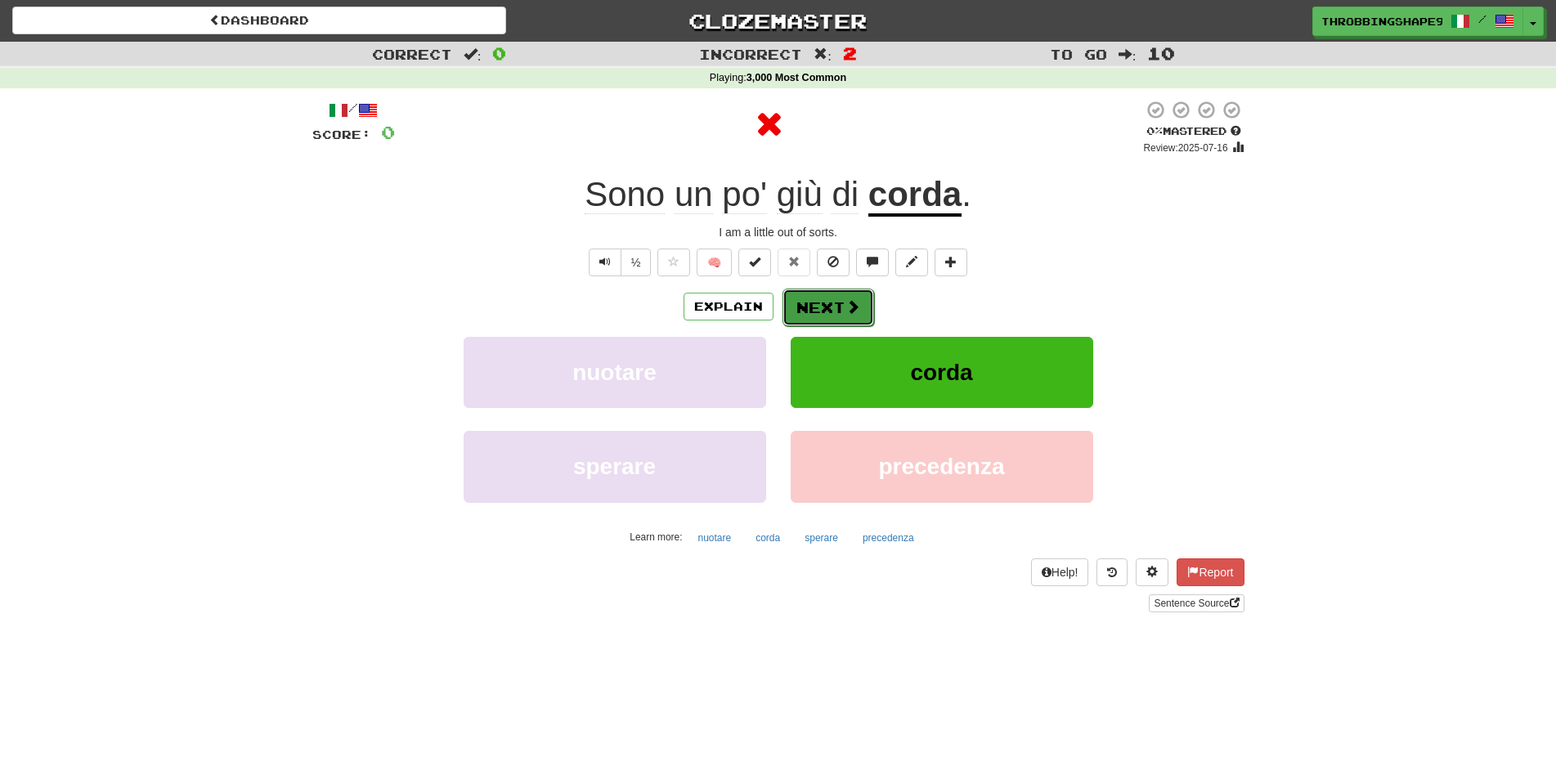 click on "Next" at bounding box center [828, 307] 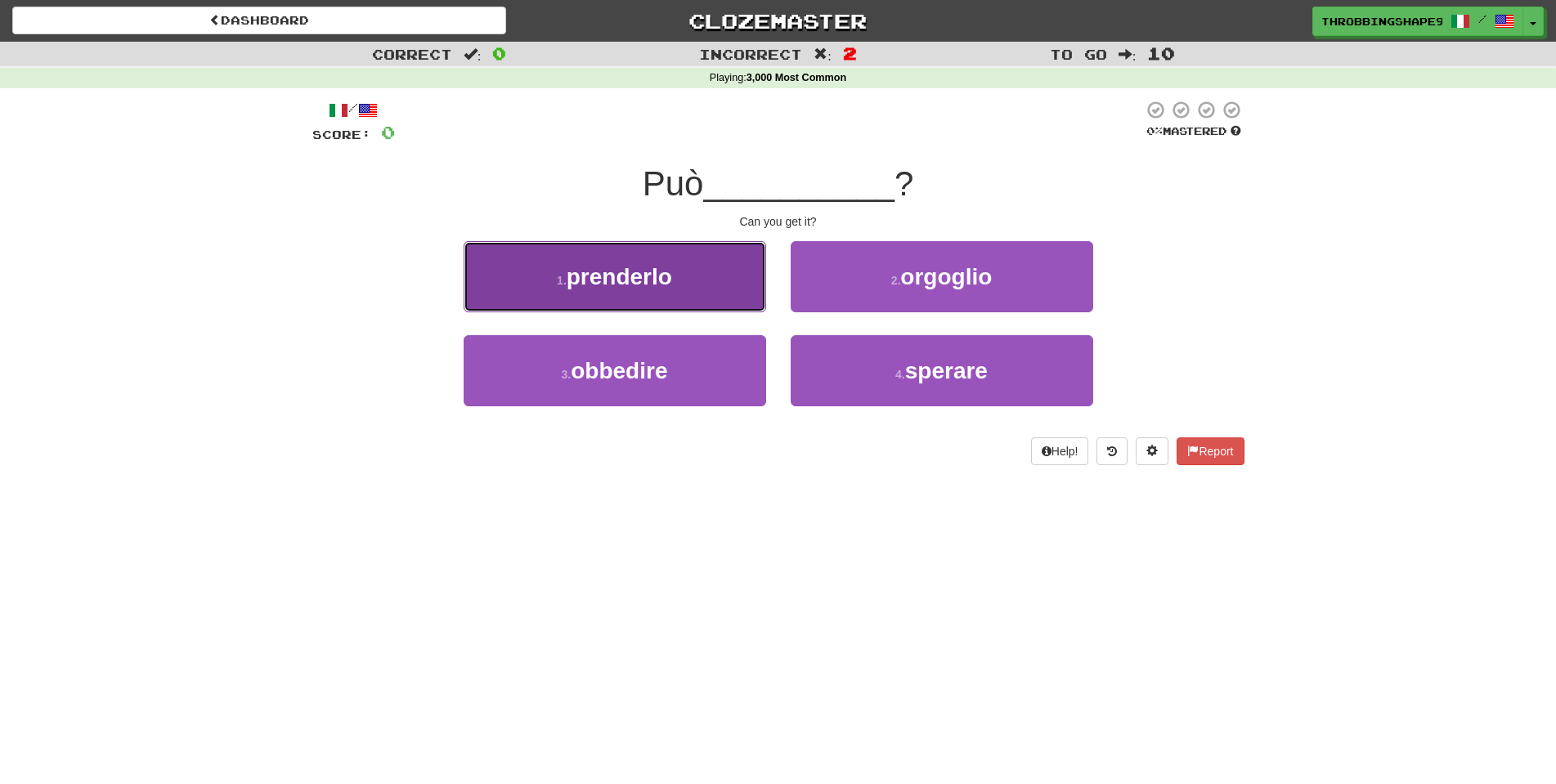 click on "1 .  prenderlo" at bounding box center [615, 276] 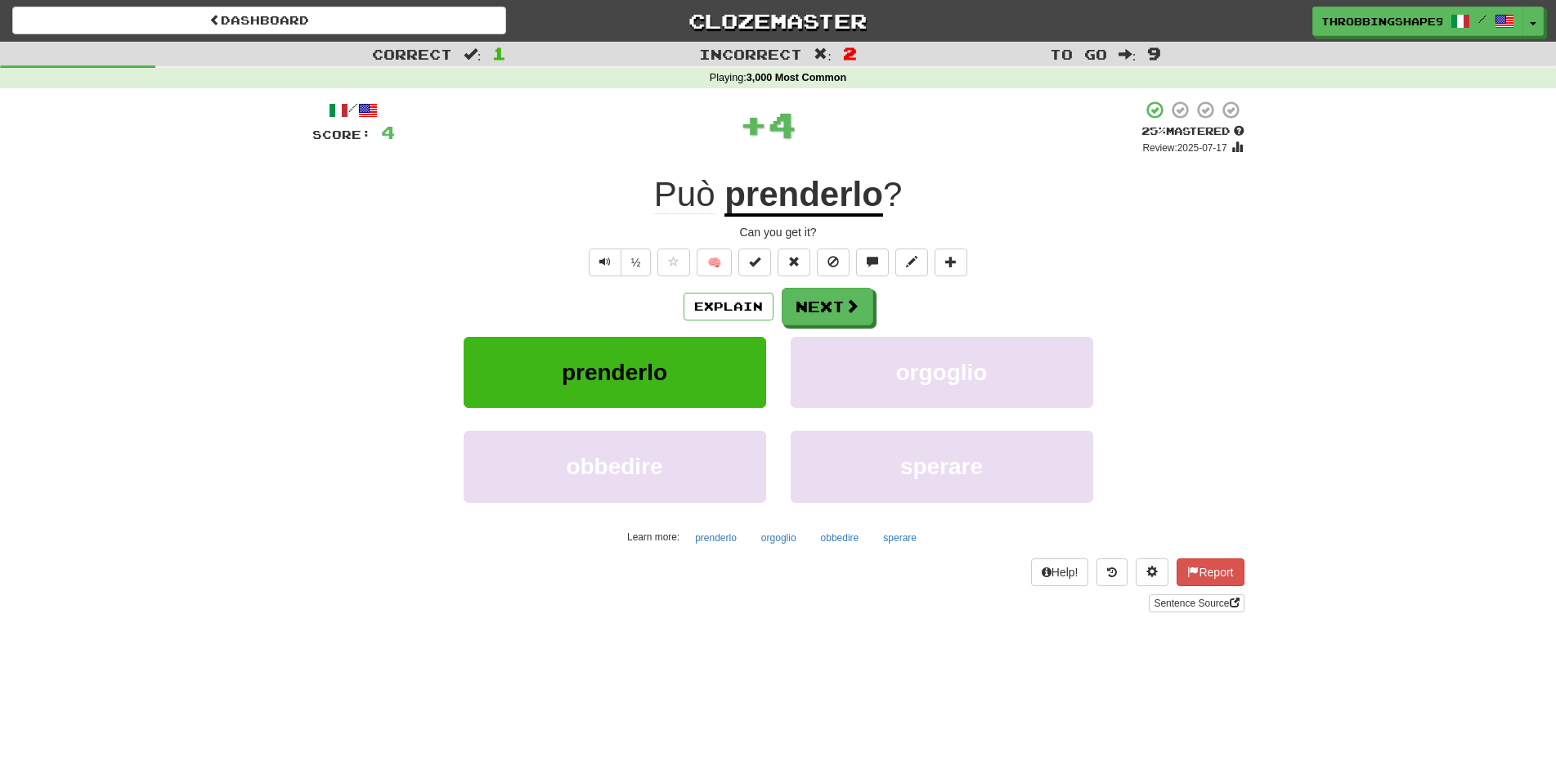 click on "Next" at bounding box center (827, 307) 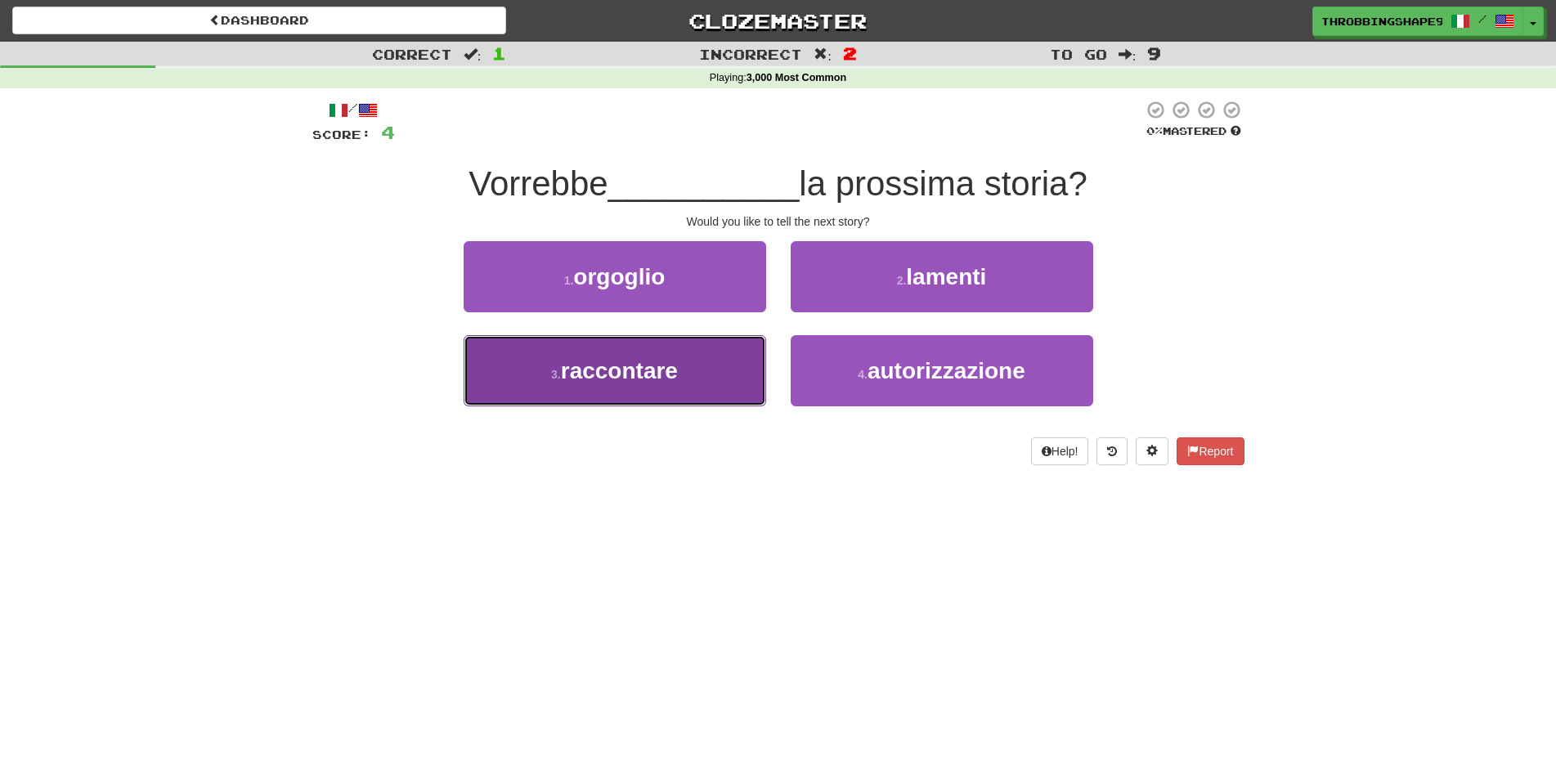 click on "3 .  raccontare" at bounding box center (615, 370) 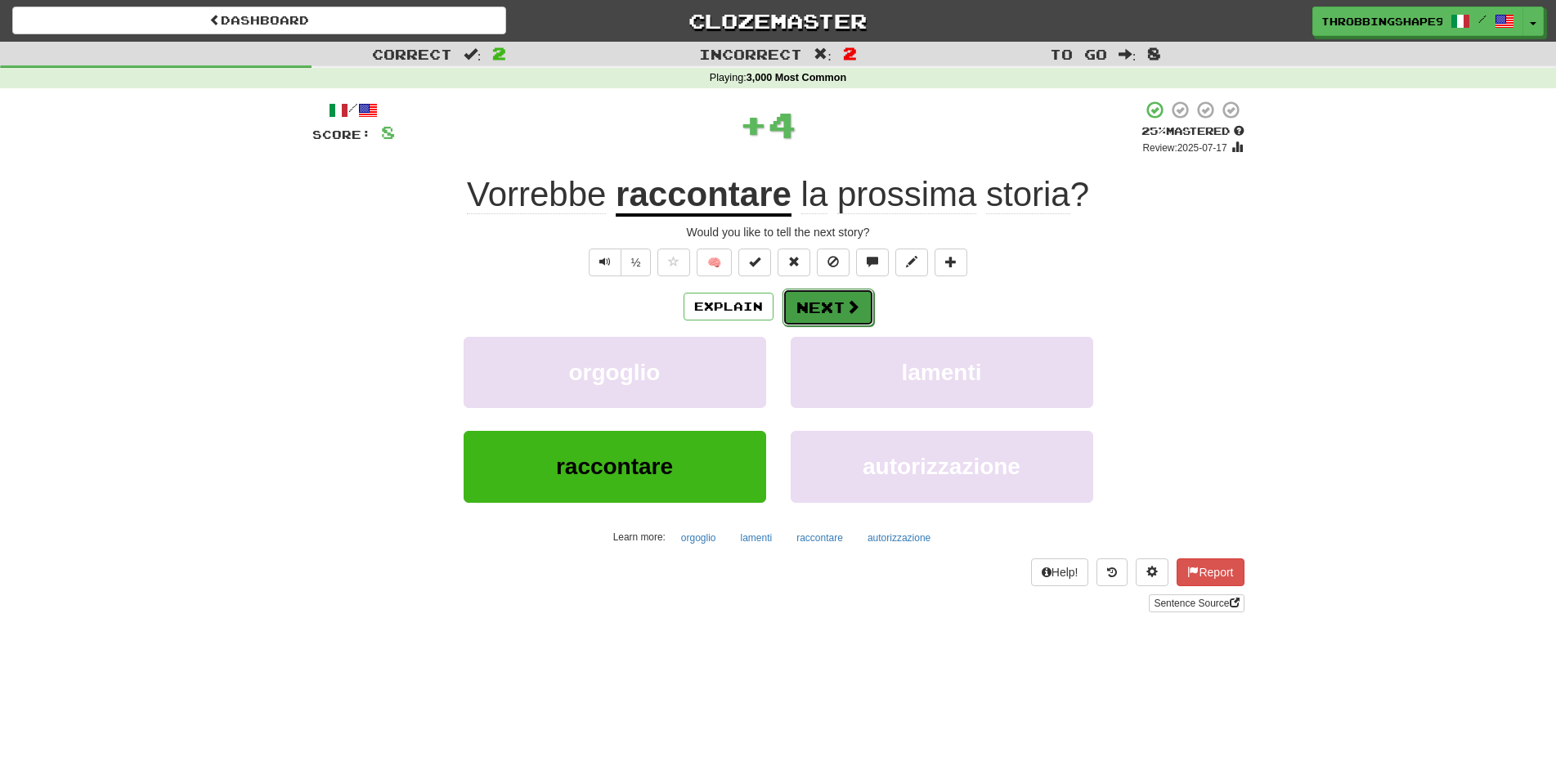 click on "Next" at bounding box center (828, 307) 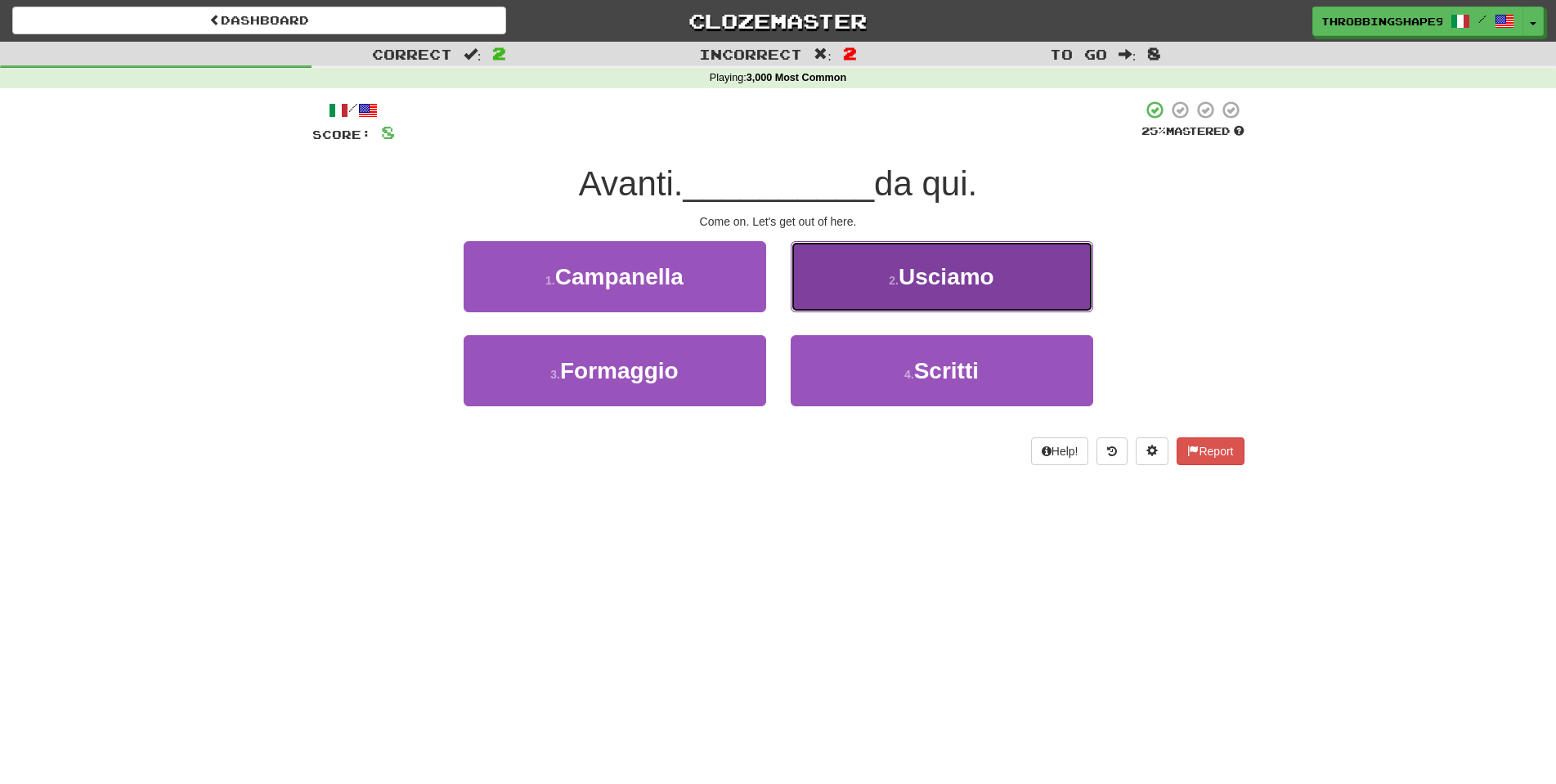 click on "2 .  Usciamo" at bounding box center [942, 276] 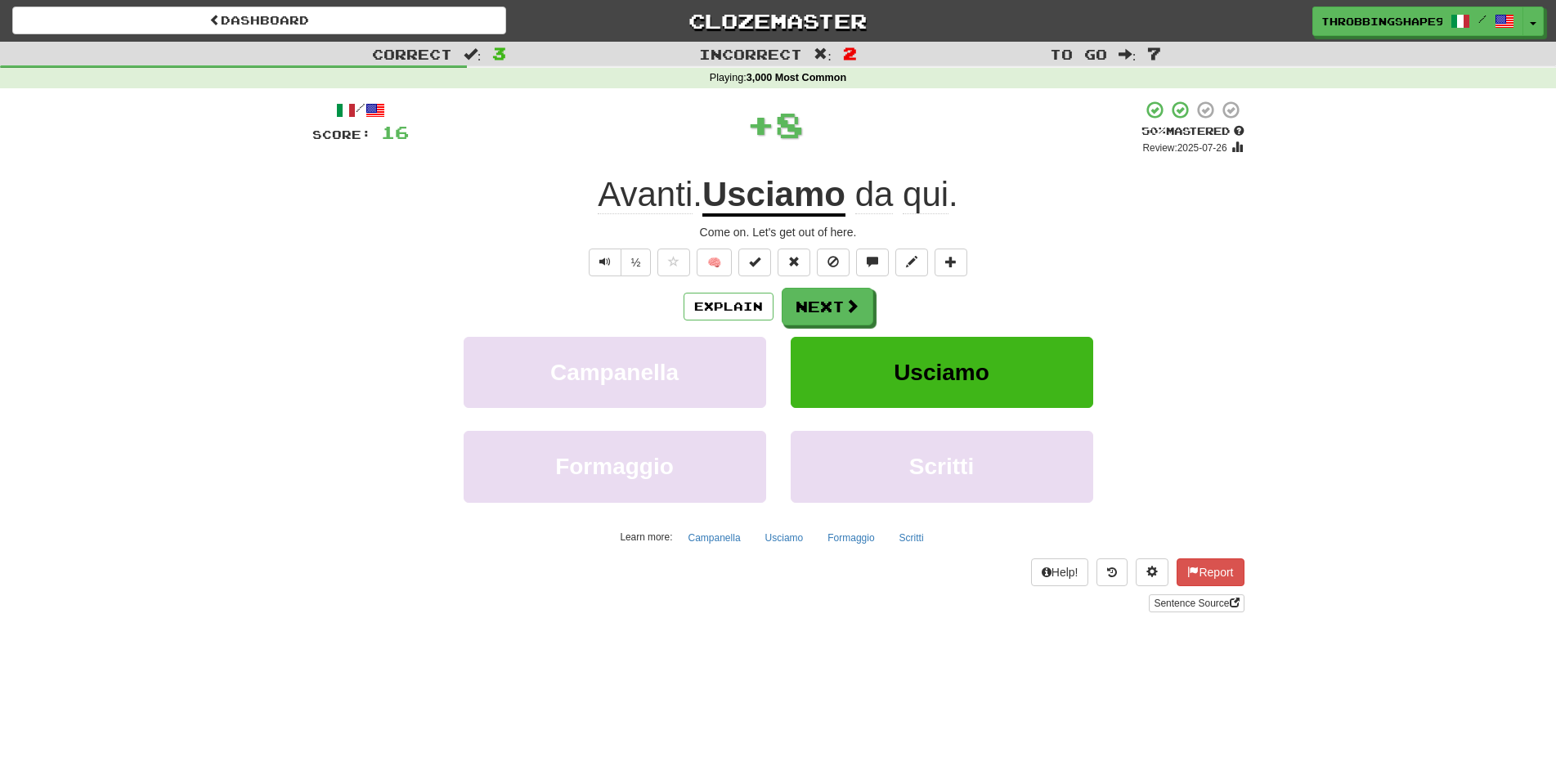 click on "Next" at bounding box center (827, 307) 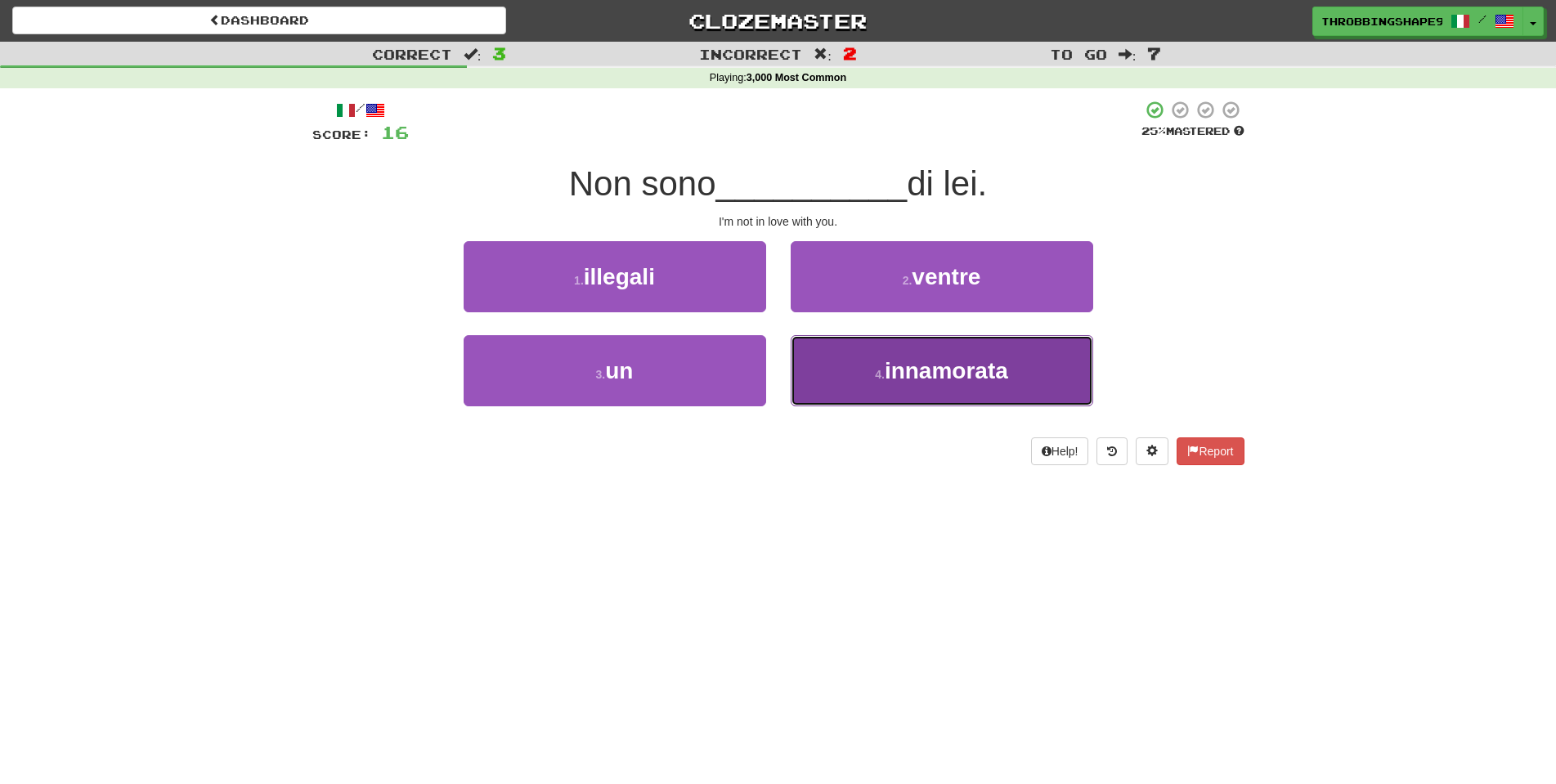 click on "4 .  innamorata" at bounding box center [942, 370] 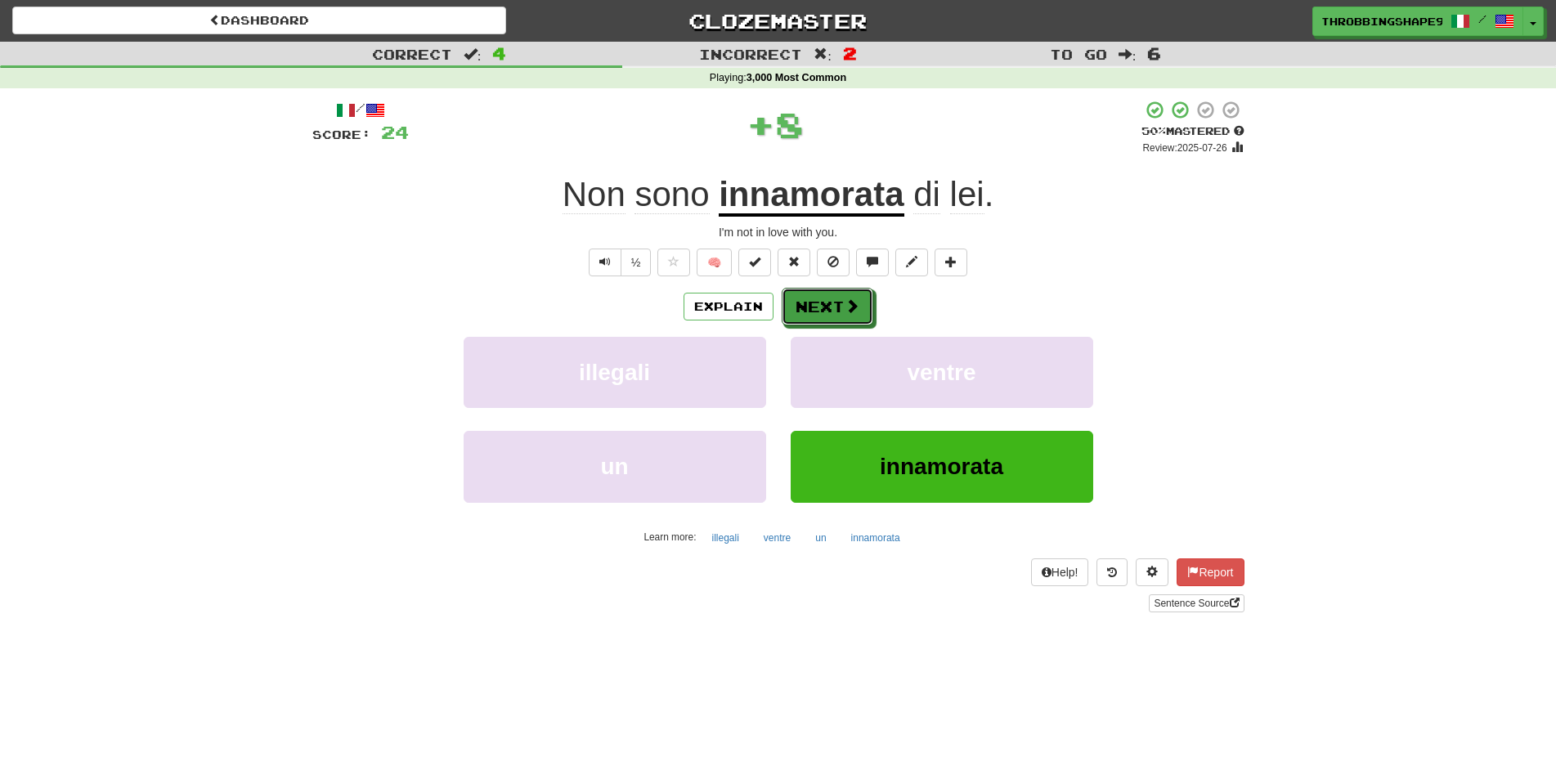 click on "Next" at bounding box center [827, 307] 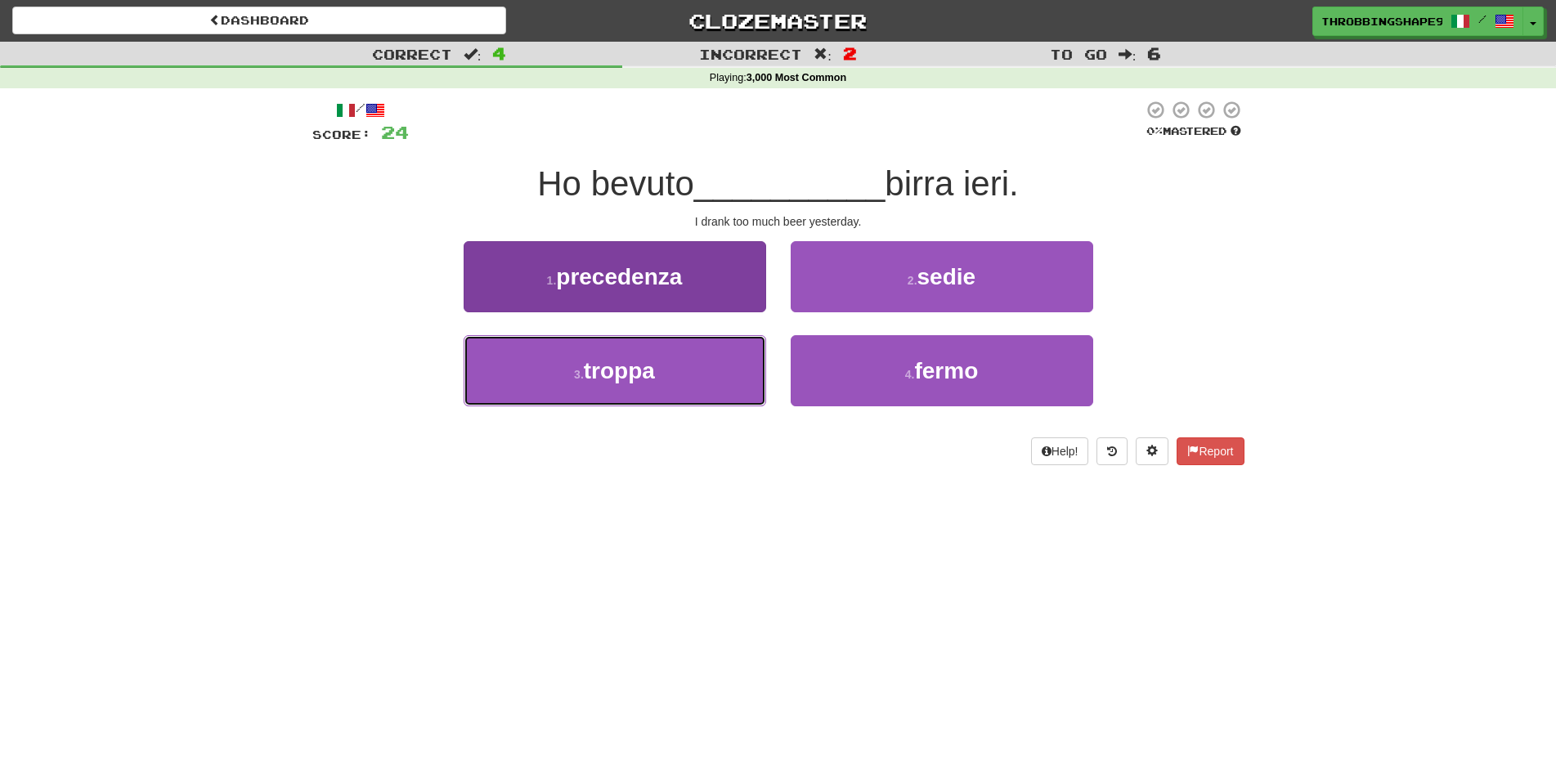 drag, startPoint x: 697, startPoint y: 360, endPoint x: 717, endPoint y: 345, distance: 25 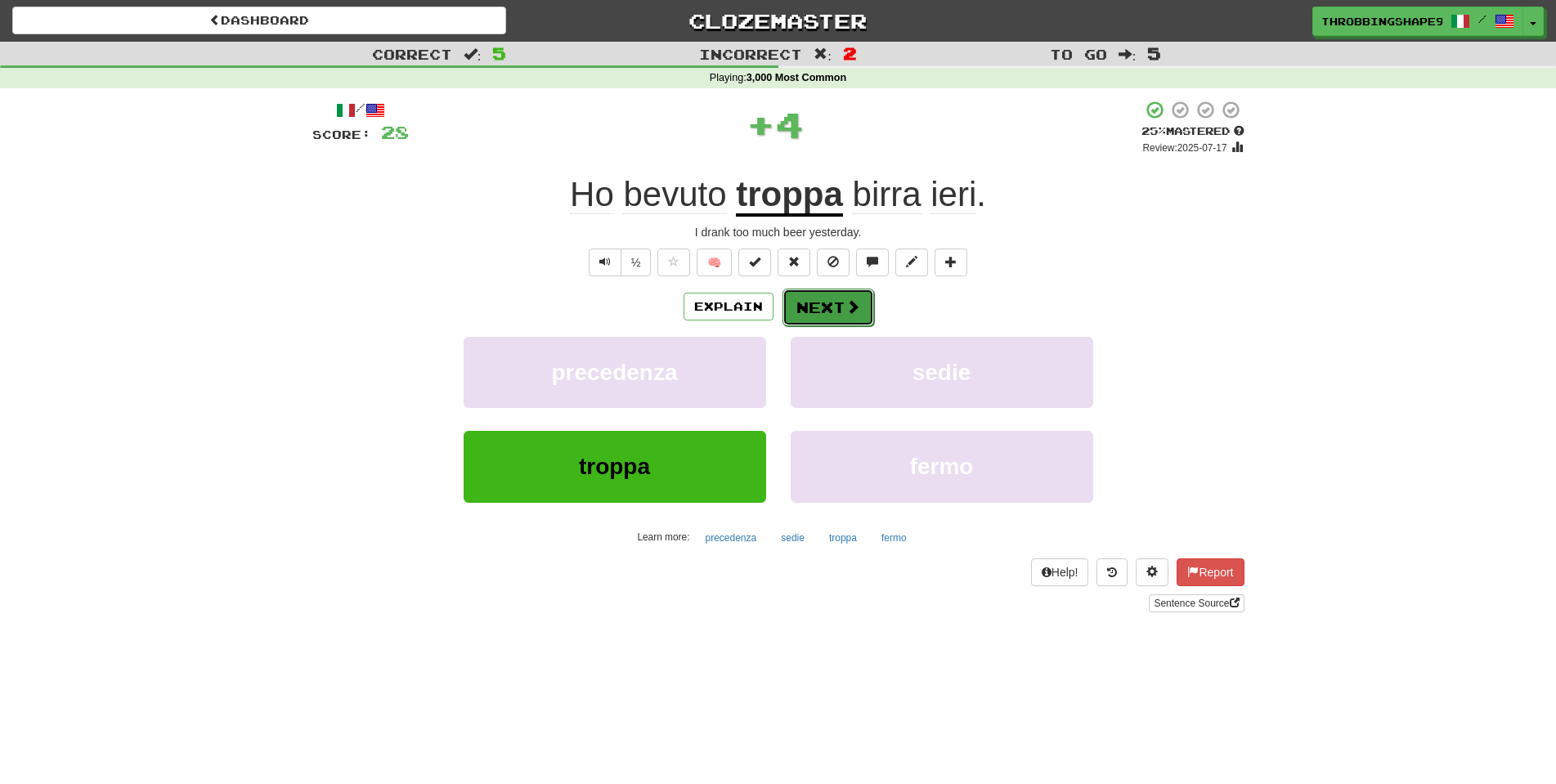 click on "Next" at bounding box center [828, 307] 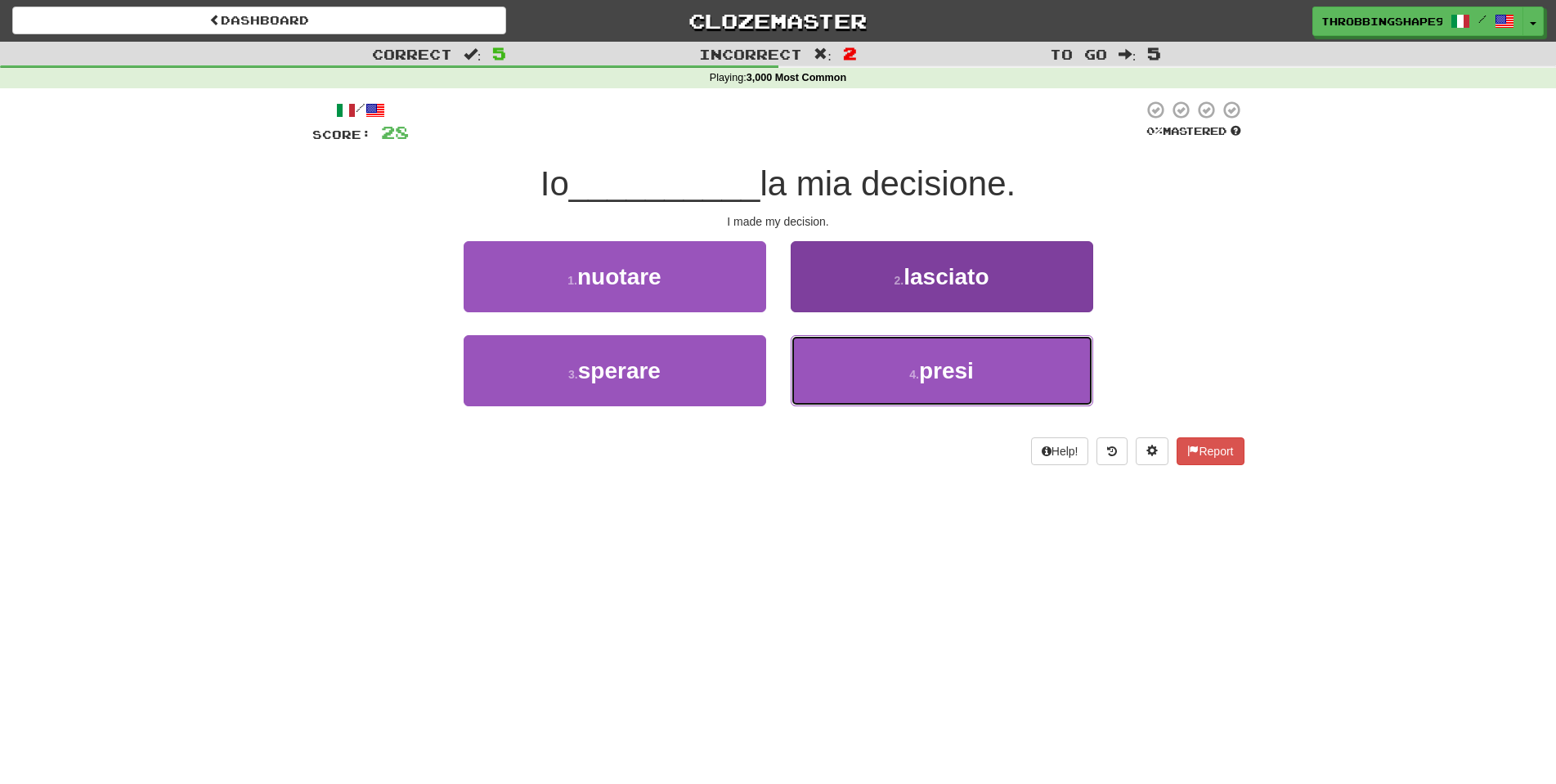click on "4 .  presi" at bounding box center [942, 370] 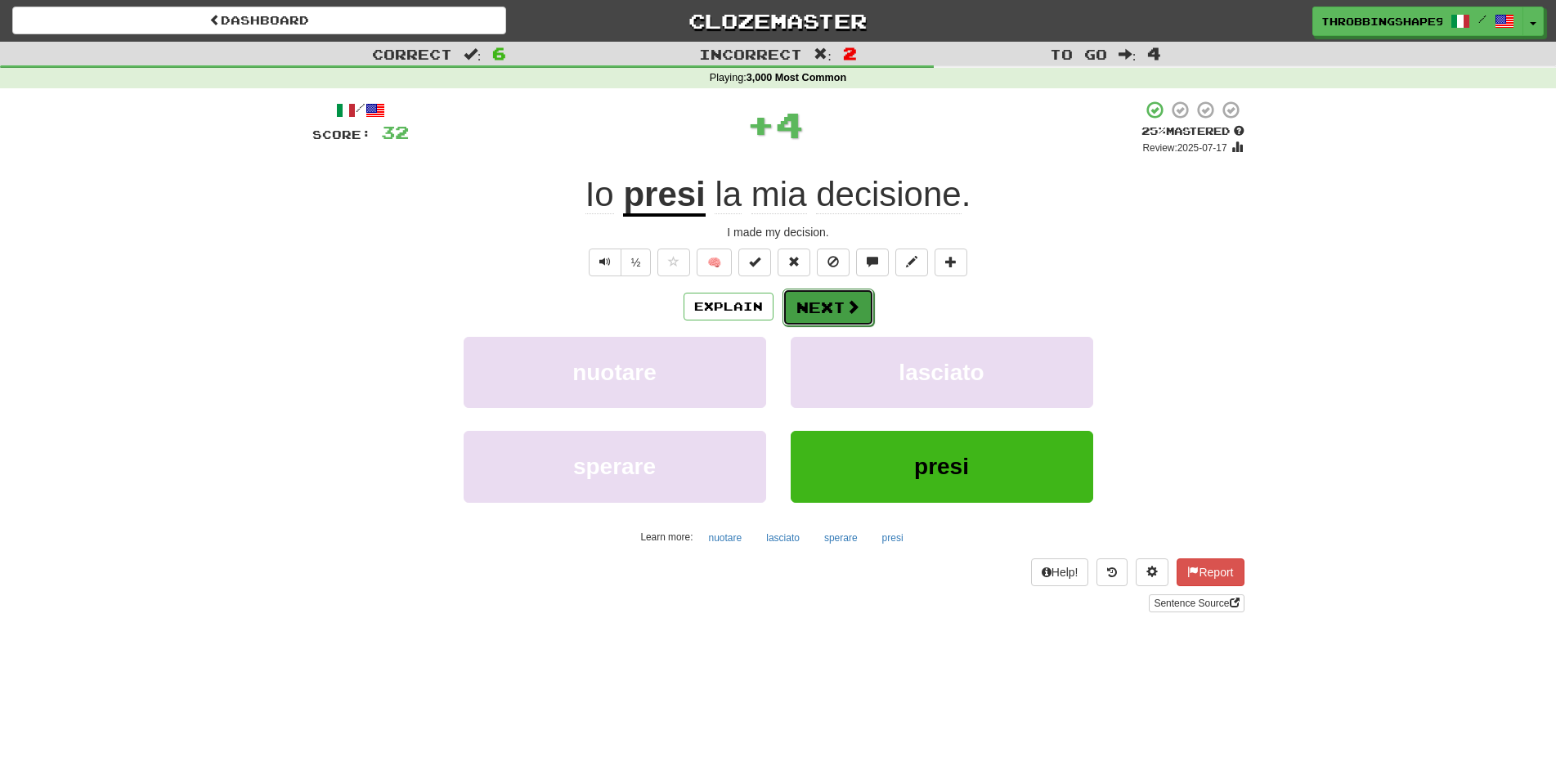 click on "Next" at bounding box center (828, 307) 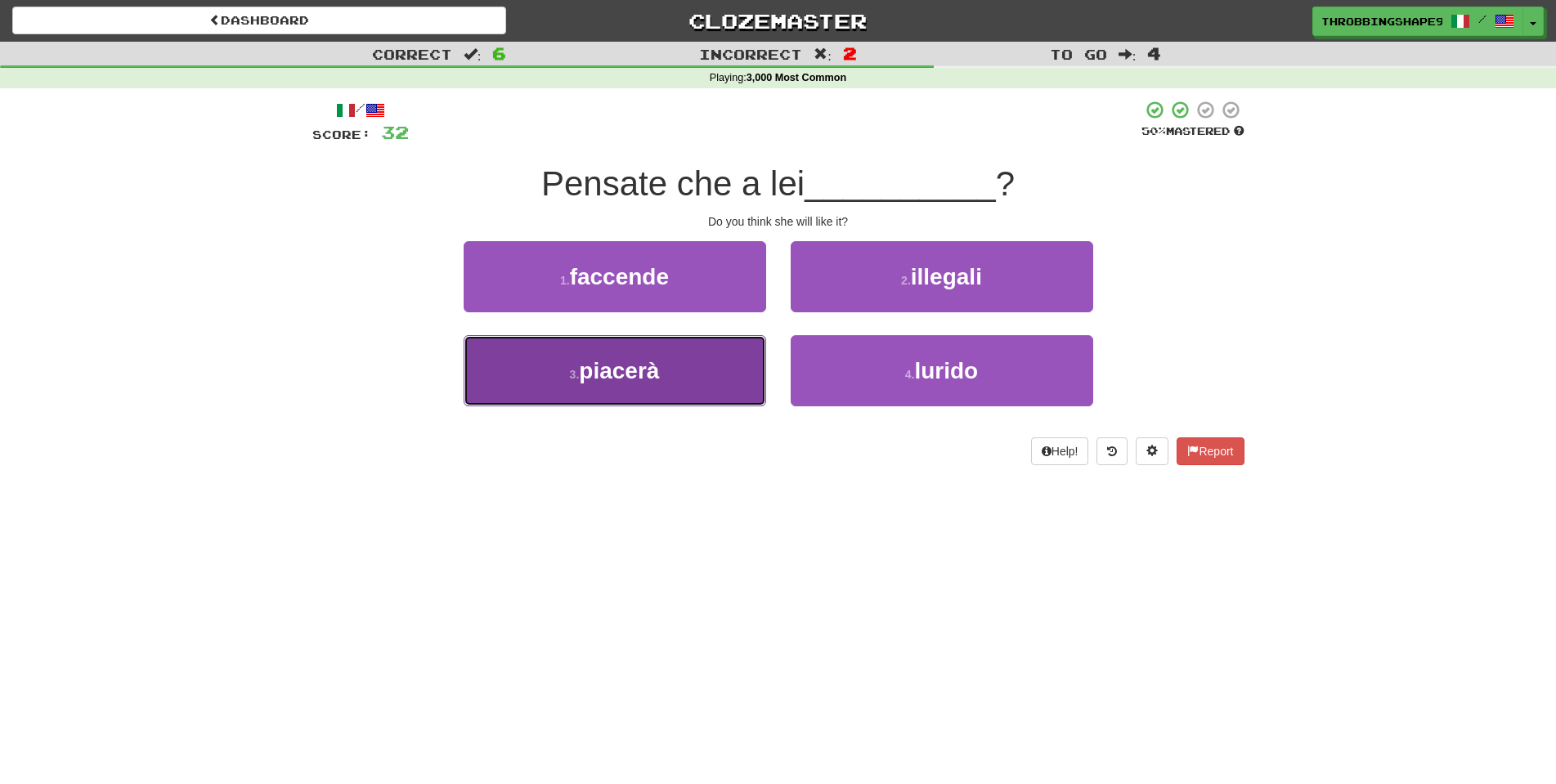 click on "3 .  piacerà" at bounding box center [615, 370] 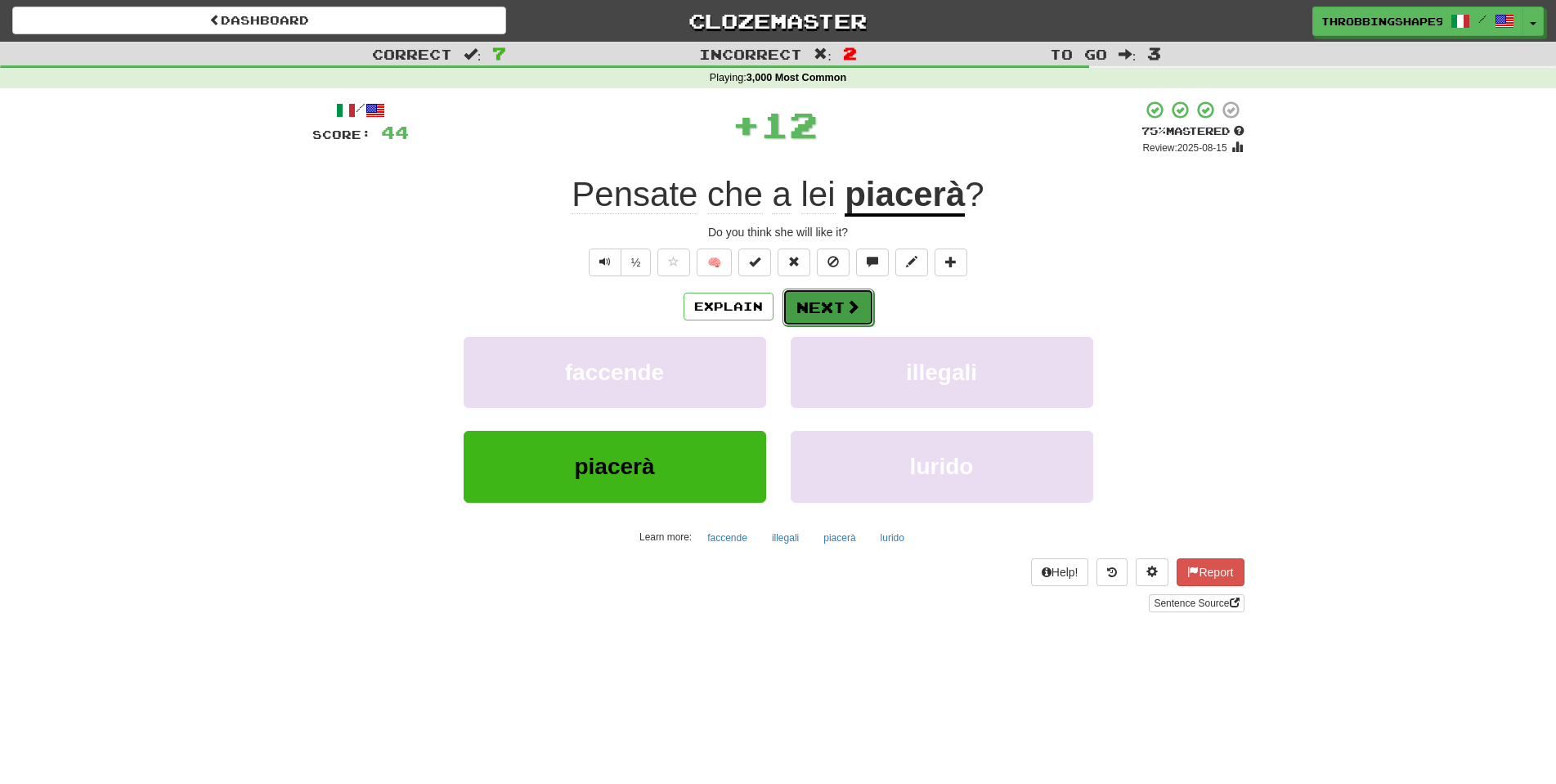 click on "Next" at bounding box center [828, 307] 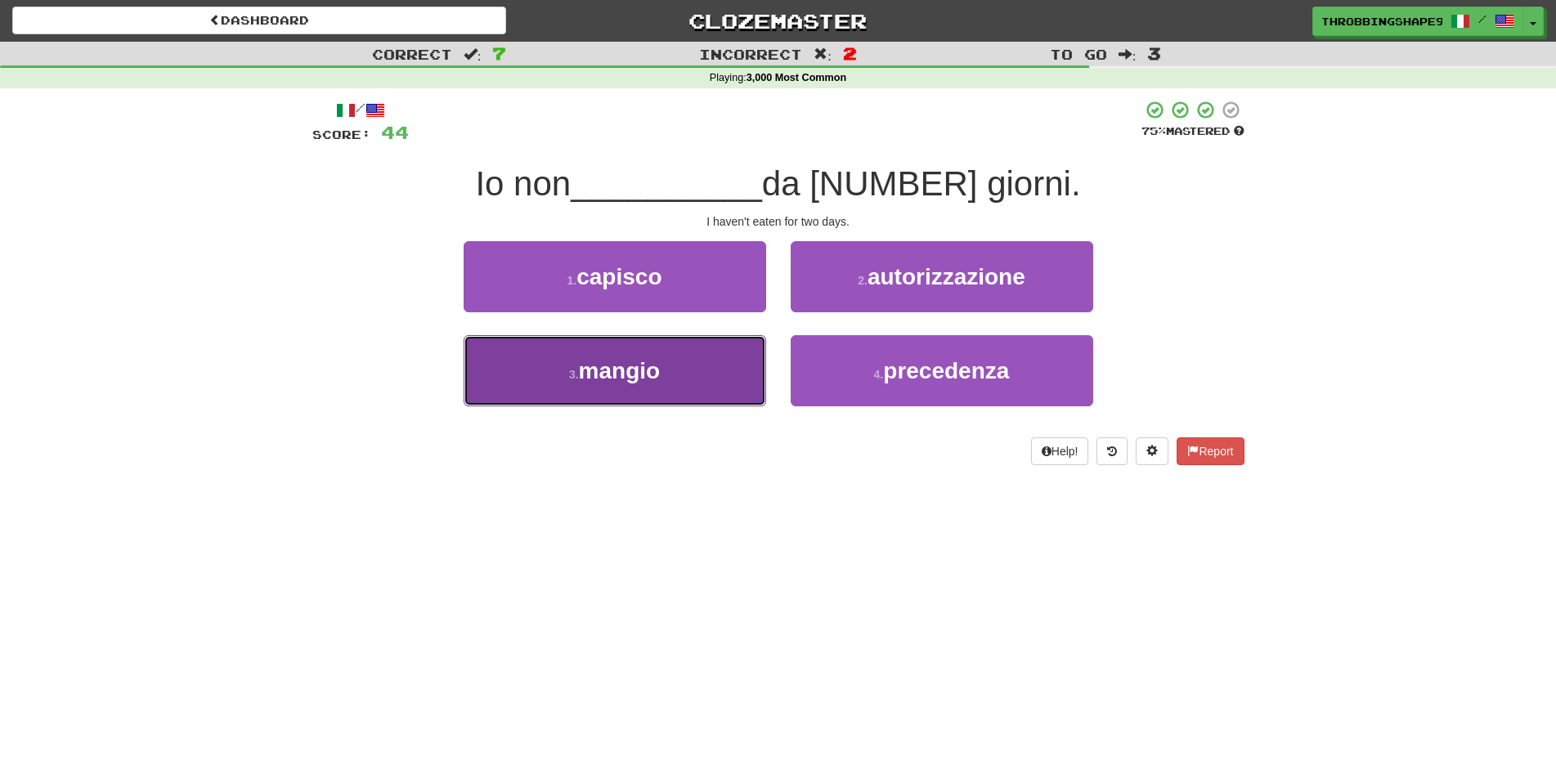 click on "3 .  mangio" at bounding box center (615, 370) 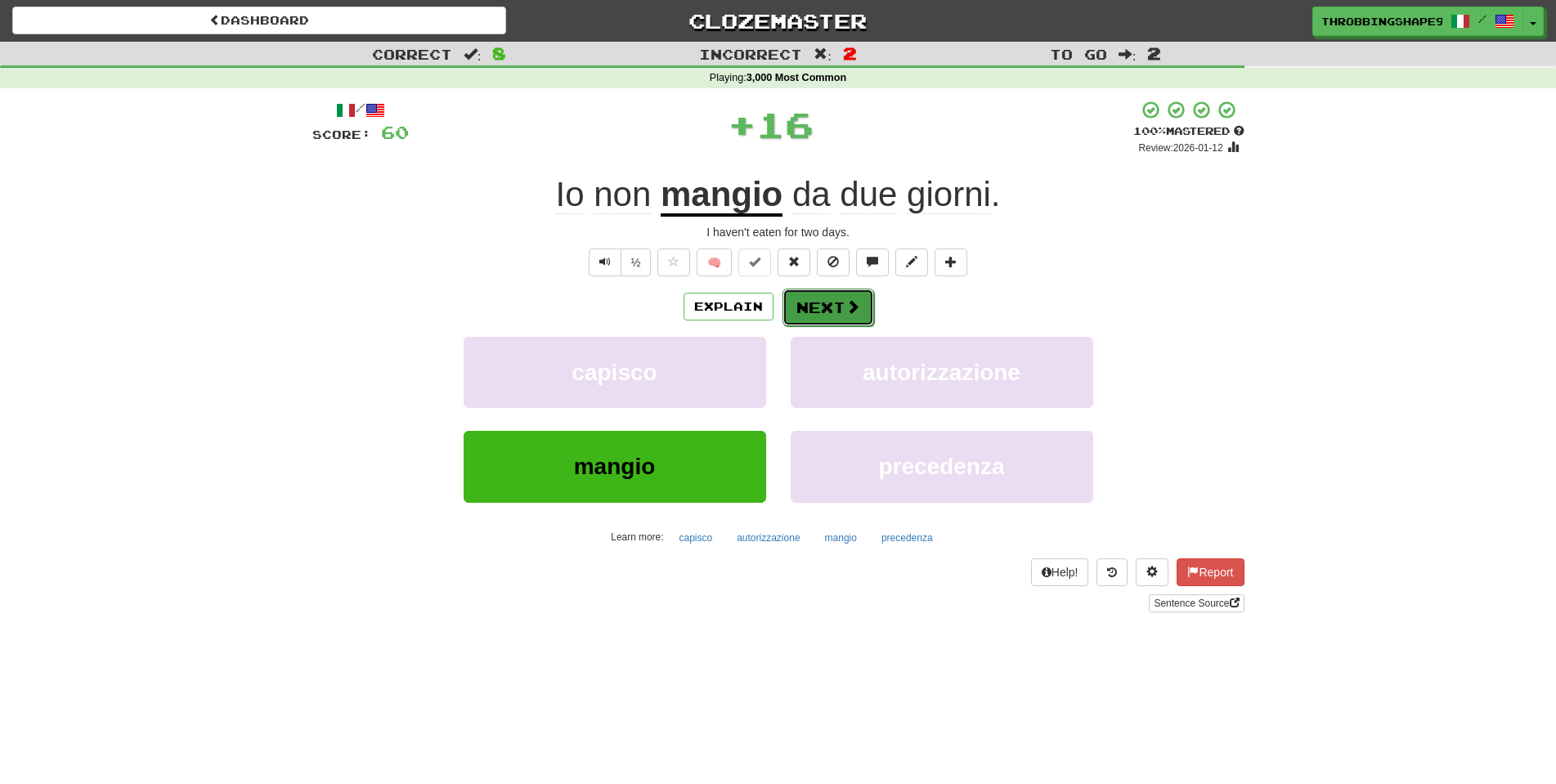 click at bounding box center [853, 307] 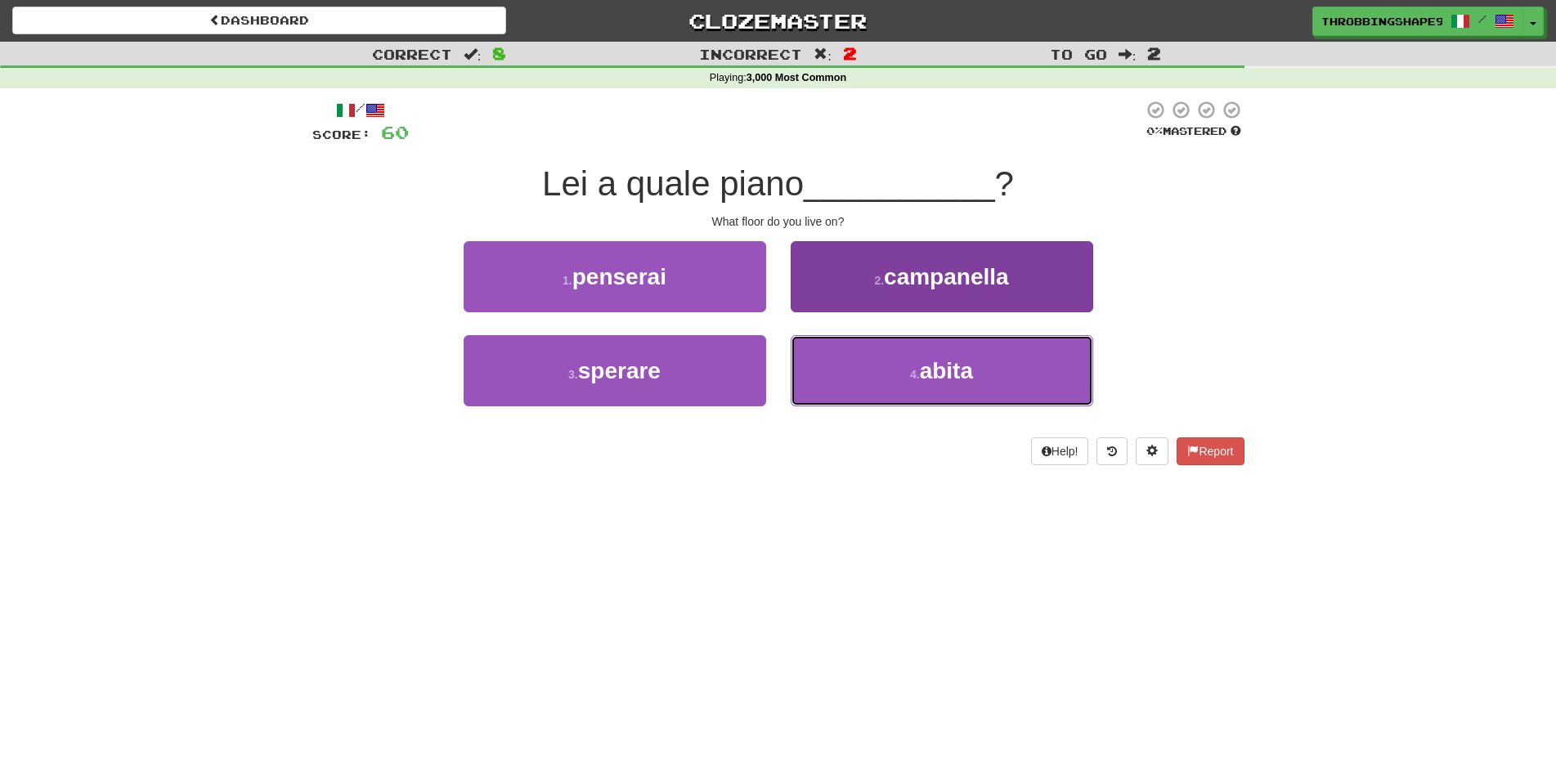 click on "4 .  abita" at bounding box center (942, 370) 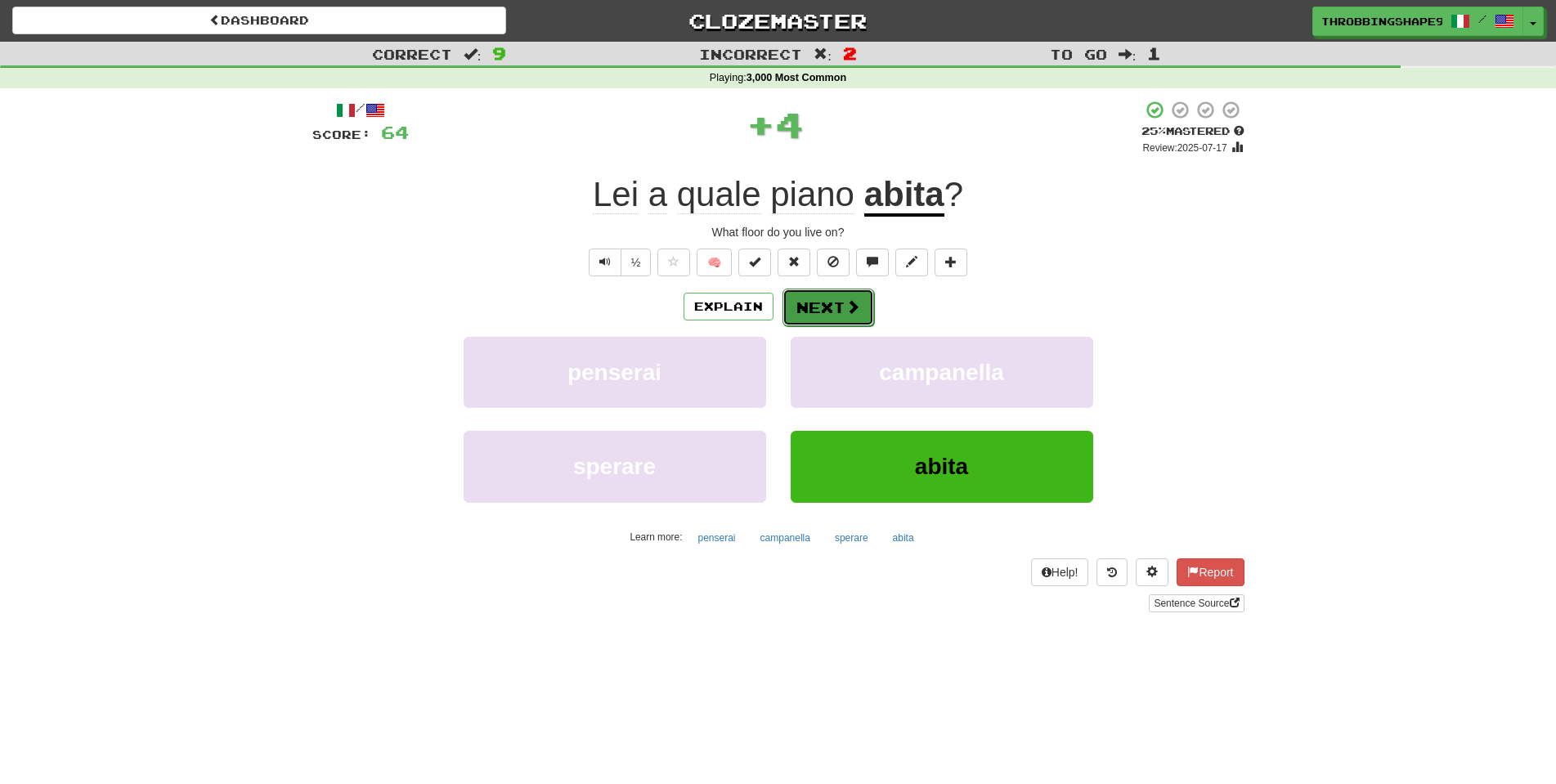 click on "Next" at bounding box center [828, 307] 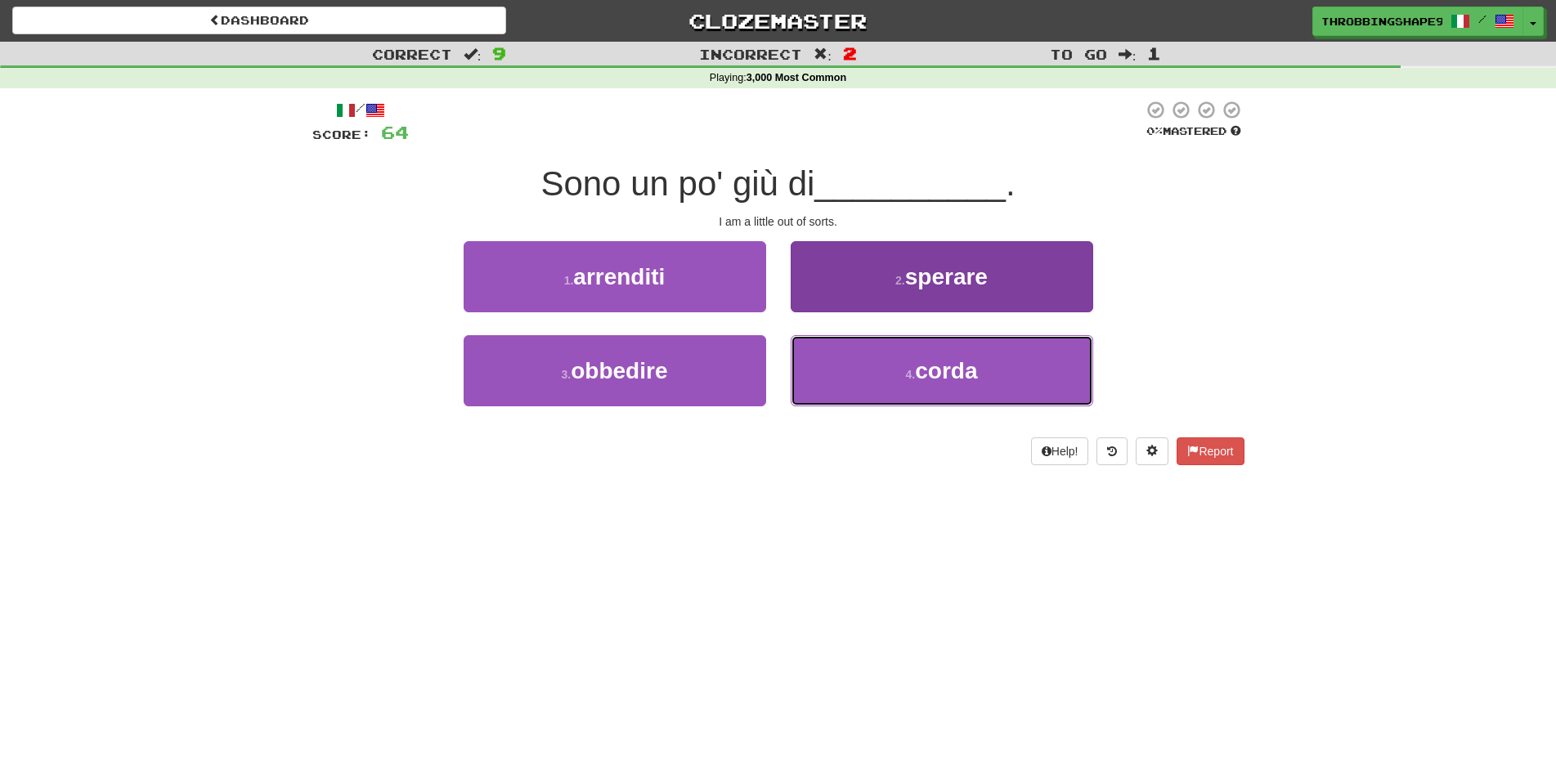 click on "4 .  corda" at bounding box center (942, 370) 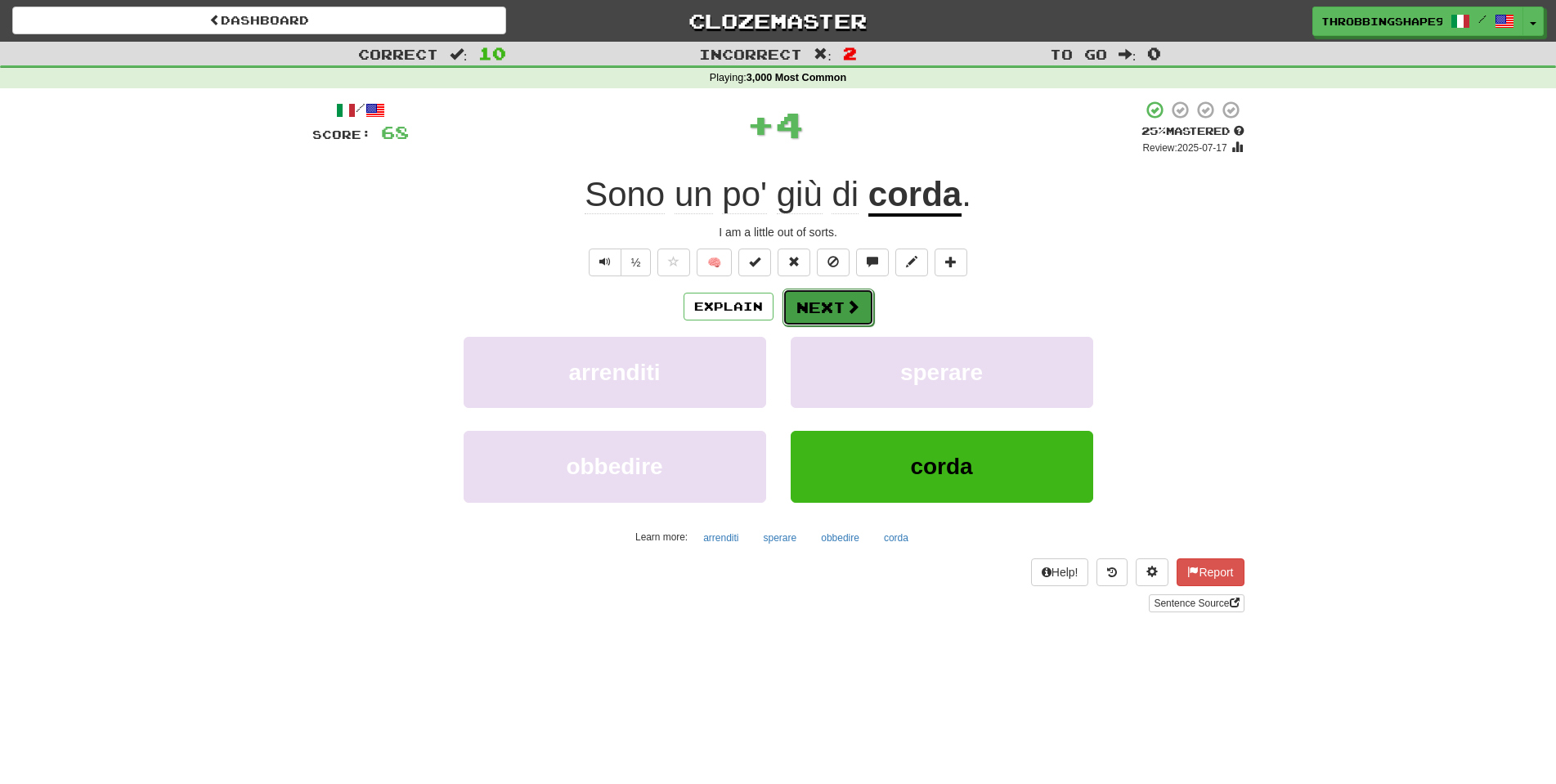 click on "Next" at bounding box center [828, 307] 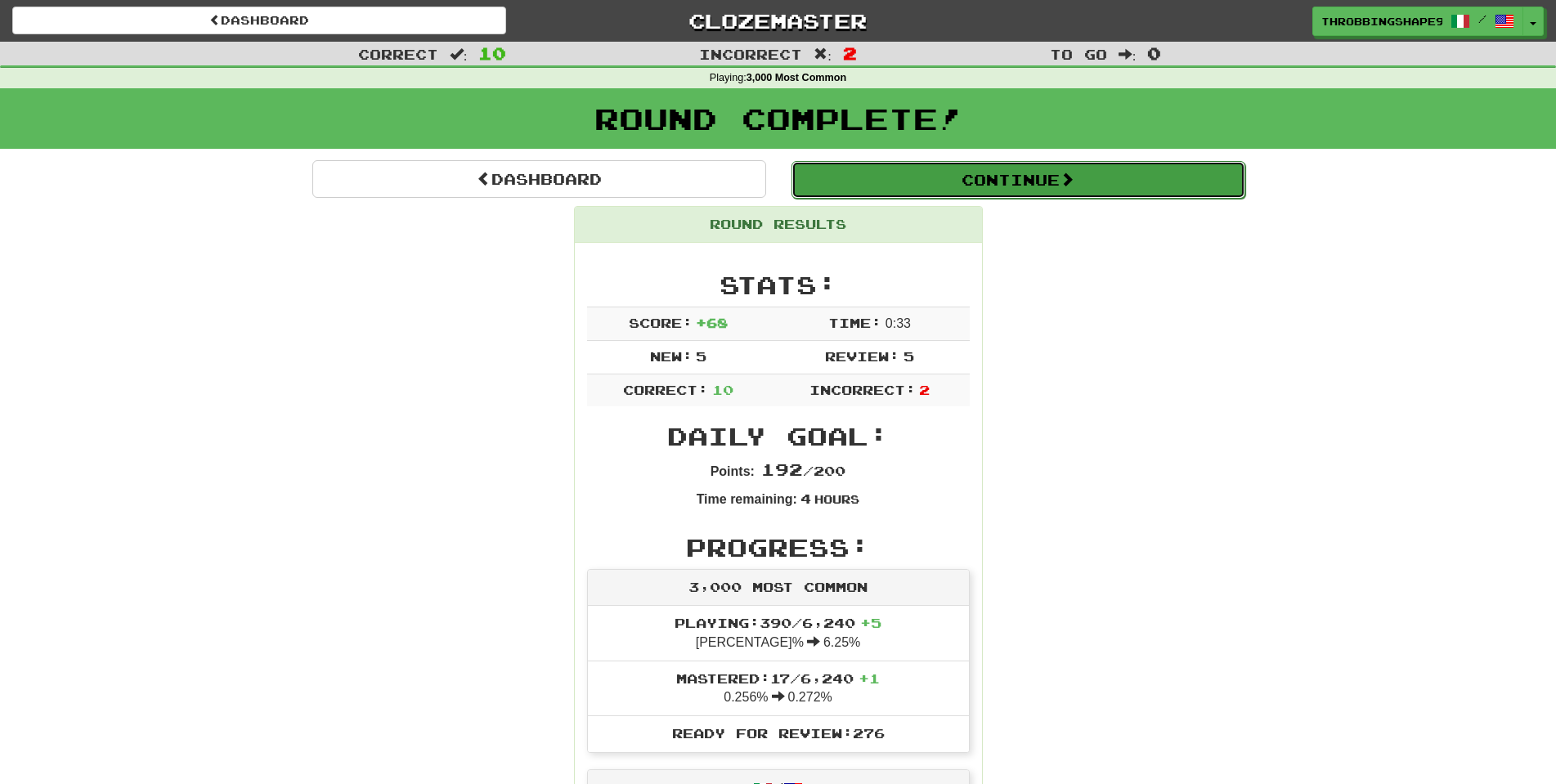 click on "Continue" at bounding box center [1018, 180] 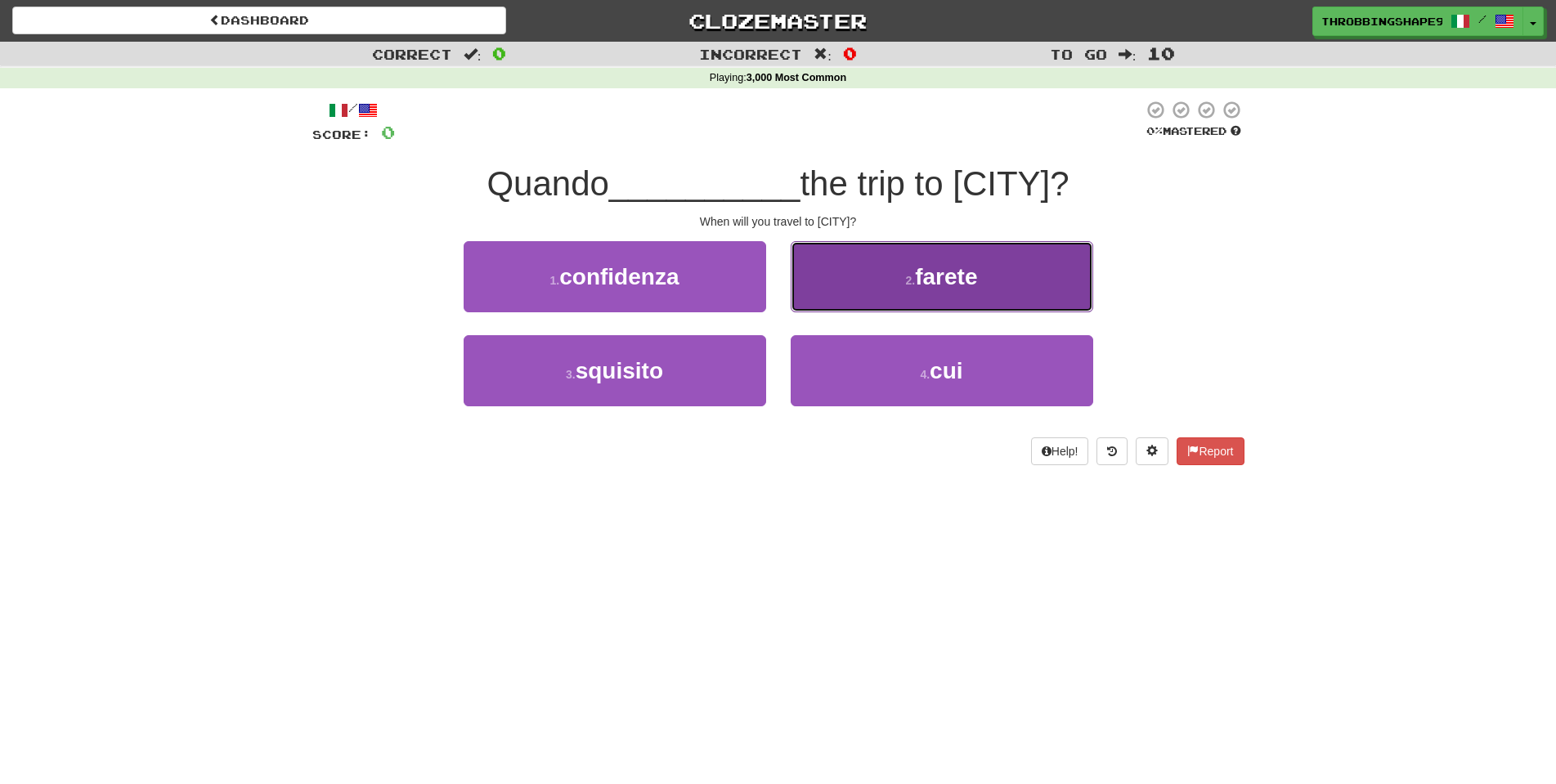click on "2 .  farete" at bounding box center [942, 276] 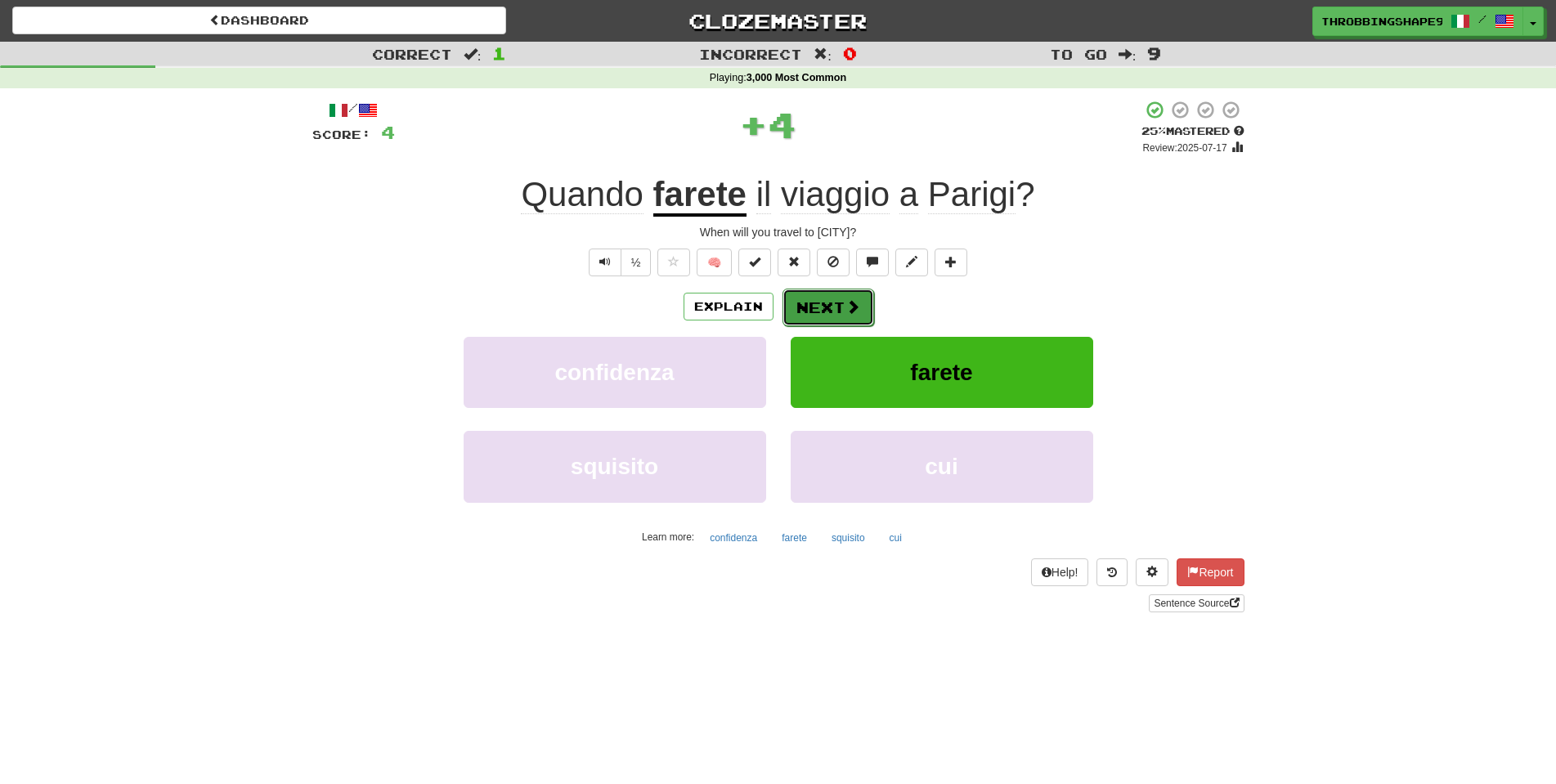 click on "Next" at bounding box center (828, 307) 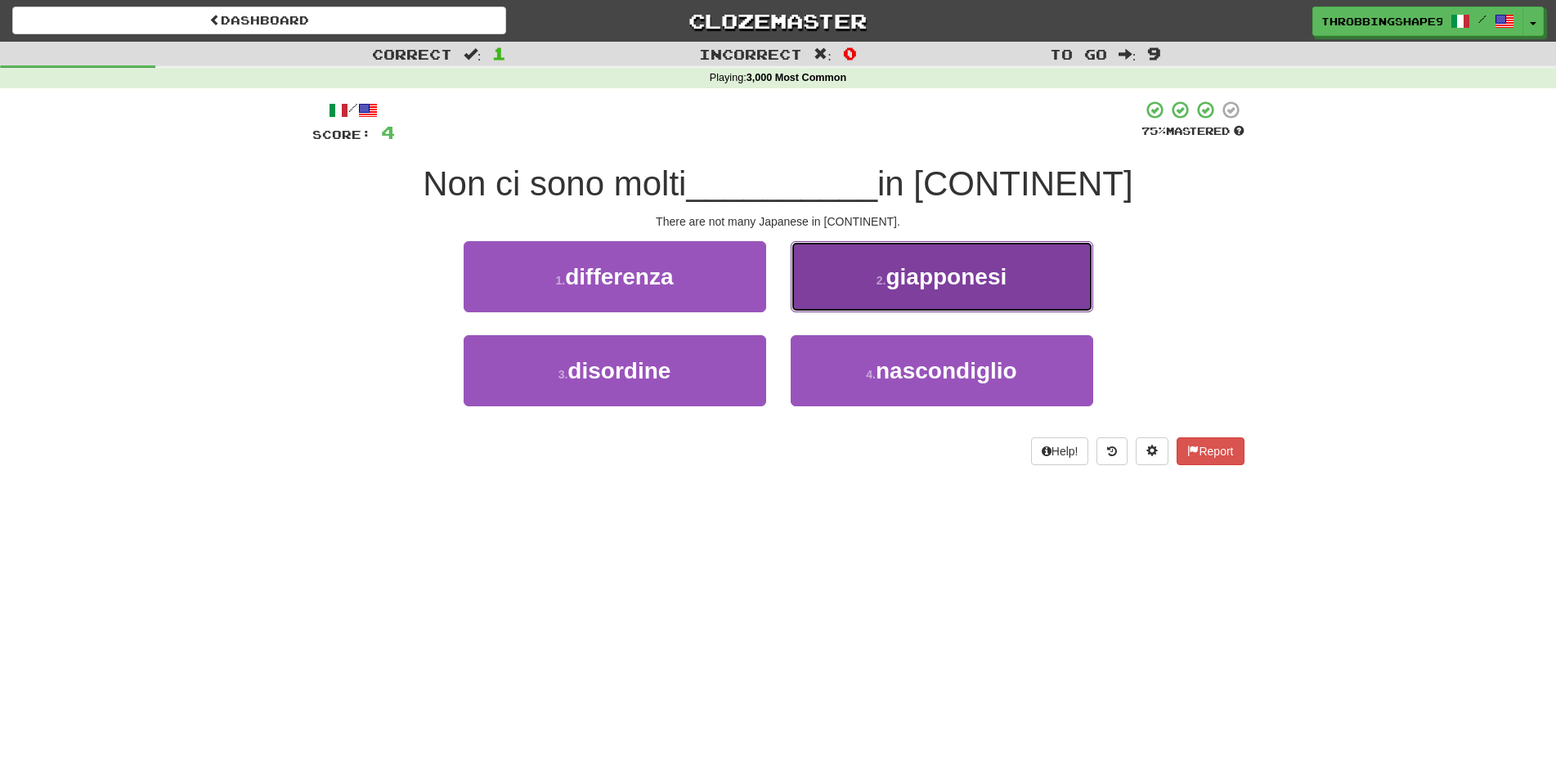 click on "2 .  giapponesi" at bounding box center (942, 276) 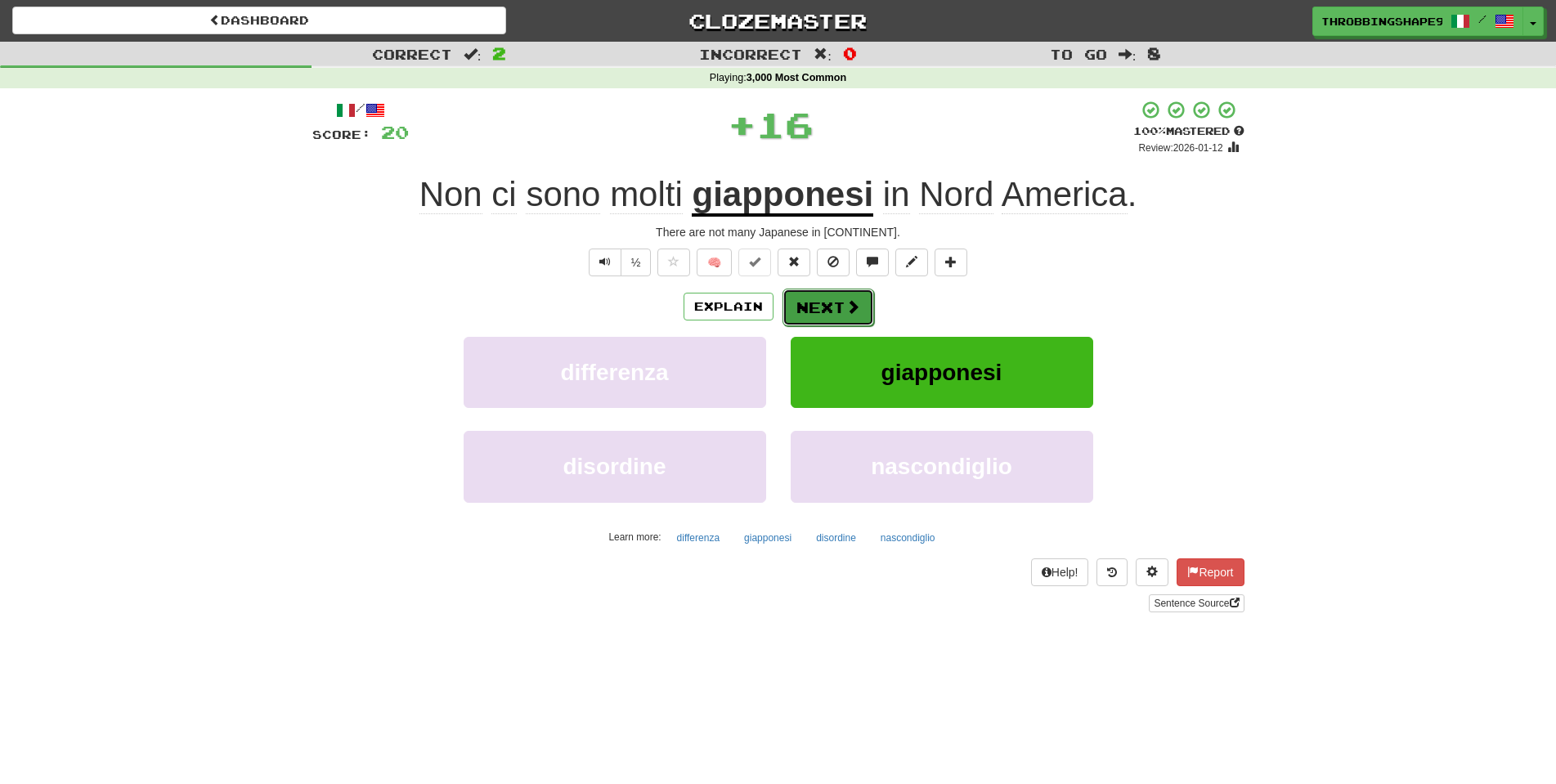click on "Next" at bounding box center (828, 307) 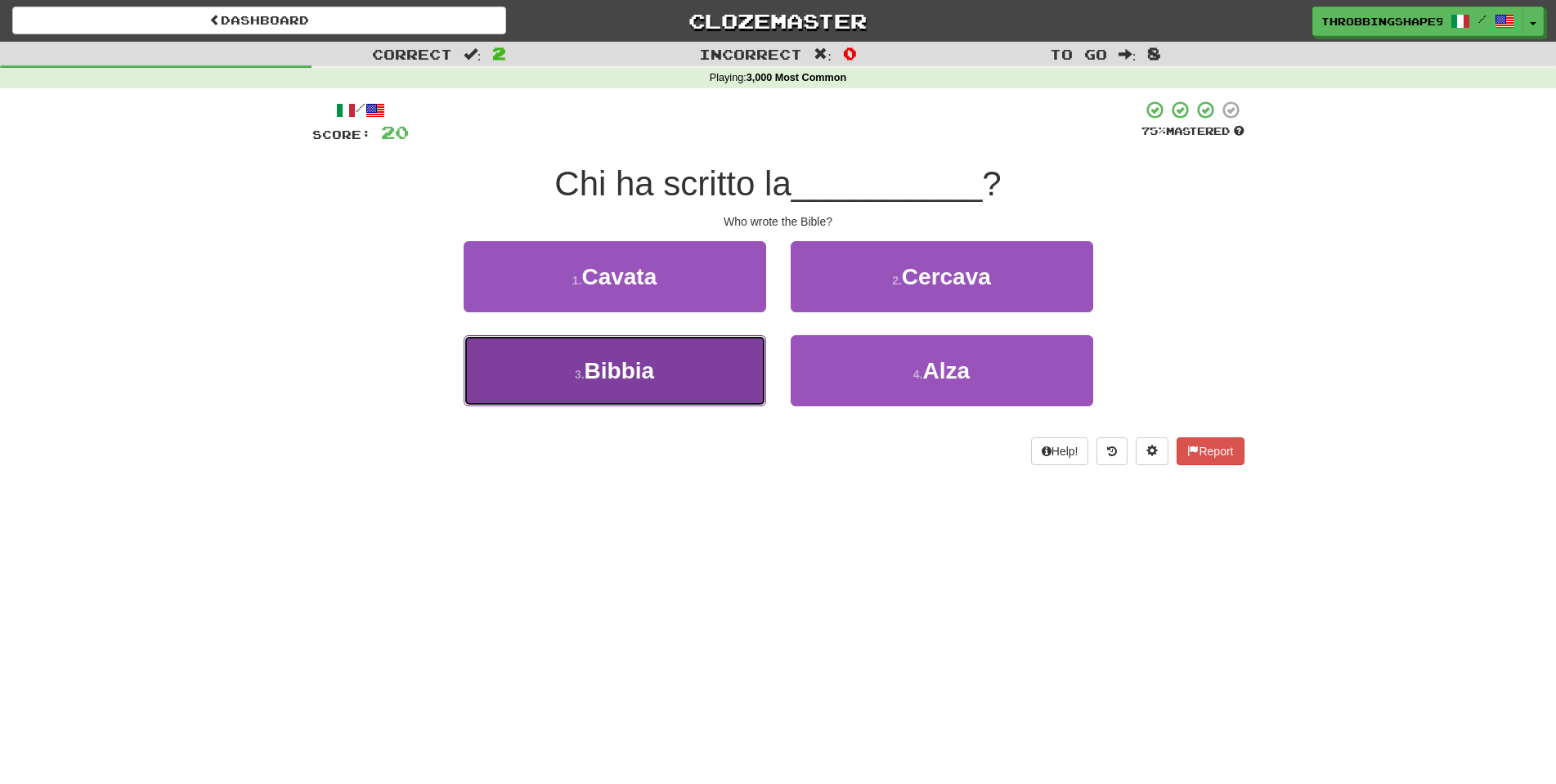 drag, startPoint x: 728, startPoint y: 367, endPoint x: 763, endPoint y: 338, distance: 45.453273 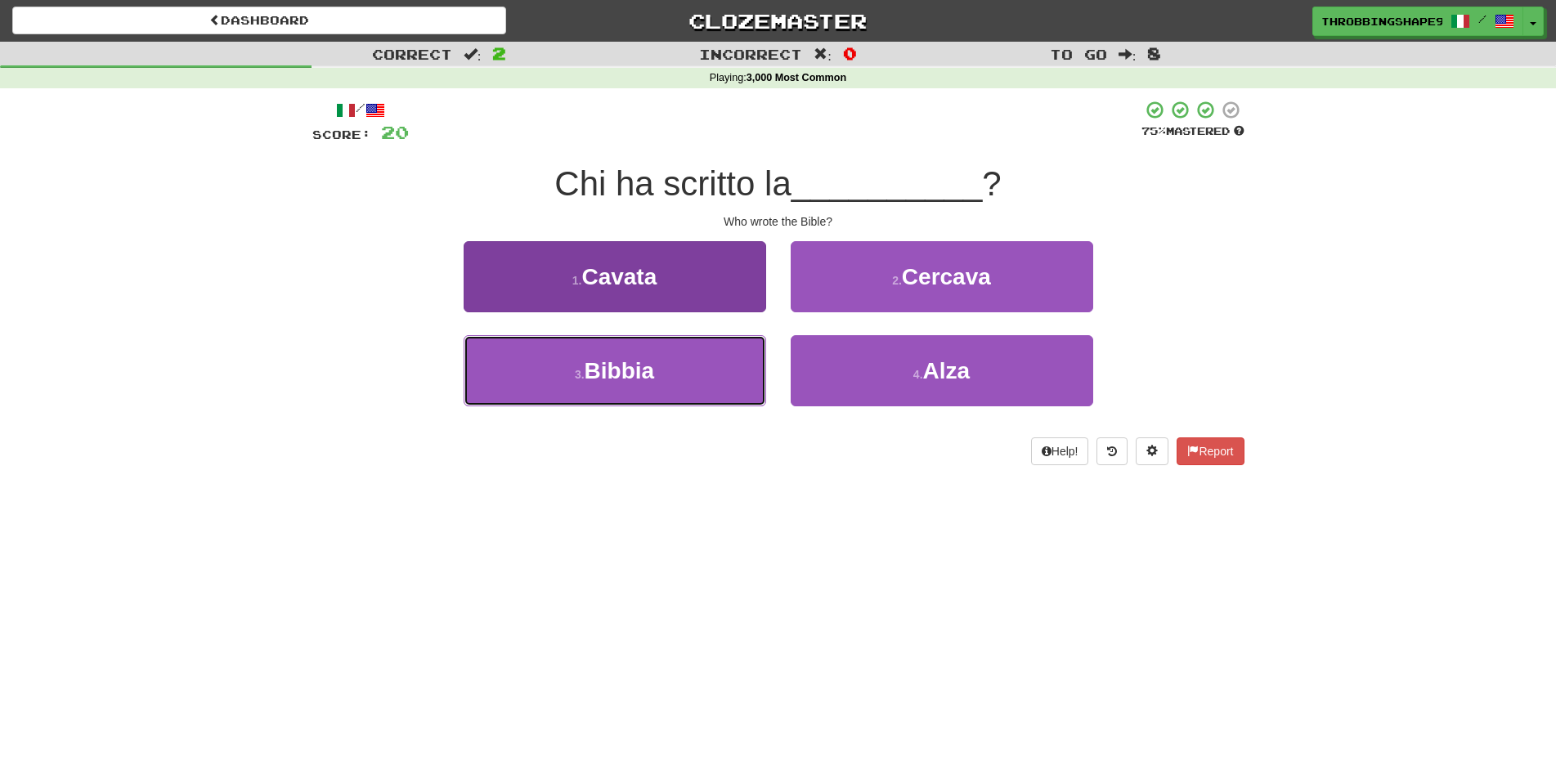click on "3 .  Bibbia" at bounding box center (615, 370) 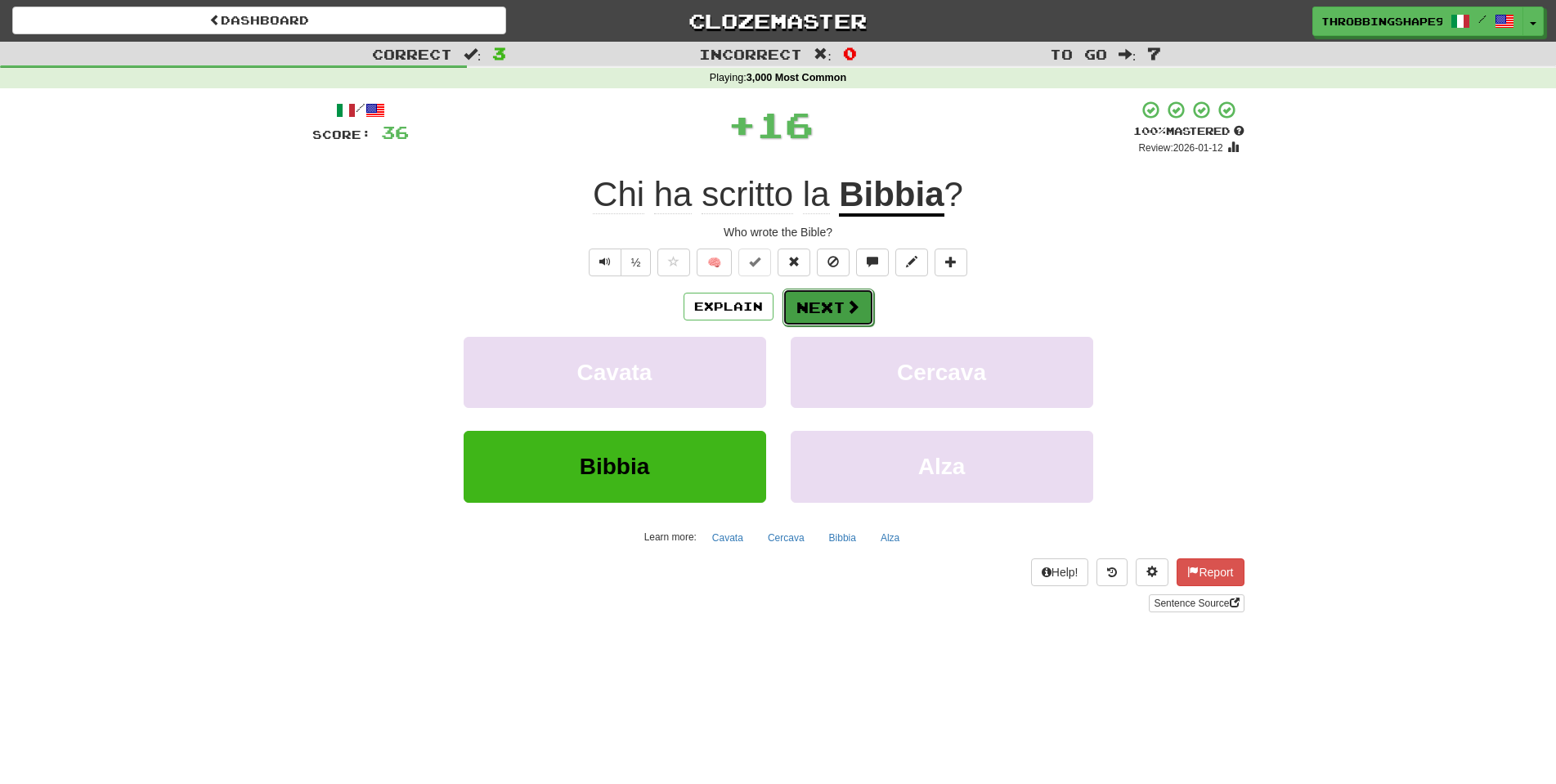 click at bounding box center [853, 307] 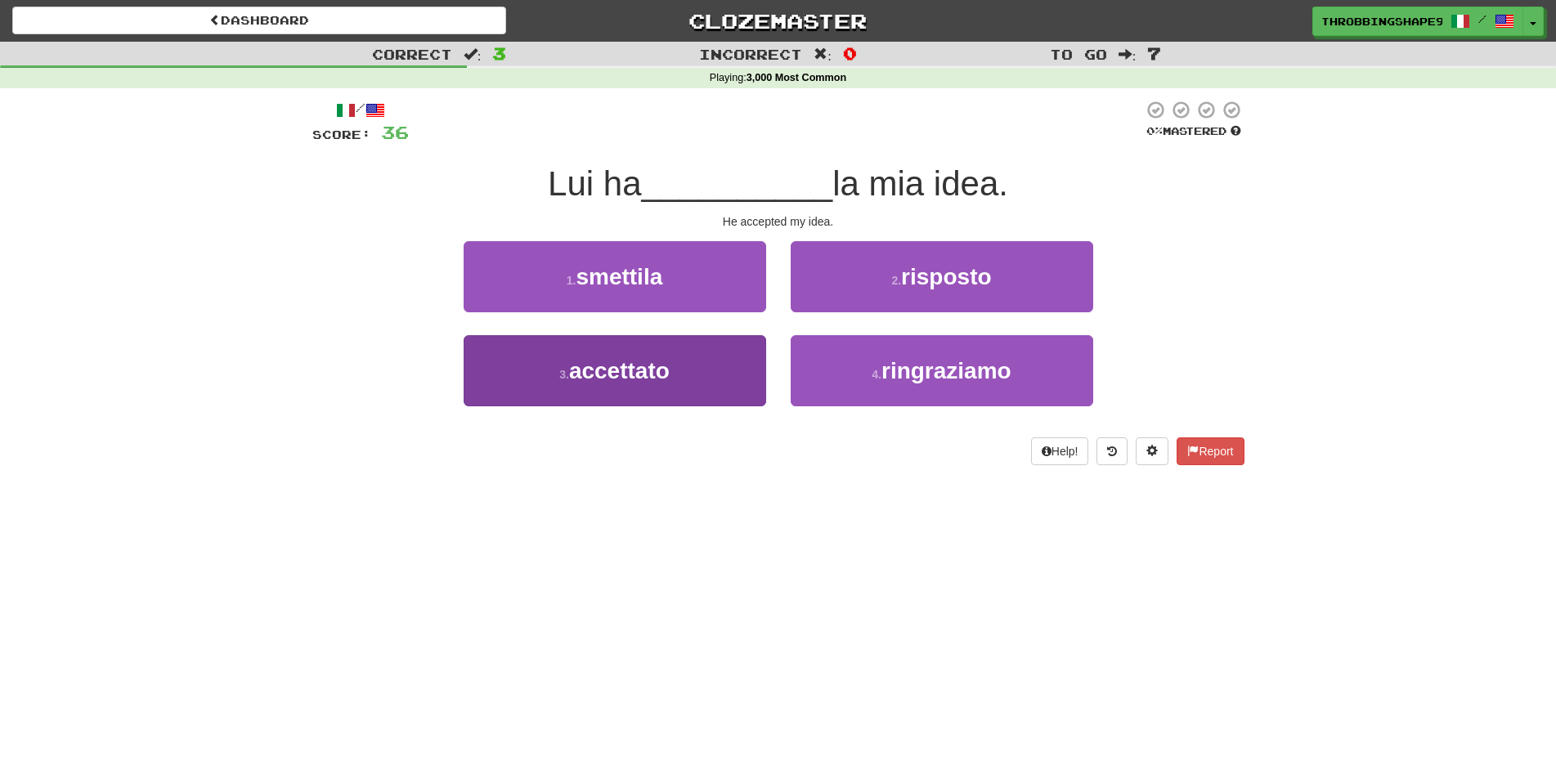 drag, startPoint x: 787, startPoint y: 362, endPoint x: 746, endPoint y: 382, distance: 45.617979 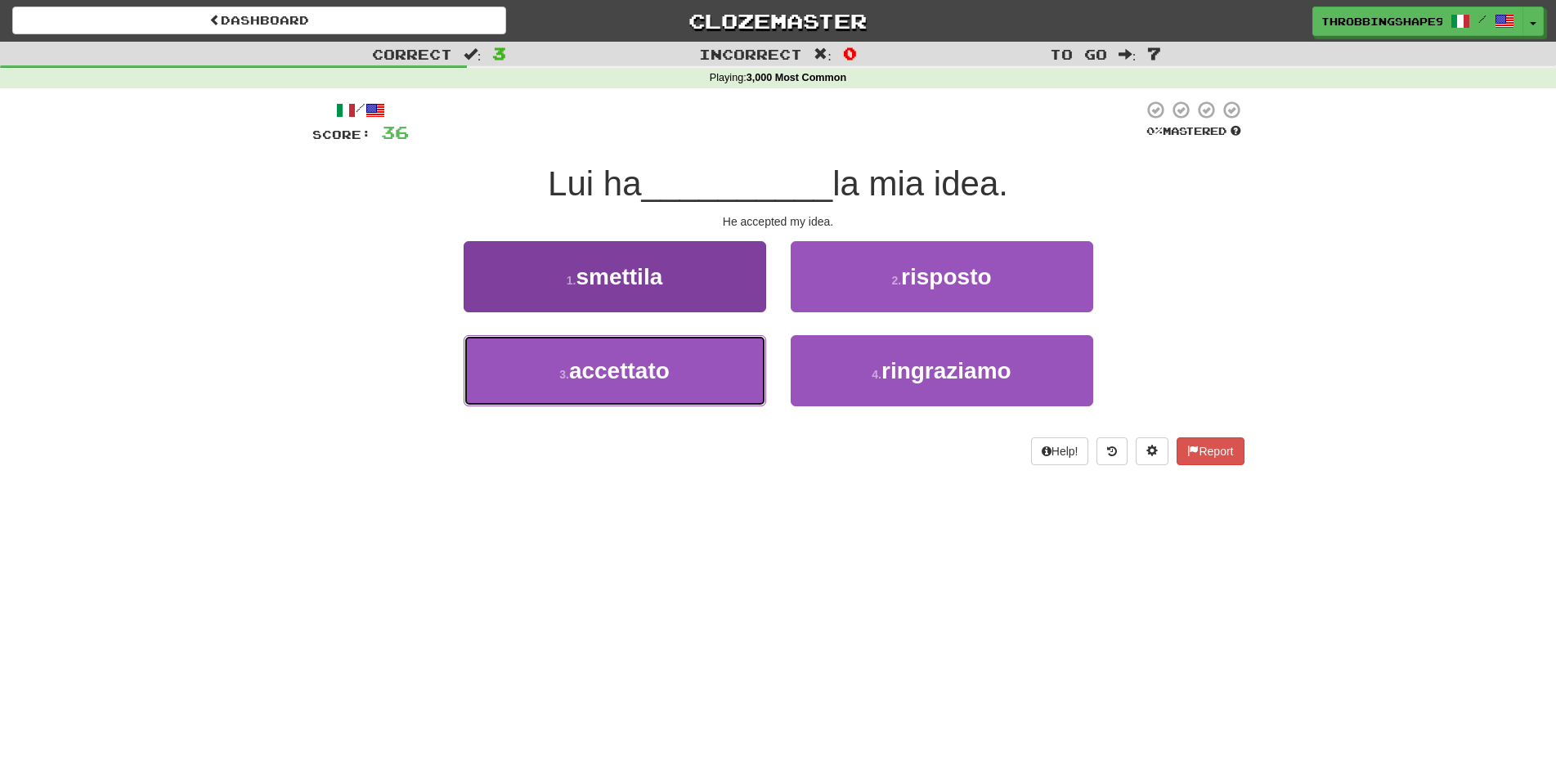 drag, startPoint x: 742, startPoint y: 380, endPoint x: 757, endPoint y: 357, distance: 27.45906 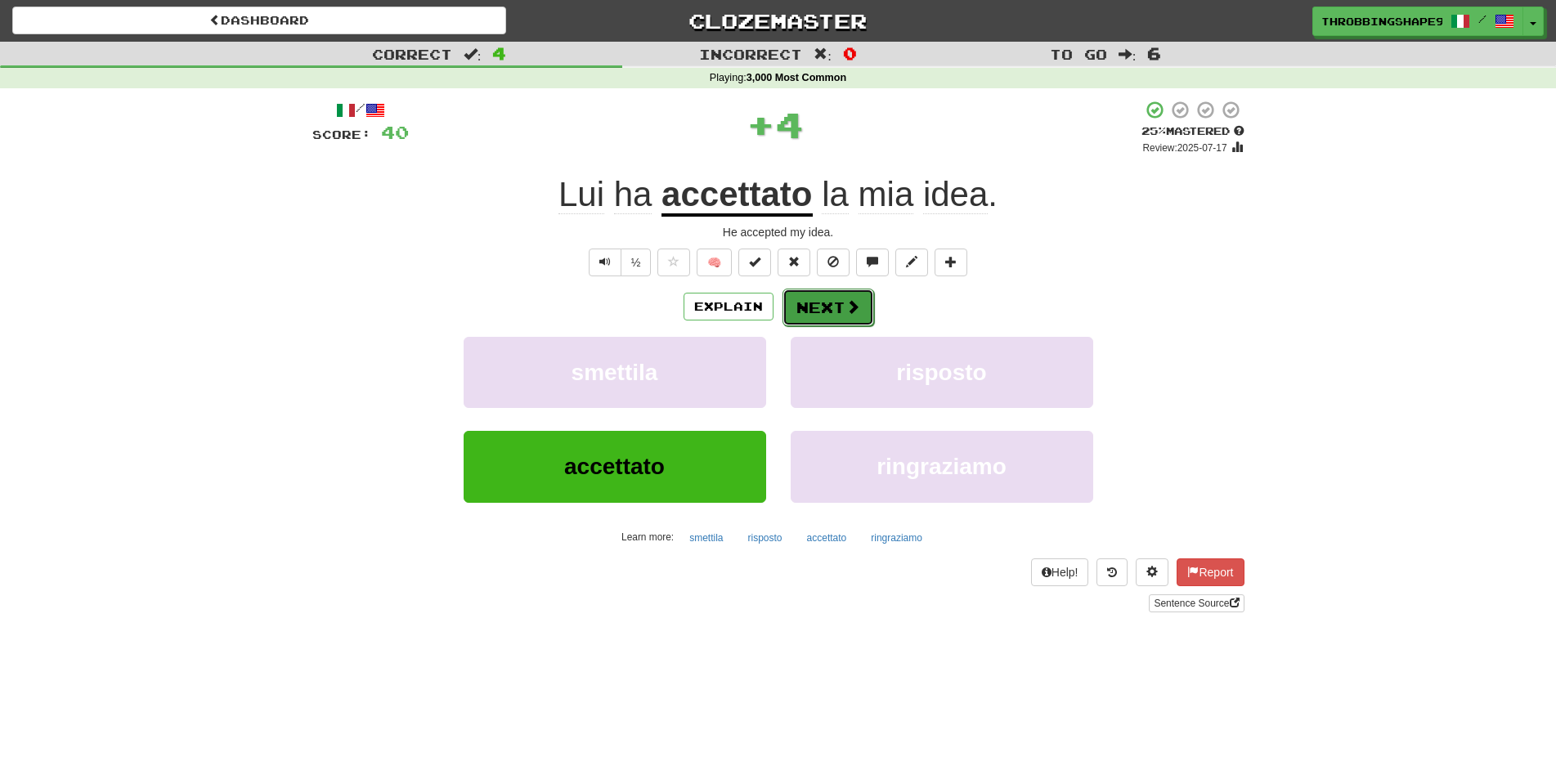 drag, startPoint x: 779, startPoint y: 329, endPoint x: 812, endPoint y: 300, distance: 43.931765 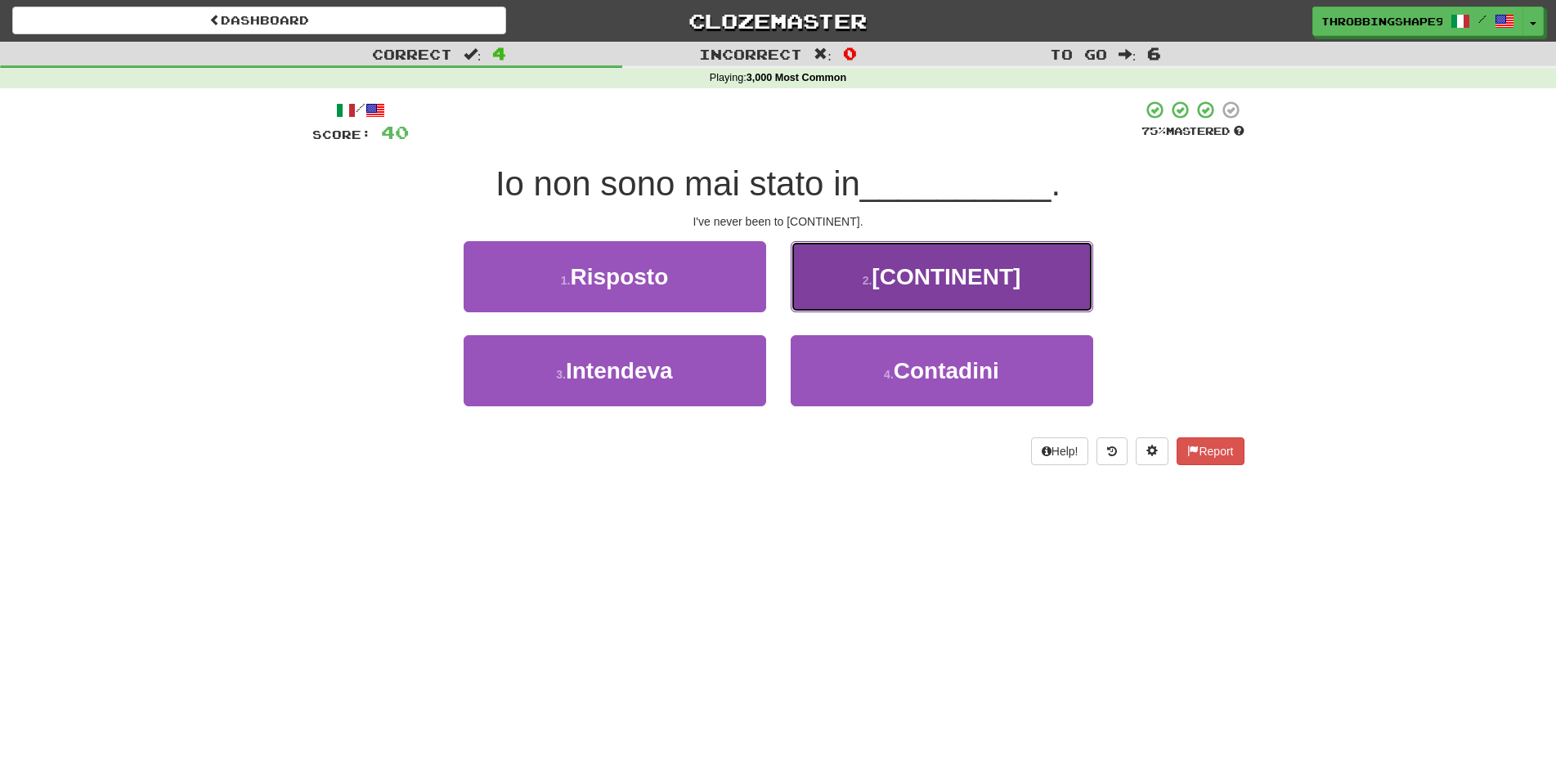 click on "2 .  Africa" at bounding box center (942, 276) 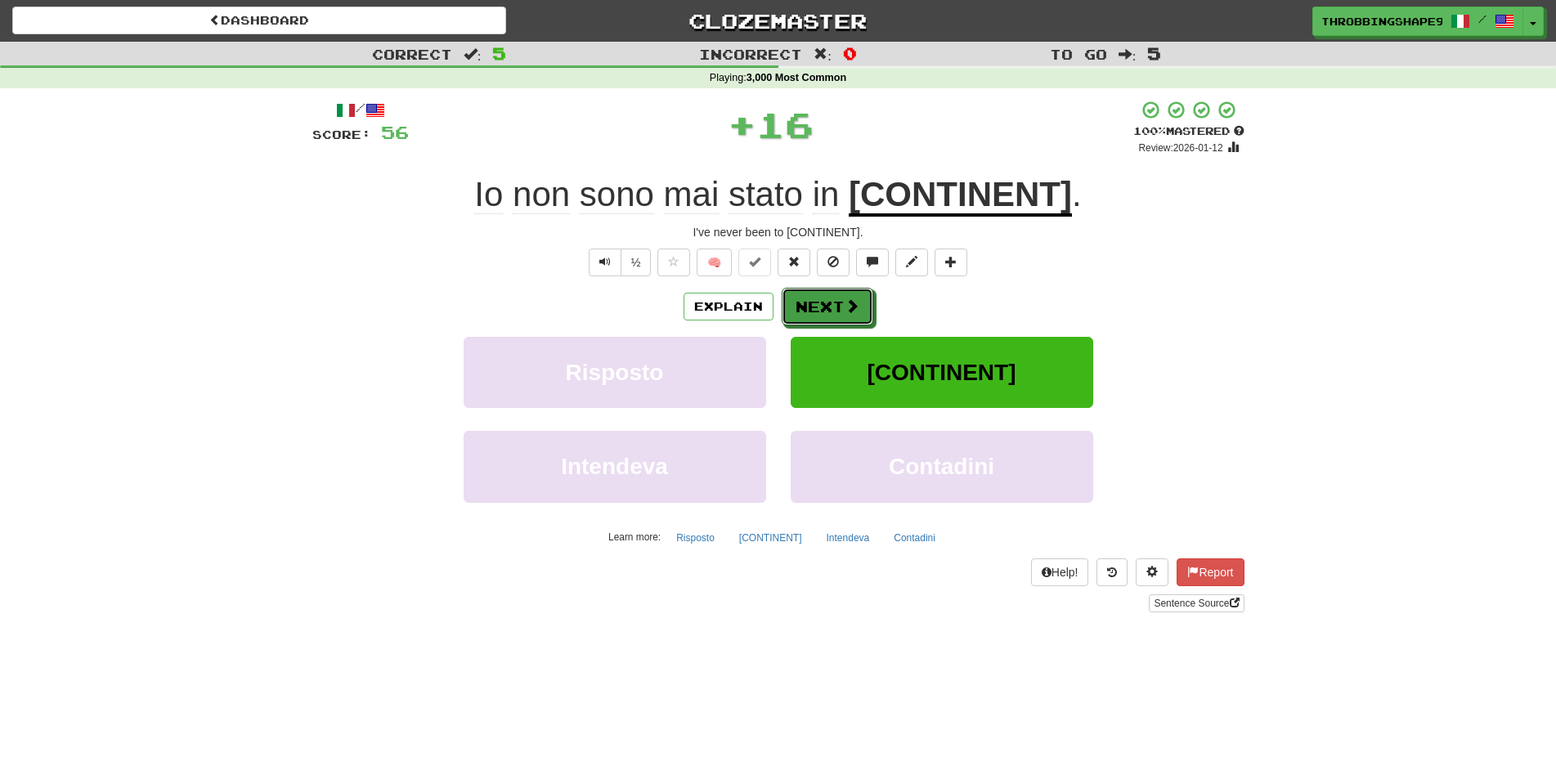 click on "Next" at bounding box center [827, 307] 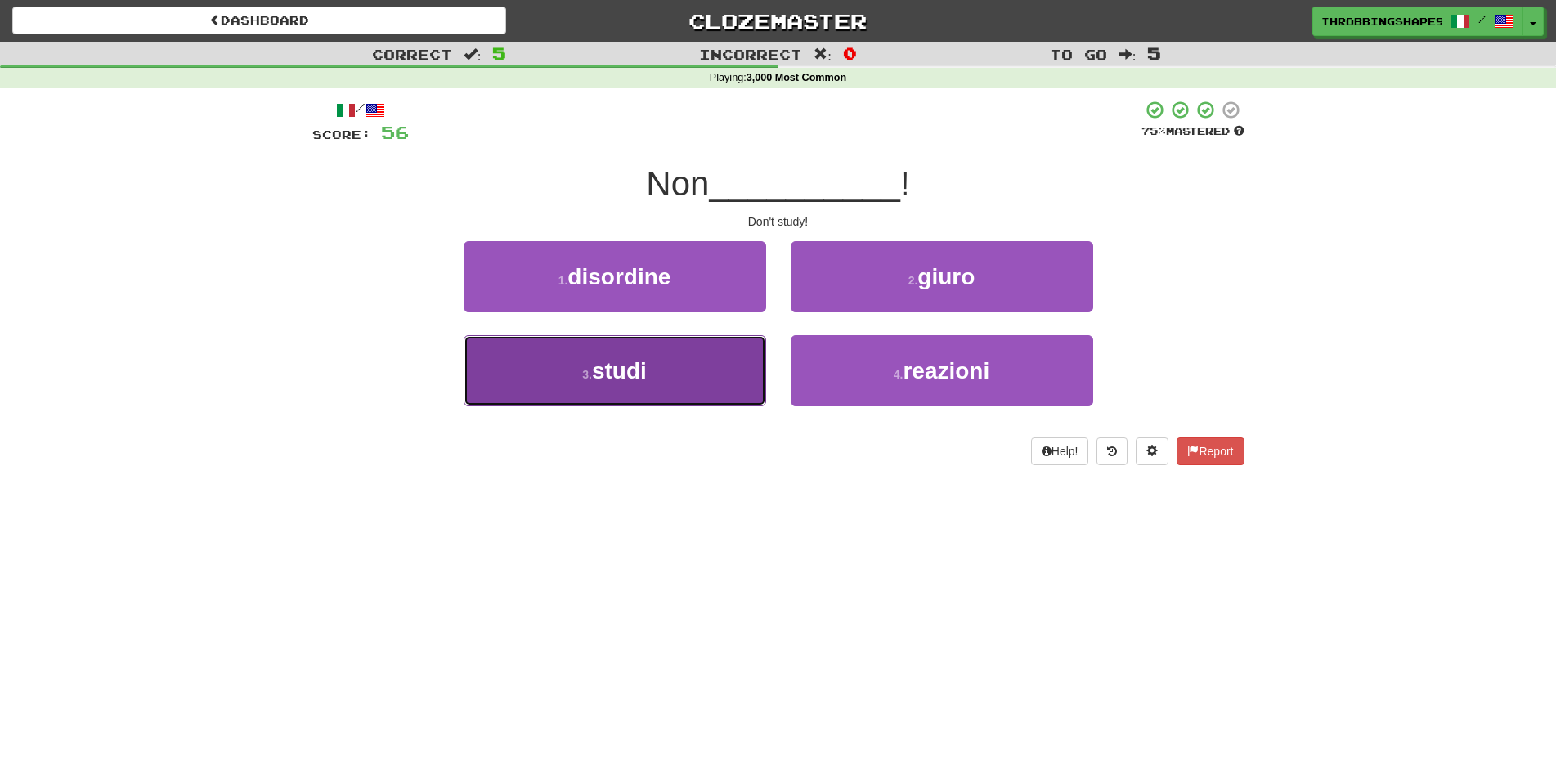 click on "3 .  studi" at bounding box center (615, 370) 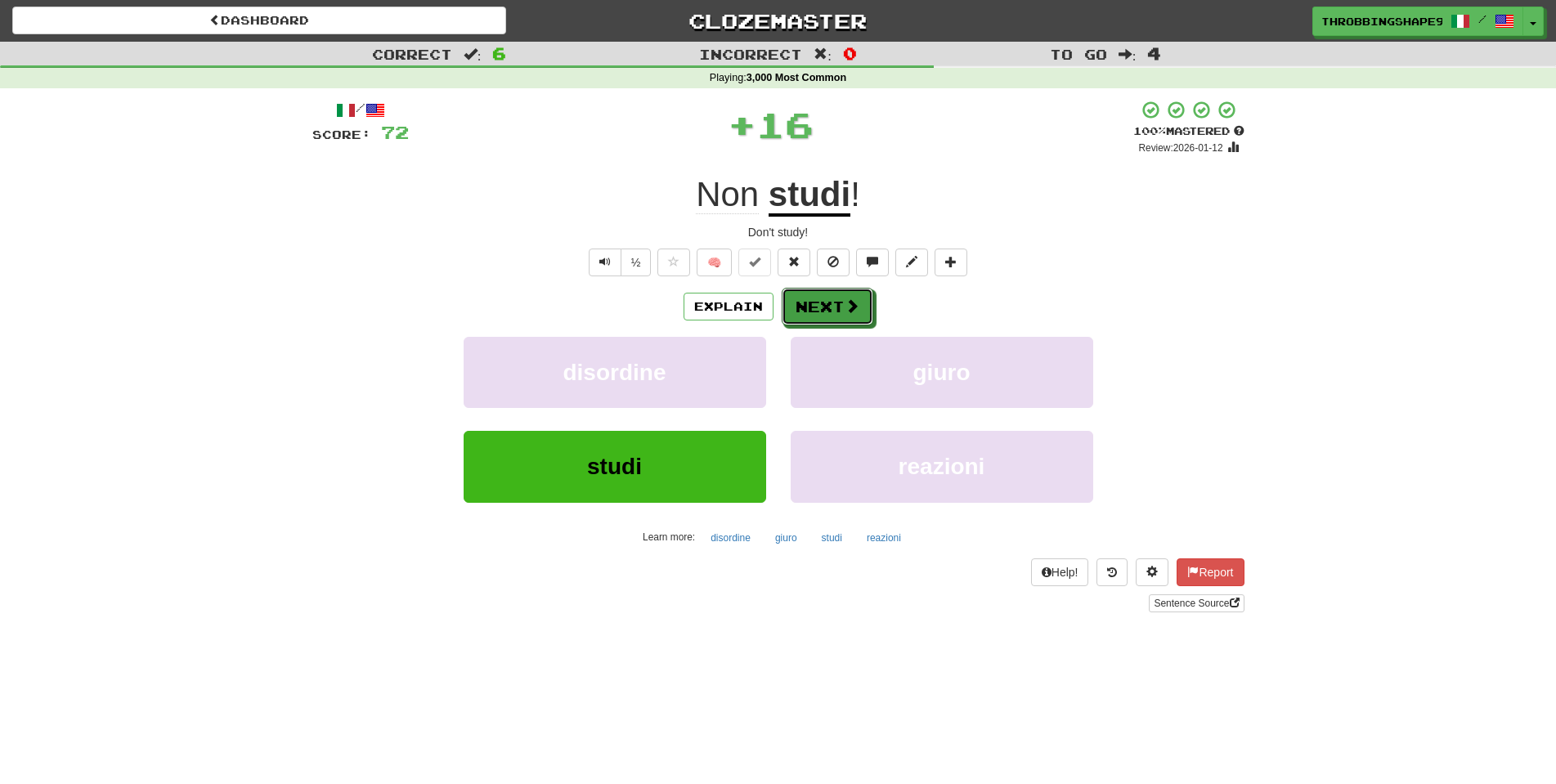 click on "Next" at bounding box center (827, 307) 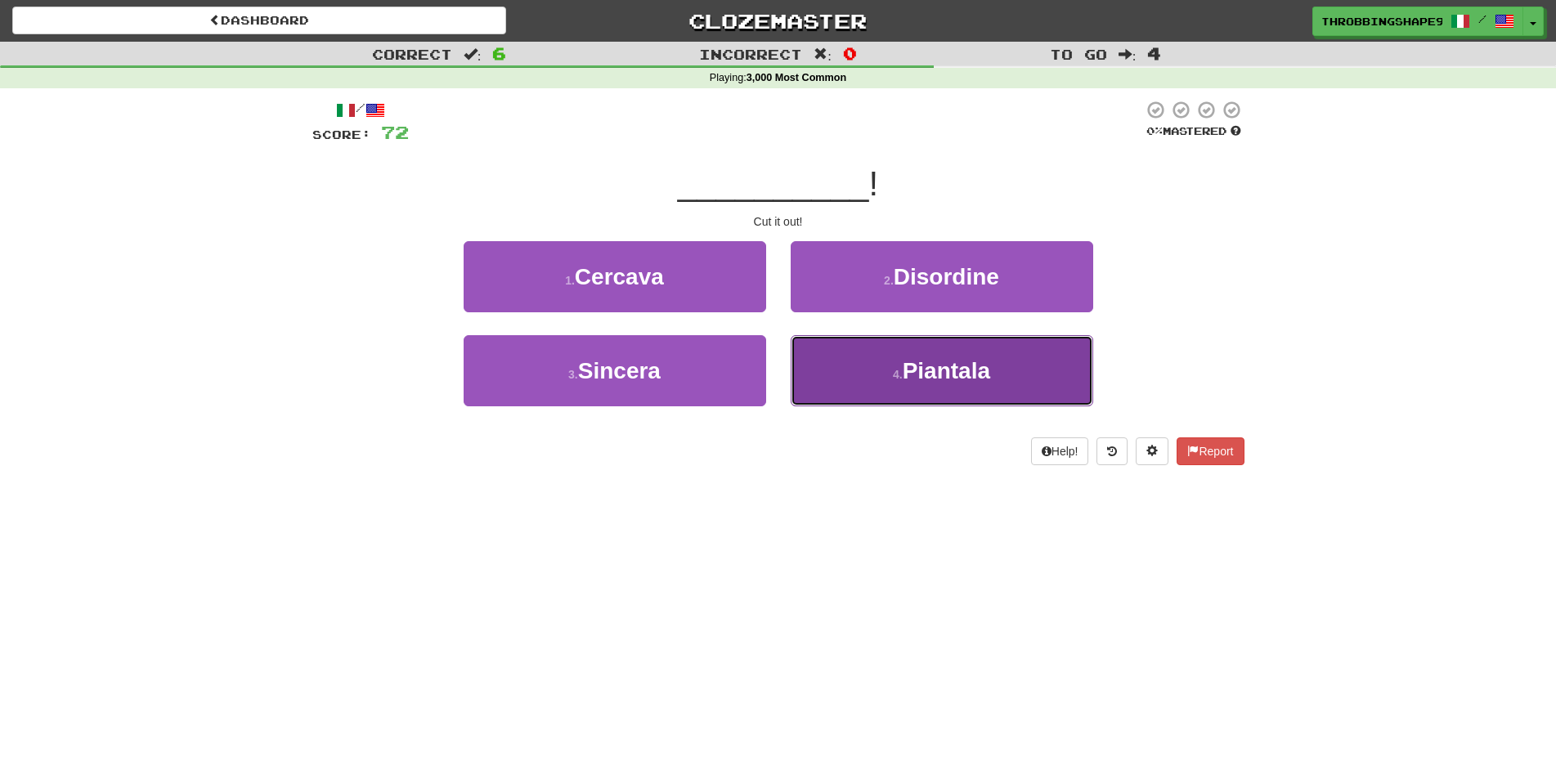 click on "4 .  Piantala" at bounding box center [942, 370] 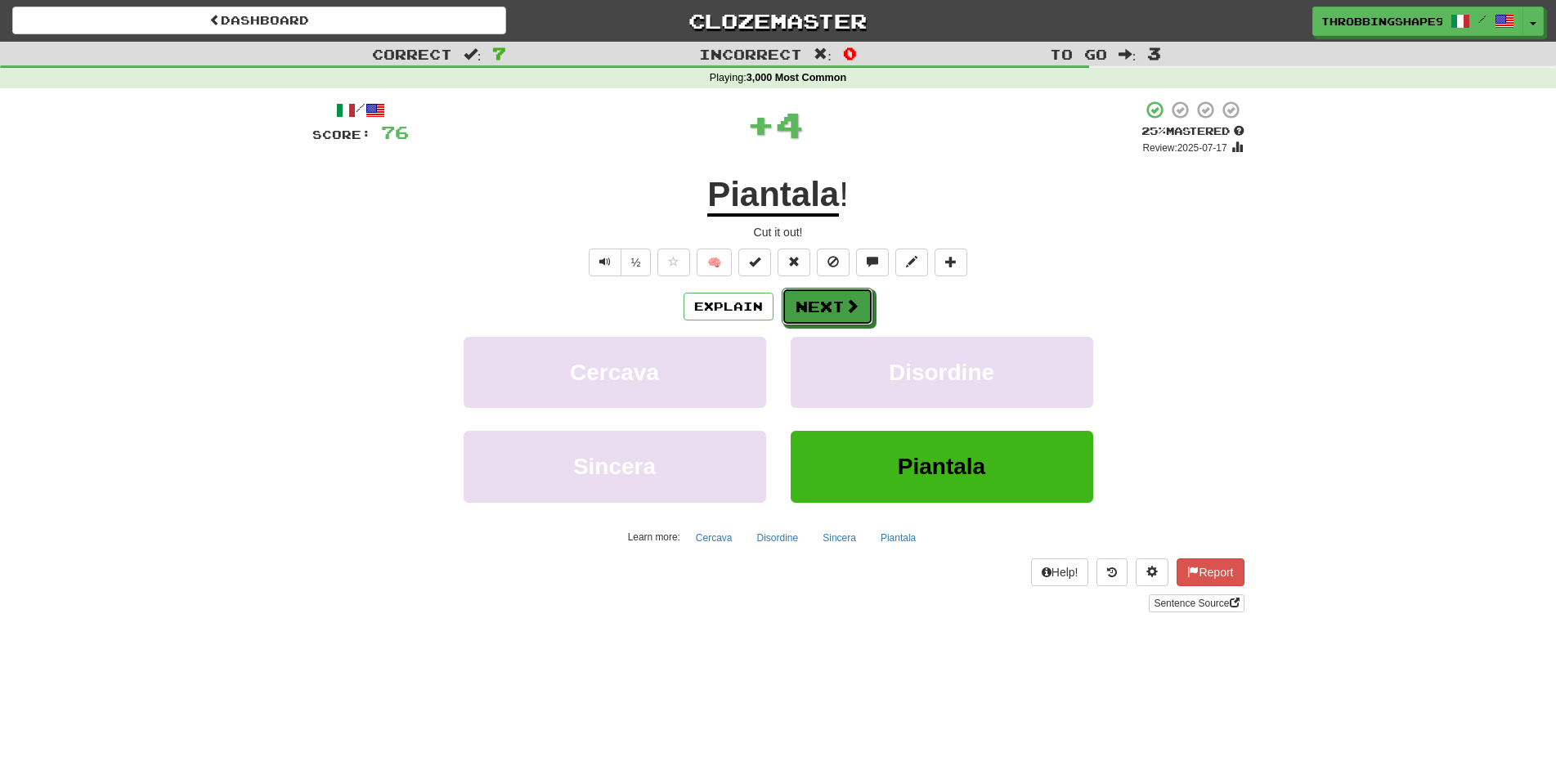 click on "Next" at bounding box center [827, 307] 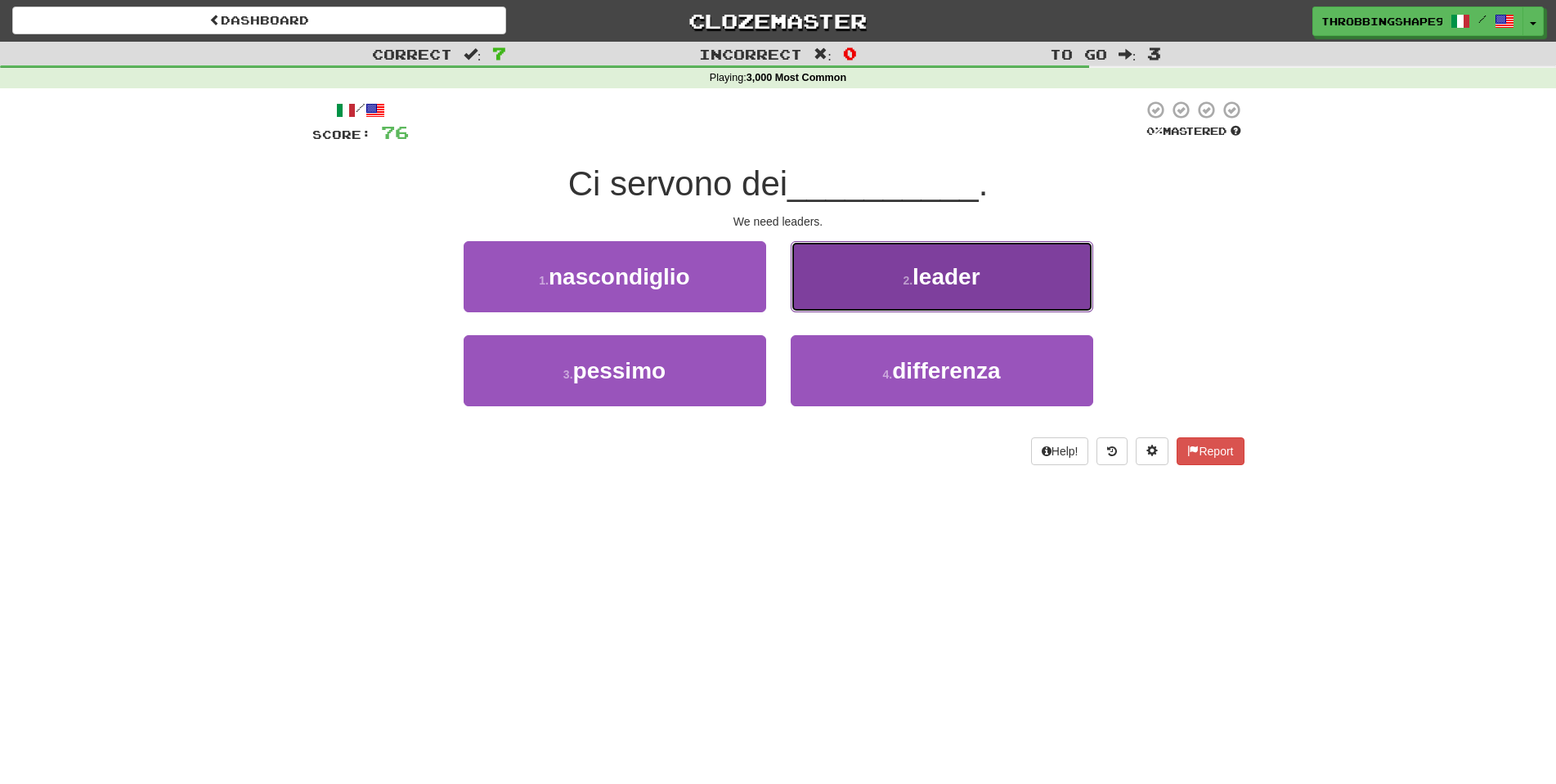 click on "2 .  leader" at bounding box center (942, 276) 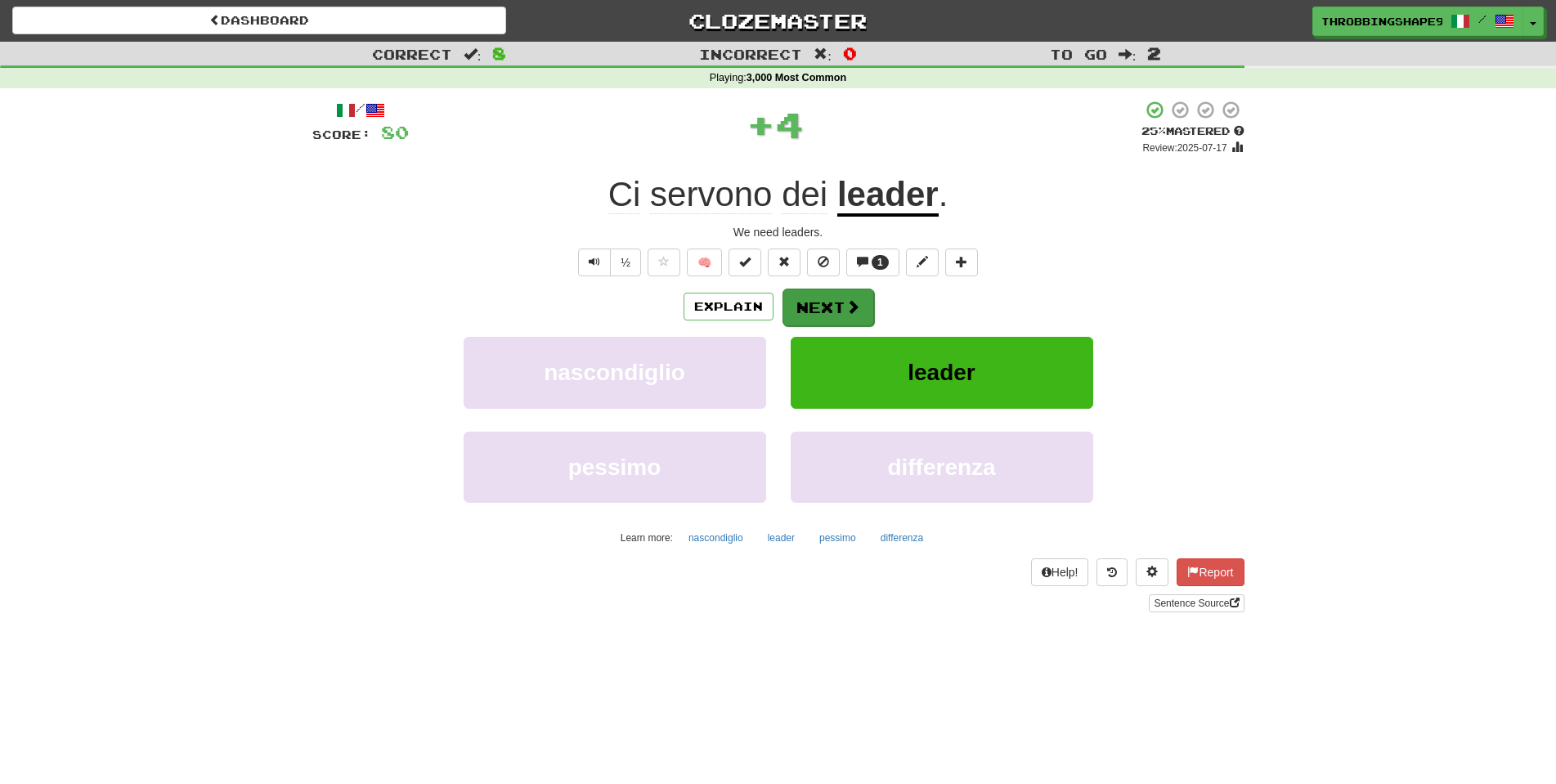 click on "Next" at bounding box center (828, 307) 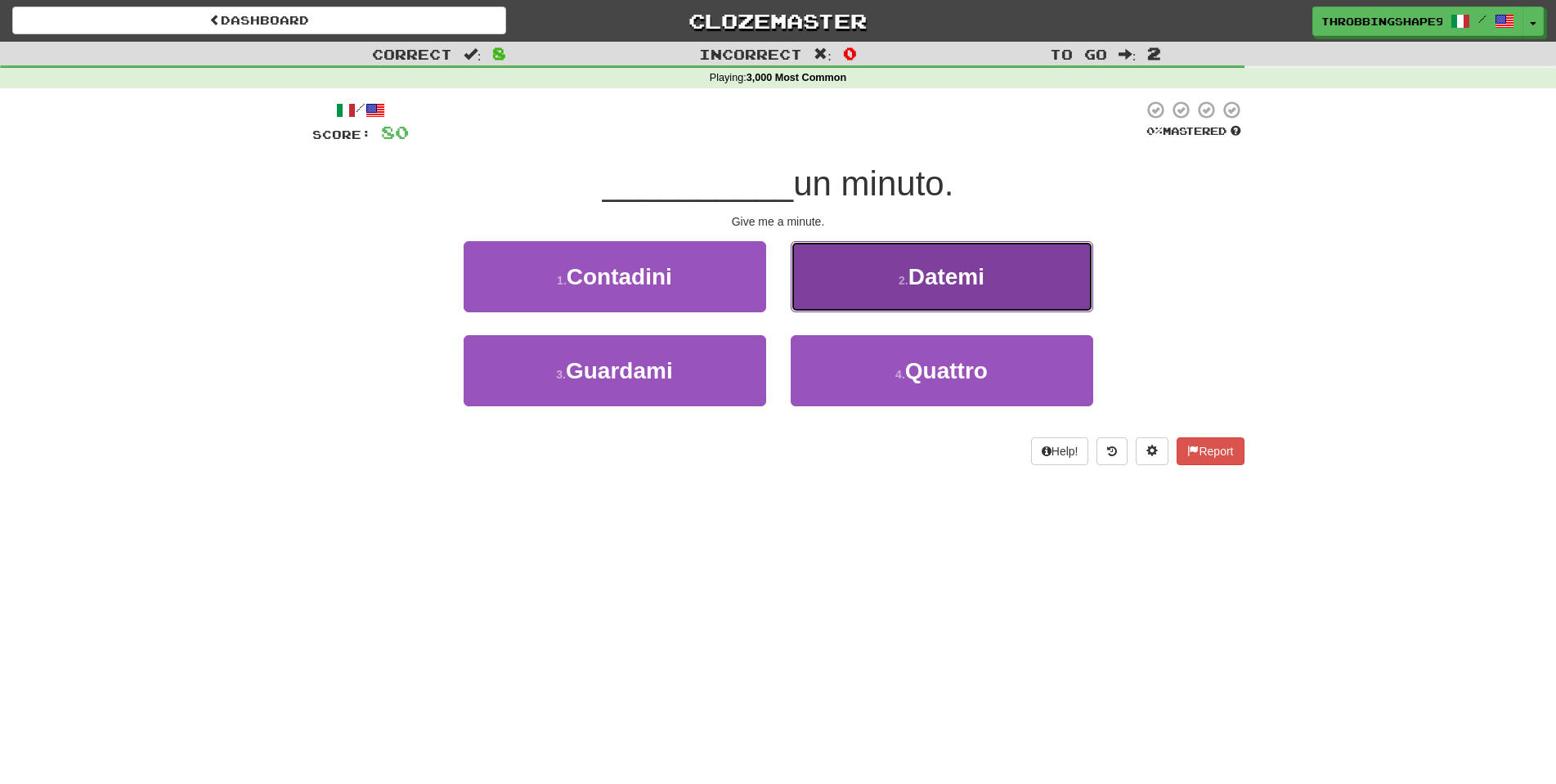 click on "2 .  Datemi" at bounding box center [942, 276] 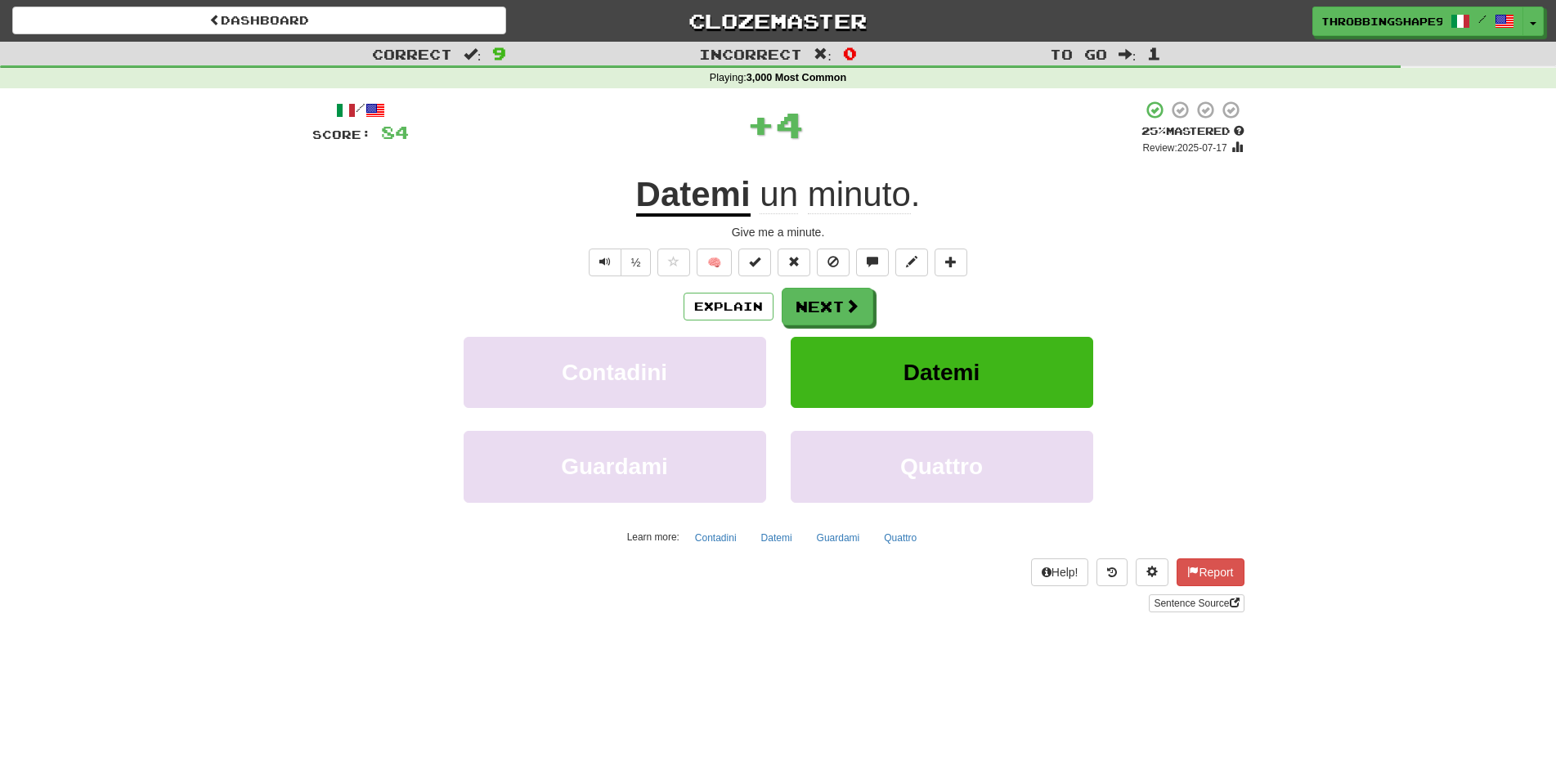 click on "Next" at bounding box center (827, 307) 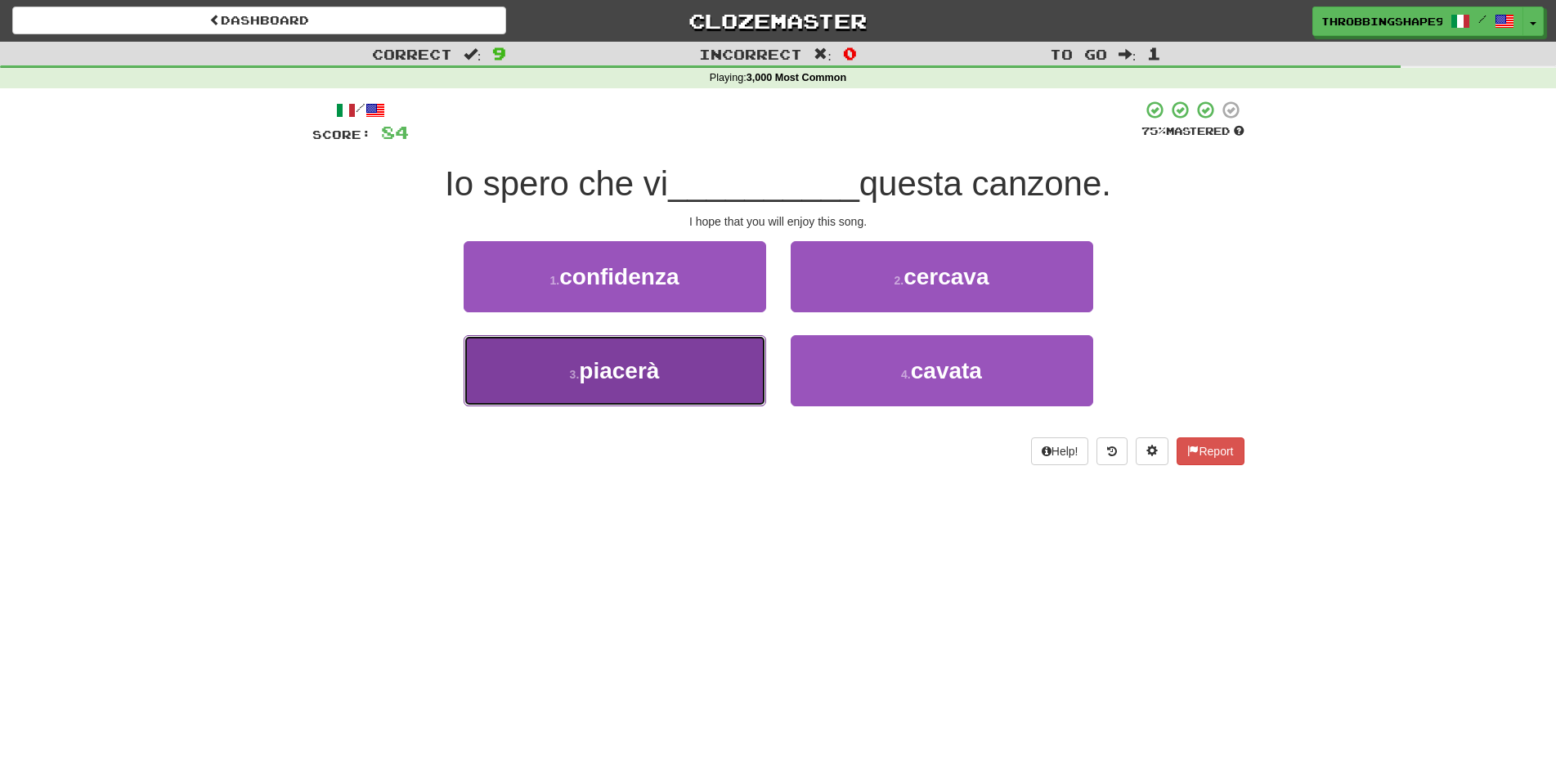 click on "3 .  piacerà" at bounding box center (615, 370) 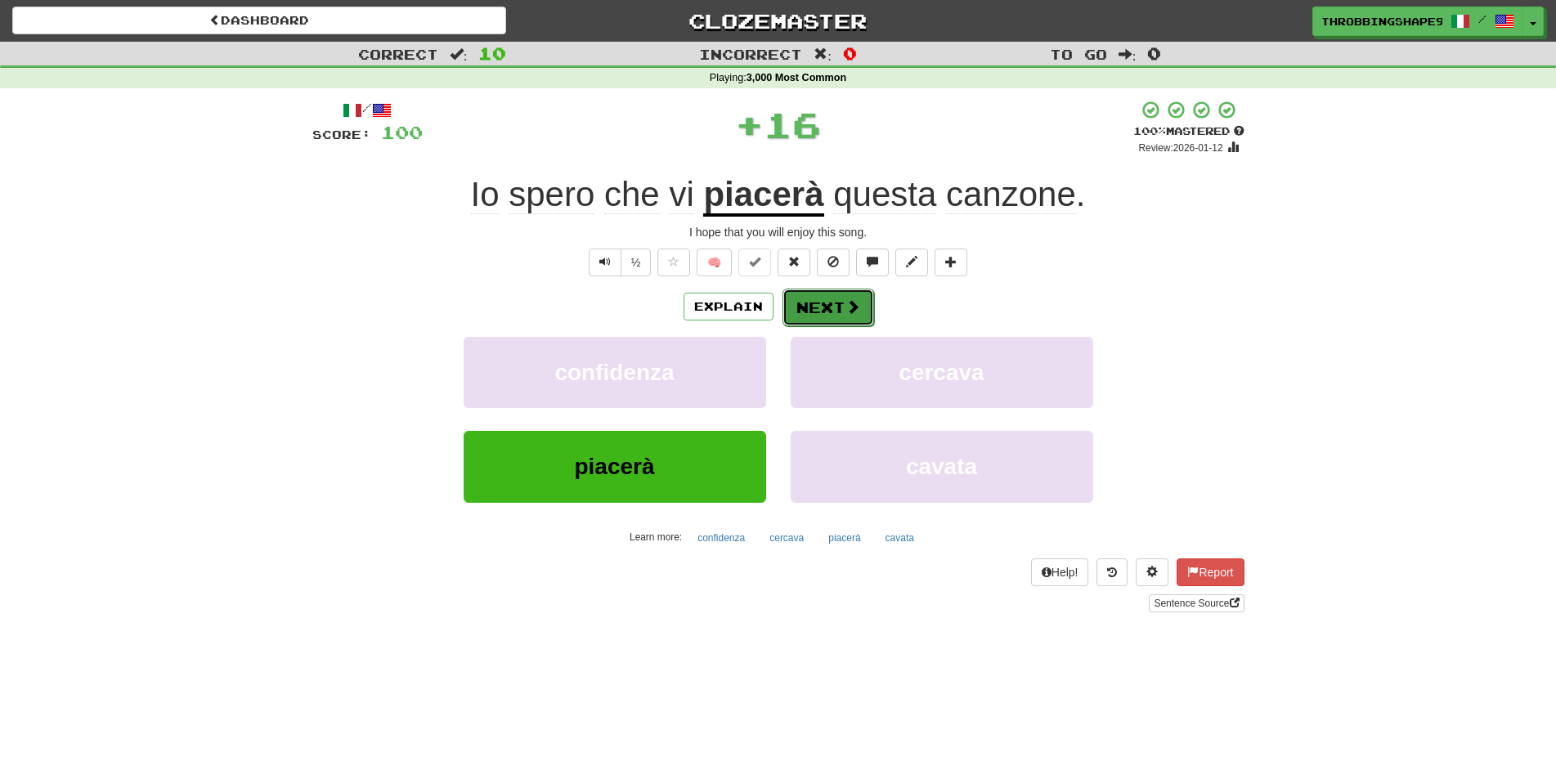 click on "Next" at bounding box center (828, 307) 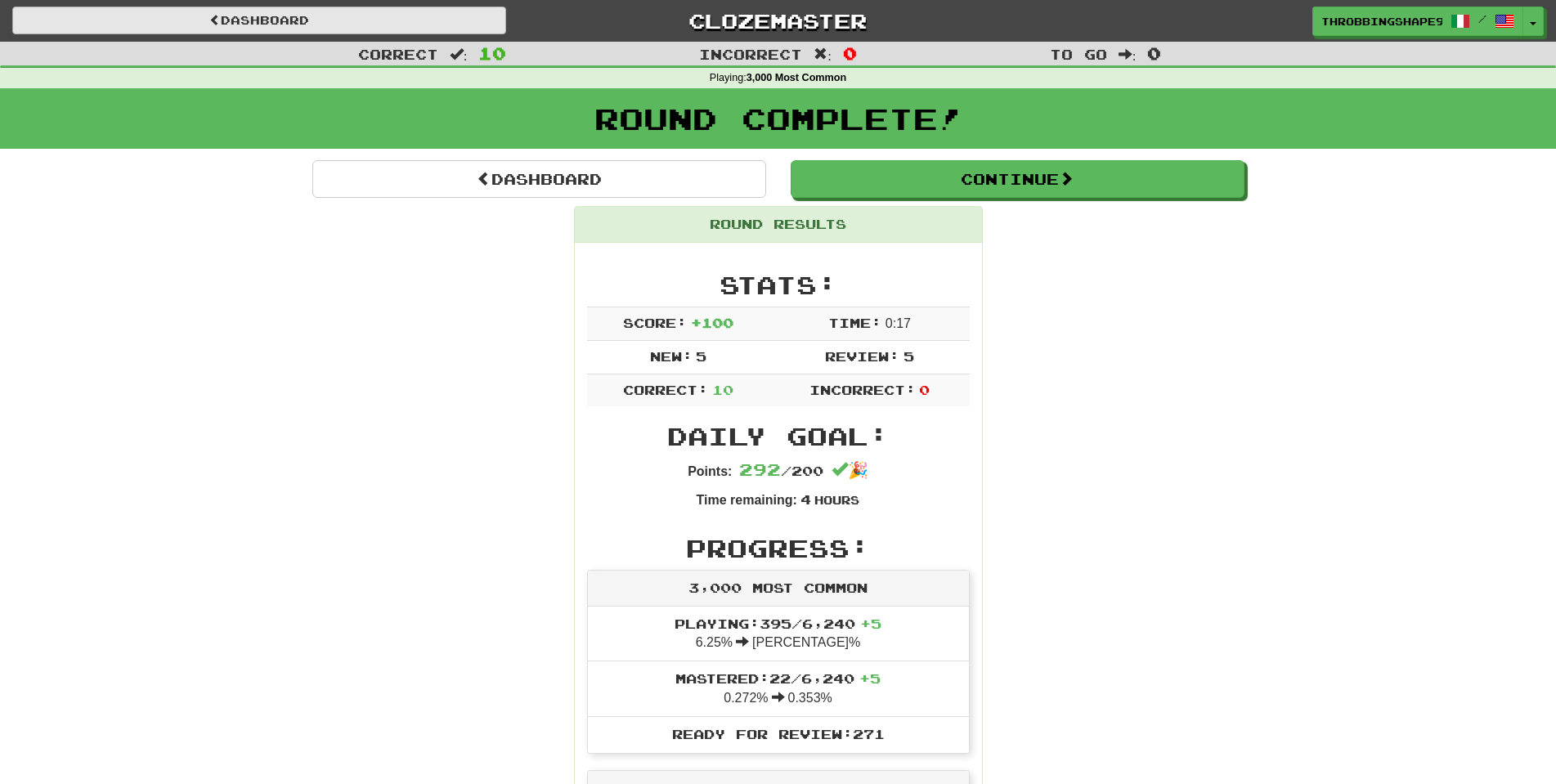 drag, startPoint x: 413, startPoint y: 37, endPoint x: 408, endPoint y: 25, distance: 13 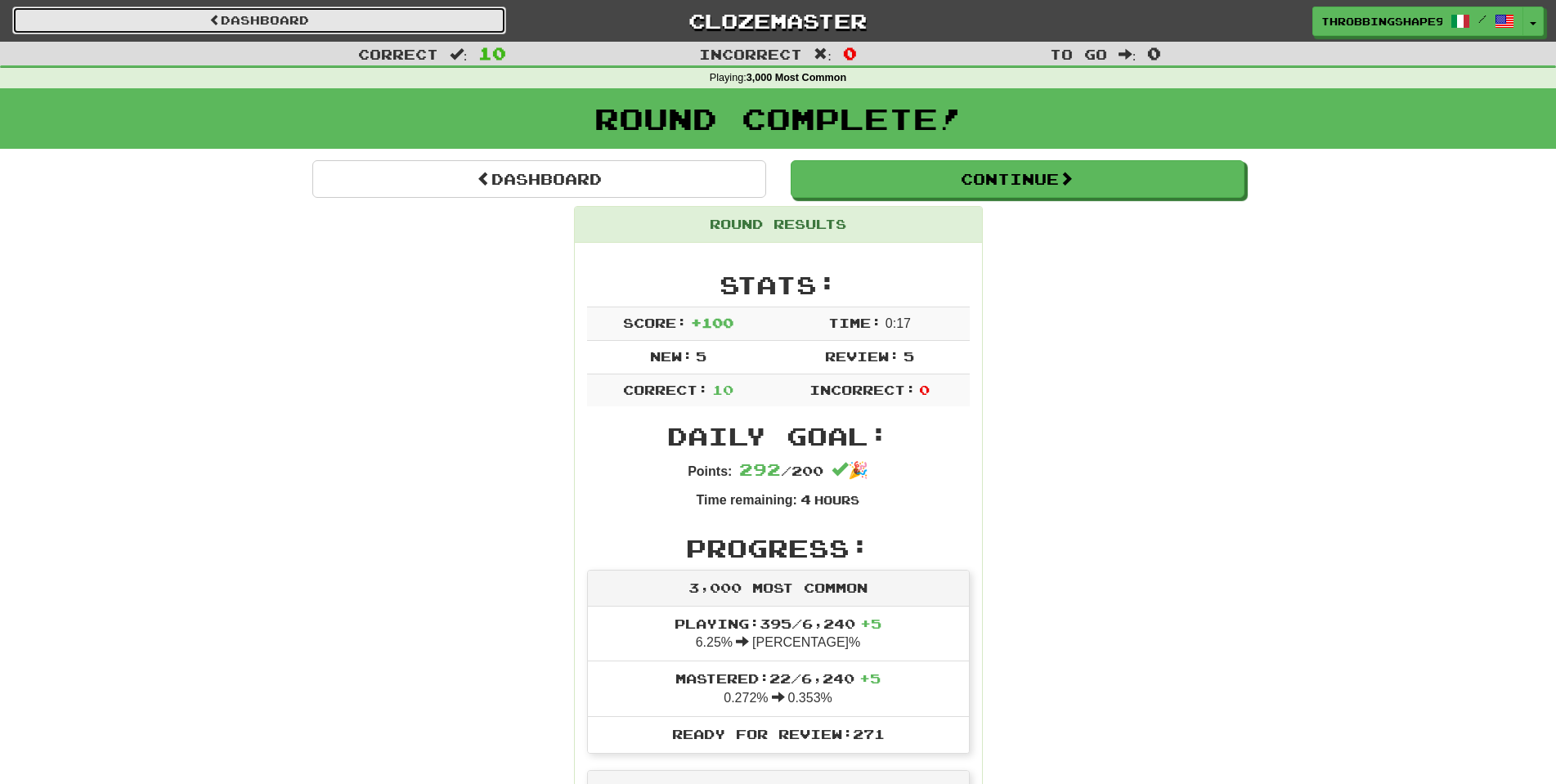 click on "Dashboard" at bounding box center [259, 20] 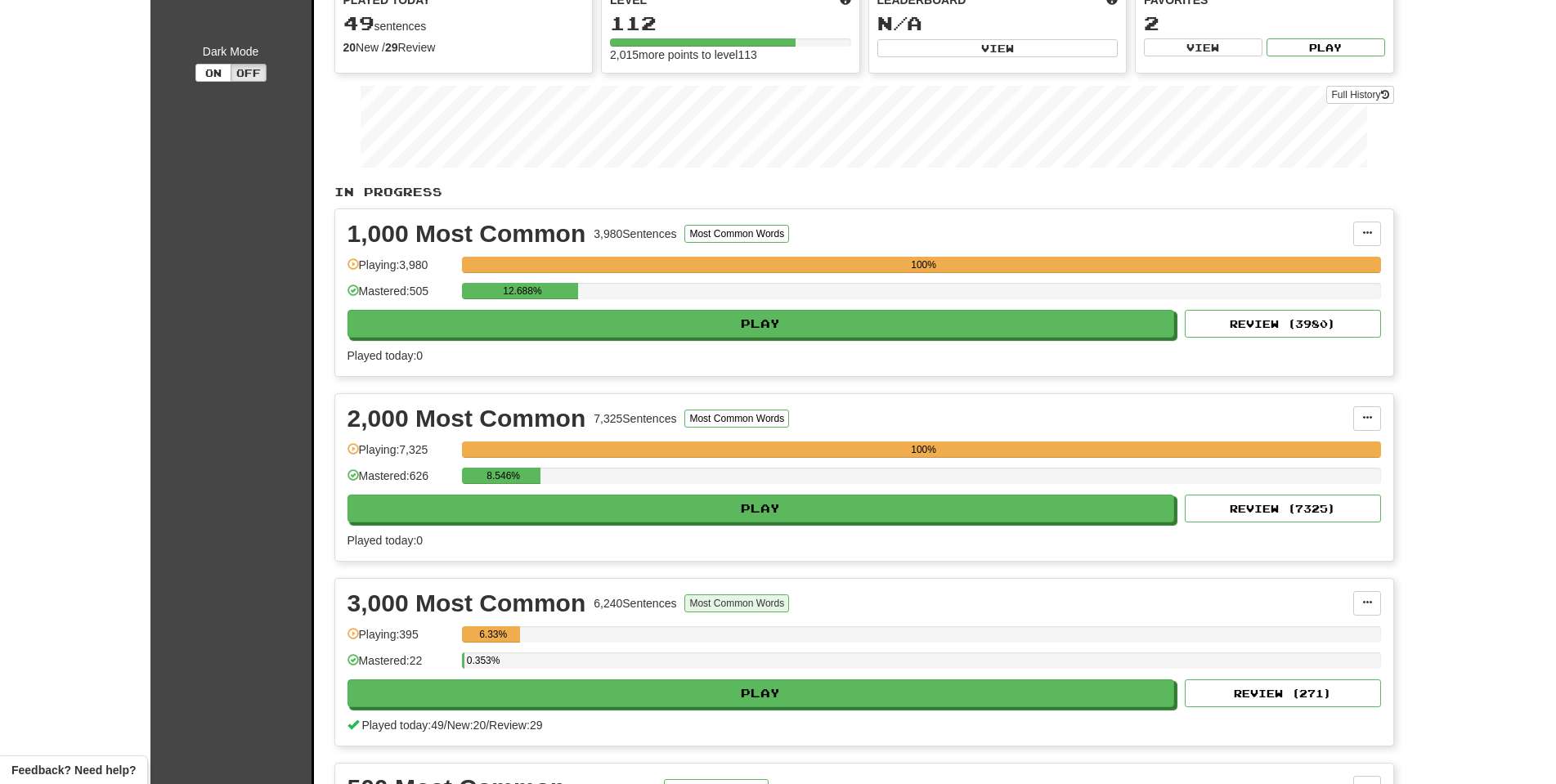scroll, scrollTop: 0, scrollLeft: 0, axis: both 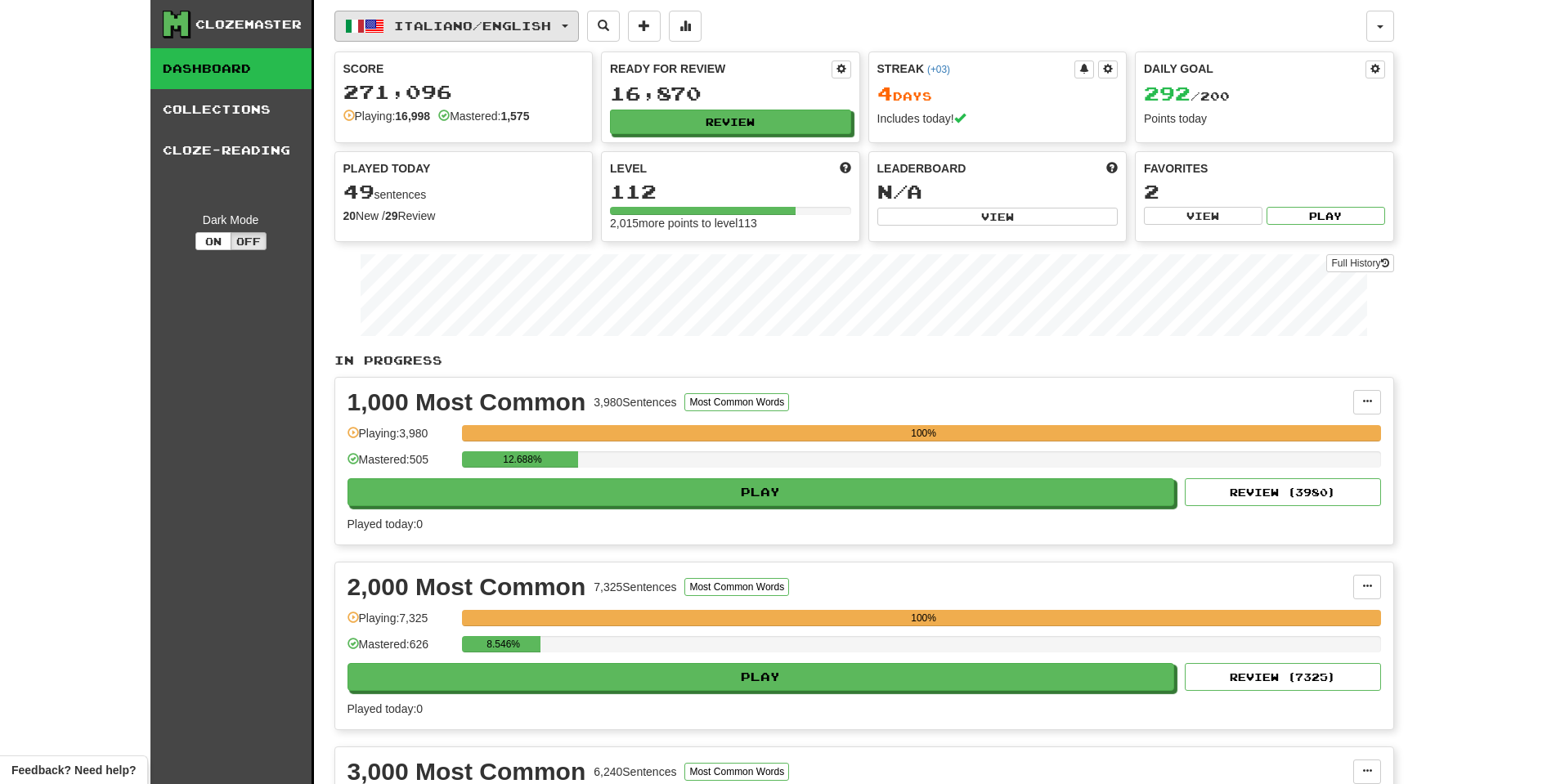 click on "Italiano  /  English" at bounding box center (456, 26) 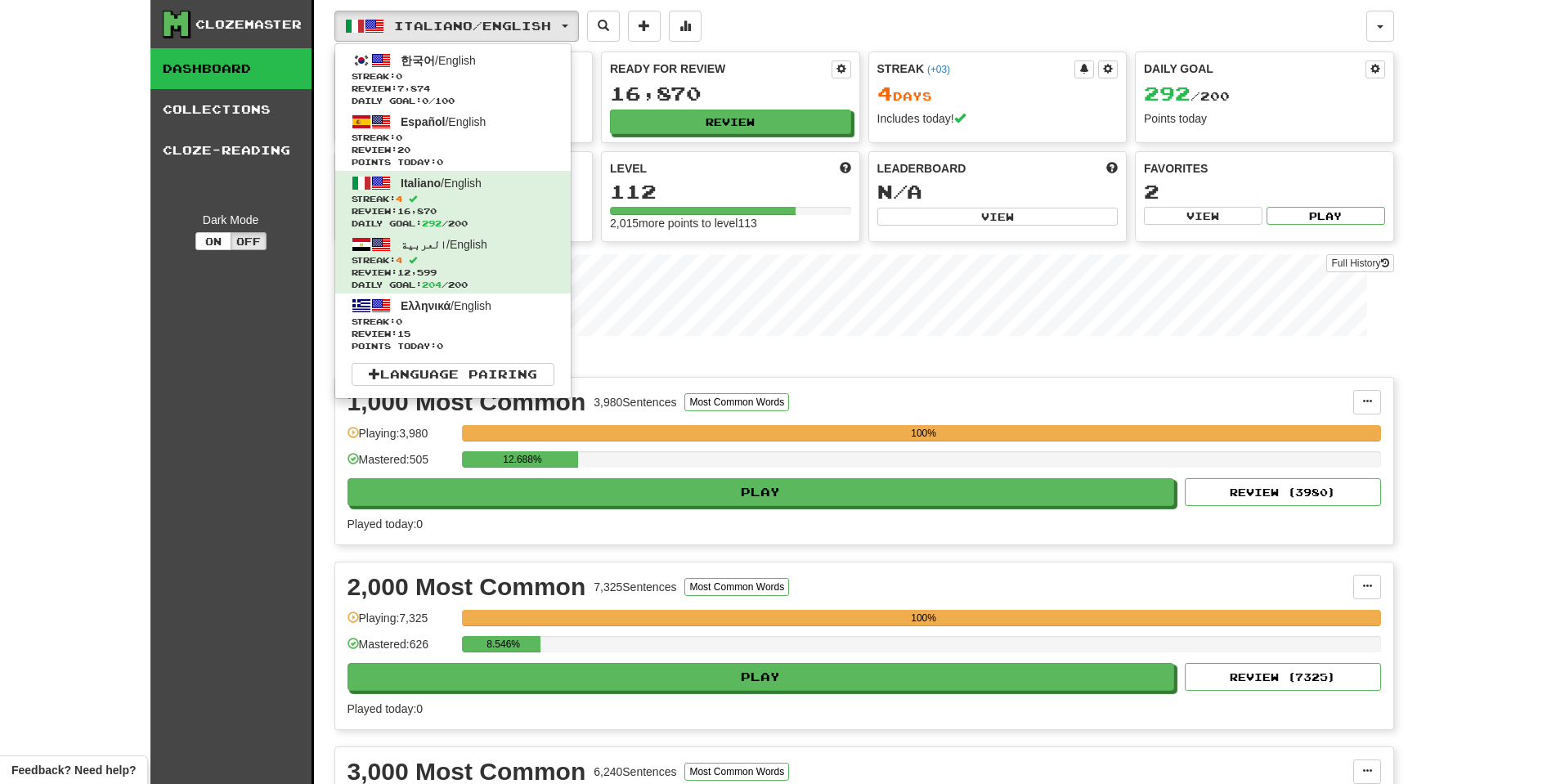 click on "Italiano  /  English 한국어  /  English Streak:  0   Review:  7,874 Daily Goal:  0  /  100 Español  /  English Streak:  0   Review:  20 Points today:  0 Italiano  /  English Streak:  4   Review:  16,870 Daily Goal:  292  /  200 العربية  /  English Streak:  4   Review:  12,599 Daily Goal:  204  /  200 Ελληνικά  /  English Streak:  0   Review:  15 Points today:  0  Language Pairing" at bounding box center (850, 26) 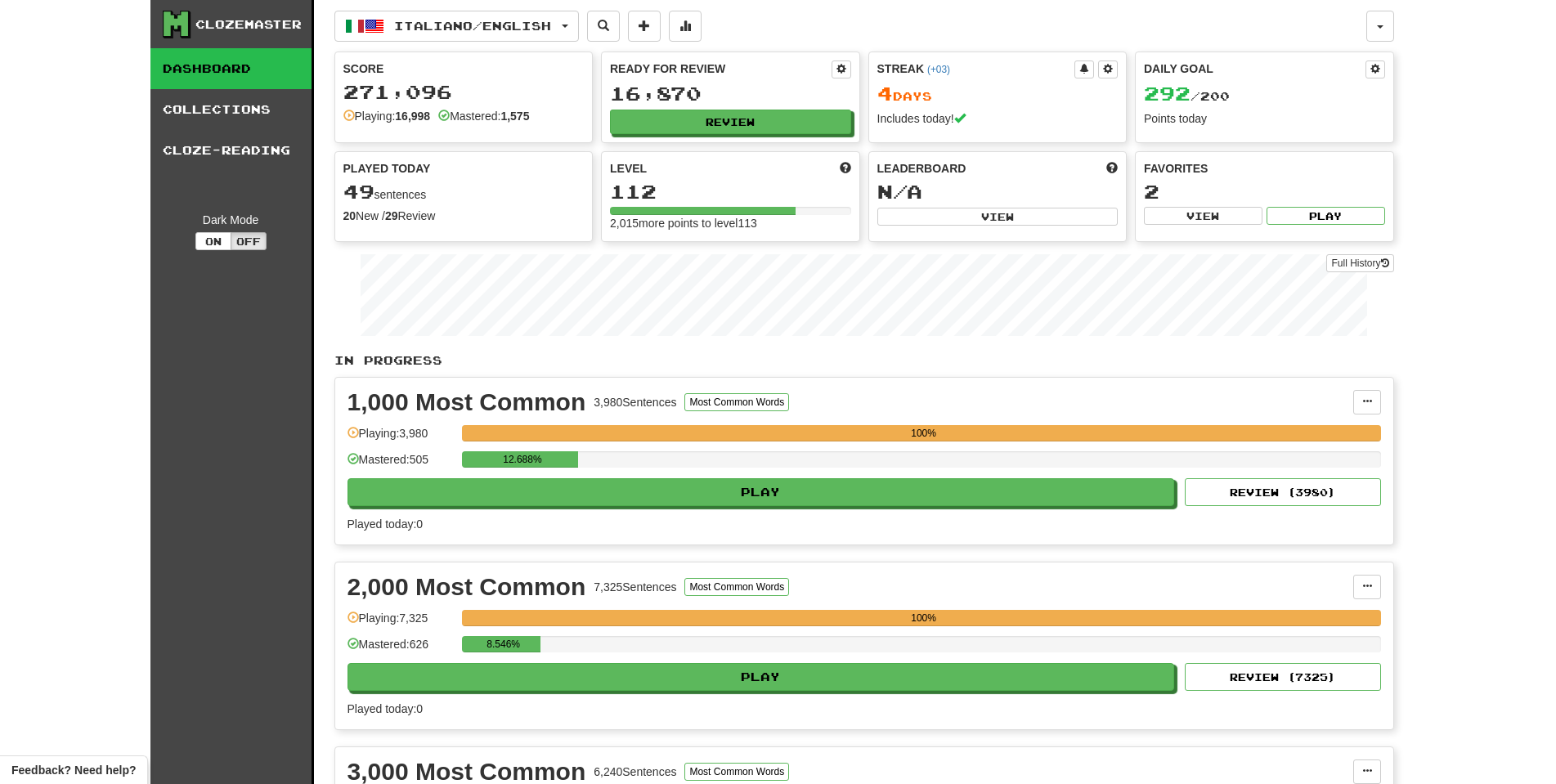 click on "Clozemaster Dashboard Collections Cloze-Reading Dark Mode On Off Dashboard Collections Pro Cloze-Reading Italiano  /  English 한국어  /  English Streak:  0   Review:  7,874 Daily Goal:  0  /  100 Español  /  English Streak:  0   Review:  20 Points today:  0 Italiano  /  English Streak:  4   Review:  16,870 Daily Goal:  292  /  200 العربية  /  English Streak:  4   Review:  12,599 Daily Goal:  204  /  200 Ελληνικά  /  English Streak:  0   Review:  15 Points today:  0  Language Pairing Username: [USERNAME] Edit  Account  Notifications  Activity Feed  Profile  Leaderboard  Forum  Logout Score 271,096  Playing:  16,998  Mastered:  1,575 Ready for Review 16,870   Review Streak   ( +03 ) 4  Day s Includes today!  Daily Goal 292  /  200 Points today Played Today 49  sentences 20  New /  29  Review Full History  Level 112 2,015  more points to level  113 Leaderboard N/A View Favorites 2 View Play Full History  In Progress 1,000 Most Common 3,980  Sentences Most Common Words Manage Sentences" at bounding box center [778, 669] 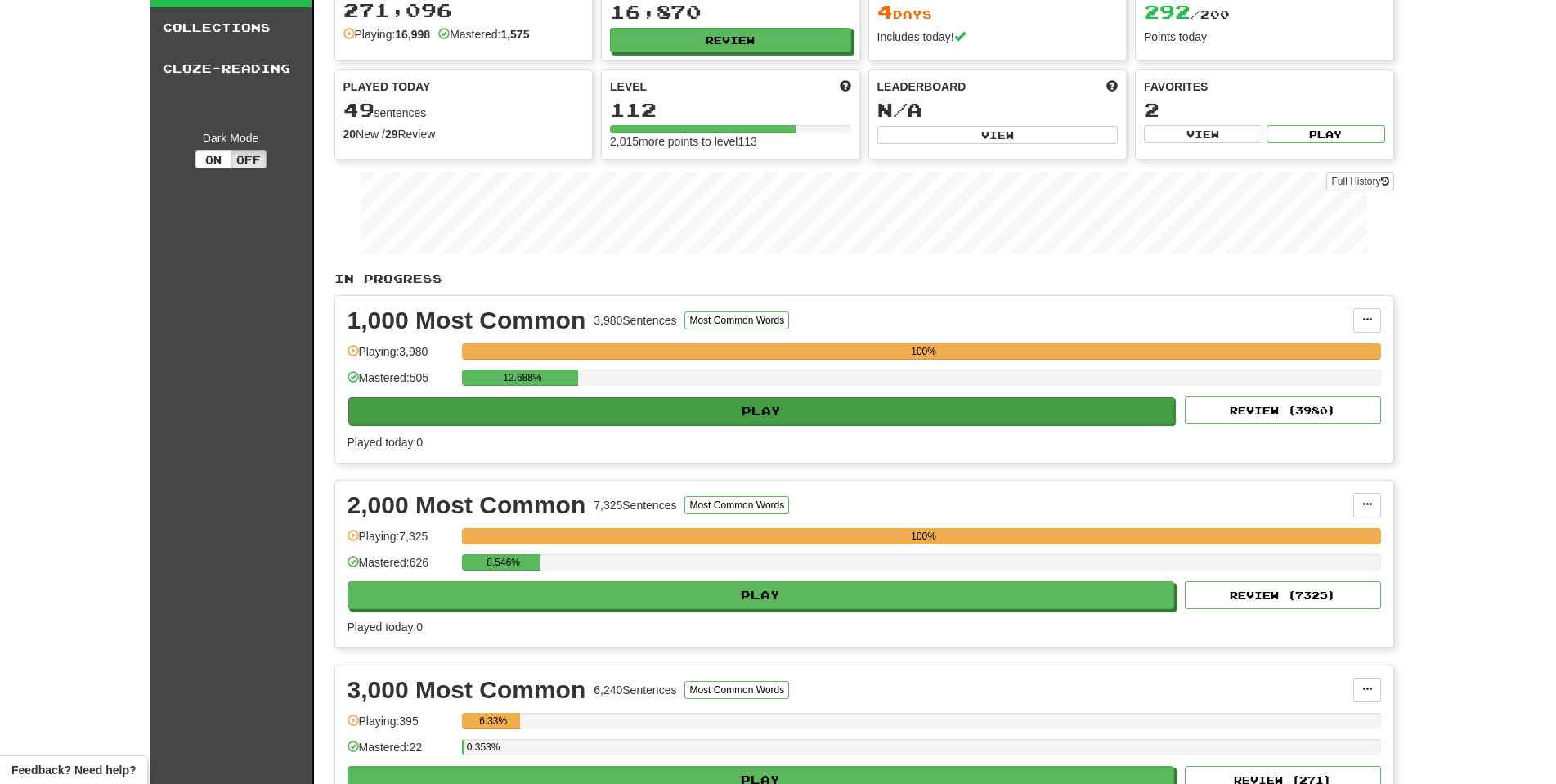 scroll, scrollTop: 0, scrollLeft: 0, axis: both 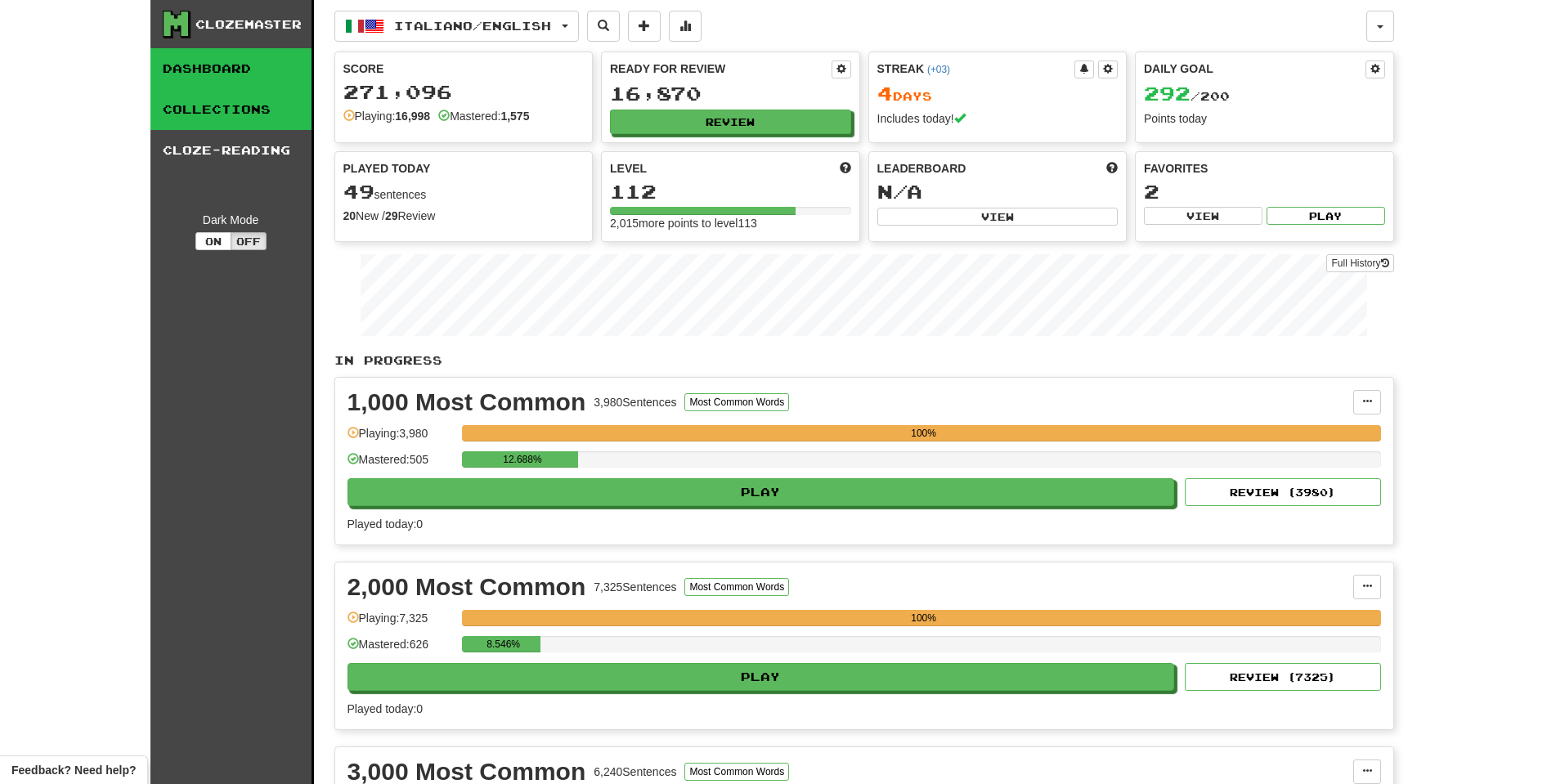 click on "Collections" at bounding box center (231, 110) 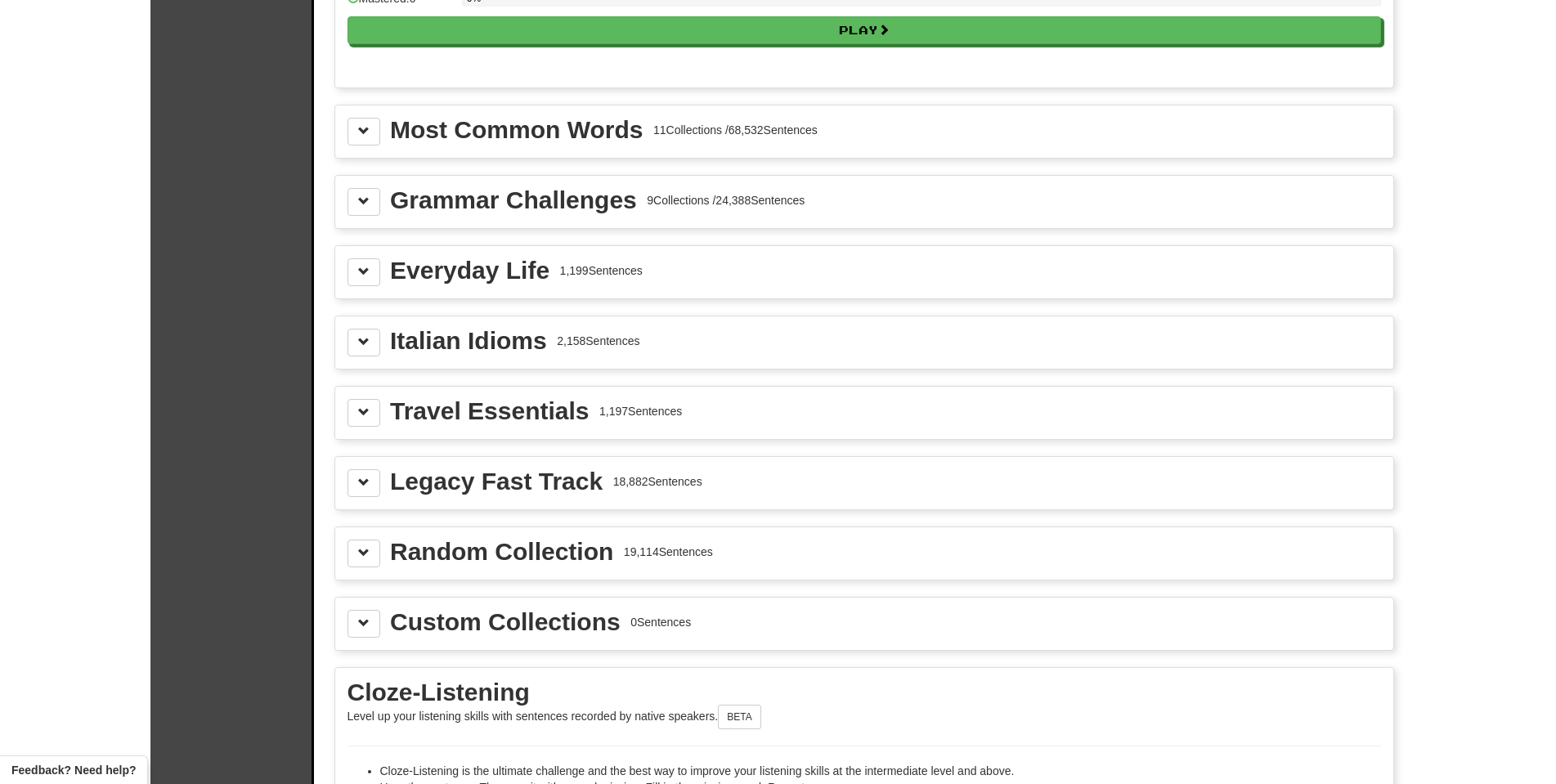 scroll, scrollTop: 1880, scrollLeft: 0, axis: vertical 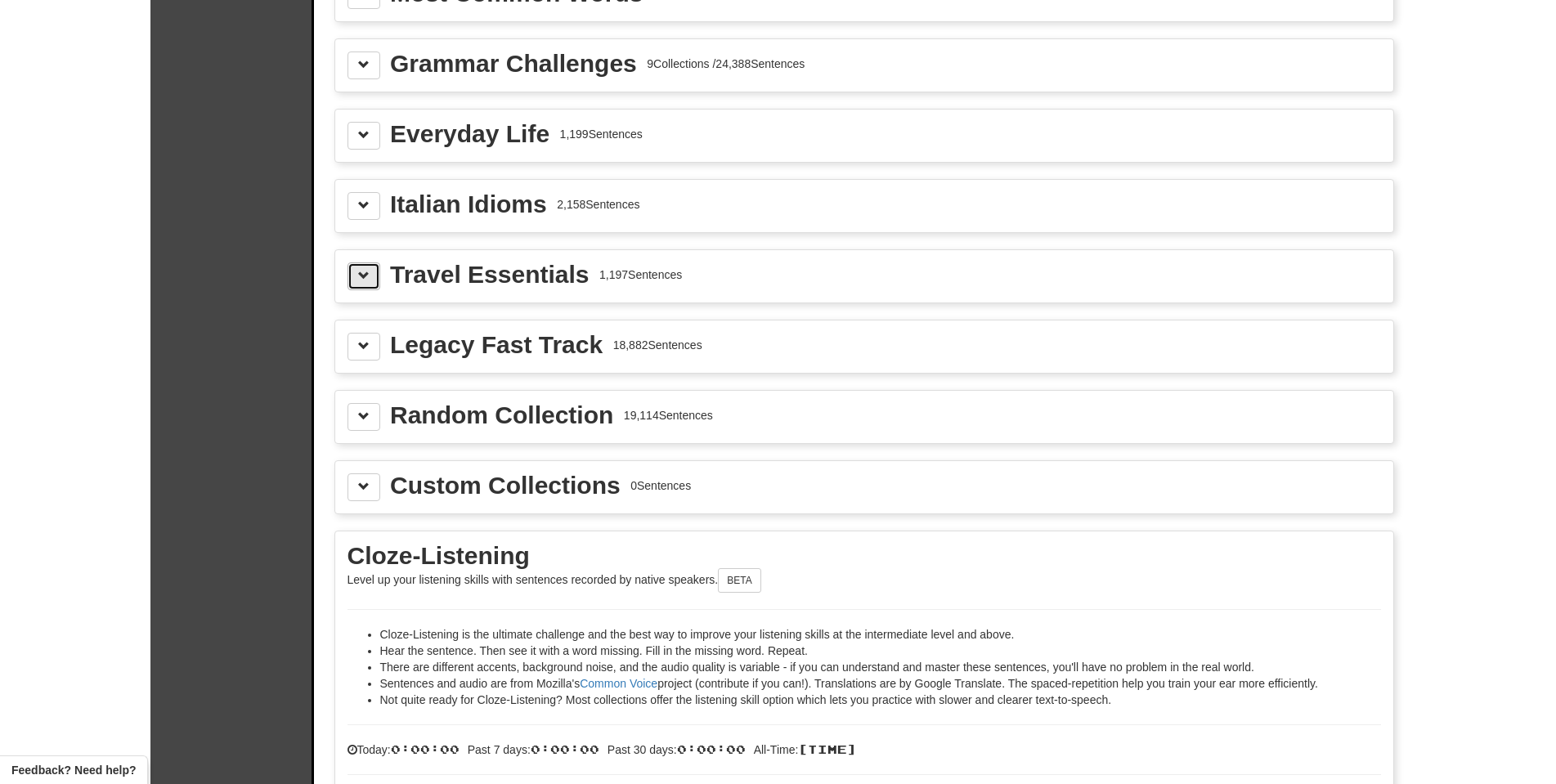 click at bounding box center [364, 276] 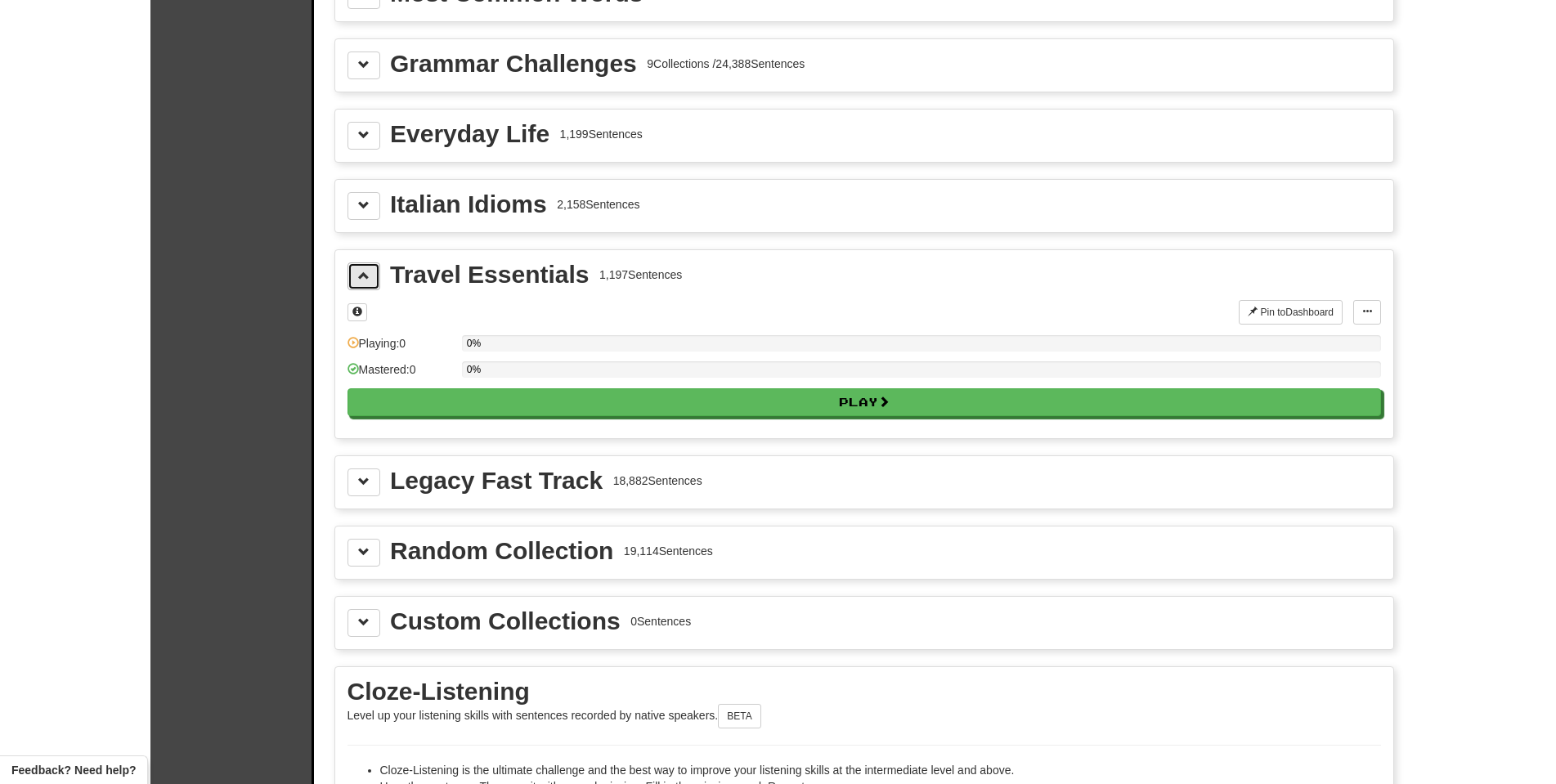 click at bounding box center [364, 276] 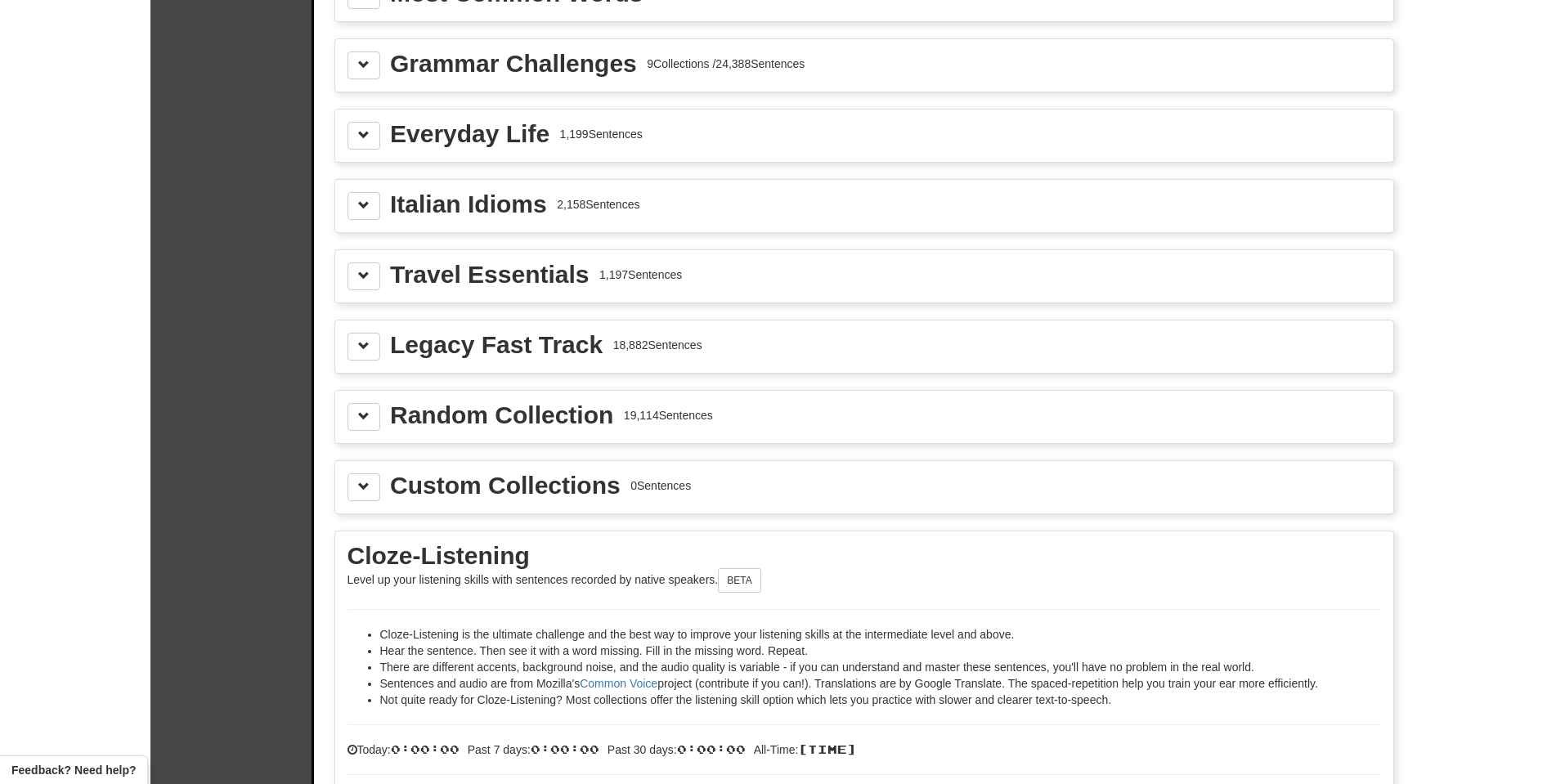 click on "Italian Idioms 2,158  Sentences" at bounding box center (864, 206) 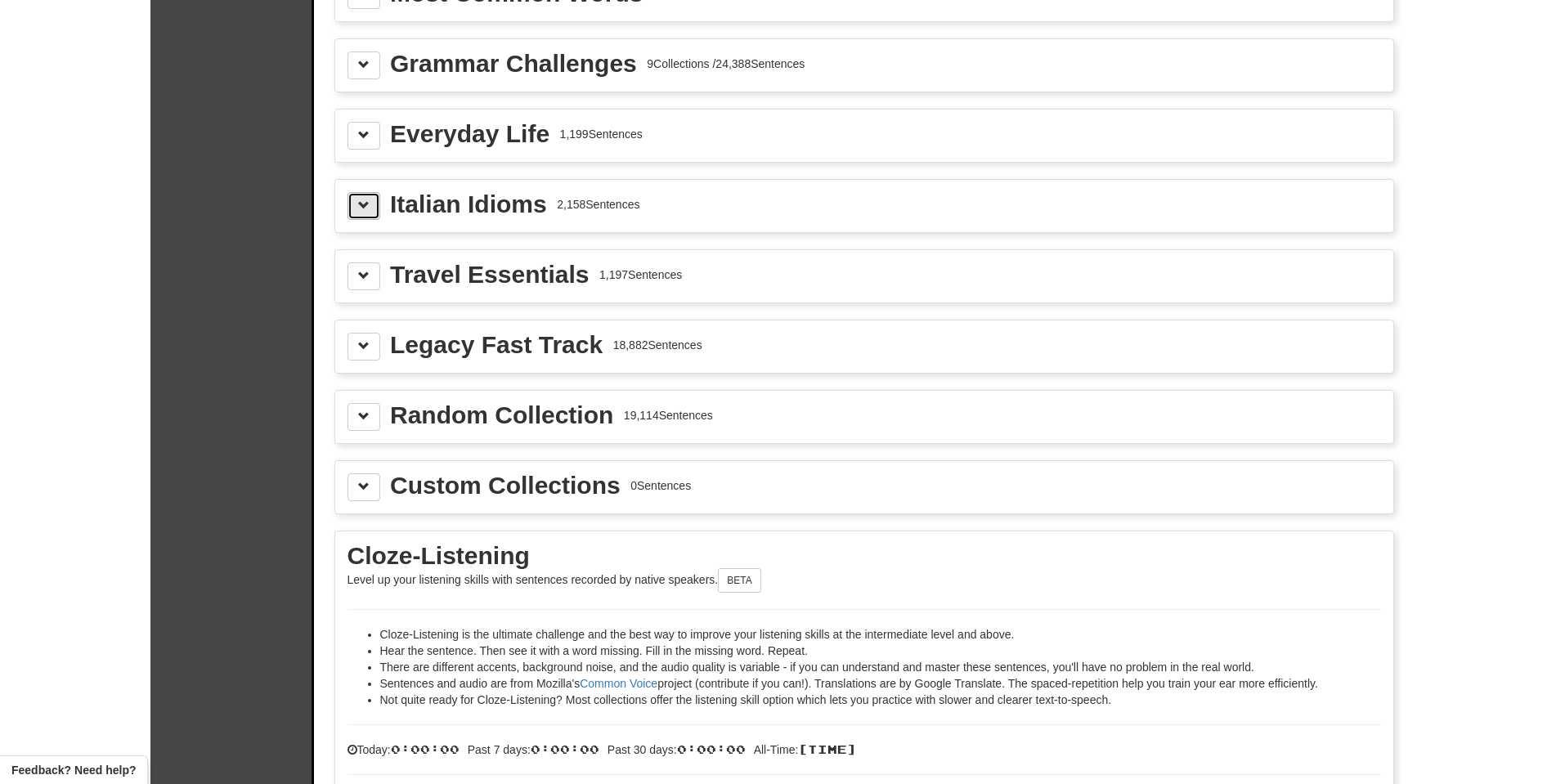 click at bounding box center [364, 205] 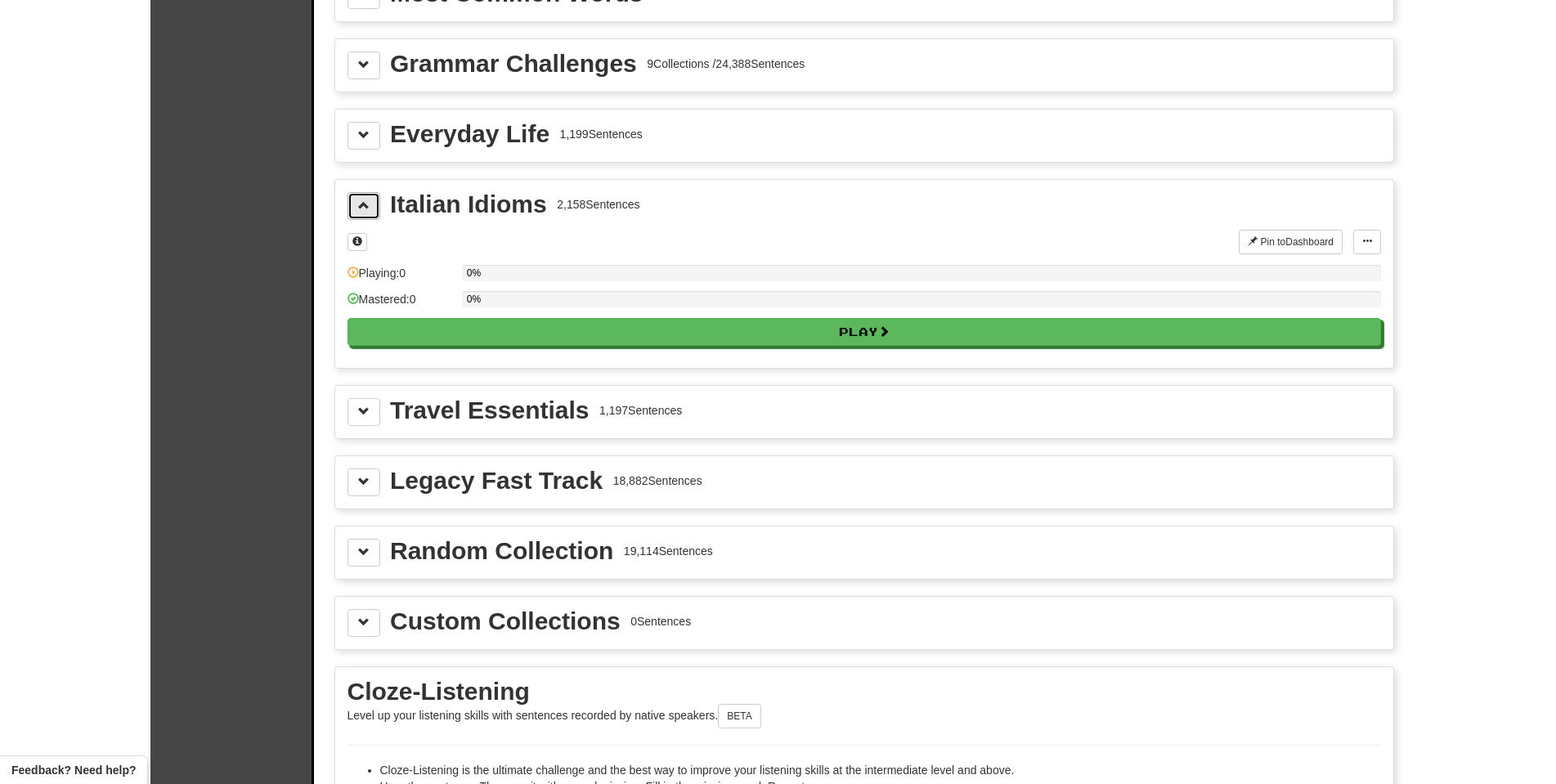 click at bounding box center [364, 205] 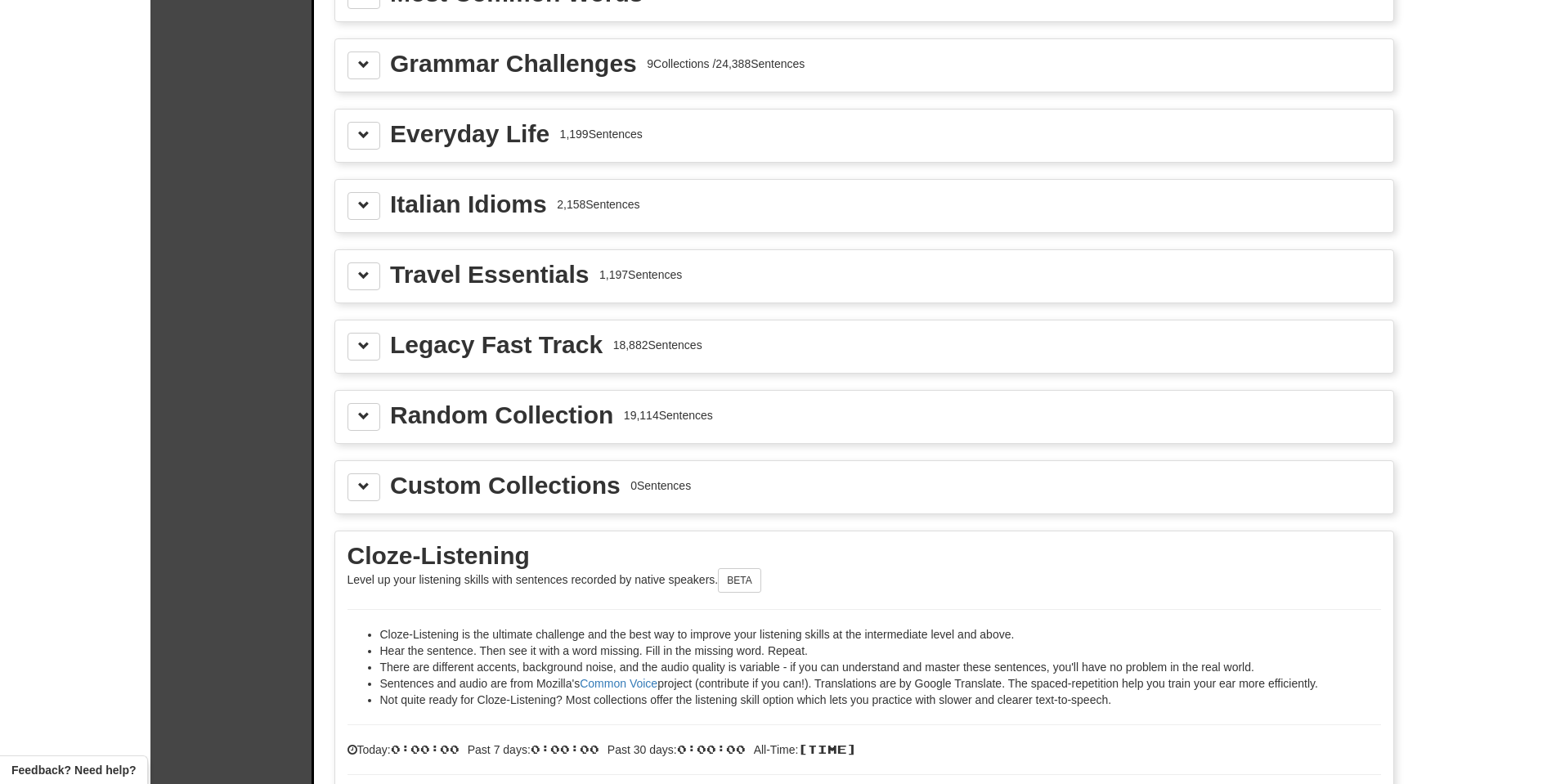 click on "Legacy Fast Track 18,882  Sentences" at bounding box center [864, 347] 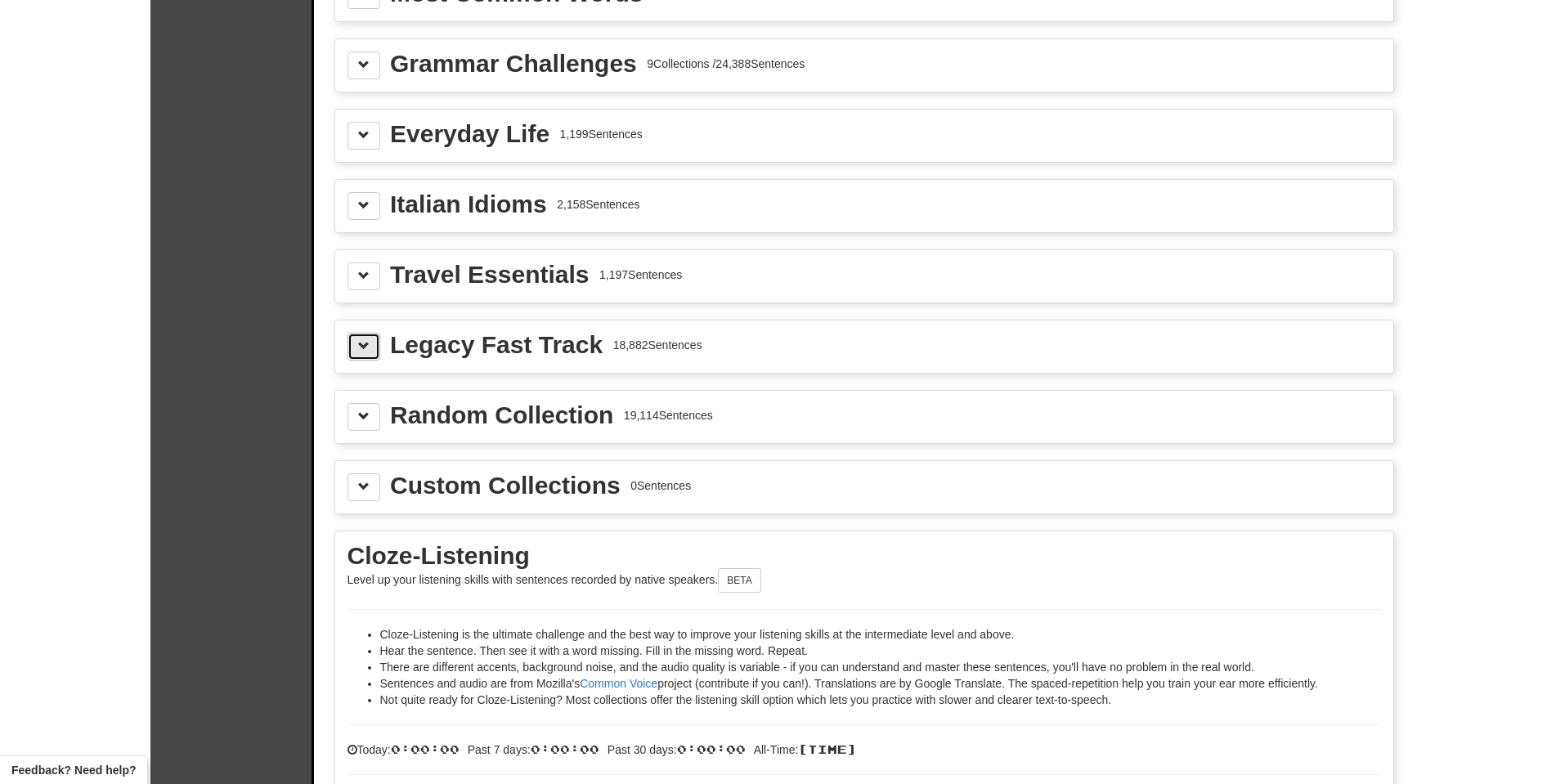 click at bounding box center [364, 346] 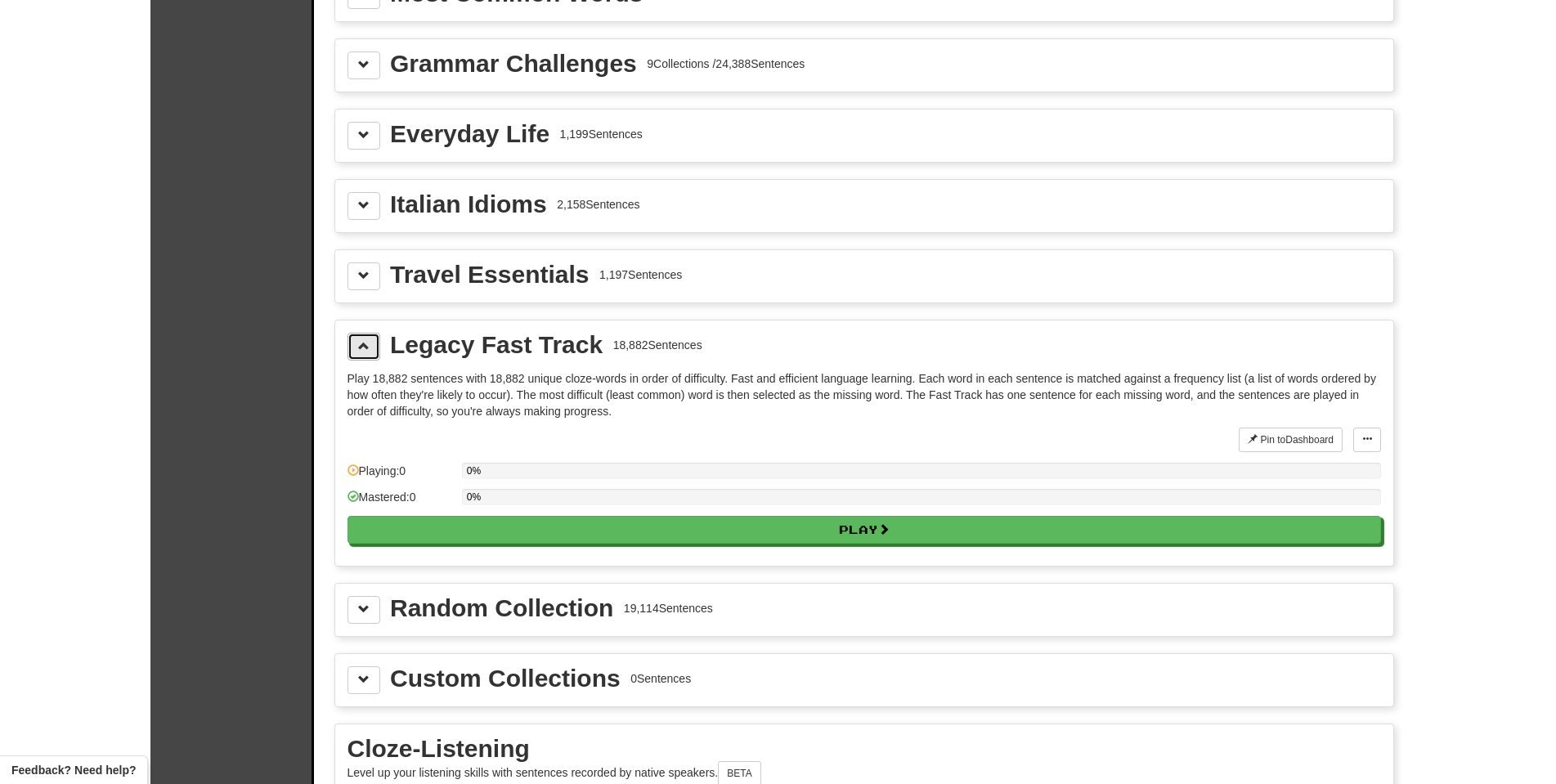 click at bounding box center (364, 346) 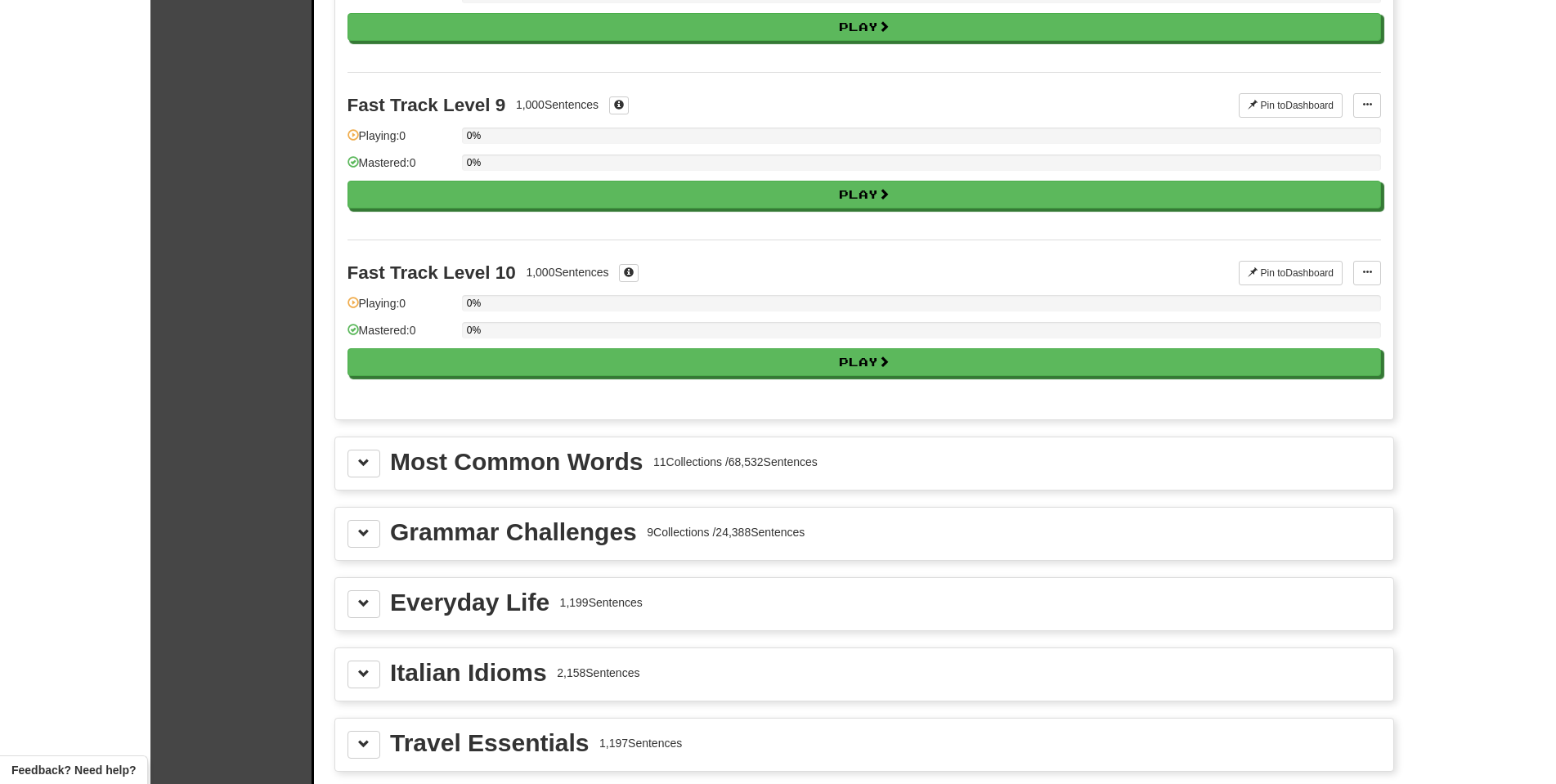 scroll, scrollTop: 1553, scrollLeft: 0, axis: vertical 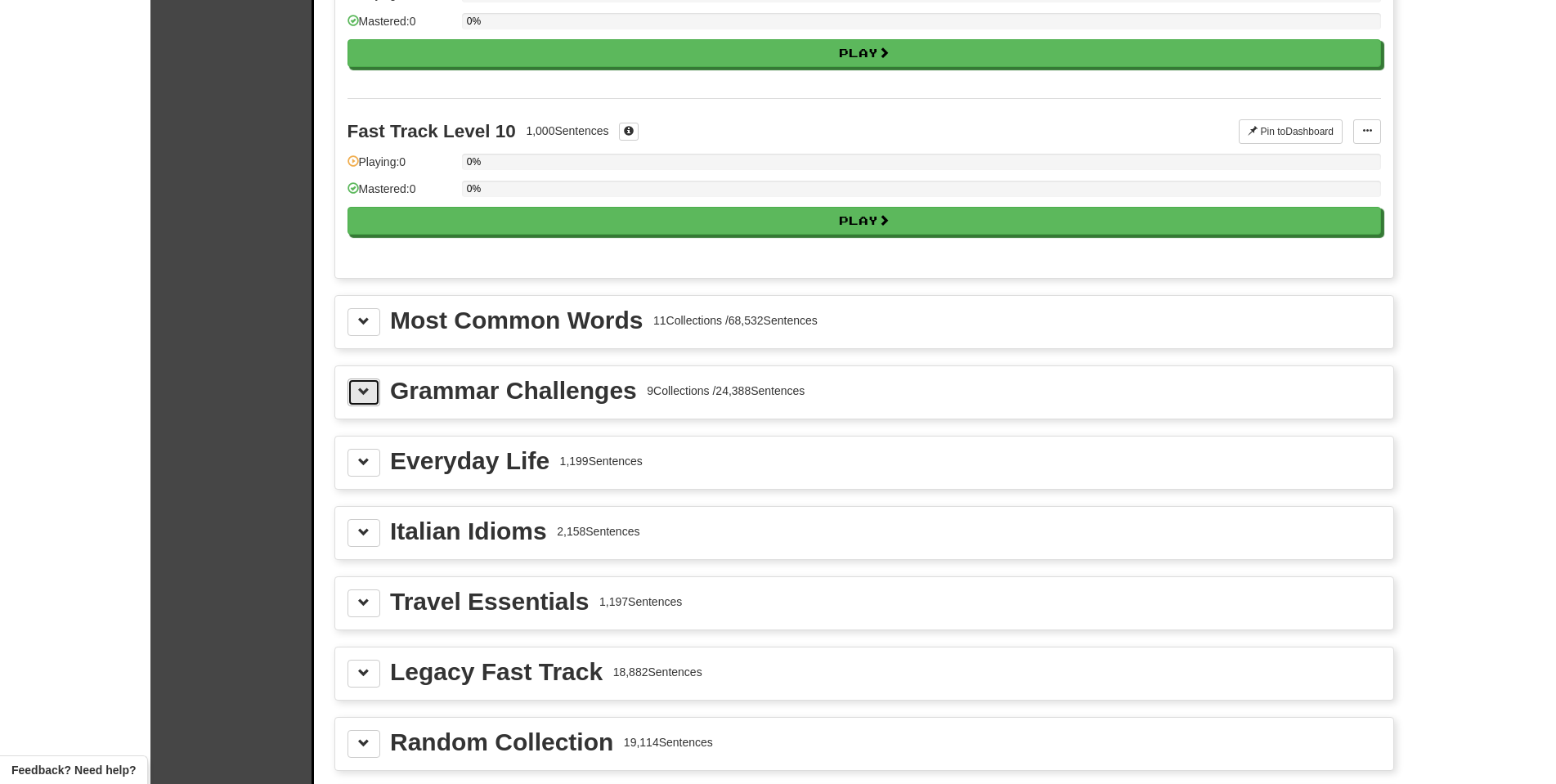 click at bounding box center (364, 392) 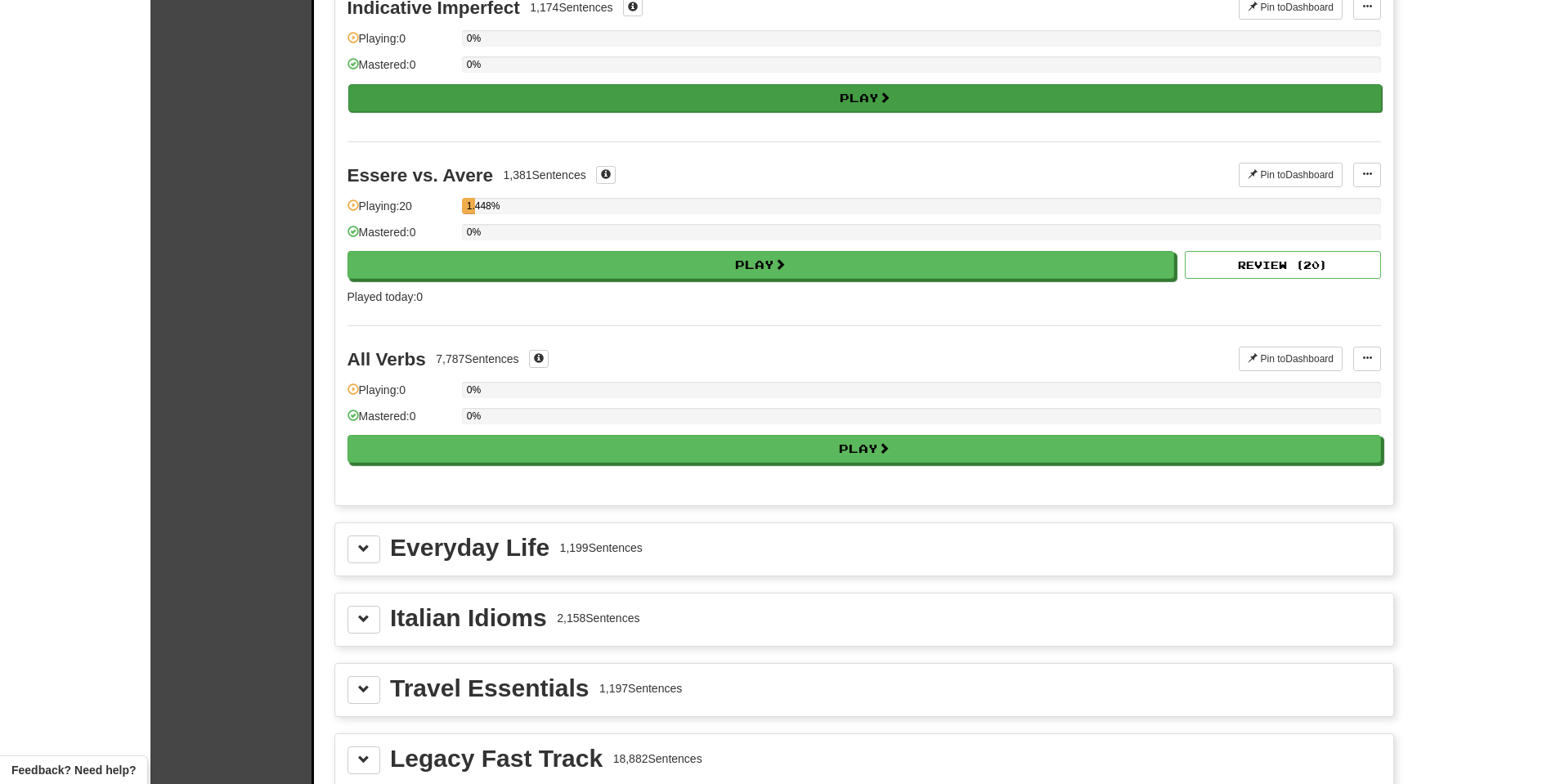scroll, scrollTop: 3025, scrollLeft: 0, axis: vertical 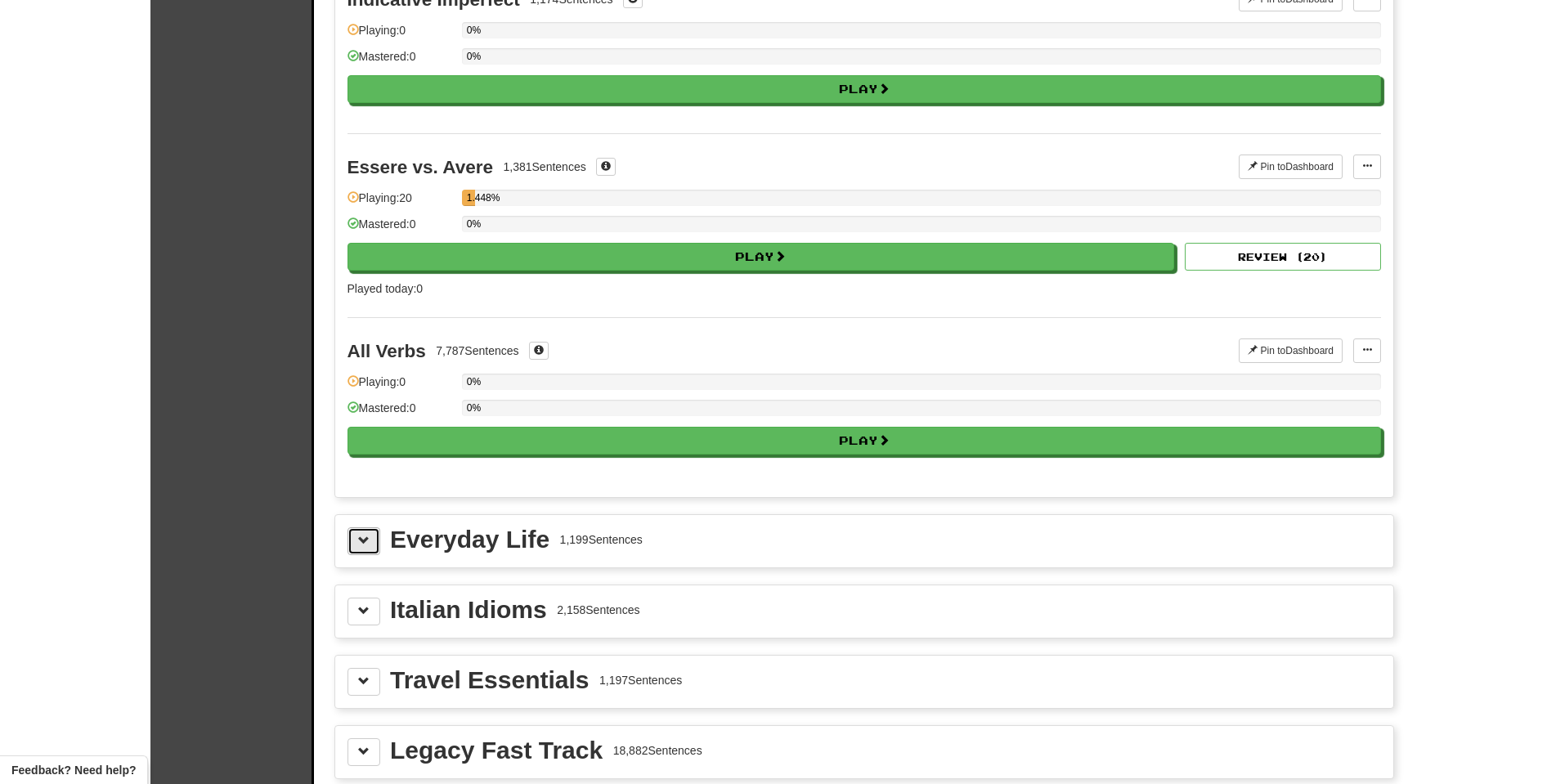 click at bounding box center (364, 540) 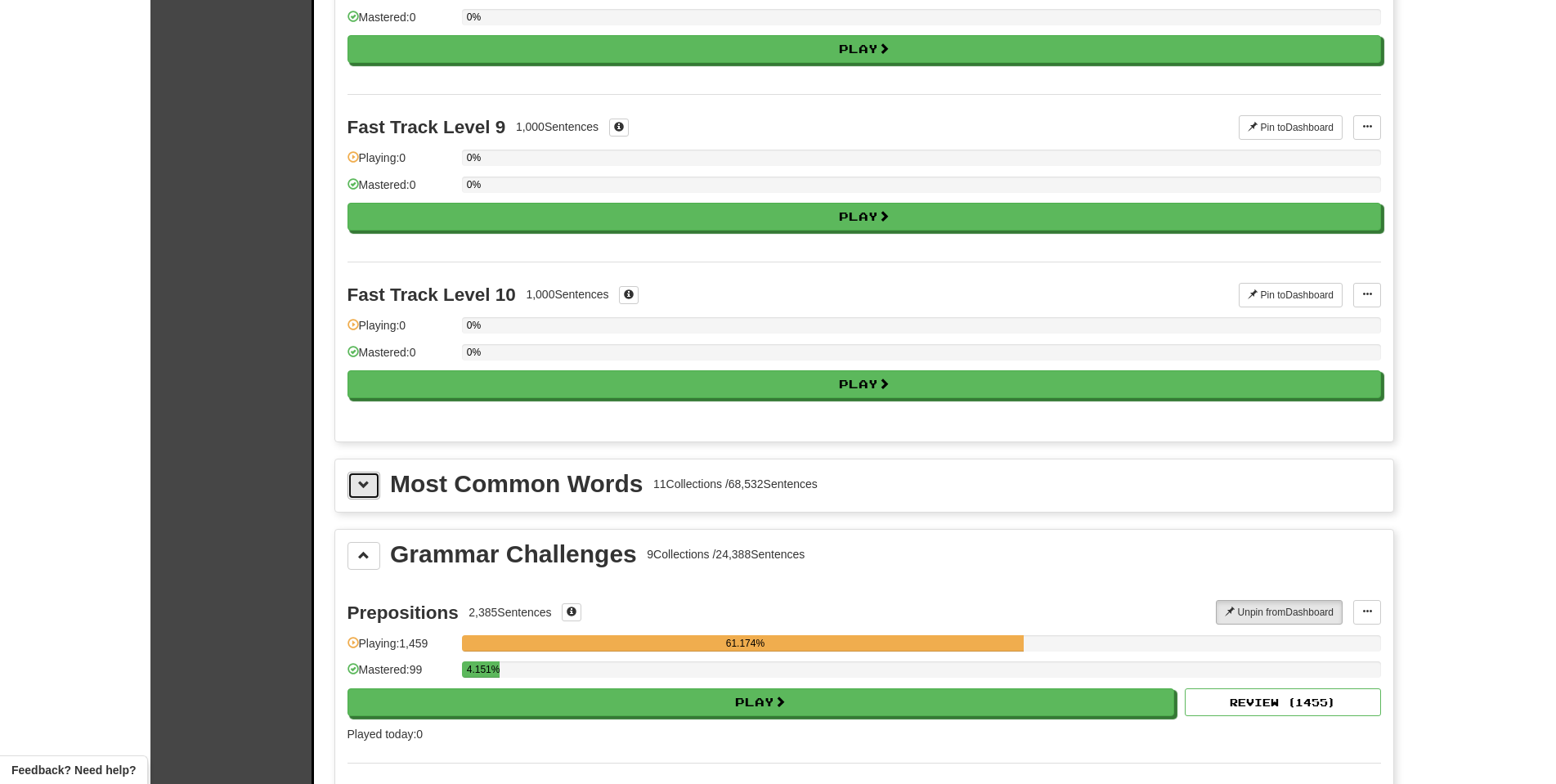 click at bounding box center (364, 486) 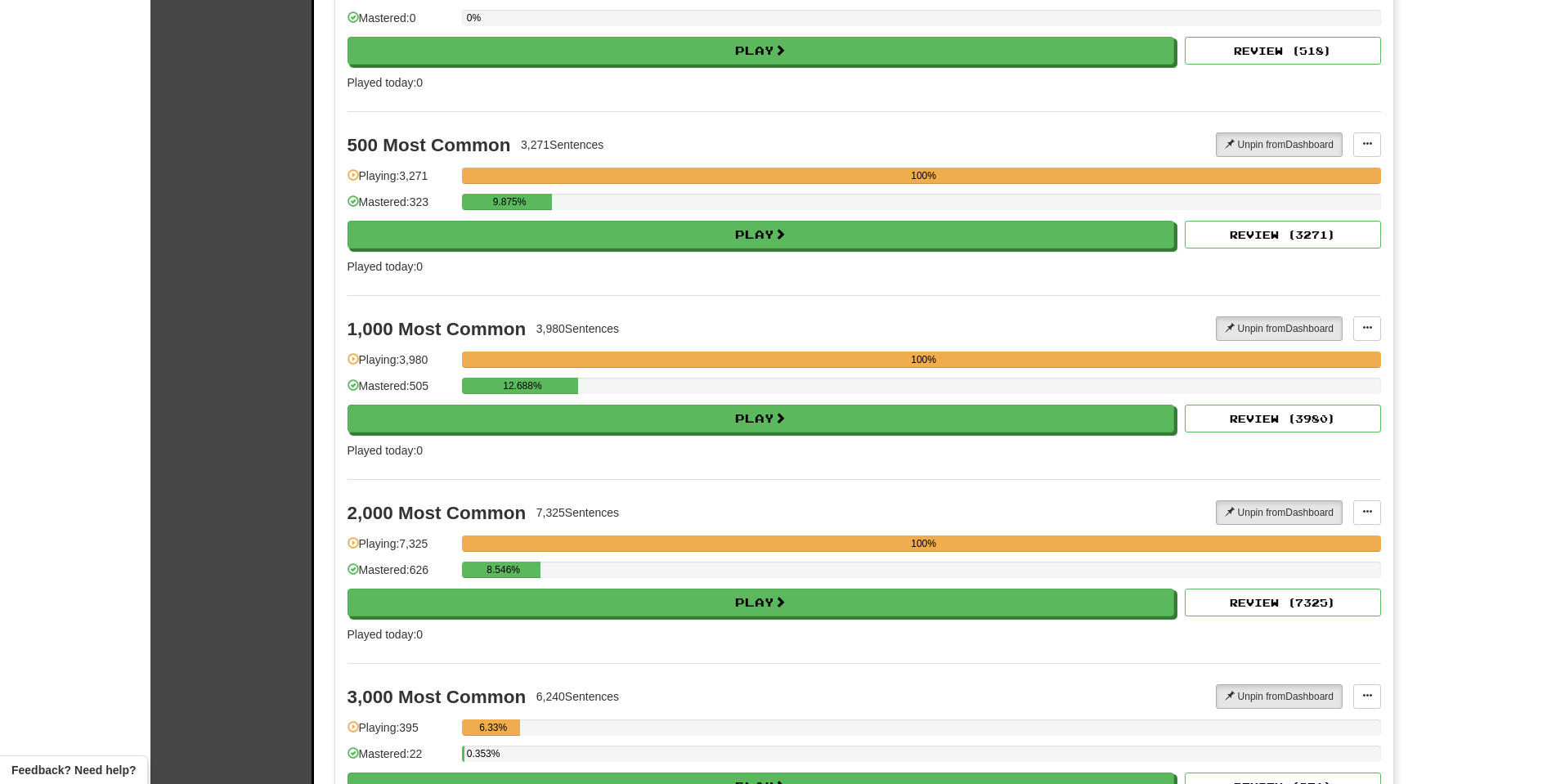 scroll, scrollTop: 2207, scrollLeft: 0, axis: vertical 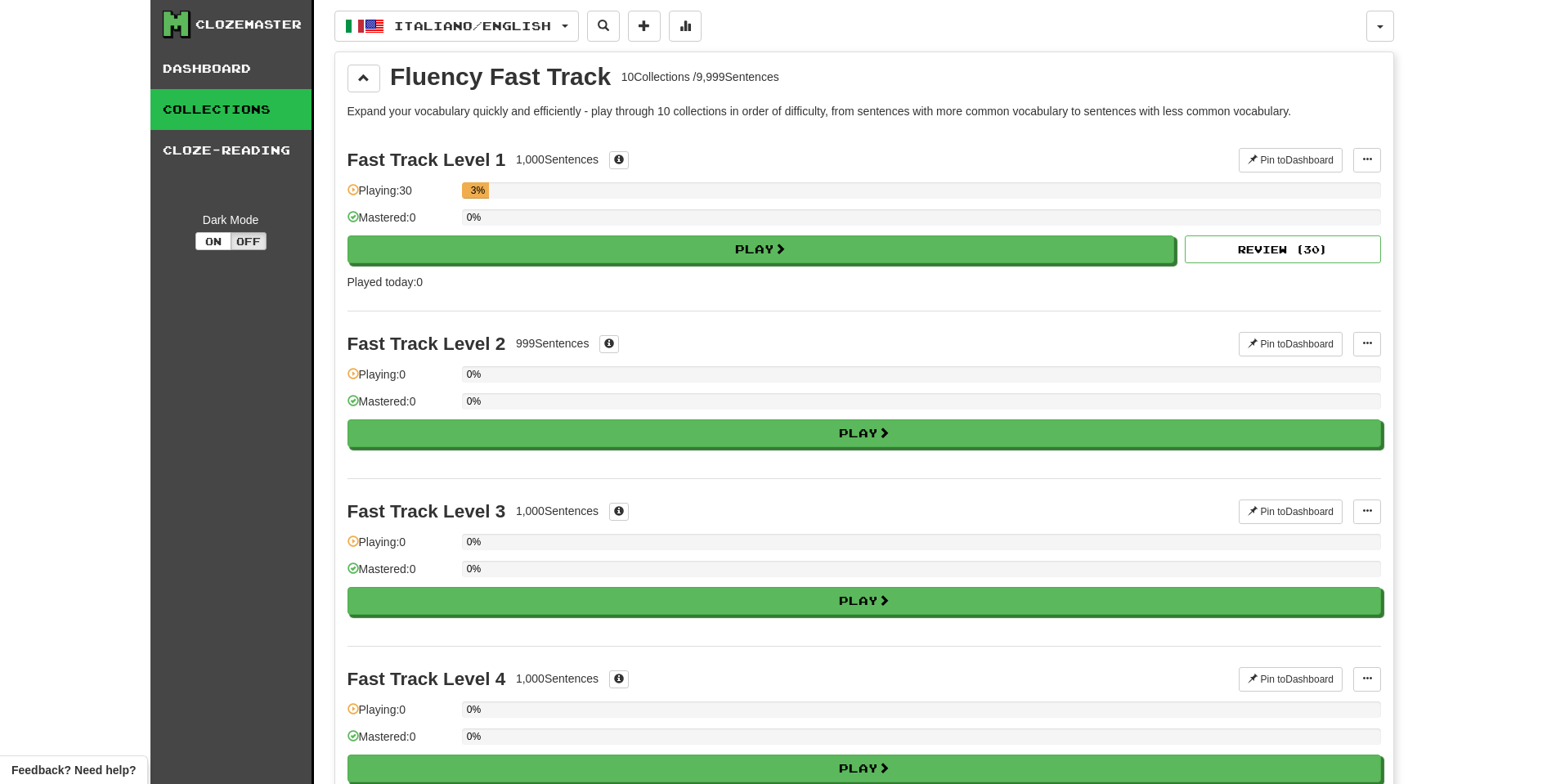 drag, startPoint x: 561, startPoint y: 601, endPoint x: 599, endPoint y: 240, distance: 362.9945 